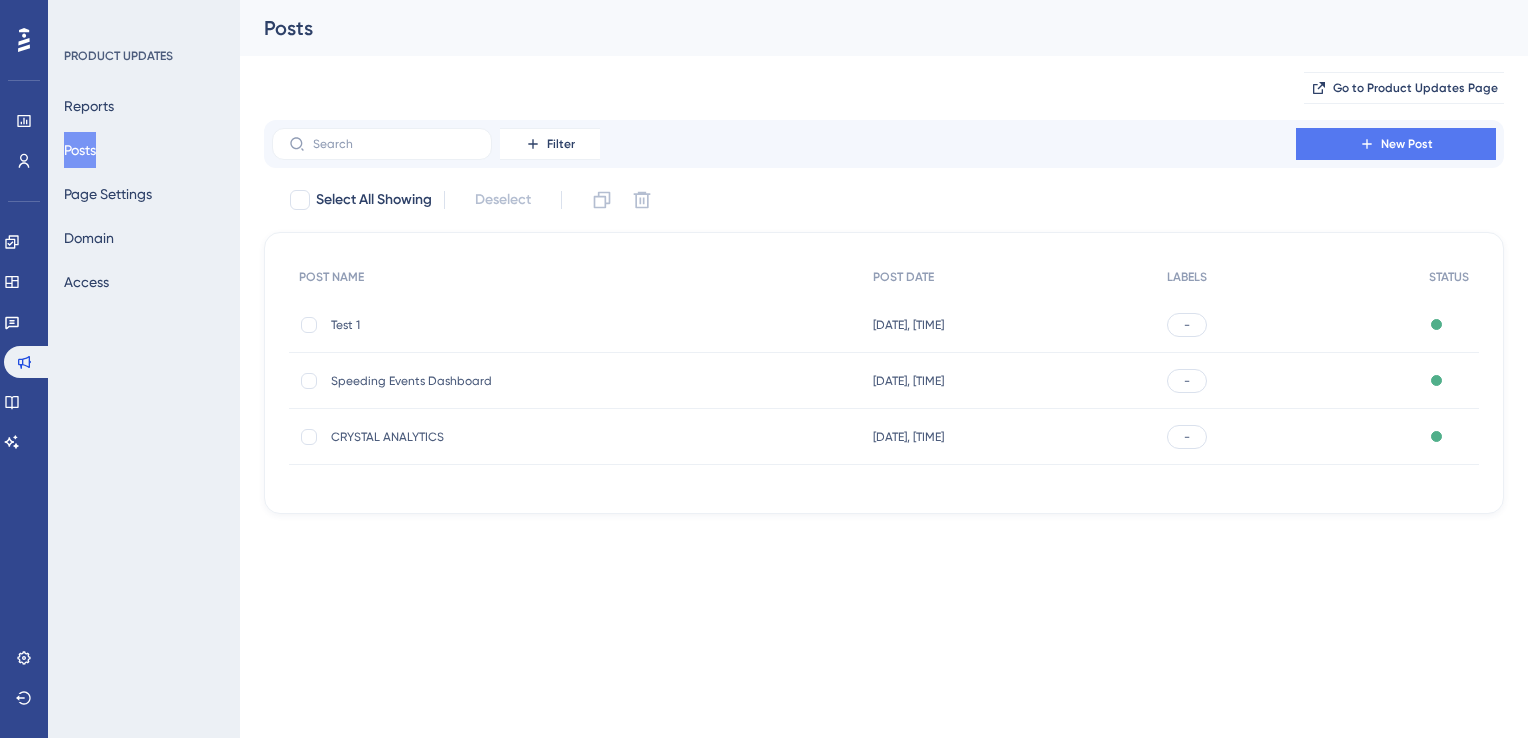 scroll, scrollTop: 0, scrollLeft: 0, axis: both 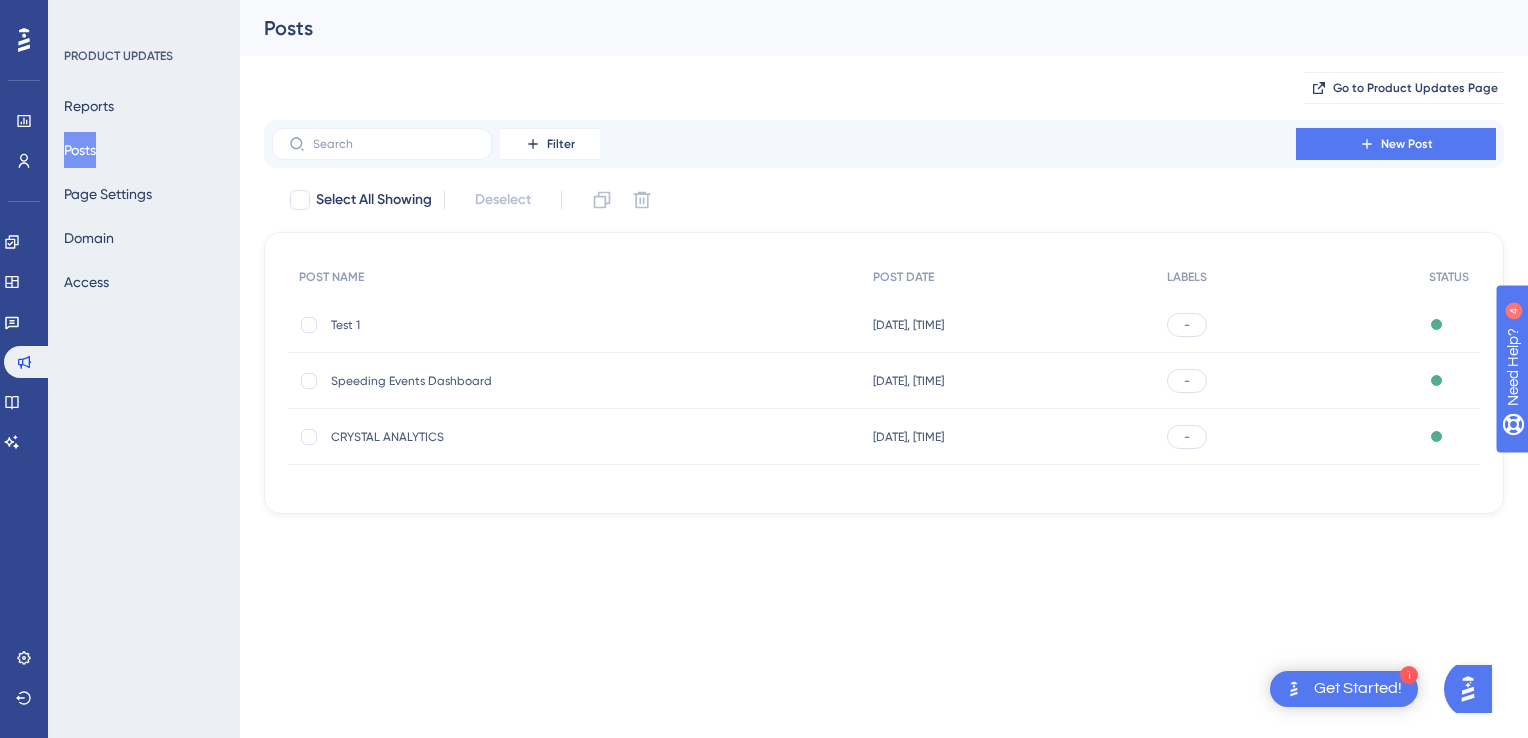 click on "Get Started!" at bounding box center [1358, 689] 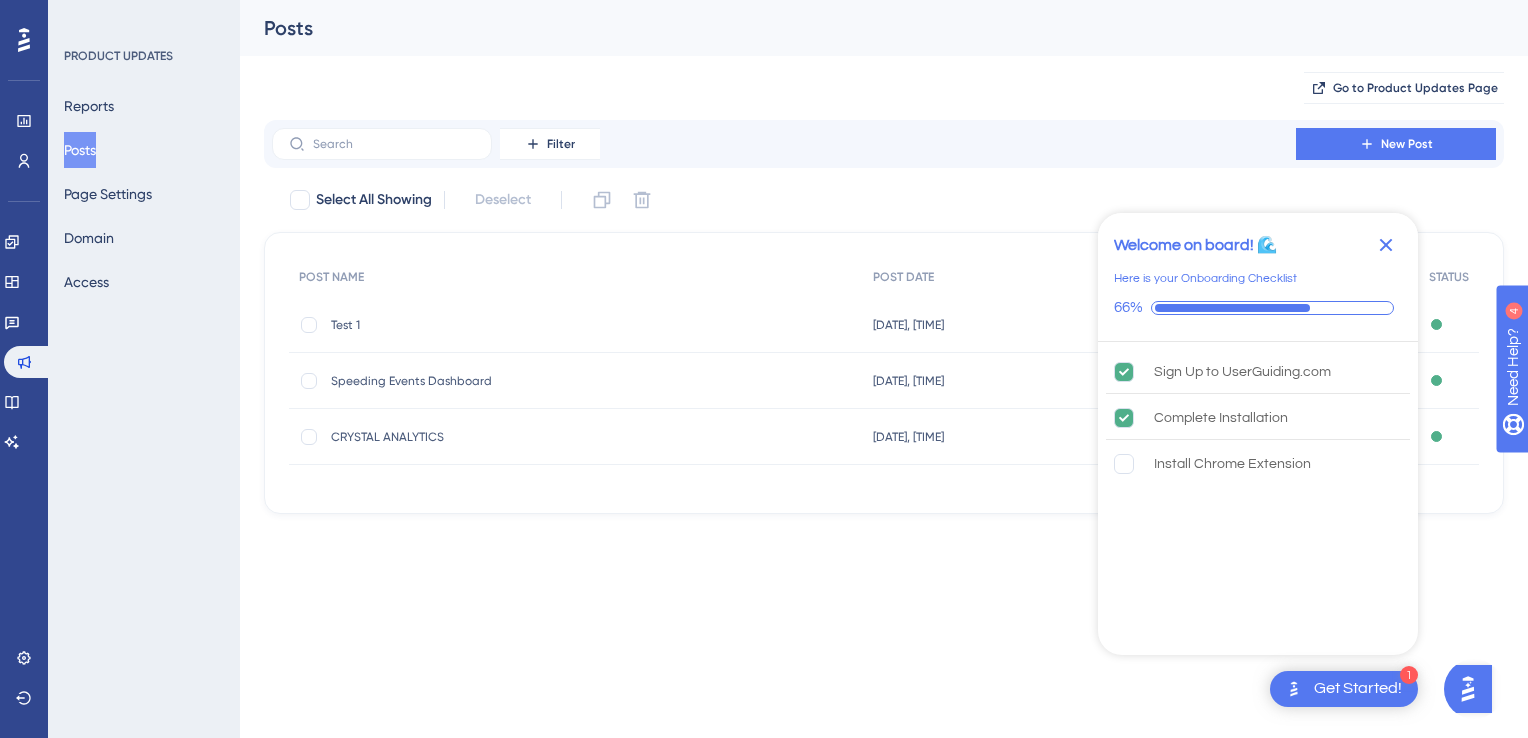 click on "Get Started!" at bounding box center [1358, 689] 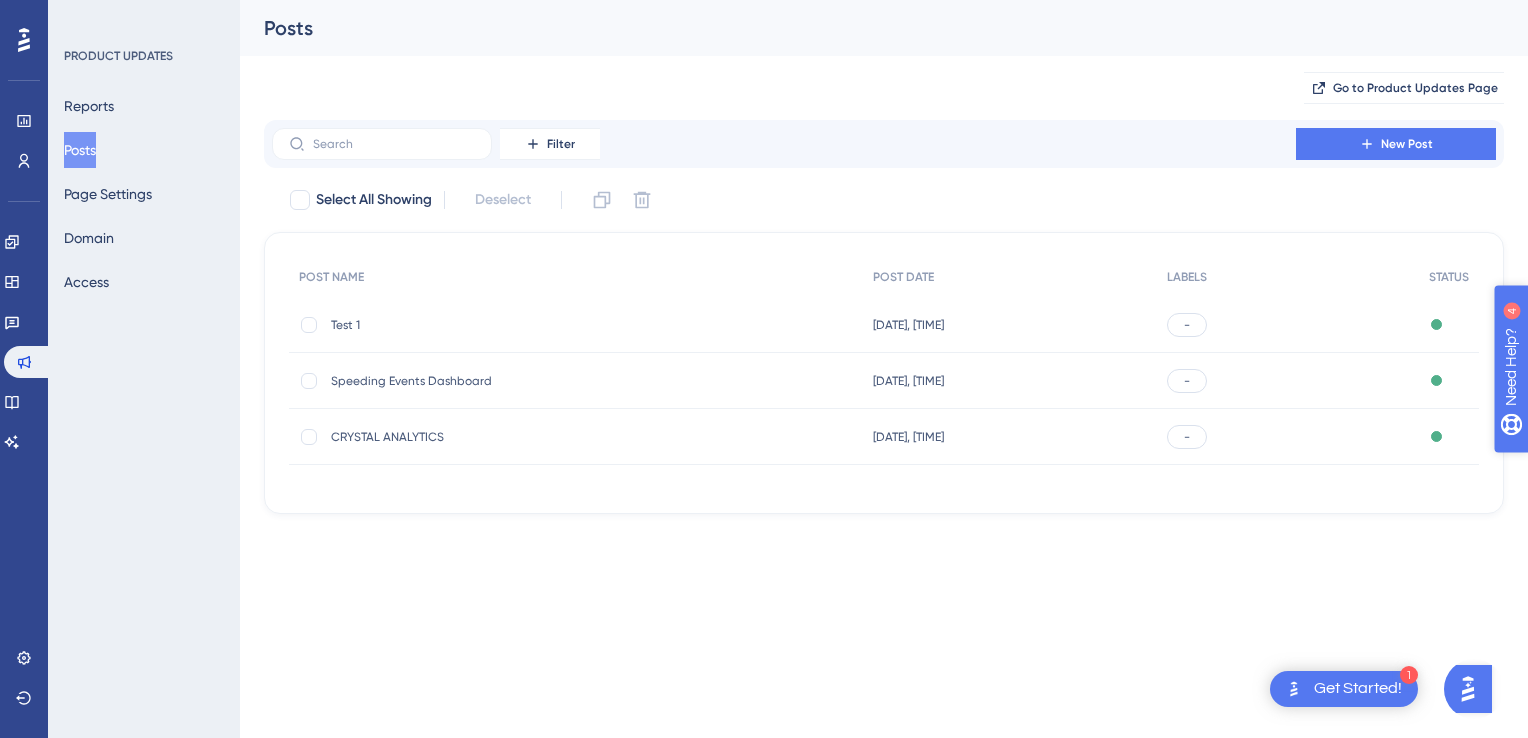 click on "Need Help?" at bounding box center (1580, 469) 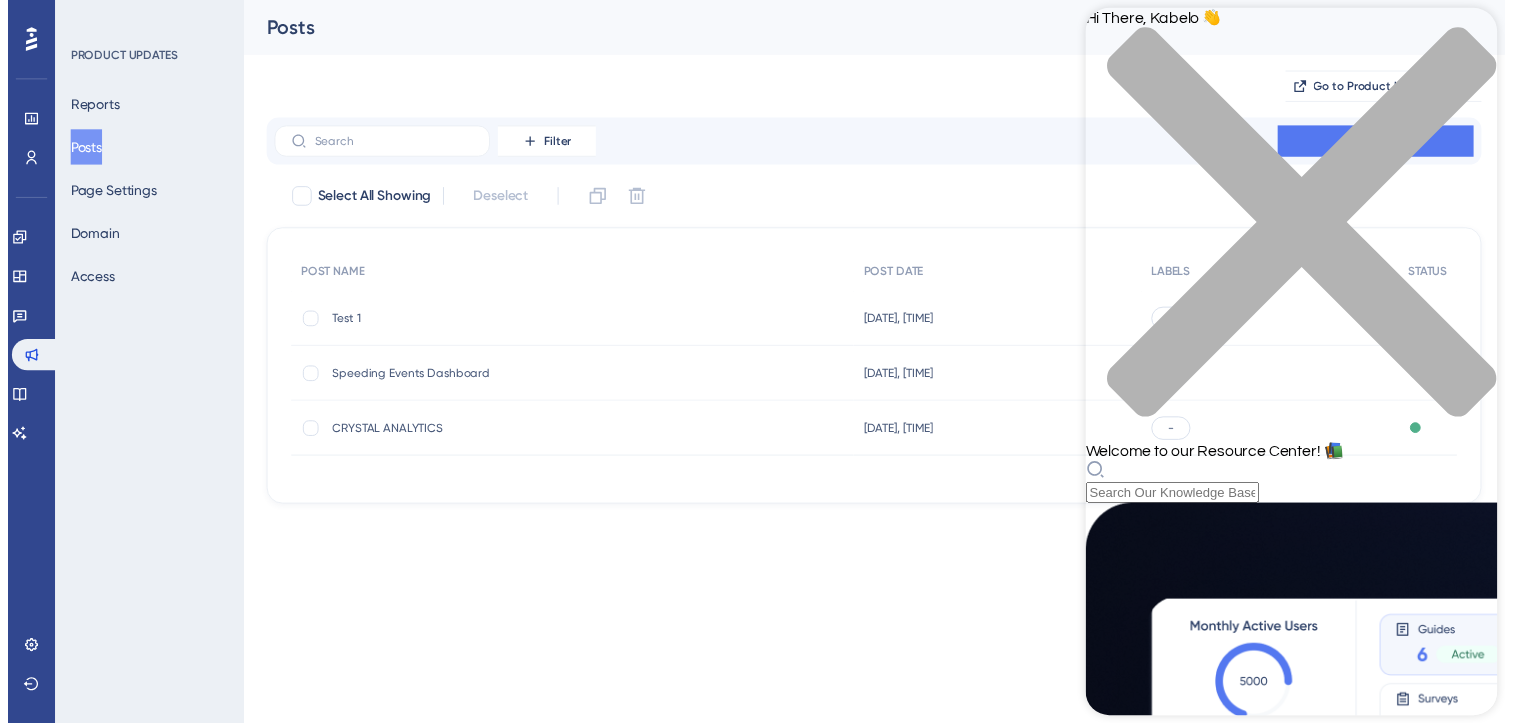 scroll, scrollTop: 358, scrollLeft: 0, axis: vertical 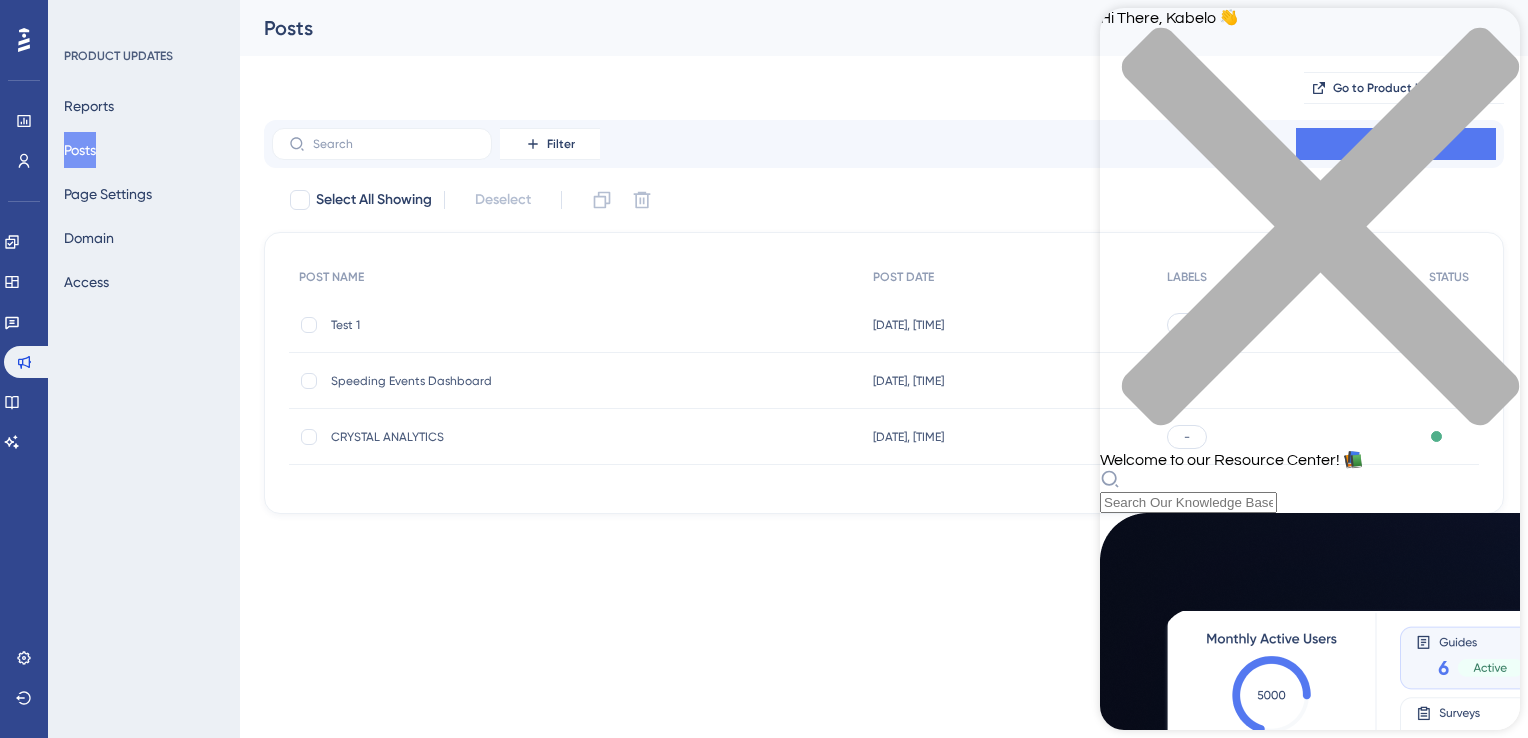 click 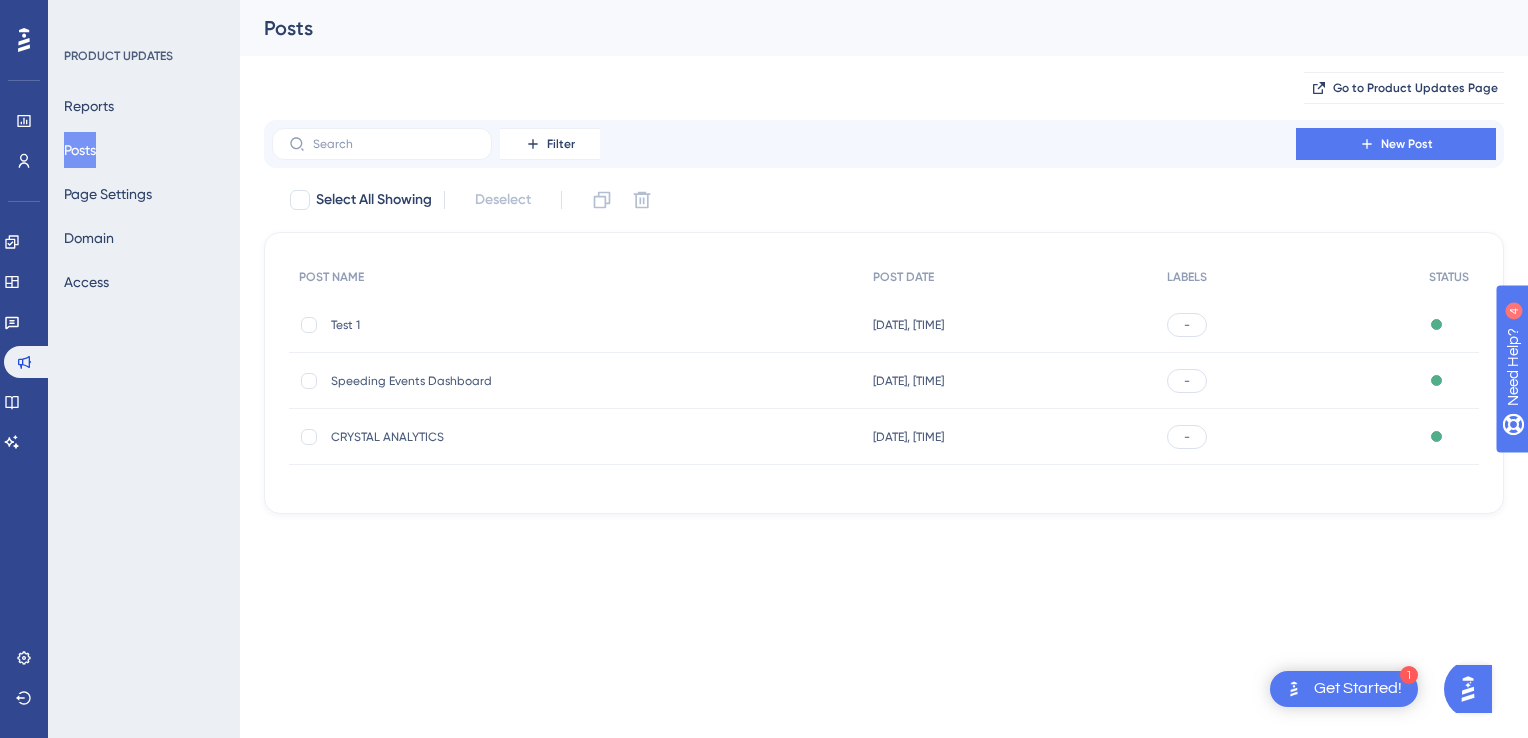 click on "Get Started!" at bounding box center (1358, 689) 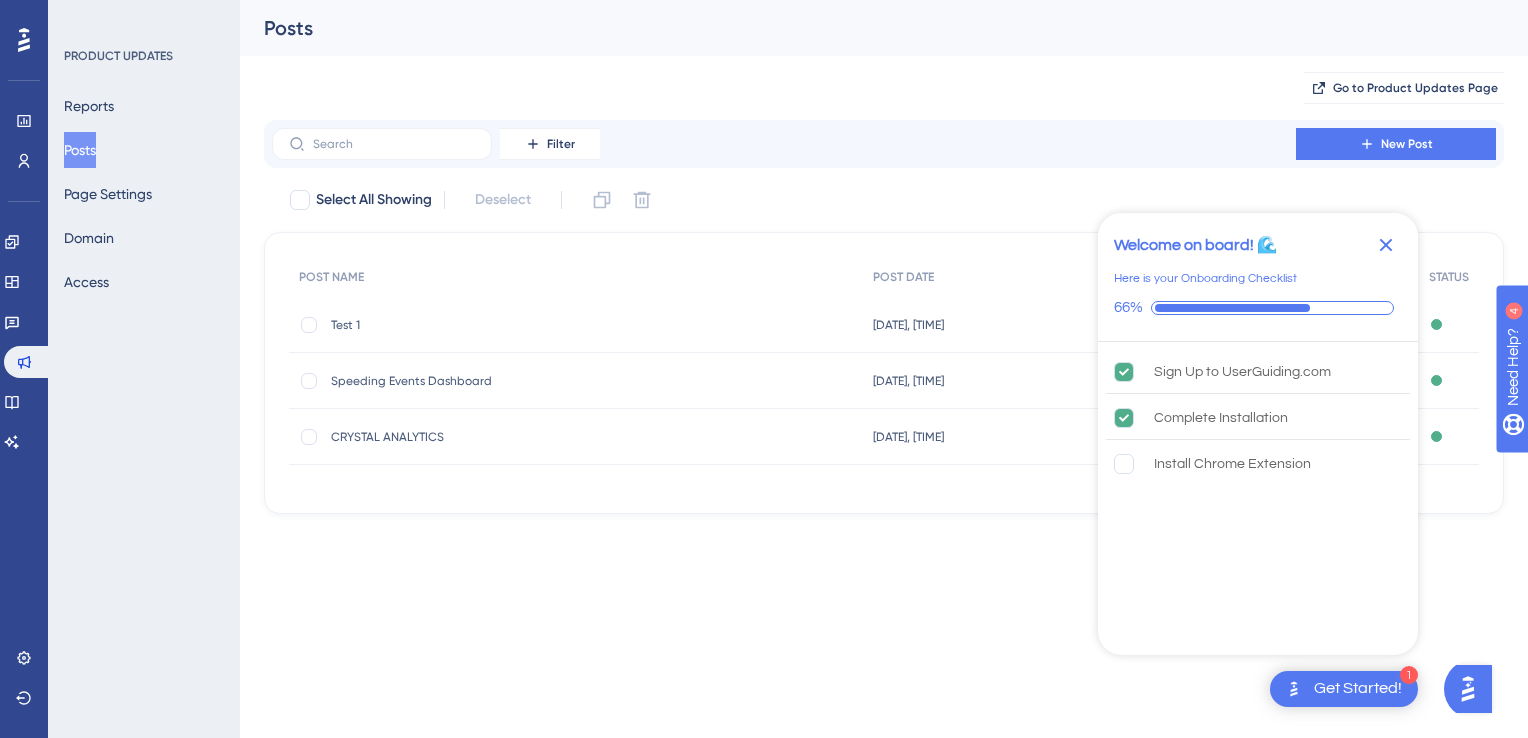 click on "Get Started!" at bounding box center [1358, 689] 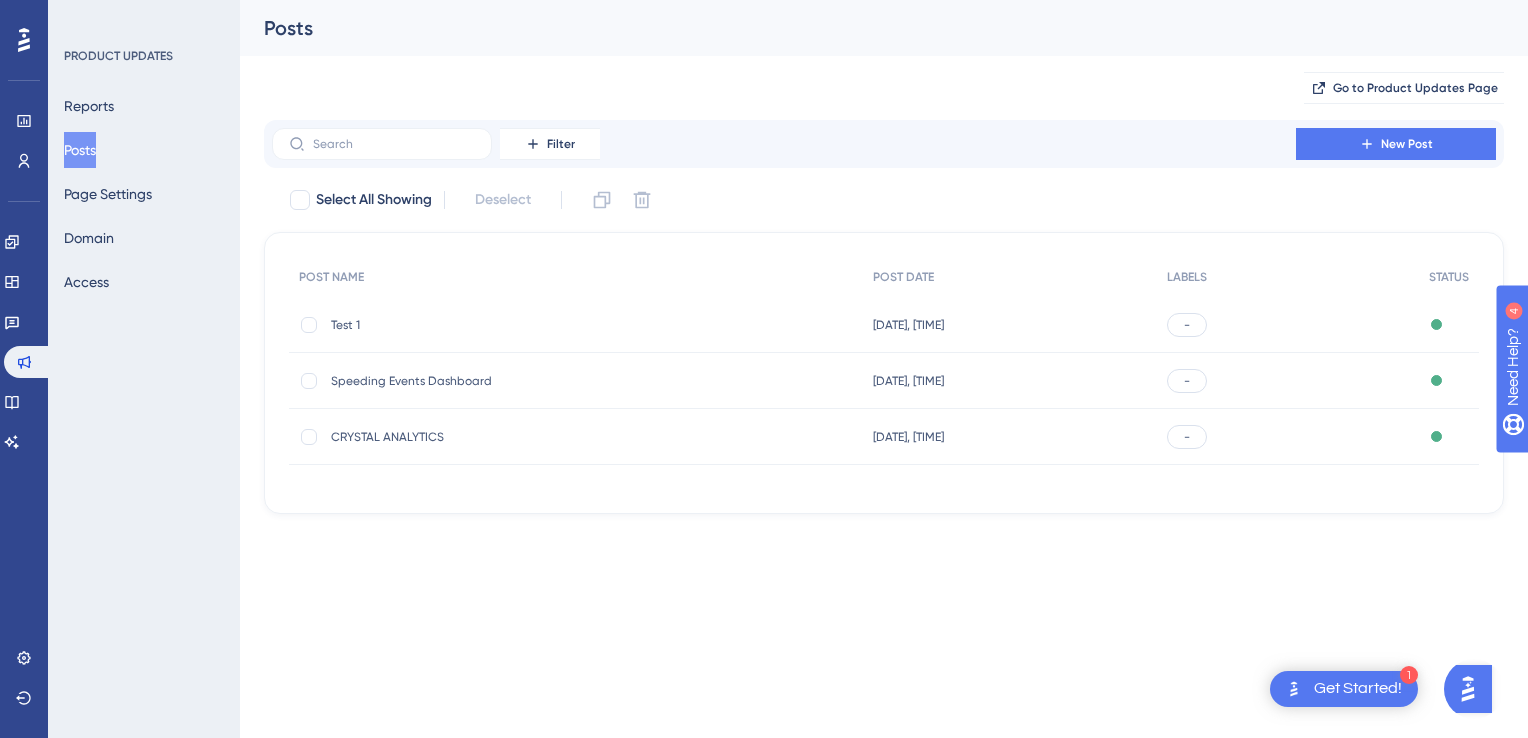 click on "Test 1" at bounding box center [491, 325] 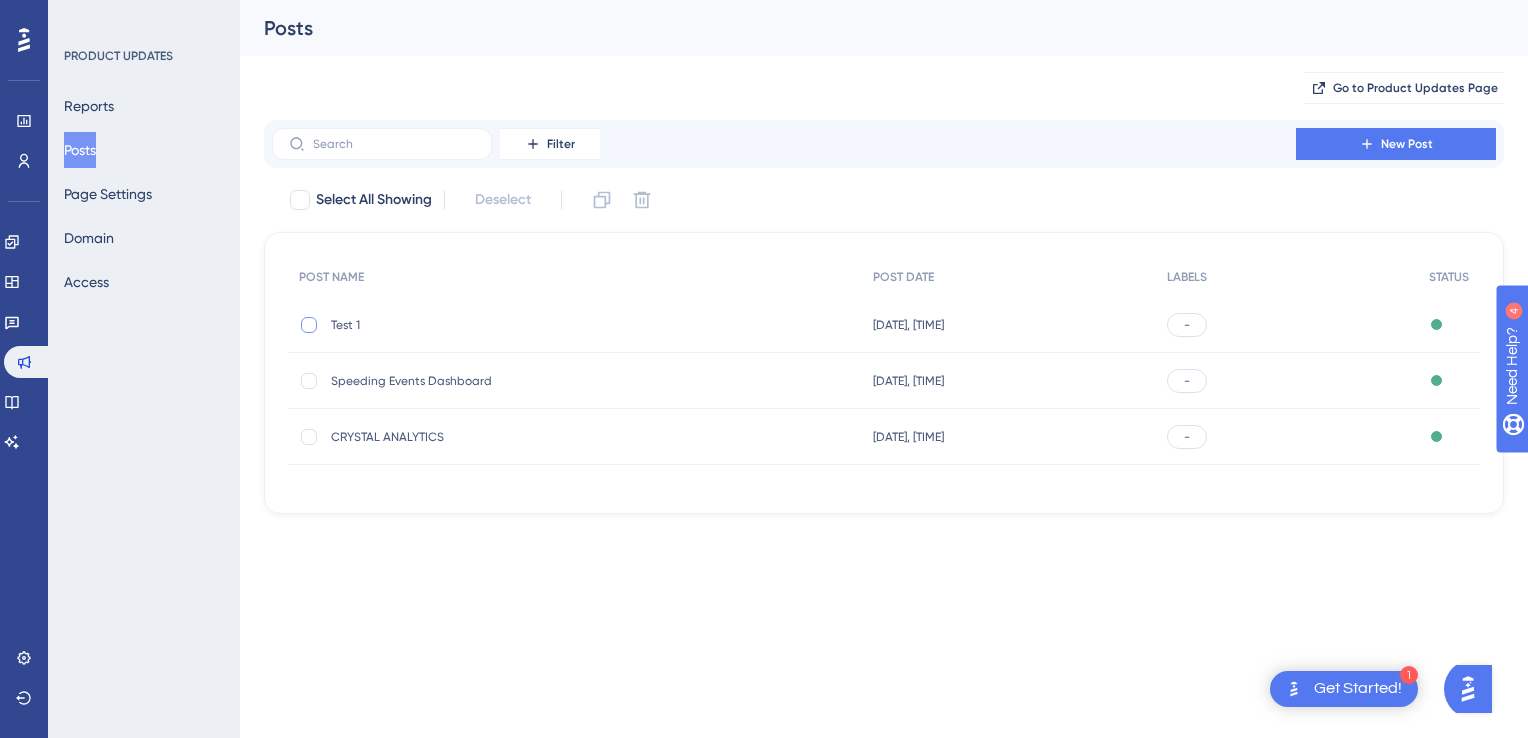click at bounding box center [309, 325] 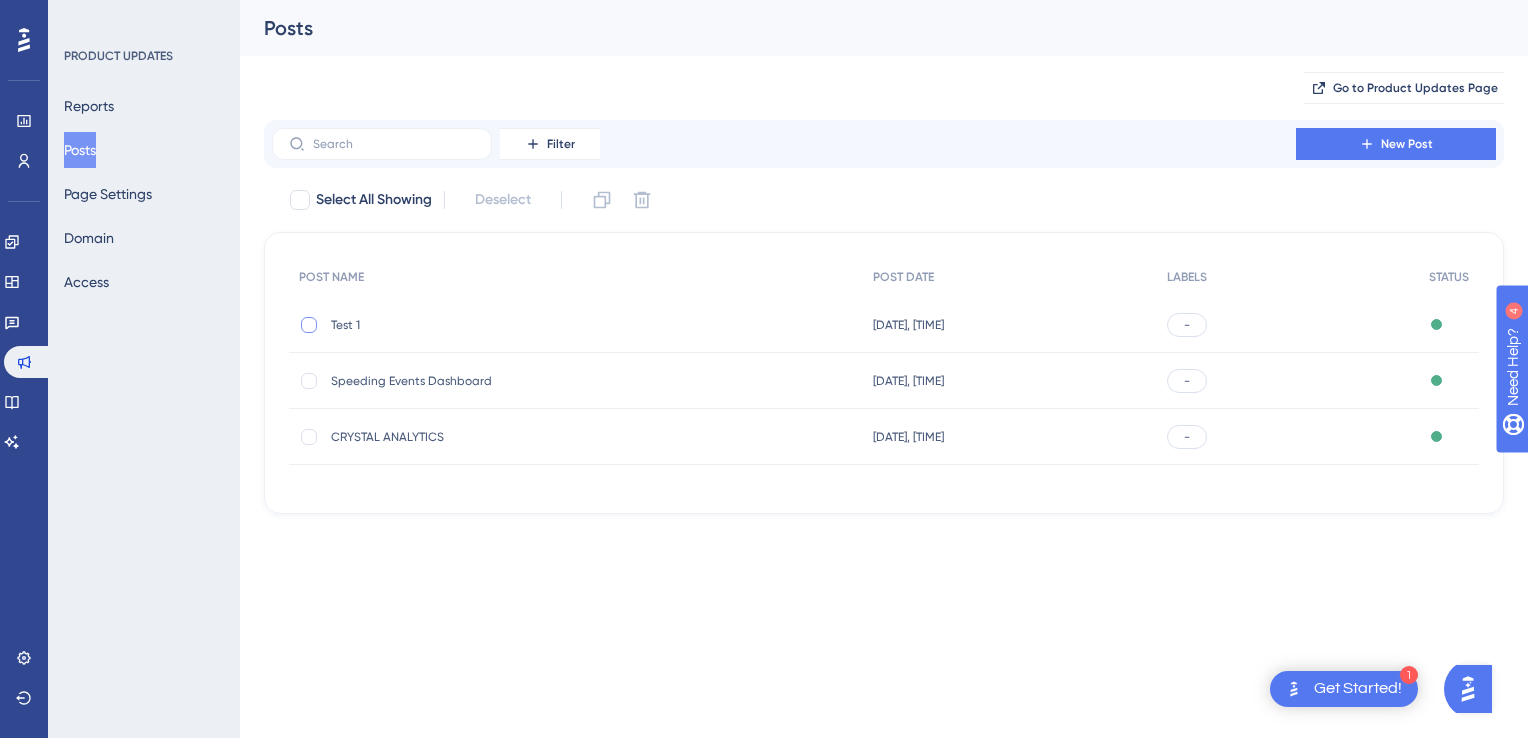 checkbox on "true" 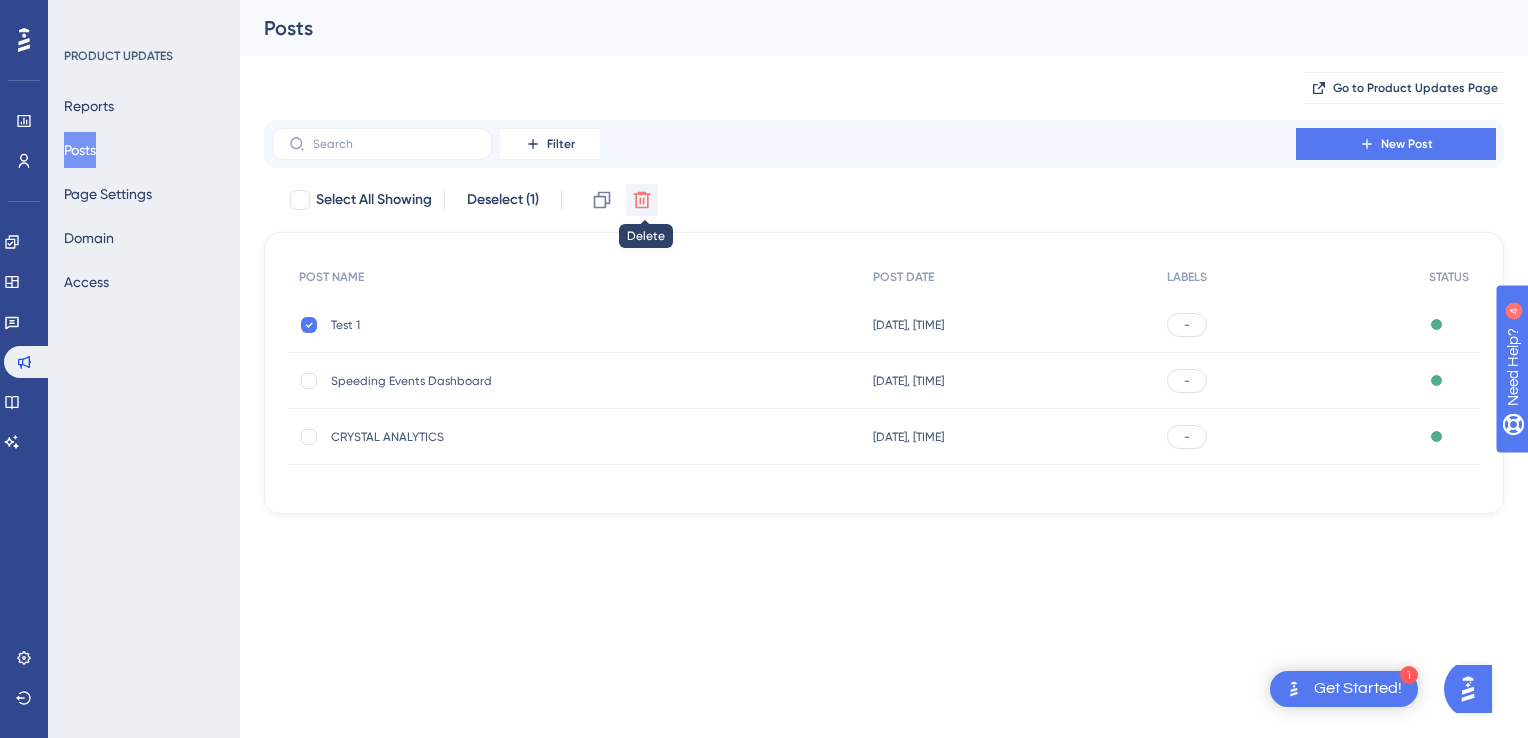 click at bounding box center (642, 200) 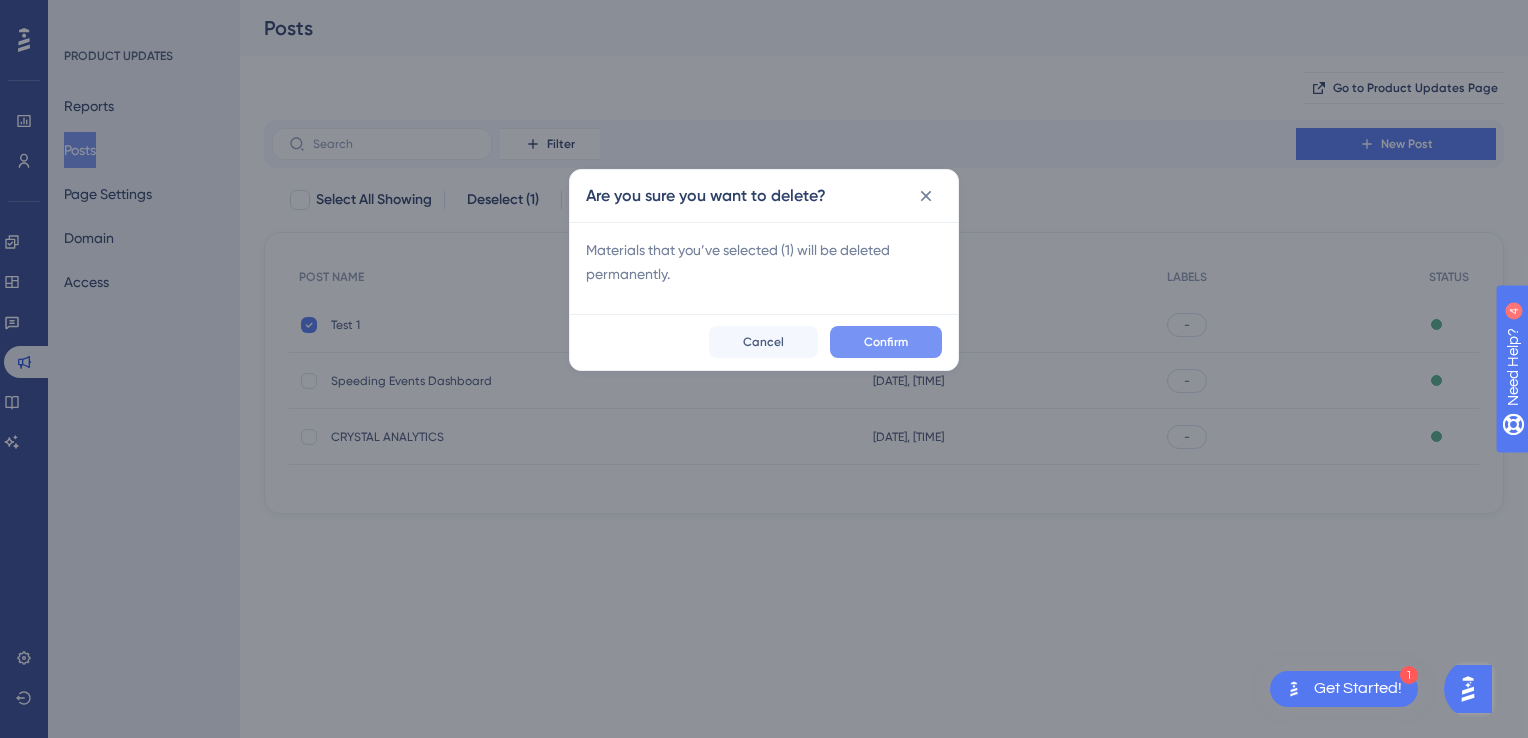 click on "Confirm" at bounding box center (886, 342) 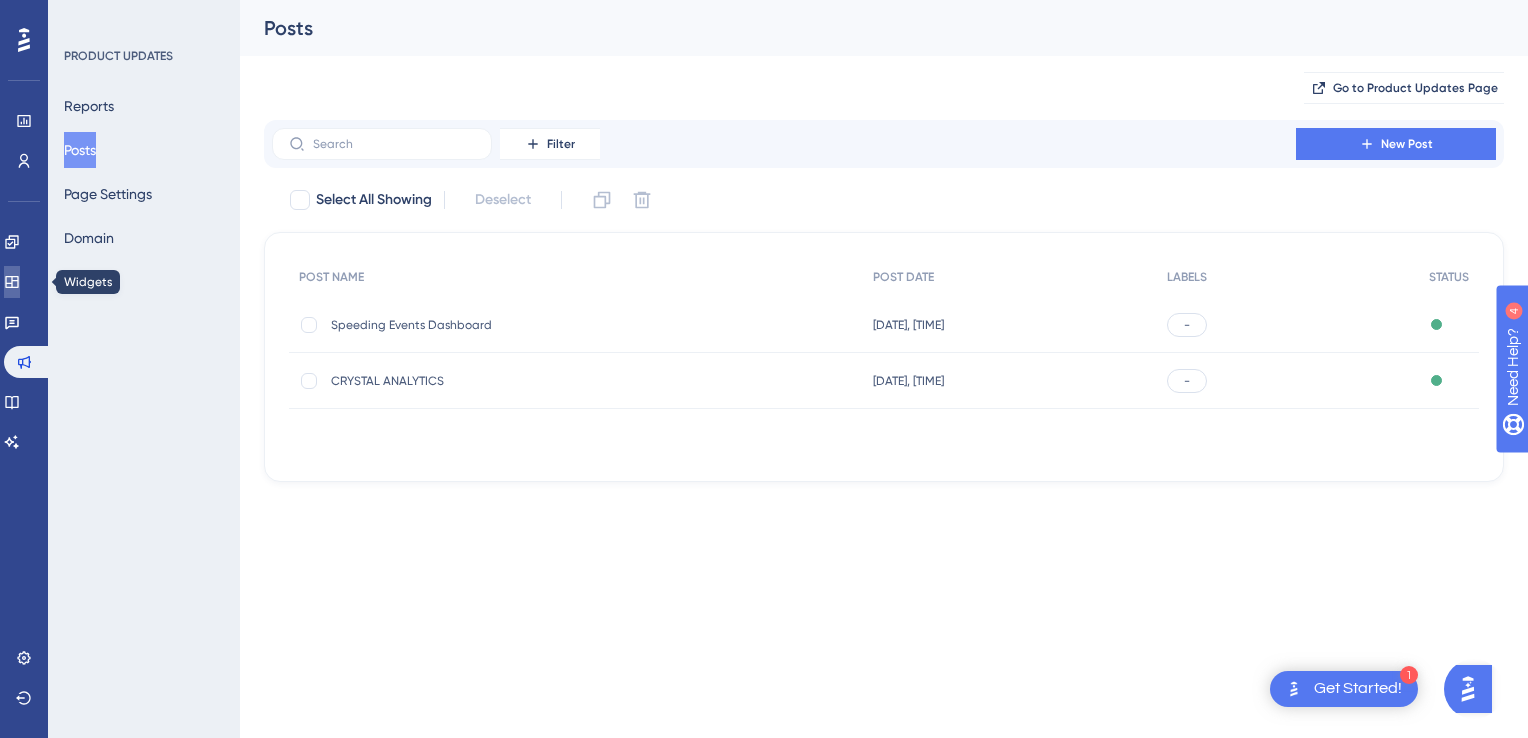 click 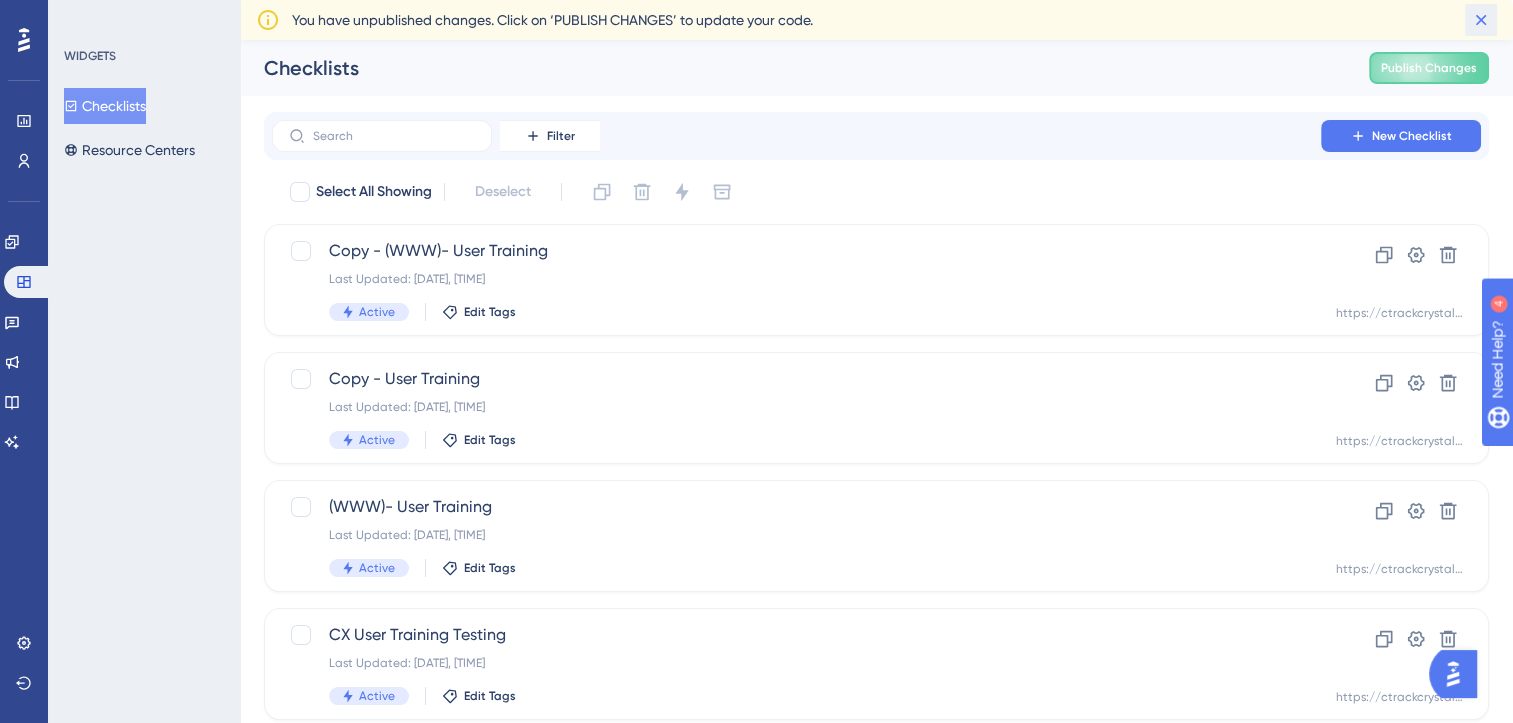 click 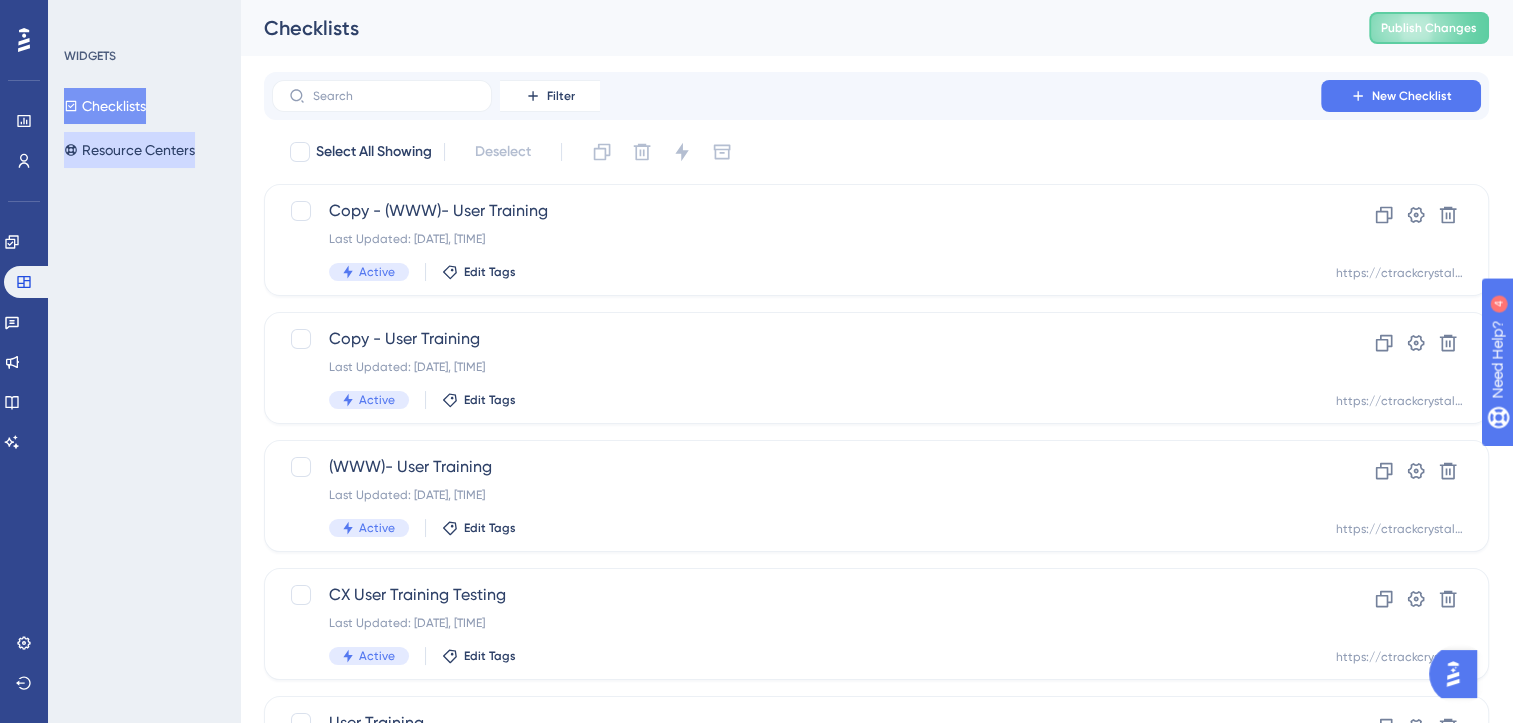 click on "Resource Centers" at bounding box center [129, 150] 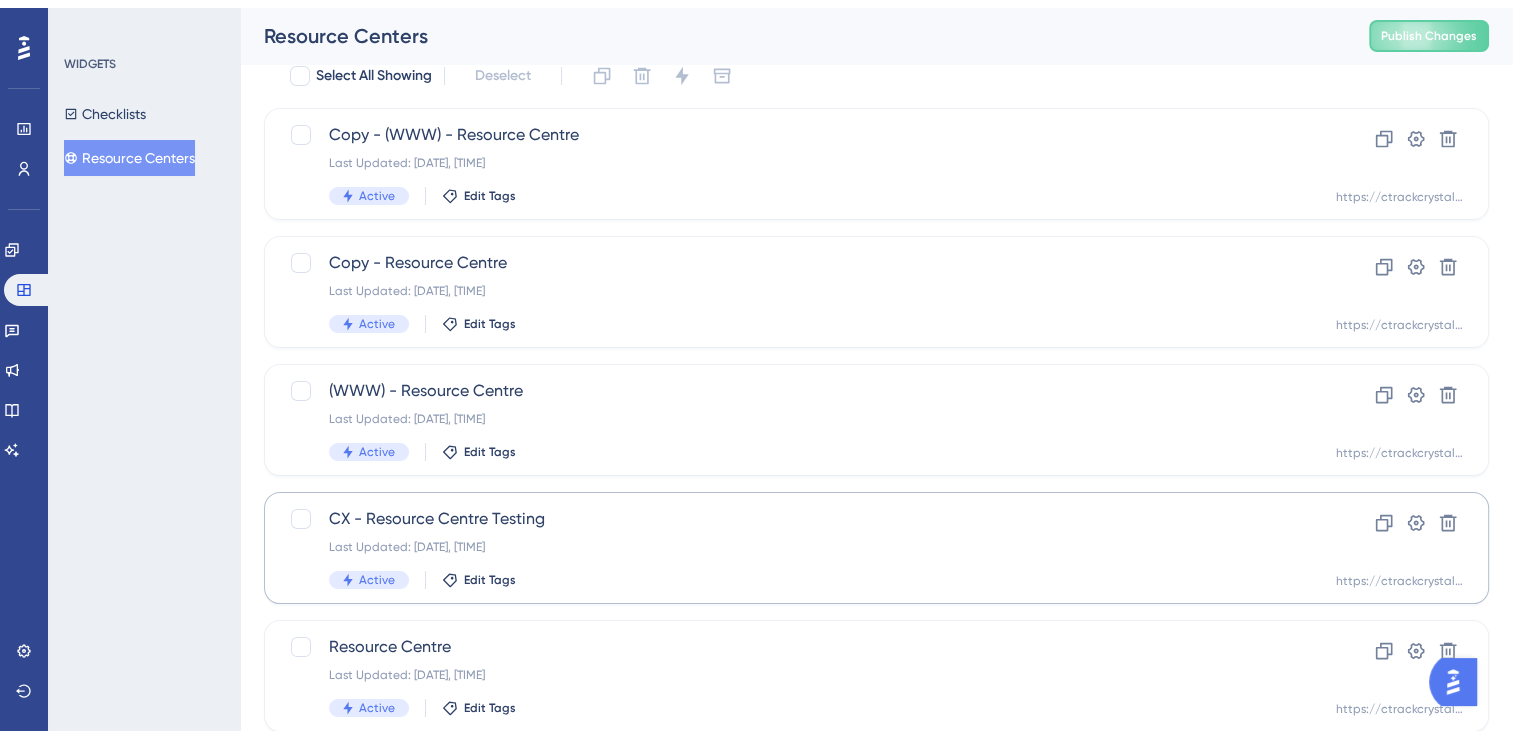 scroll, scrollTop: 133, scrollLeft: 0, axis: vertical 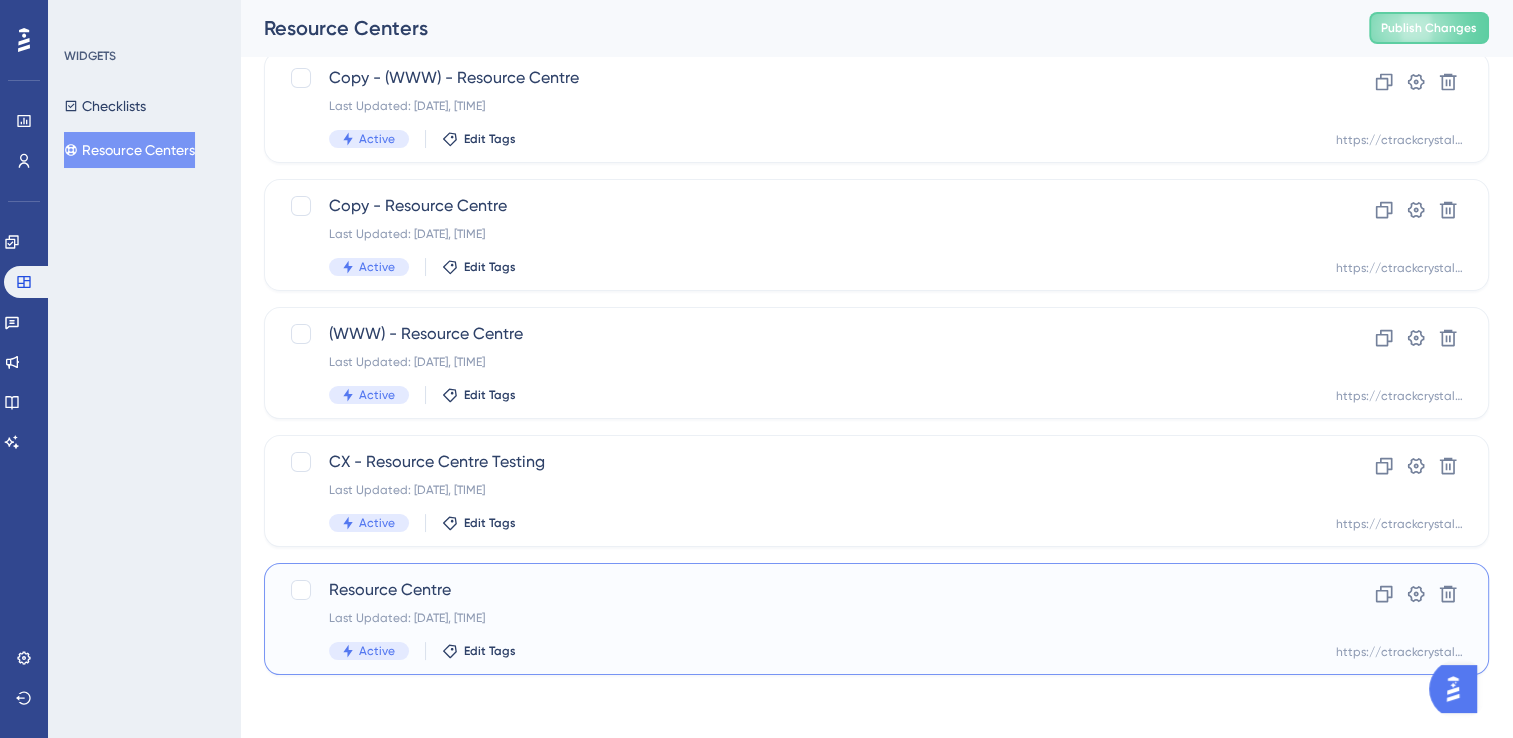 click on "Last Updated: [DATE], [TIME]" at bounding box center (796, 618) 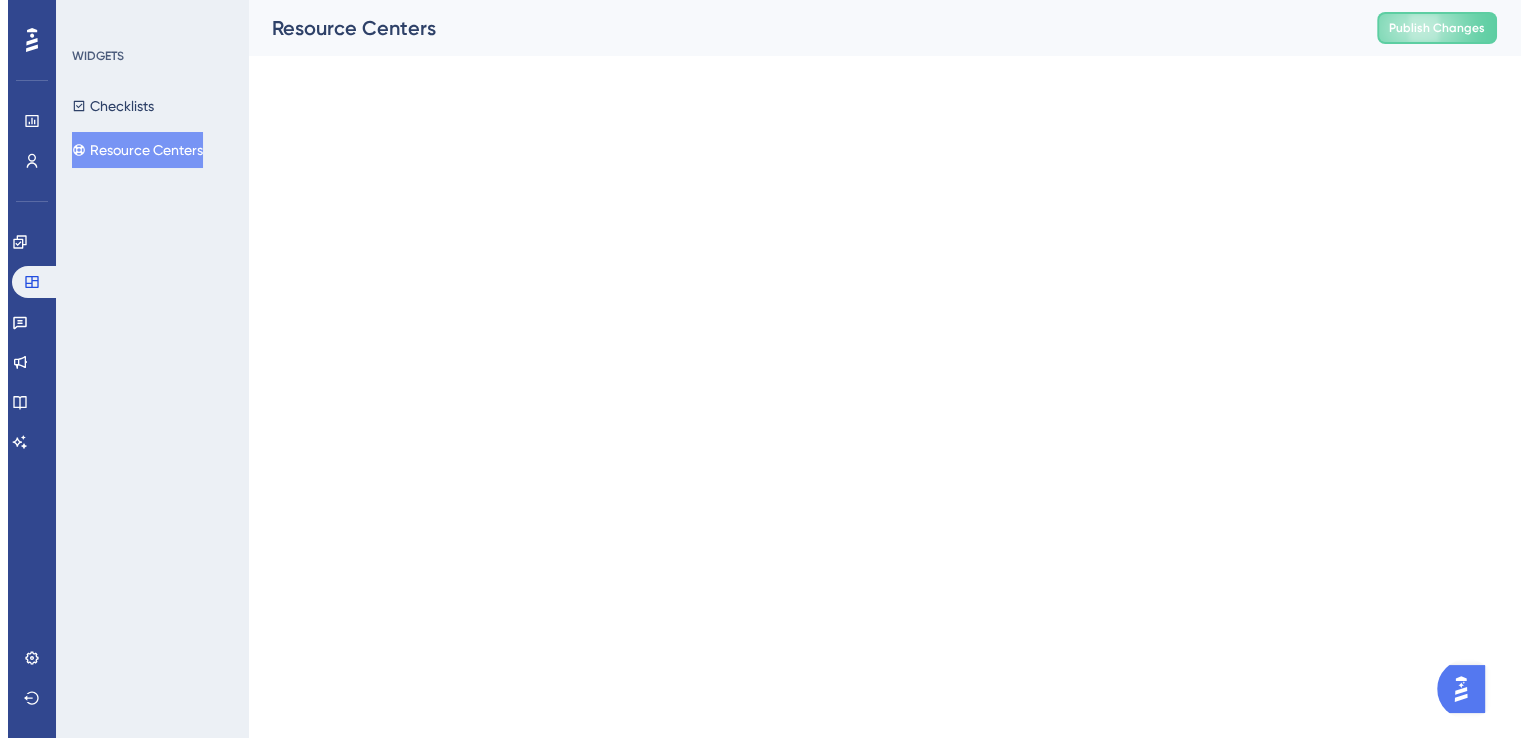 scroll, scrollTop: 0, scrollLeft: 0, axis: both 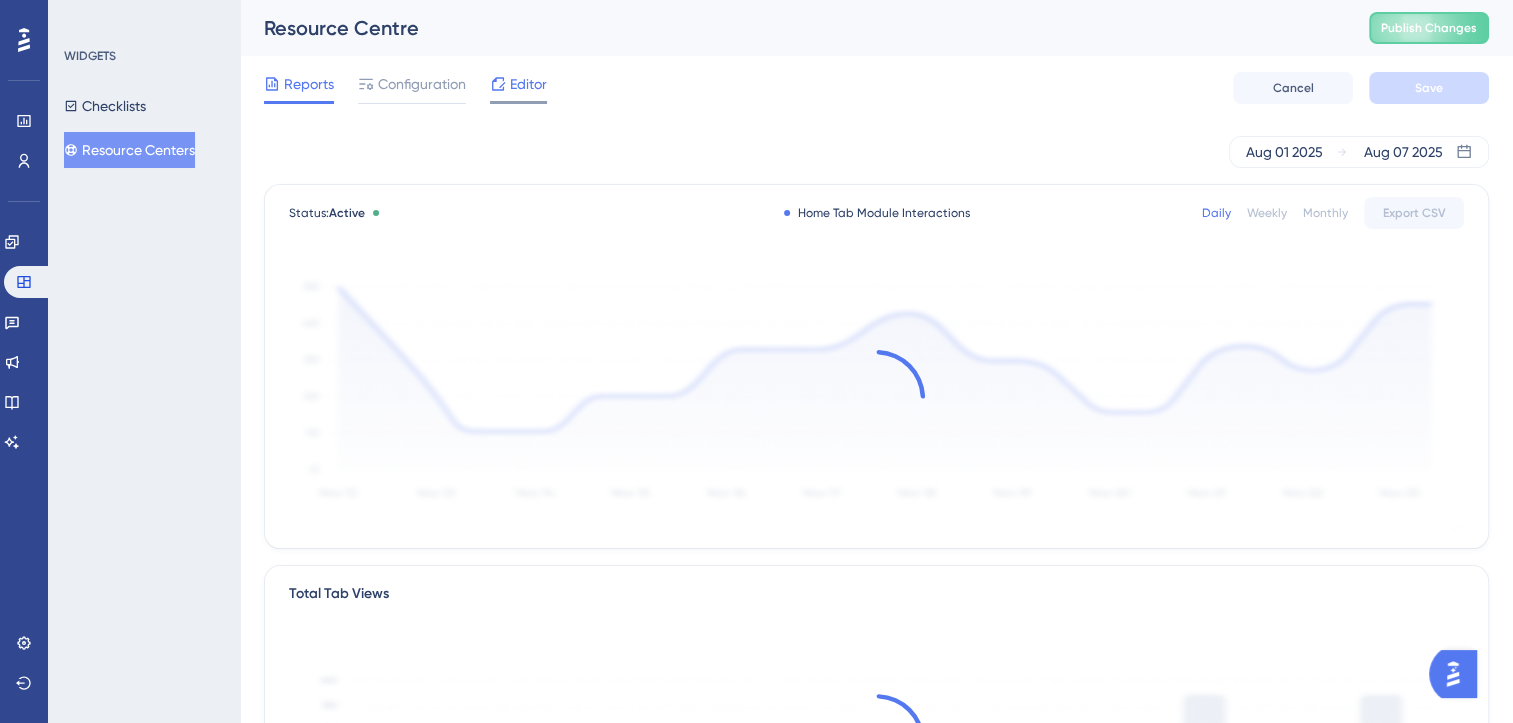 click on "Editor" at bounding box center (528, 84) 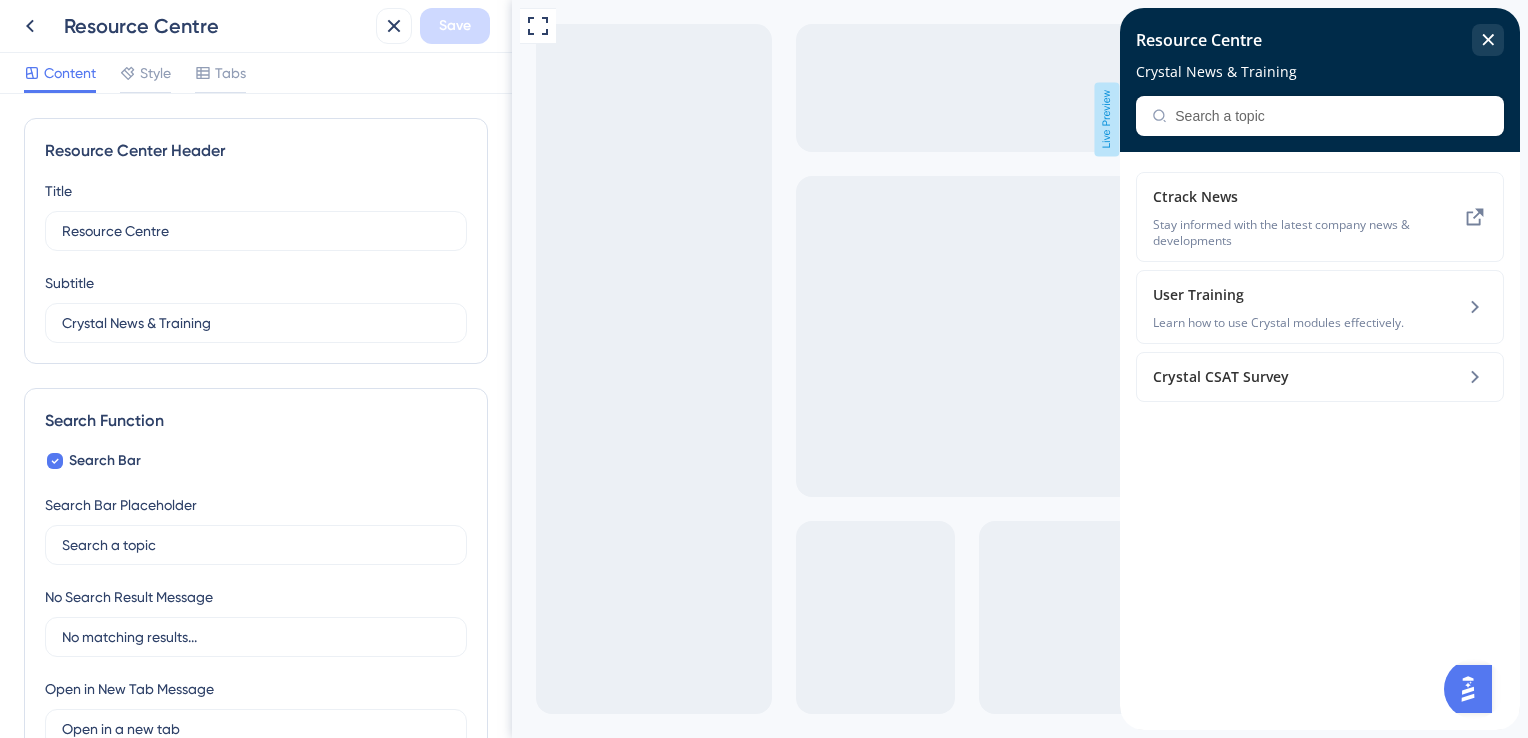scroll, scrollTop: 0, scrollLeft: 0, axis: both 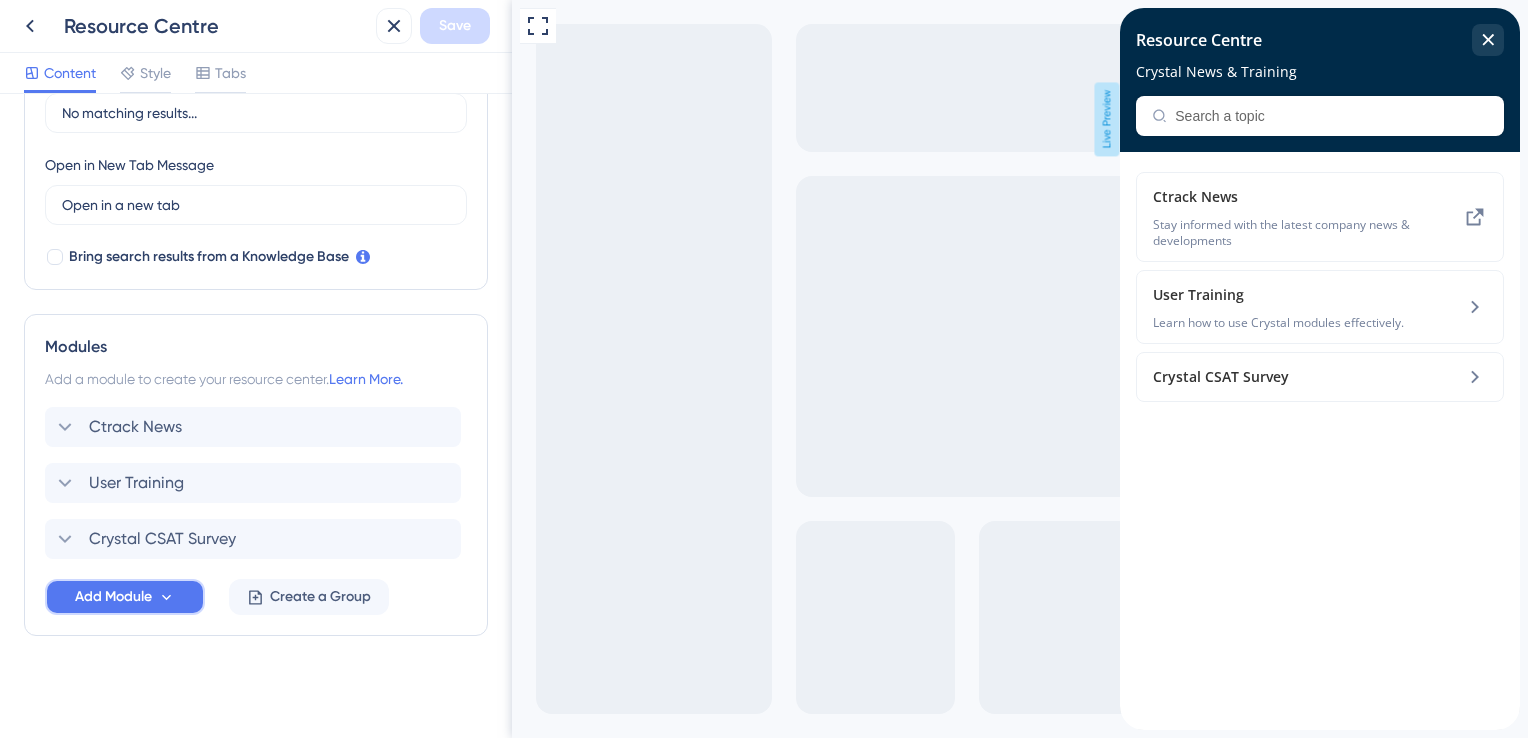 click on "Add Module" at bounding box center (125, 597) 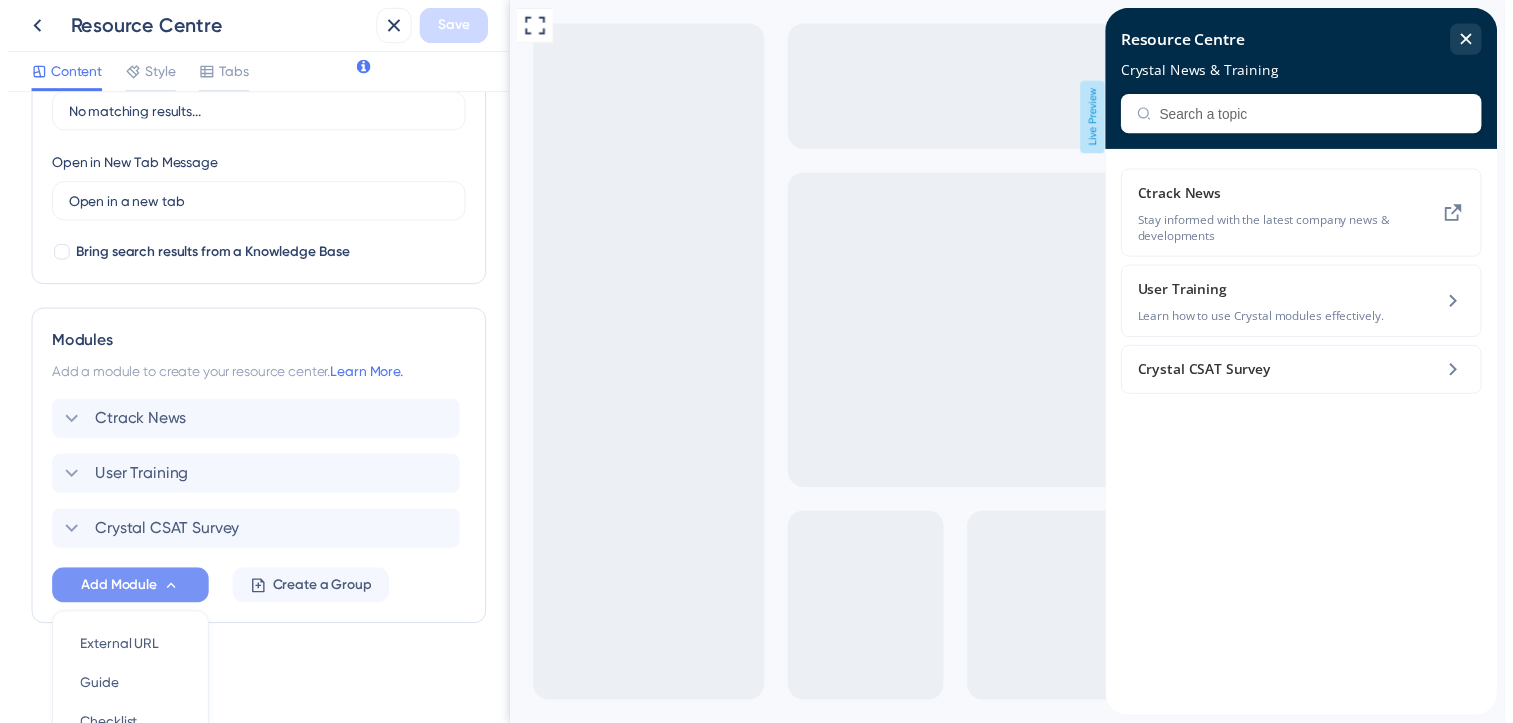 scroll, scrollTop: 712, scrollLeft: 0, axis: vertical 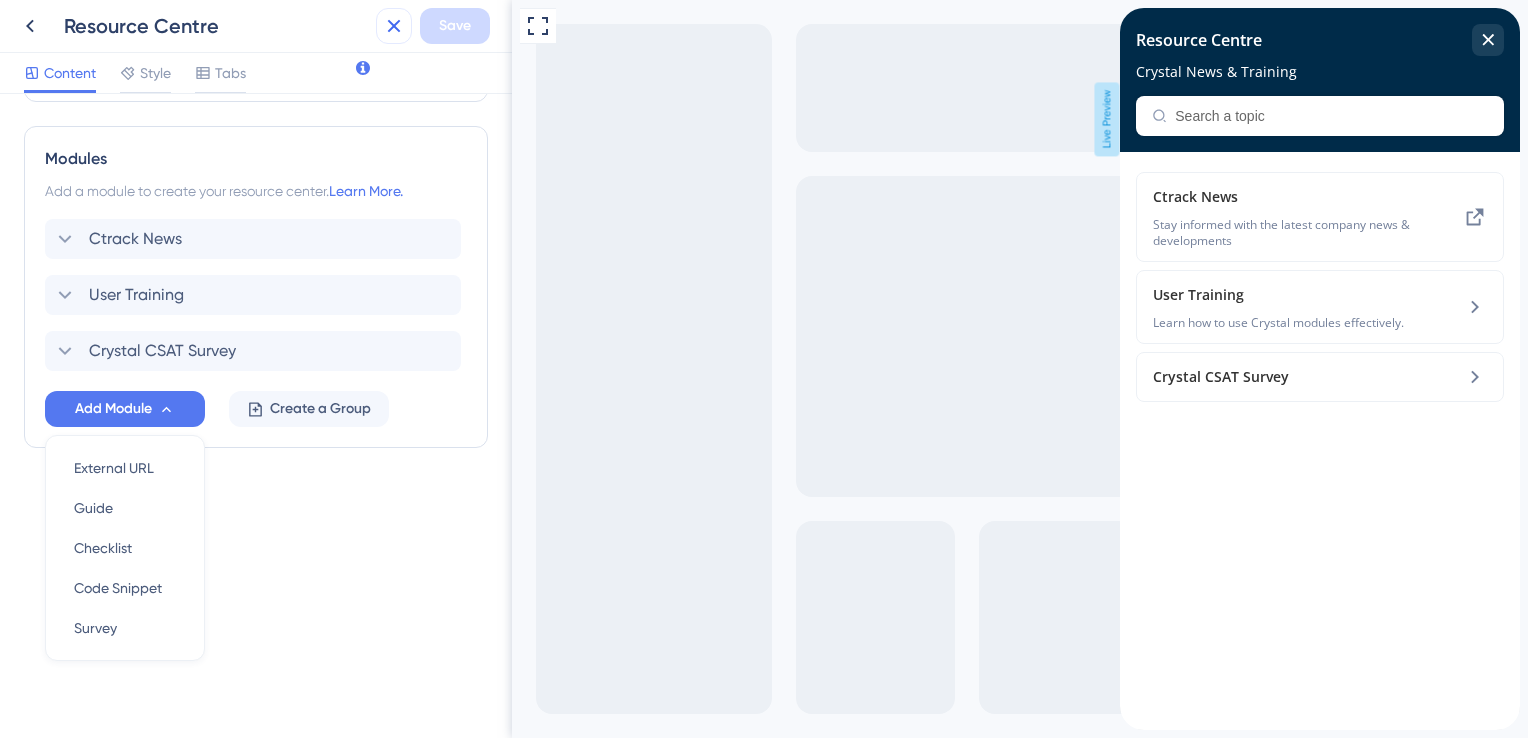 click 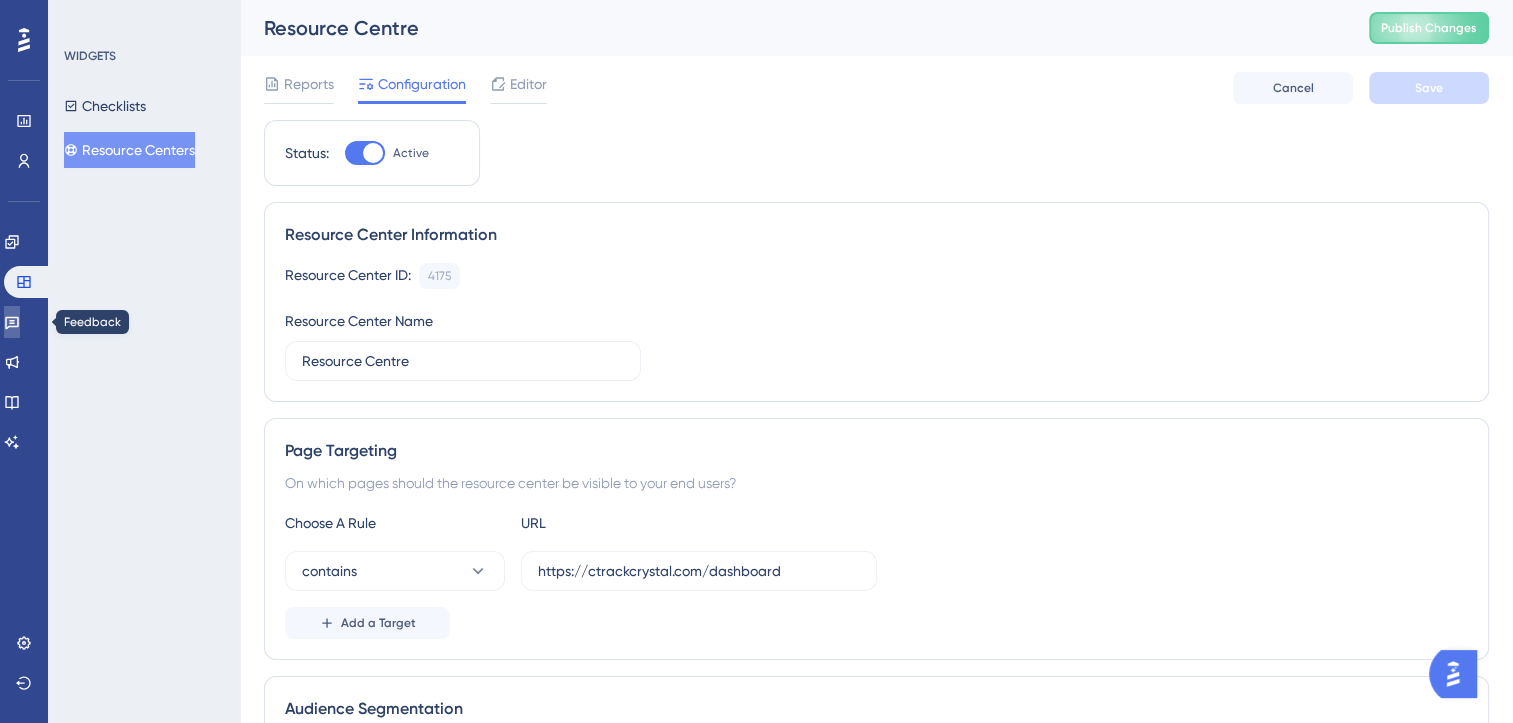 click 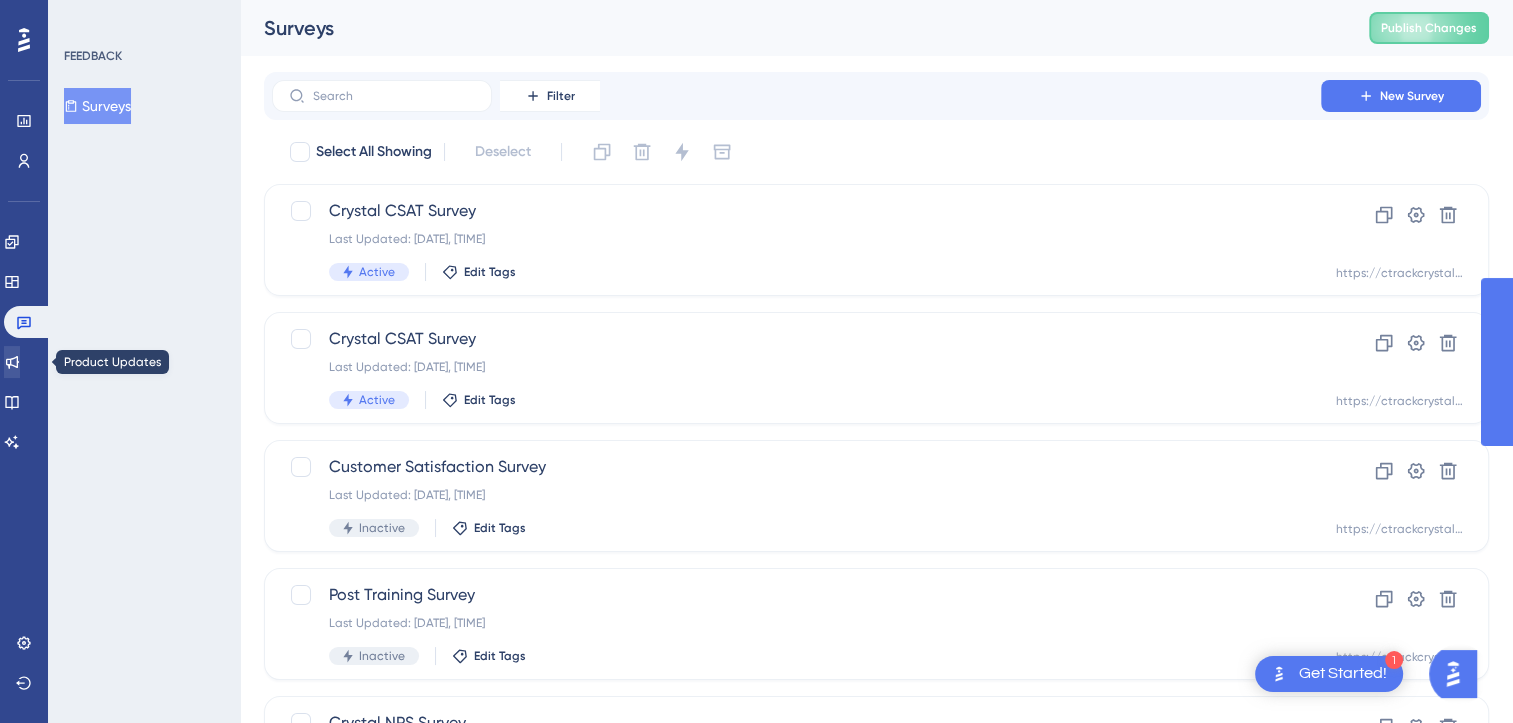 scroll, scrollTop: 0, scrollLeft: 0, axis: both 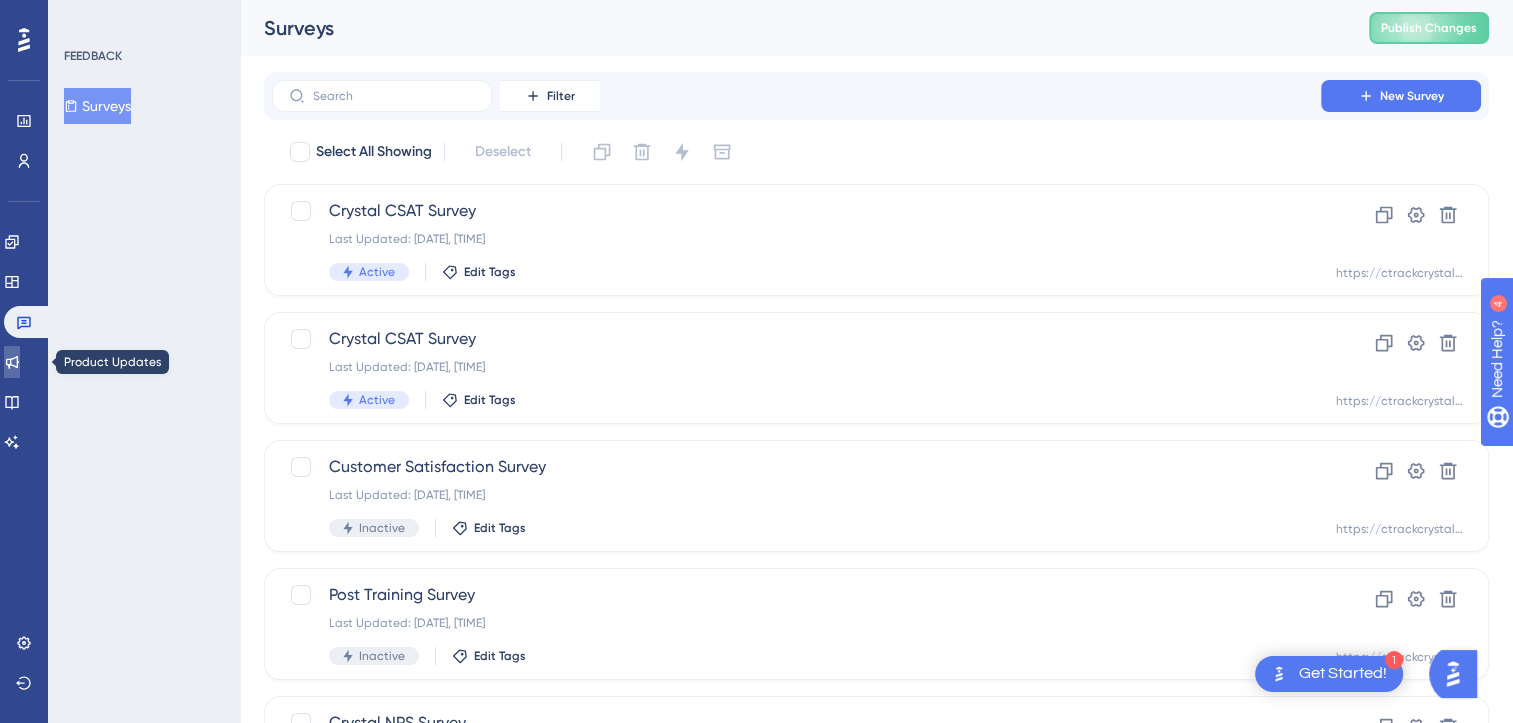 click 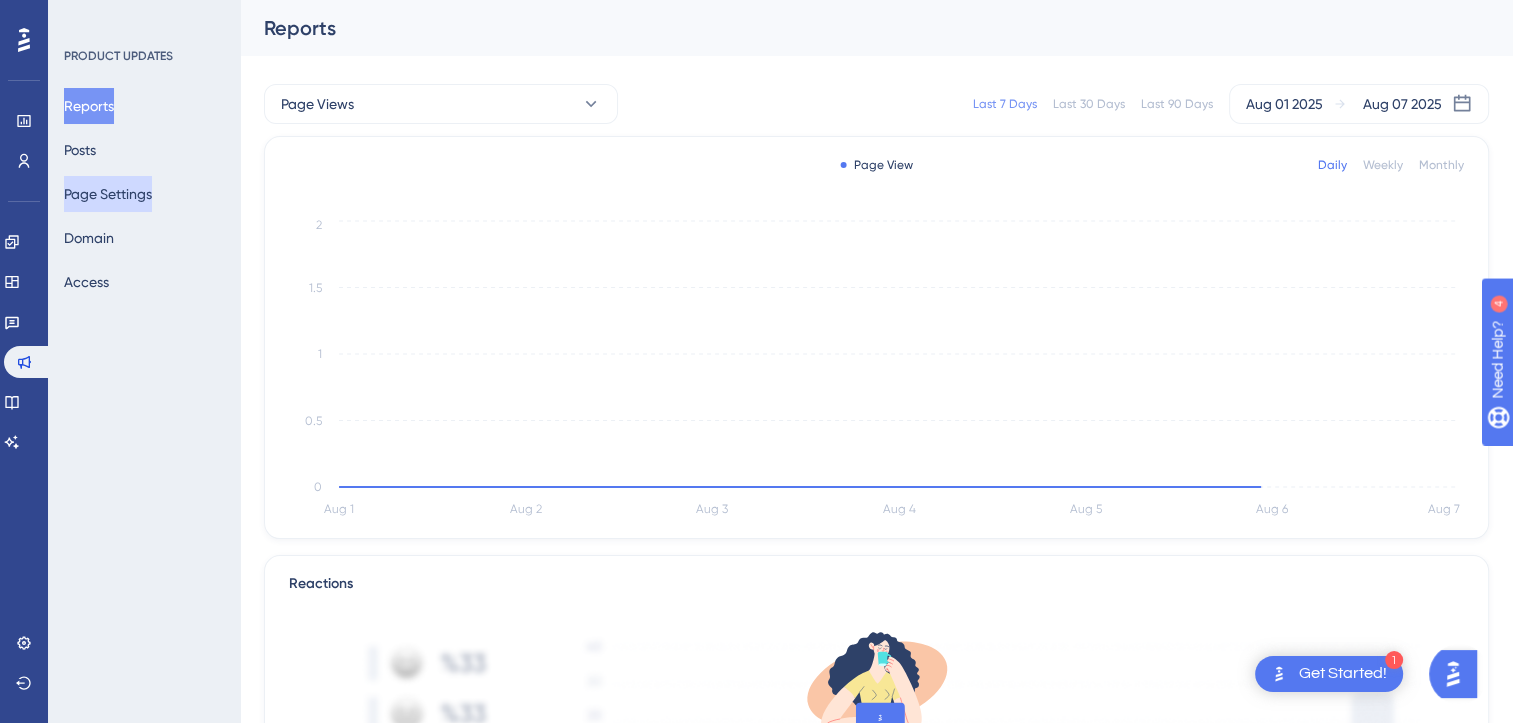 click on "Page Settings" at bounding box center (108, 194) 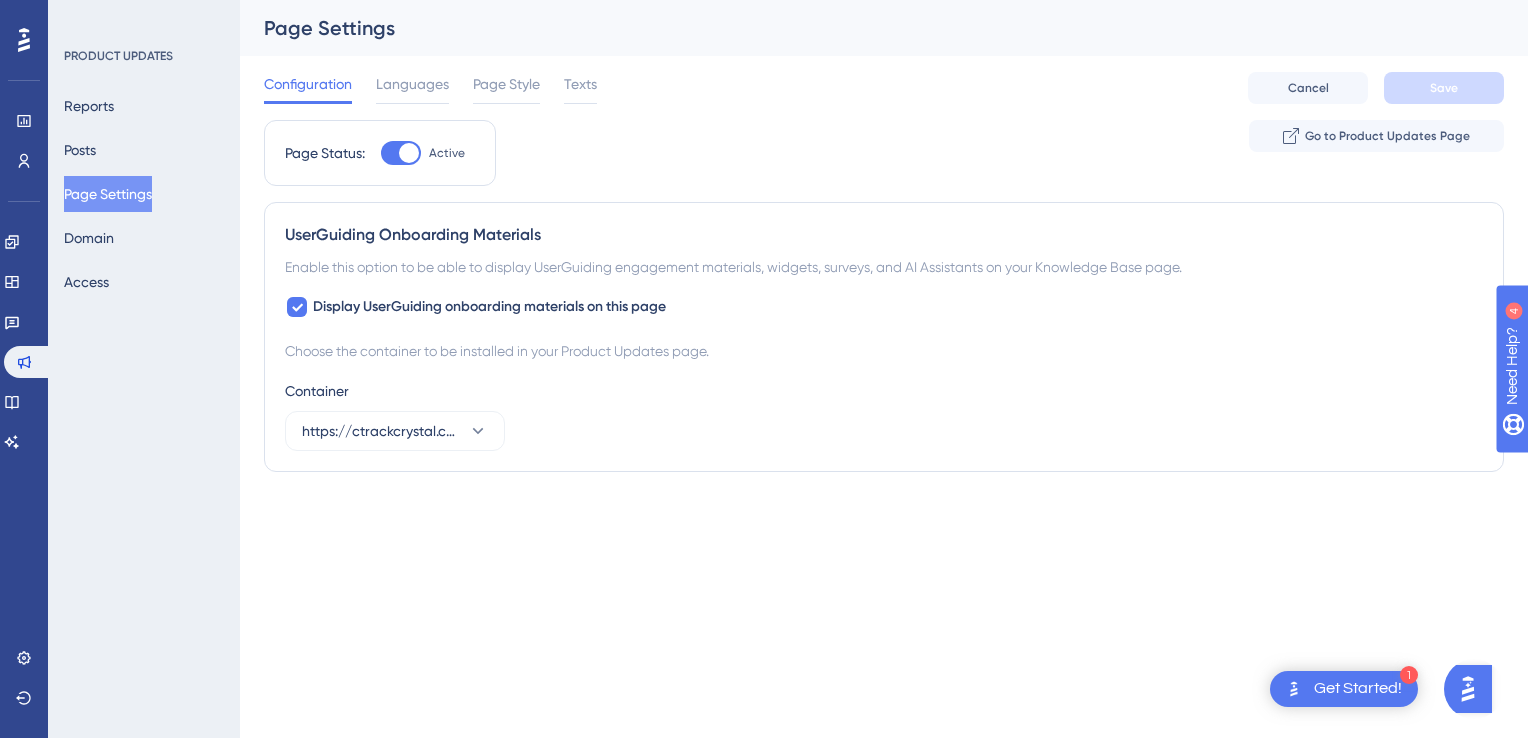 click on "Reports Posts Page Settings Domain Access" at bounding box center [145, 194] 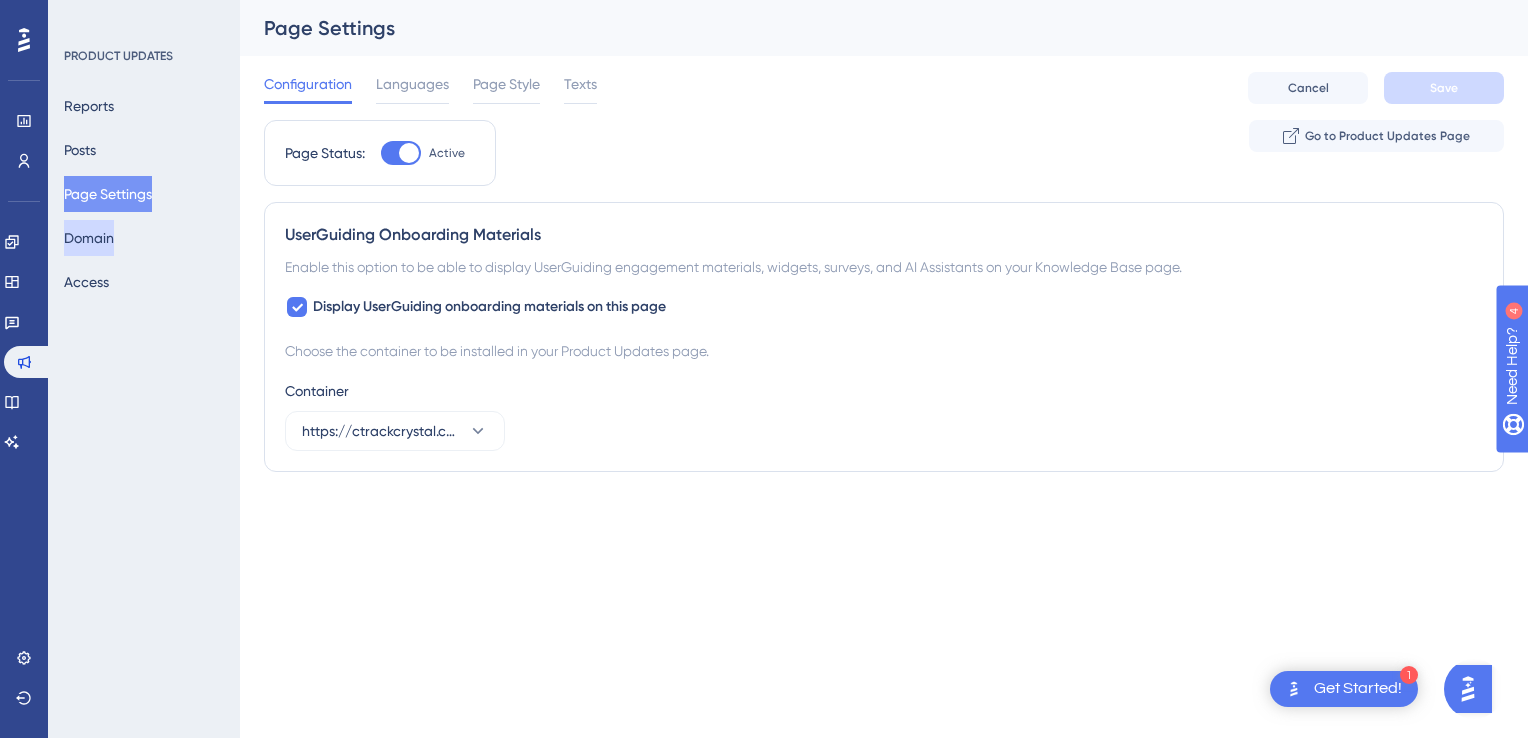 click on "Domain" at bounding box center [89, 238] 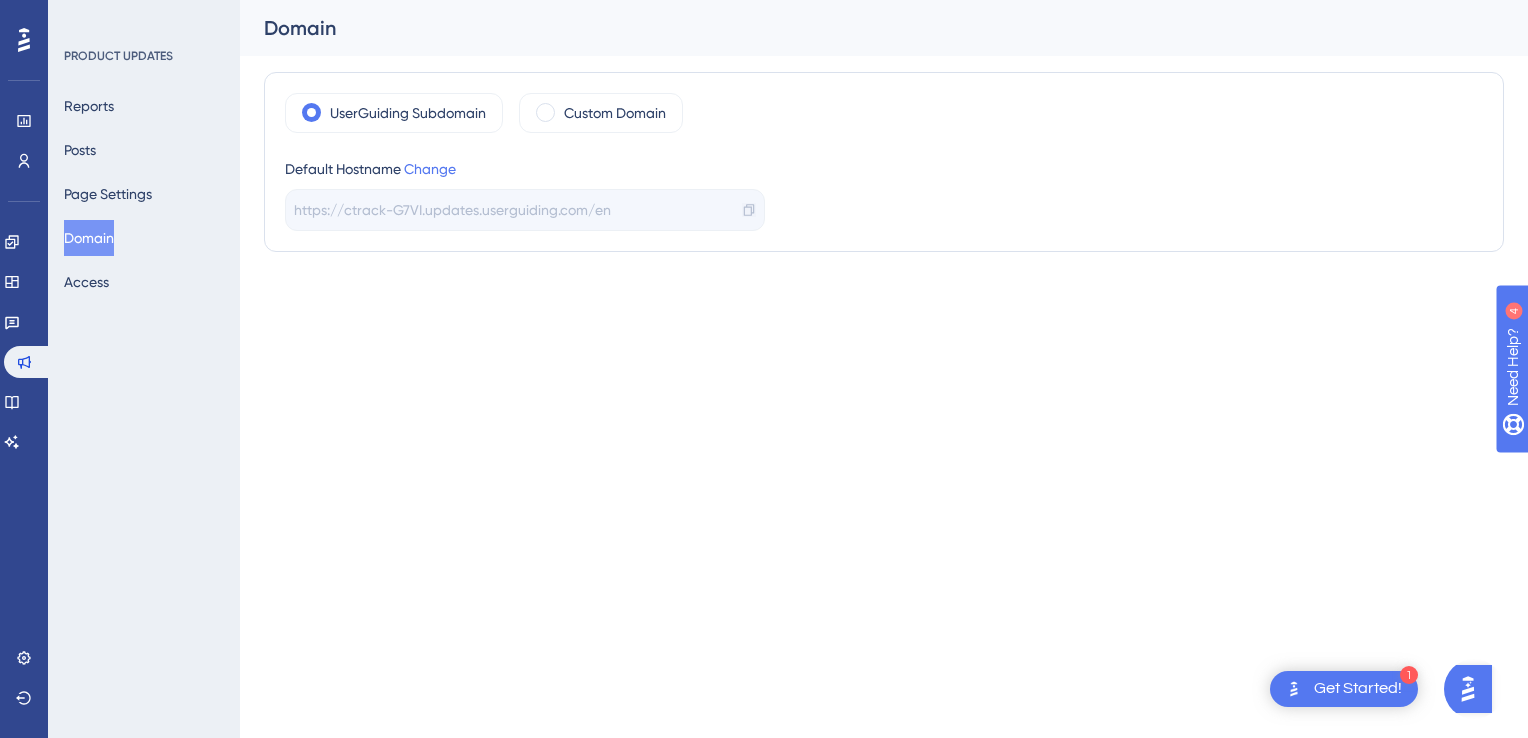 click 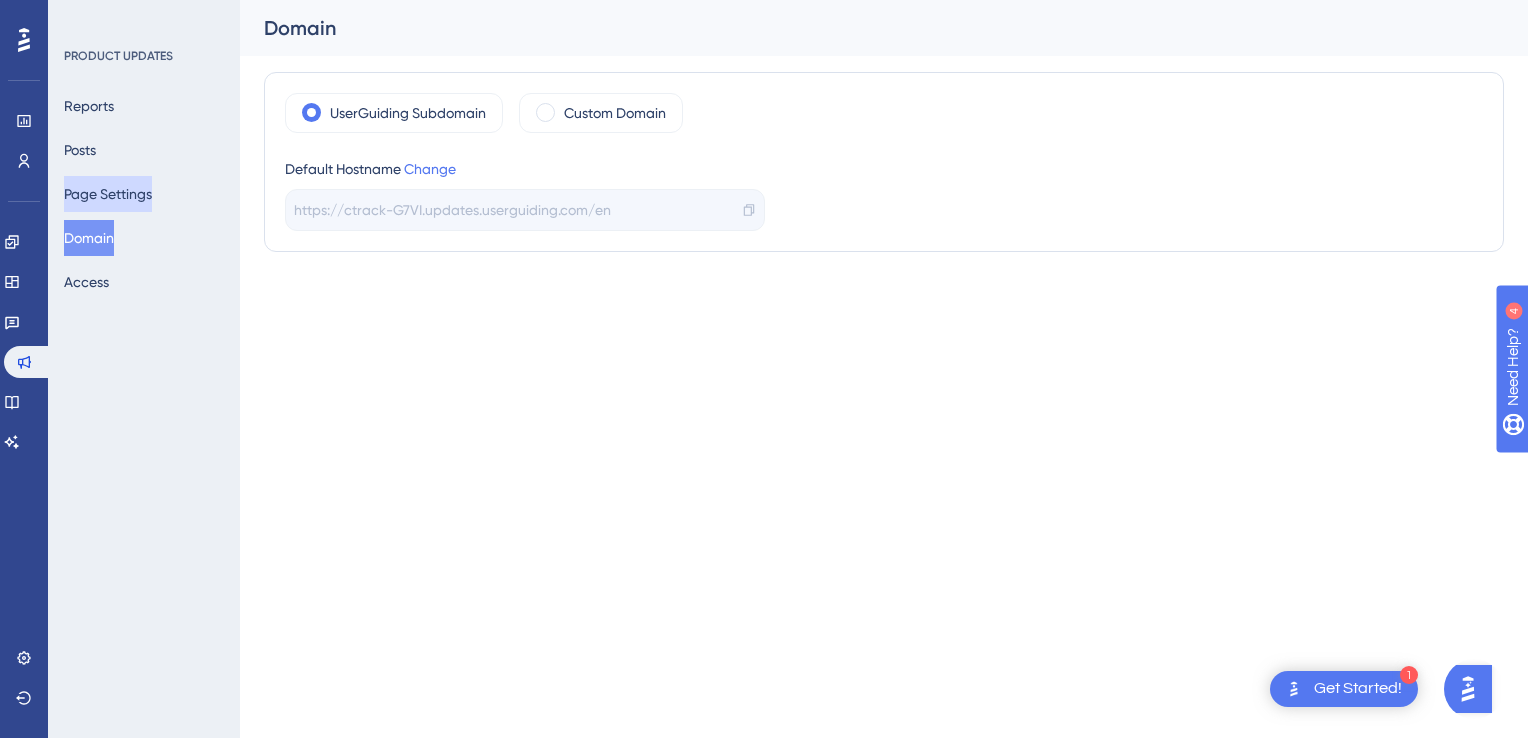 click on "Page Settings" at bounding box center [108, 194] 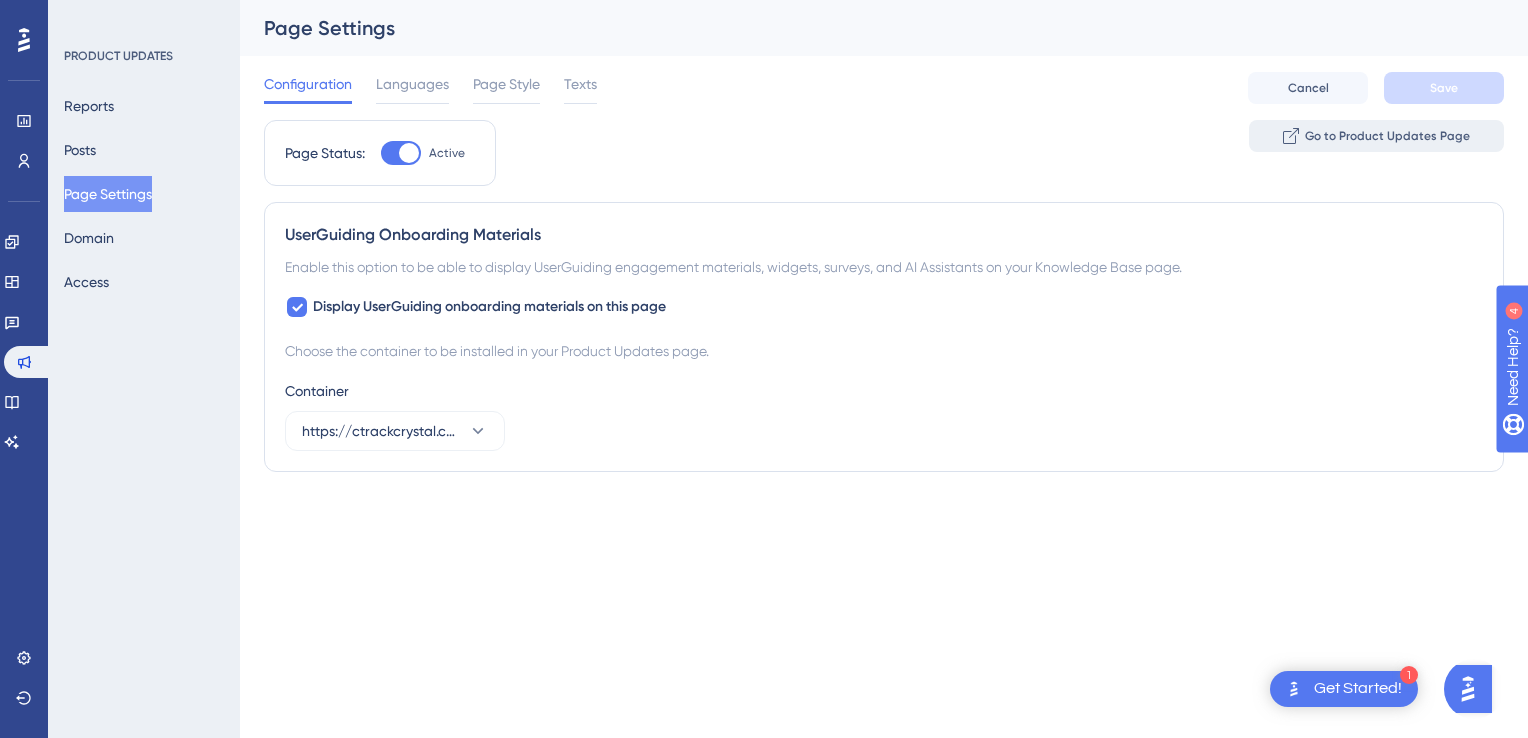 click 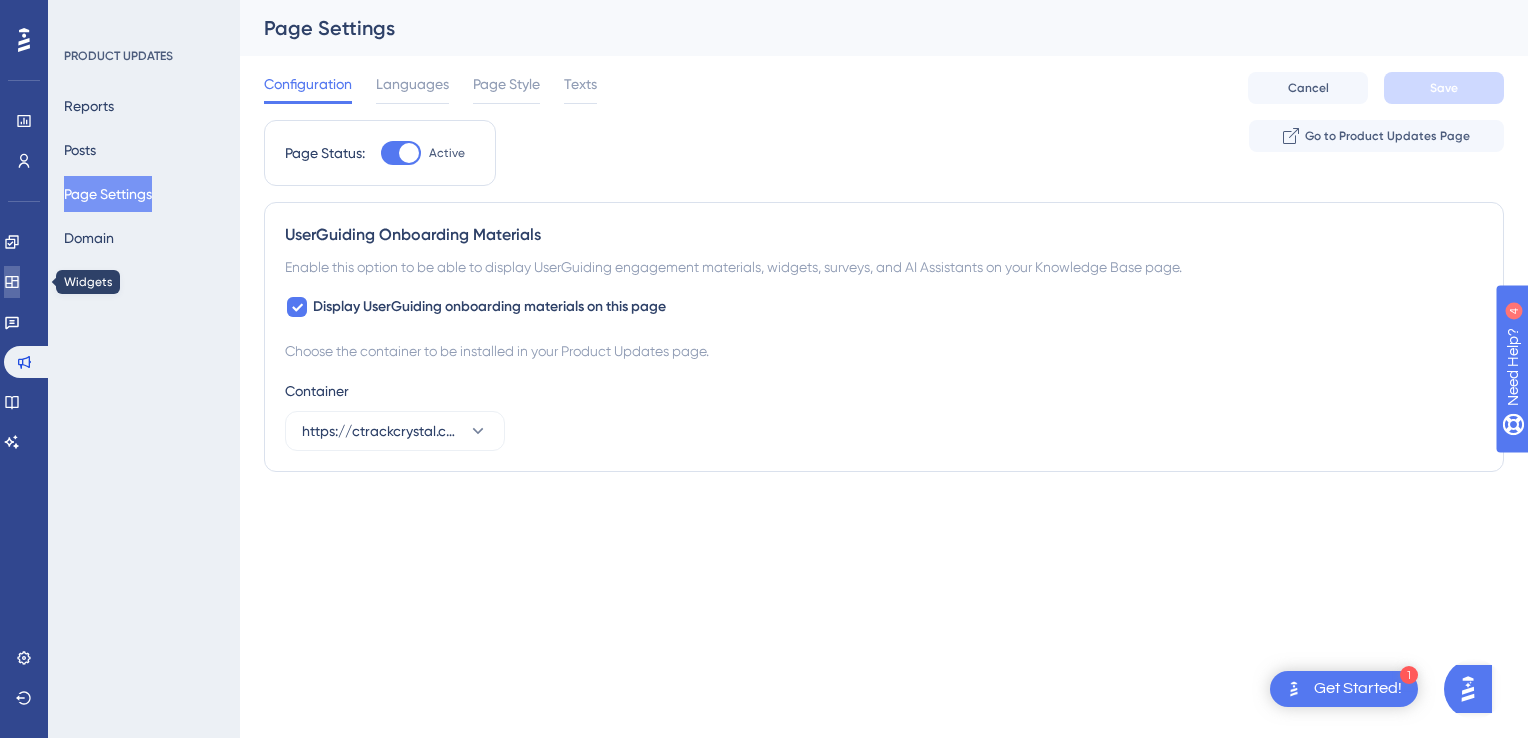 click 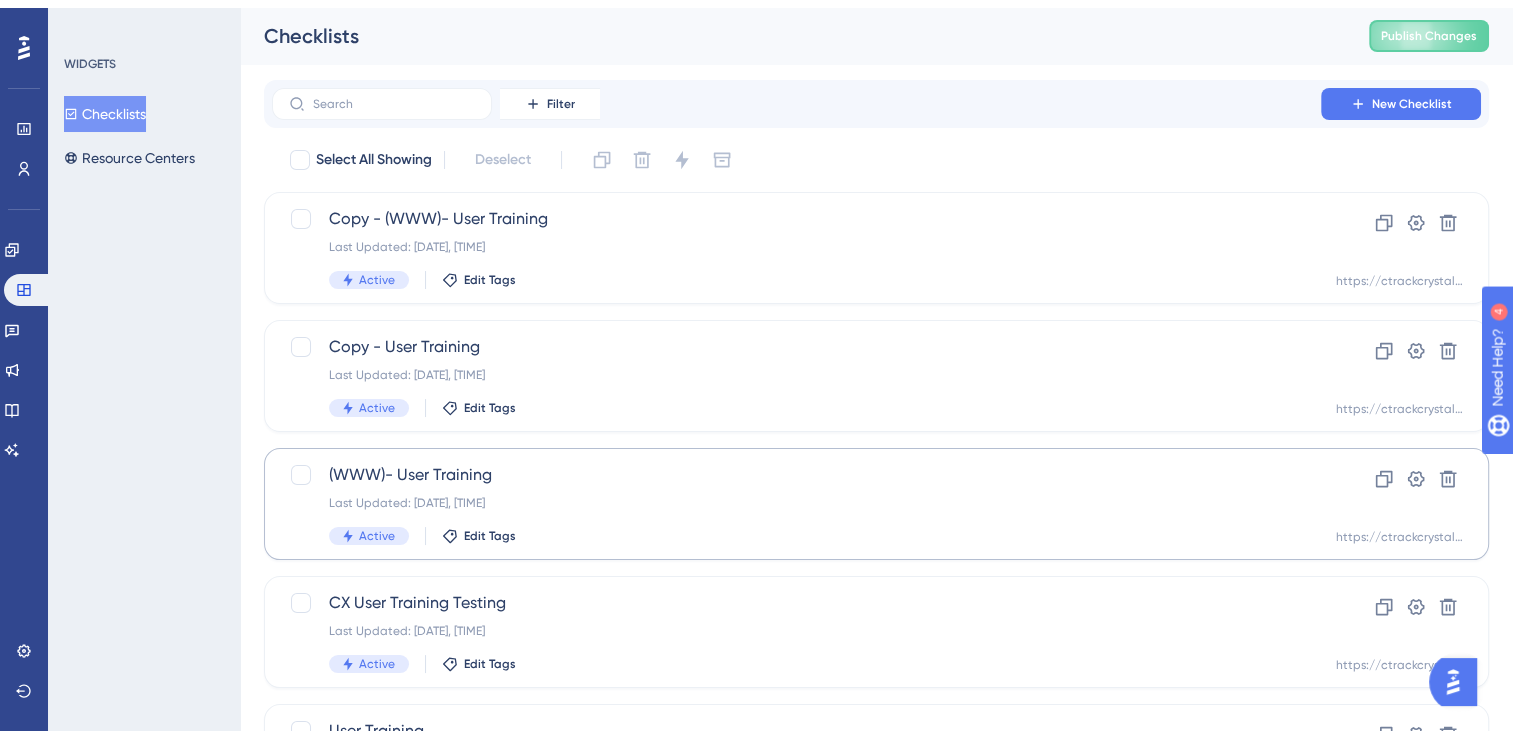 scroll, scrollTop: 133, scrollLeft: 0, axis: vertical 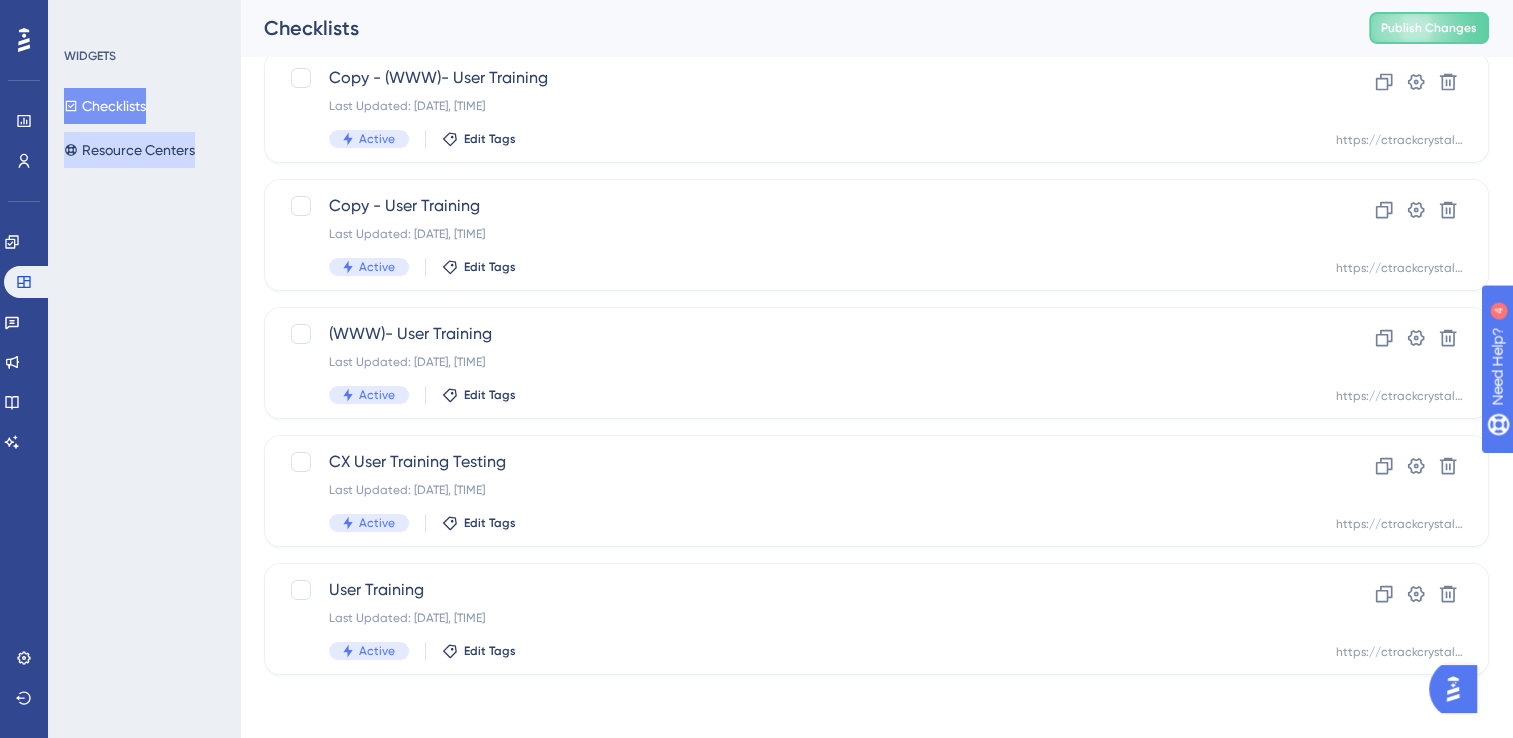 click on "Resource Centers" at bounding box center (129, 150) 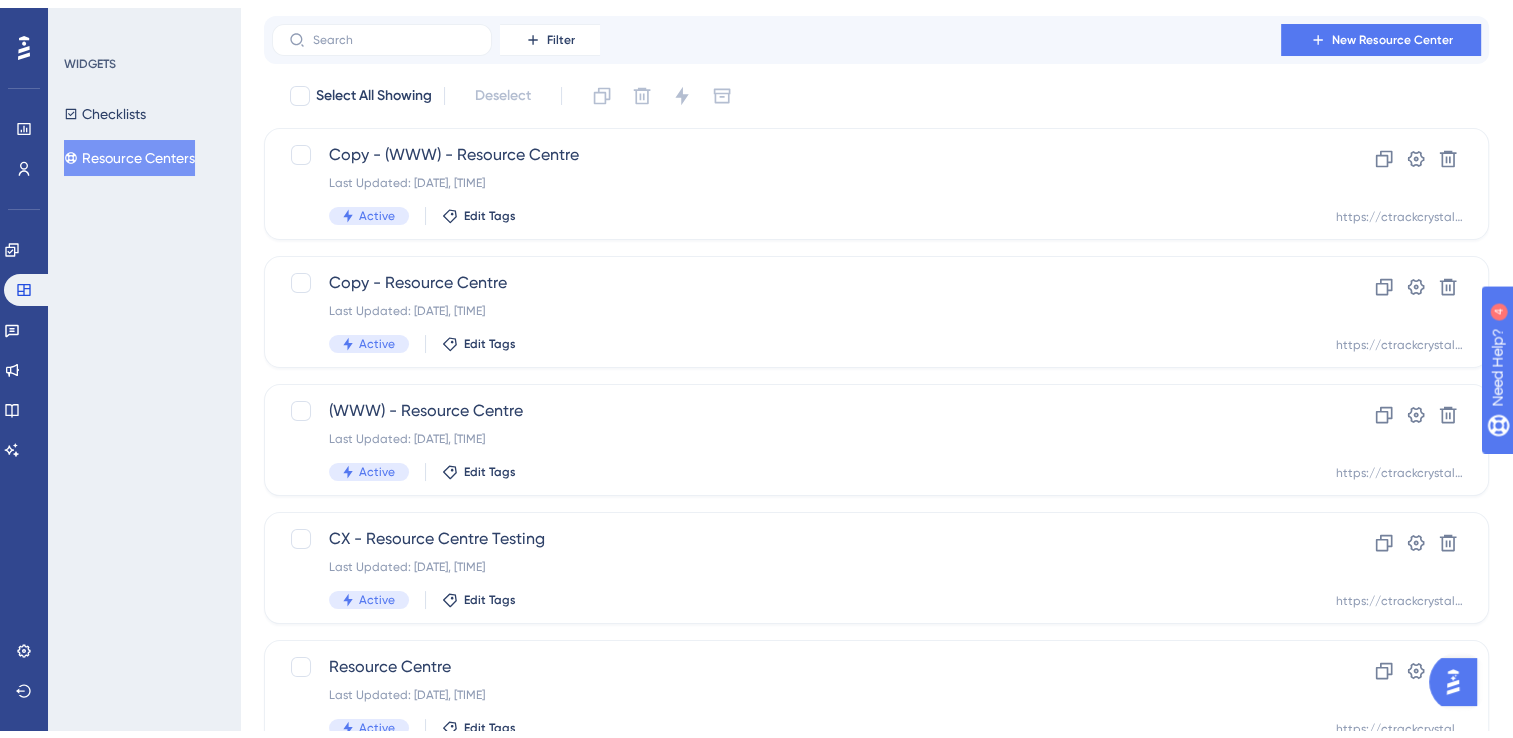 scroll, scrollTop: 133, scrollLeft: 0, axis: vertical 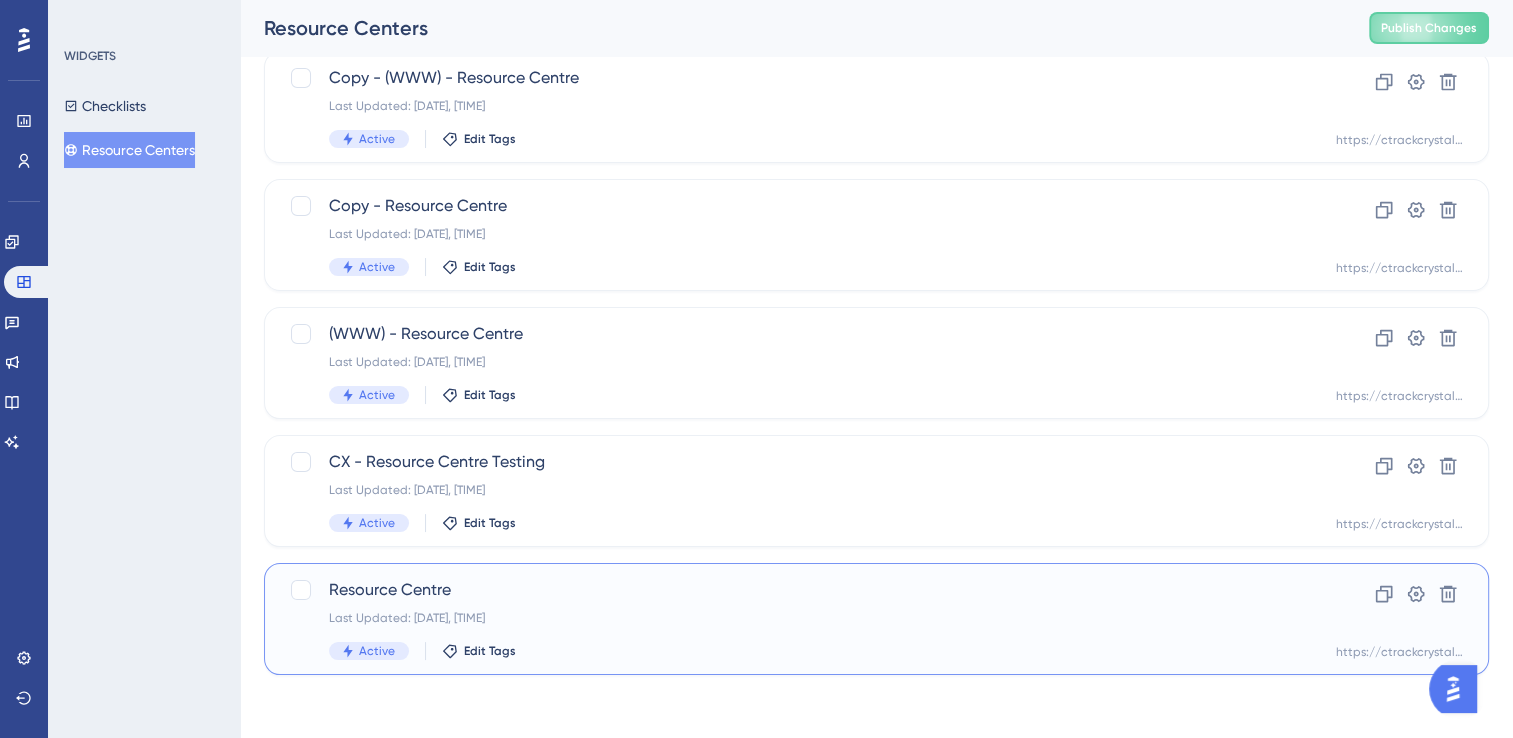 click on "Resource Centre" at bounding box center (796, 590) 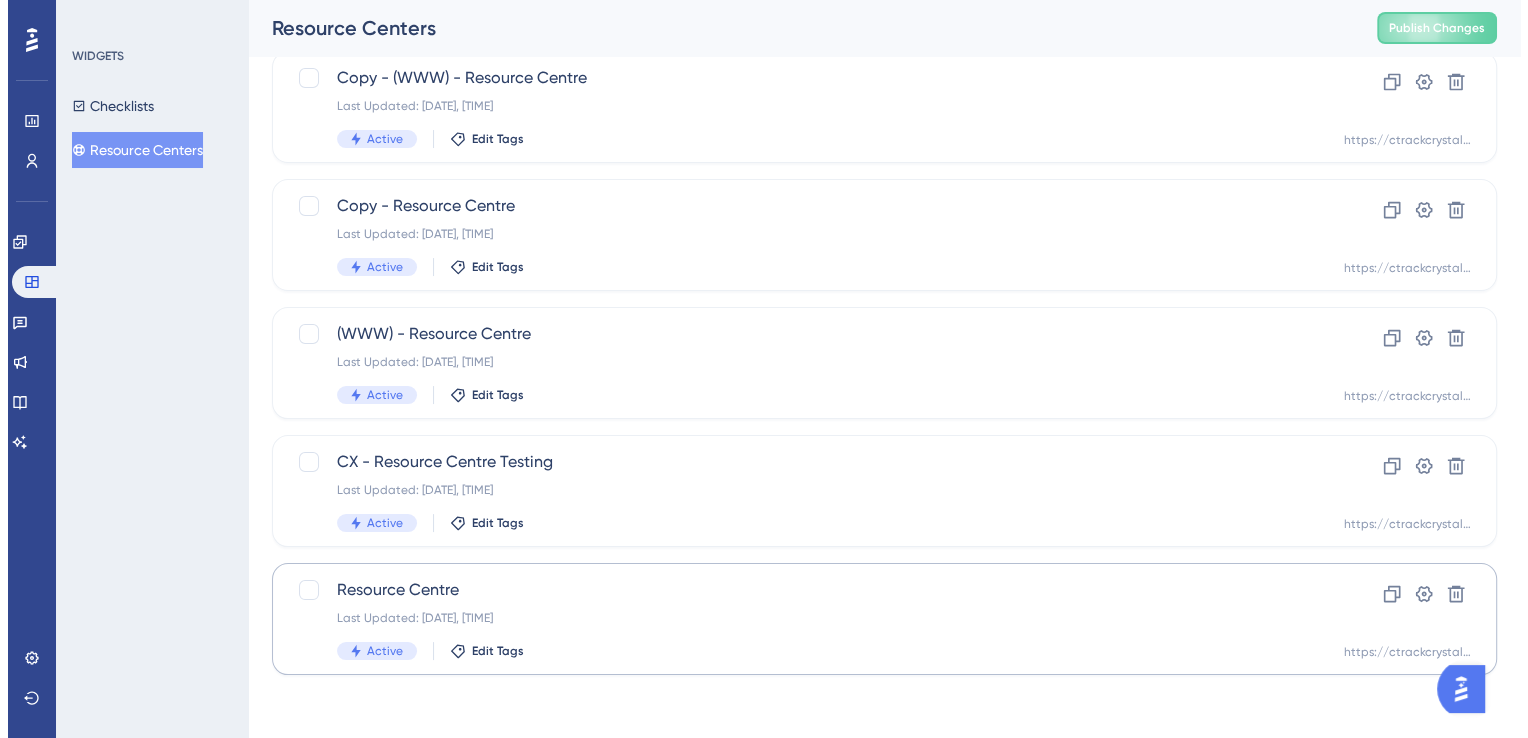 scroll, scrollTop: 0, scrollLeft: 0, axis: both 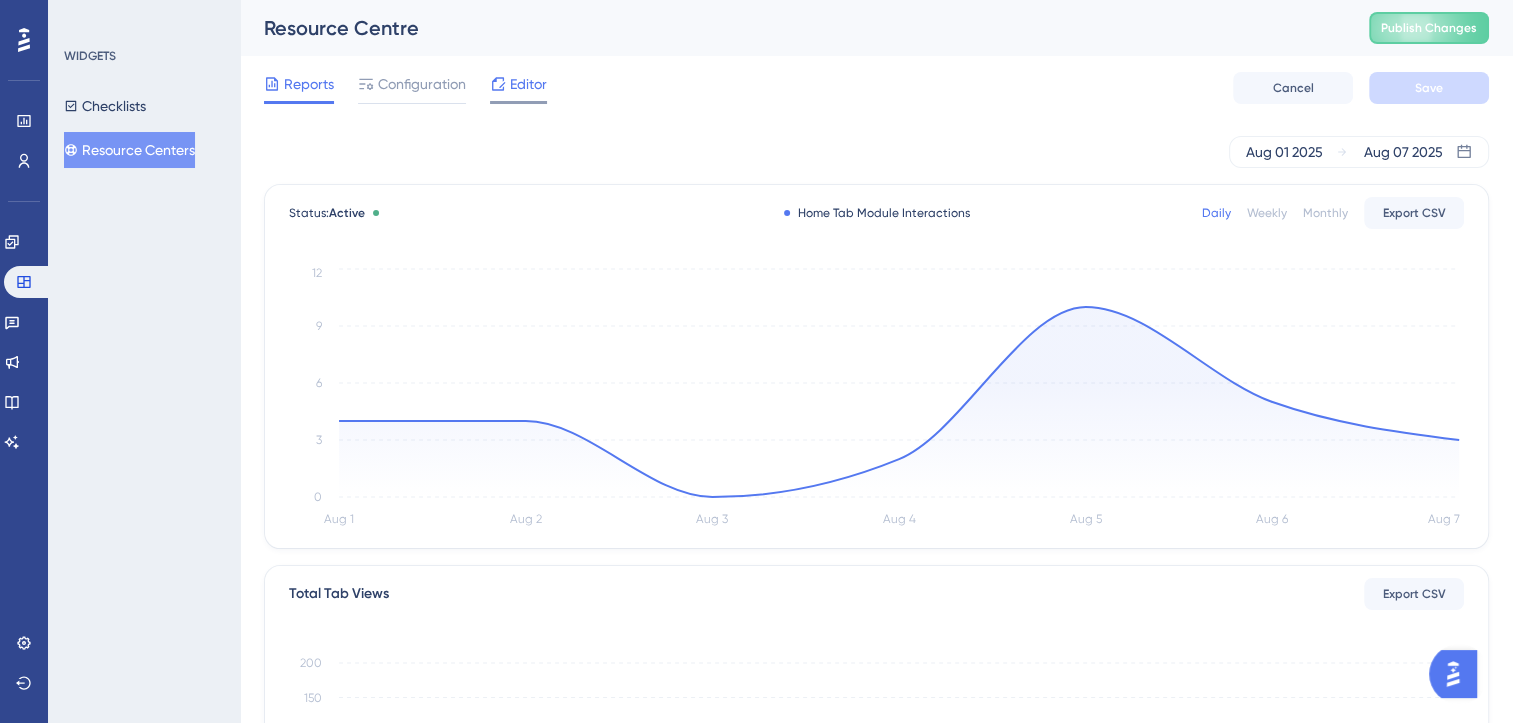 click on "Editor" at bounding box center (528, 84) 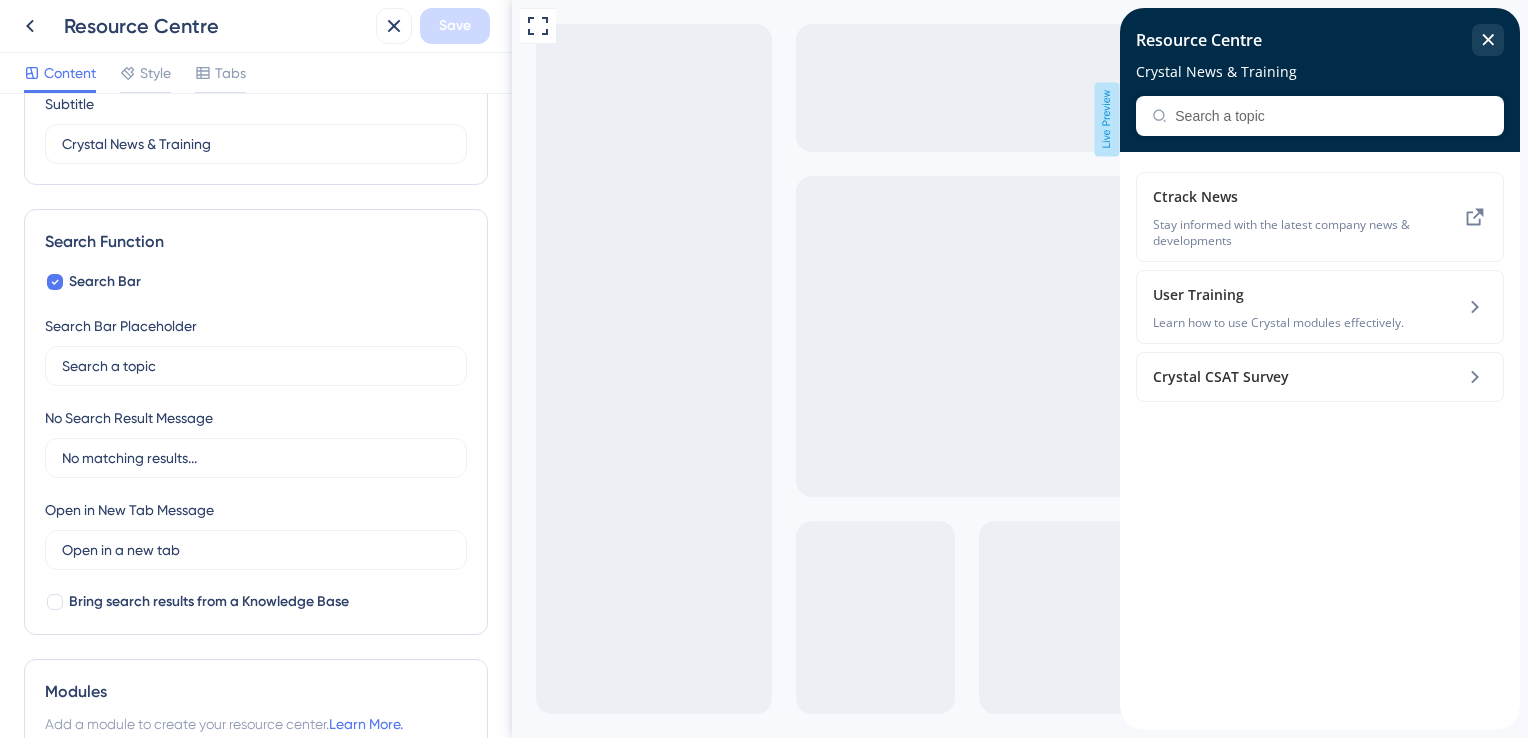 scroll, scrollTop: 0, scrollLeft: 0, axis: both 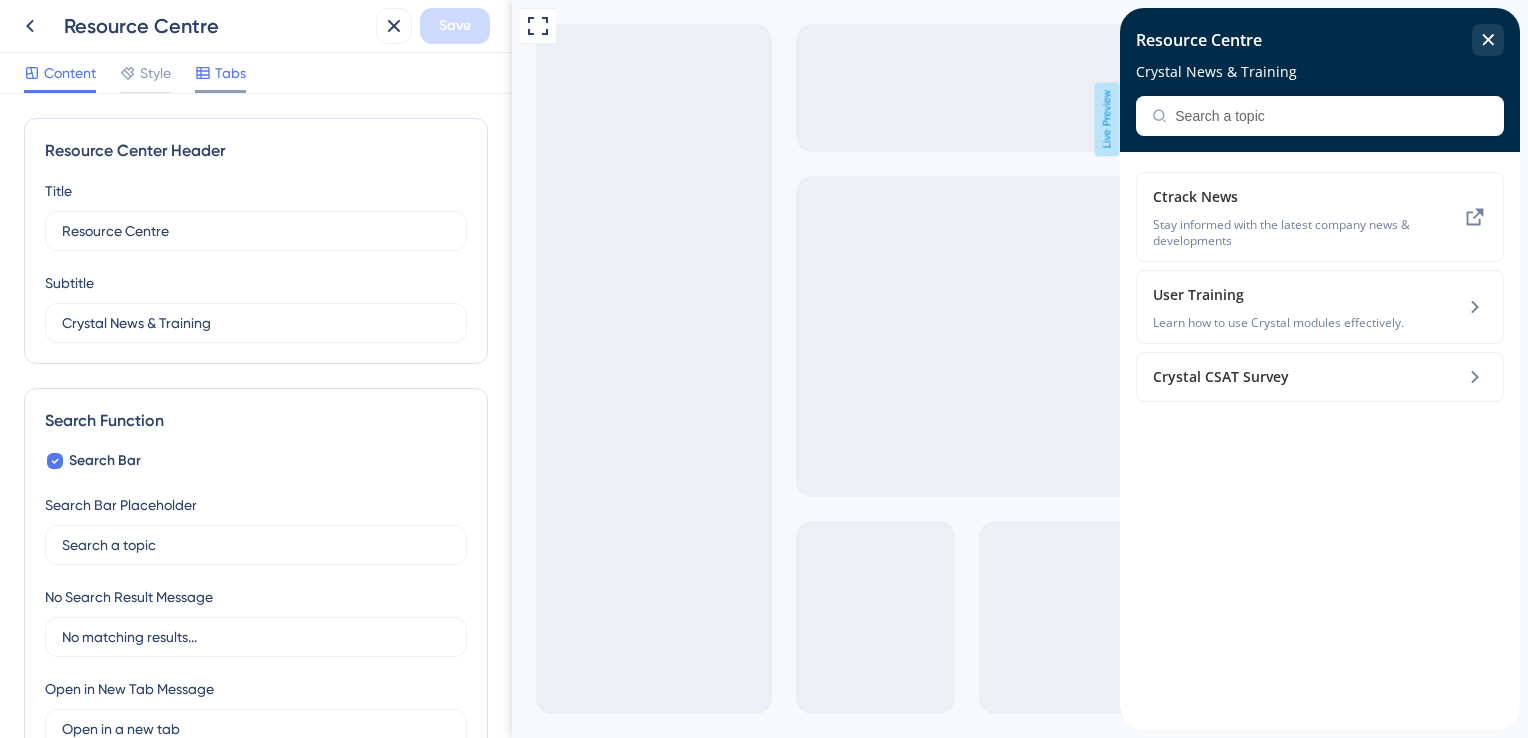 click on "Tabs" at bounding box center [230, 73] 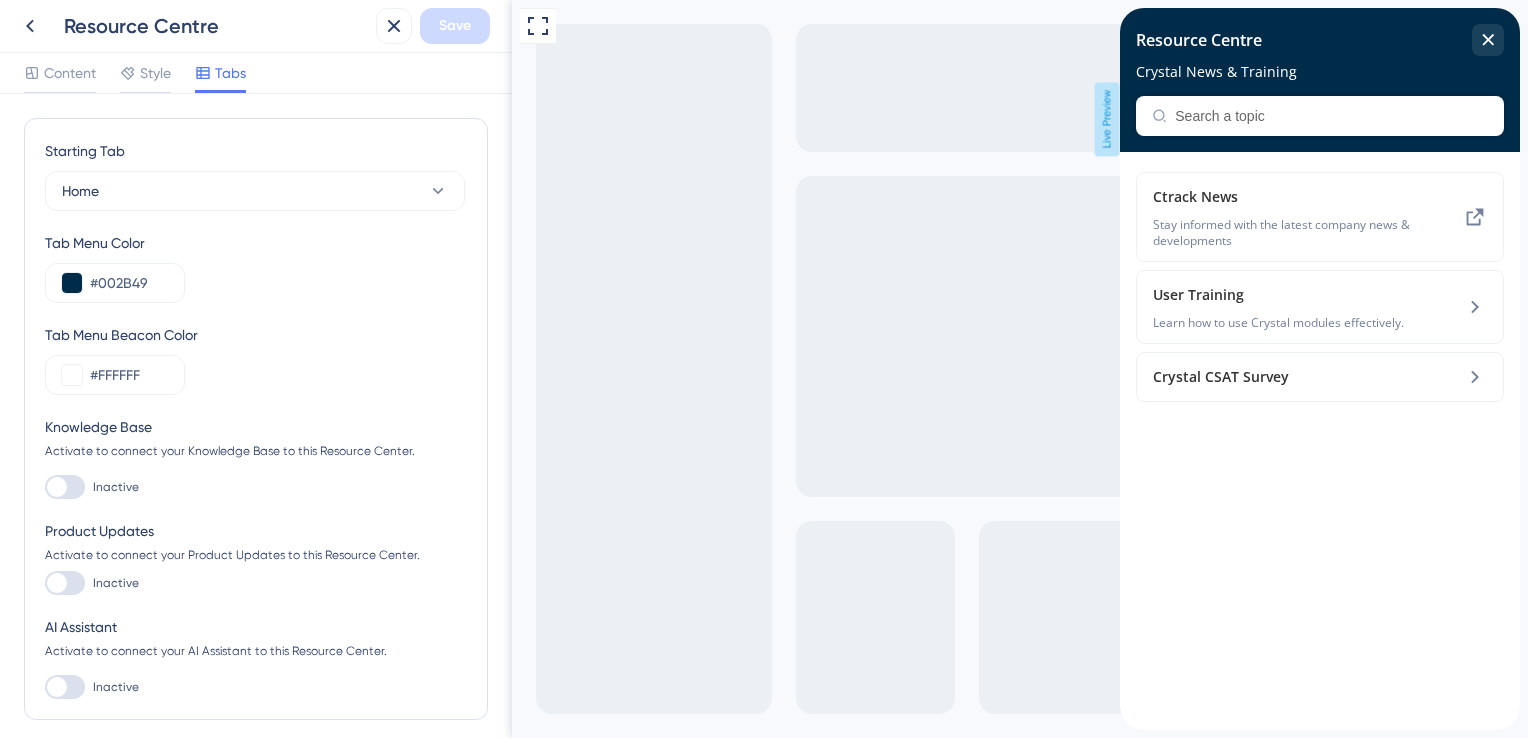 scroll, scrollTop: 84, scrollLeft: 0, axis: vertical 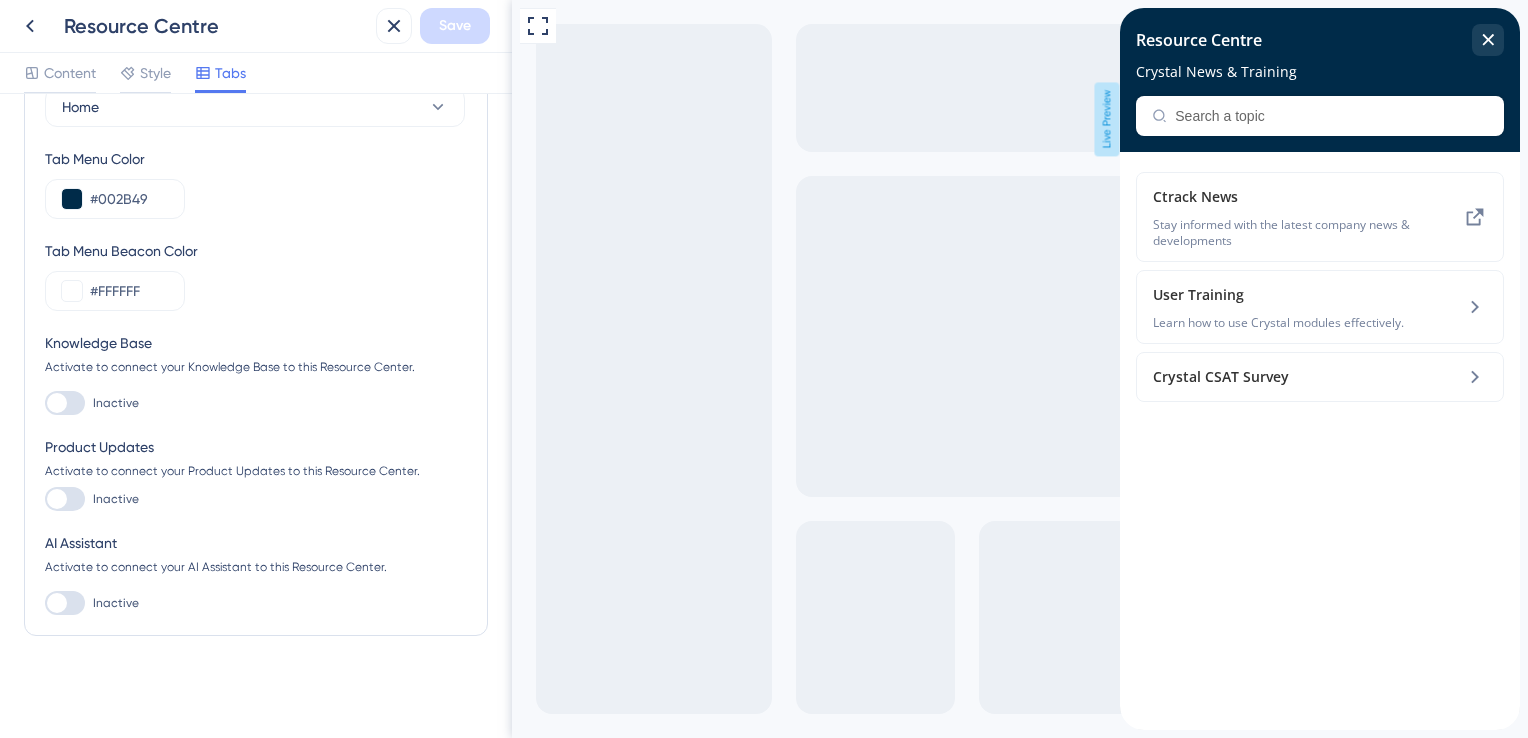 click at bounding box center (57, 499) 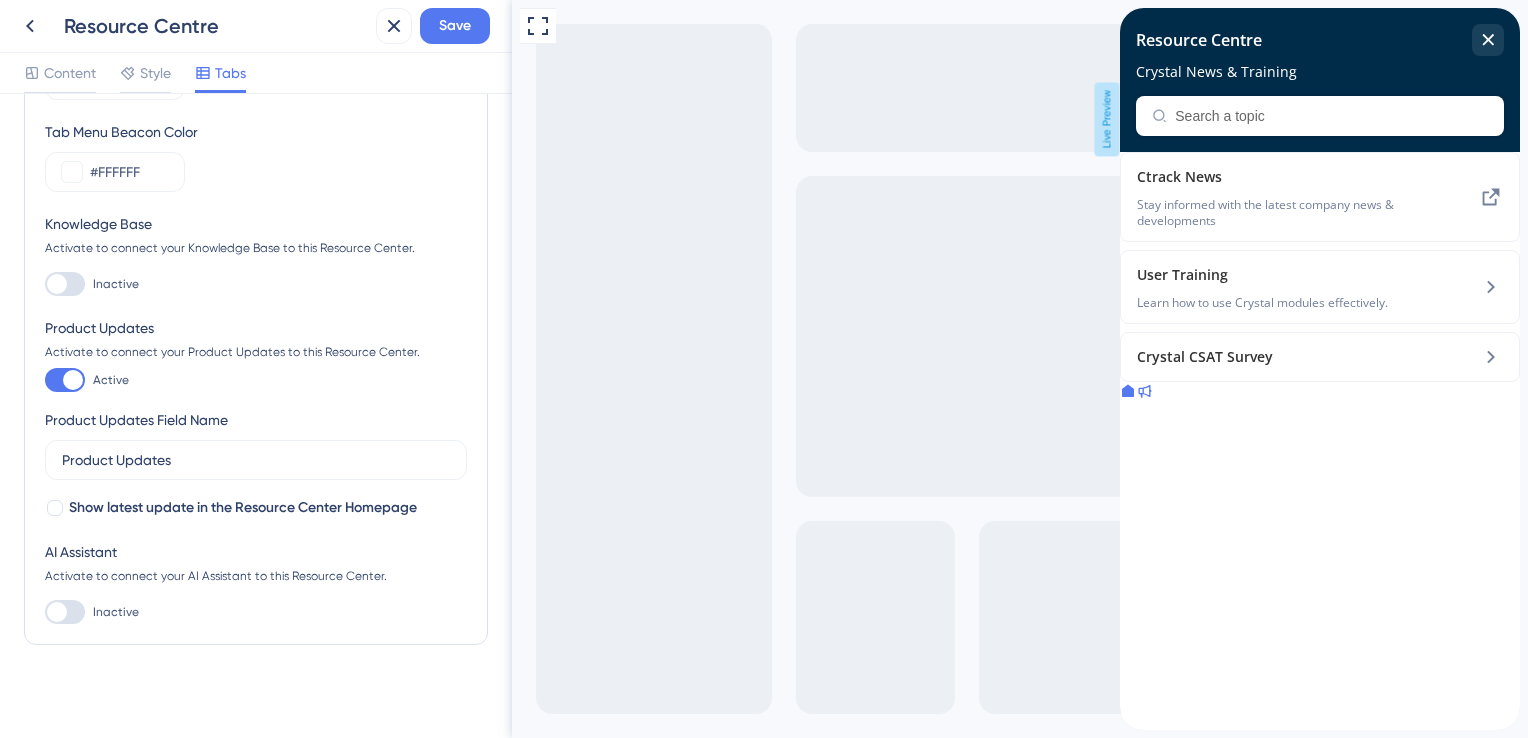scroll, scrollTop: 212, scrollLeft: 0, axis: vertical 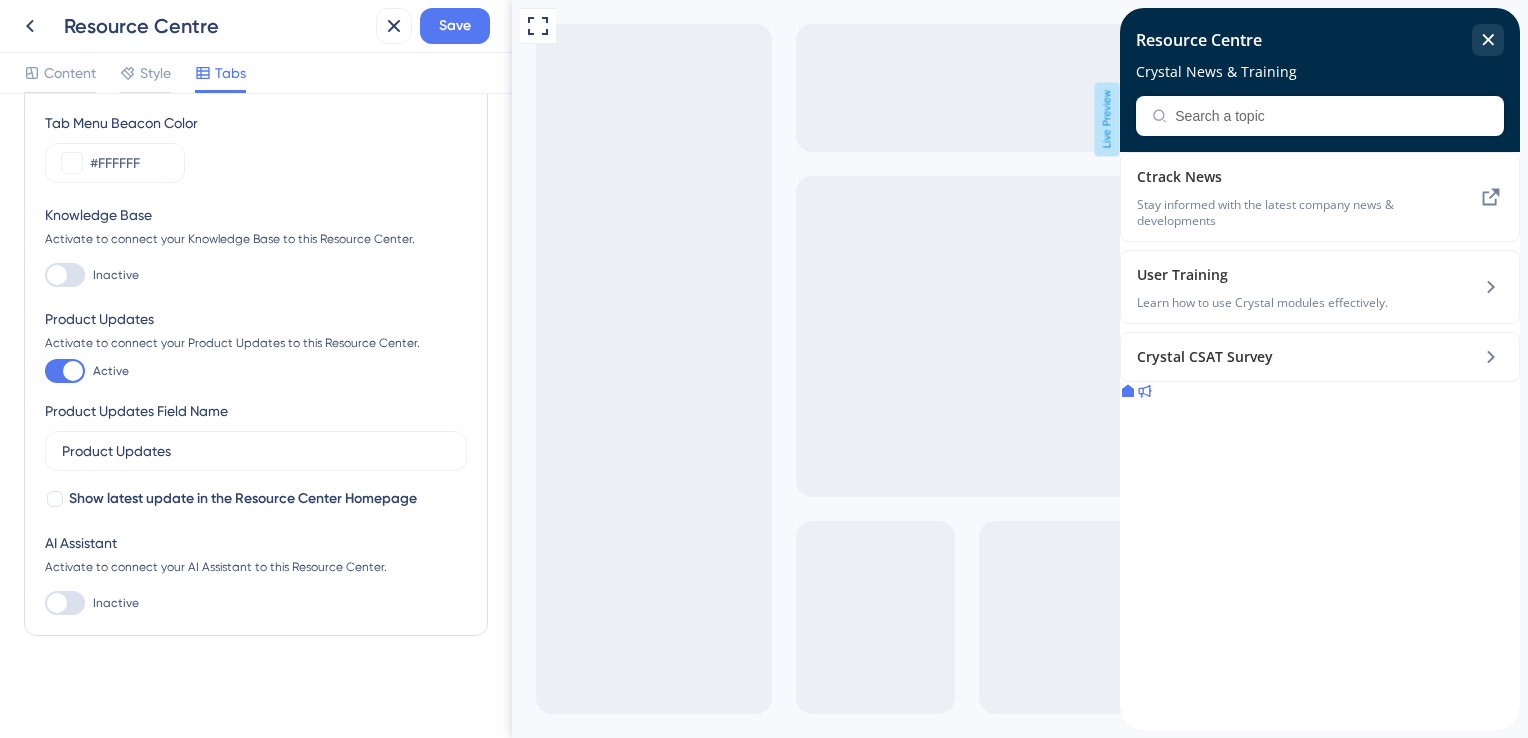 click at bounding box center (1144, 404) 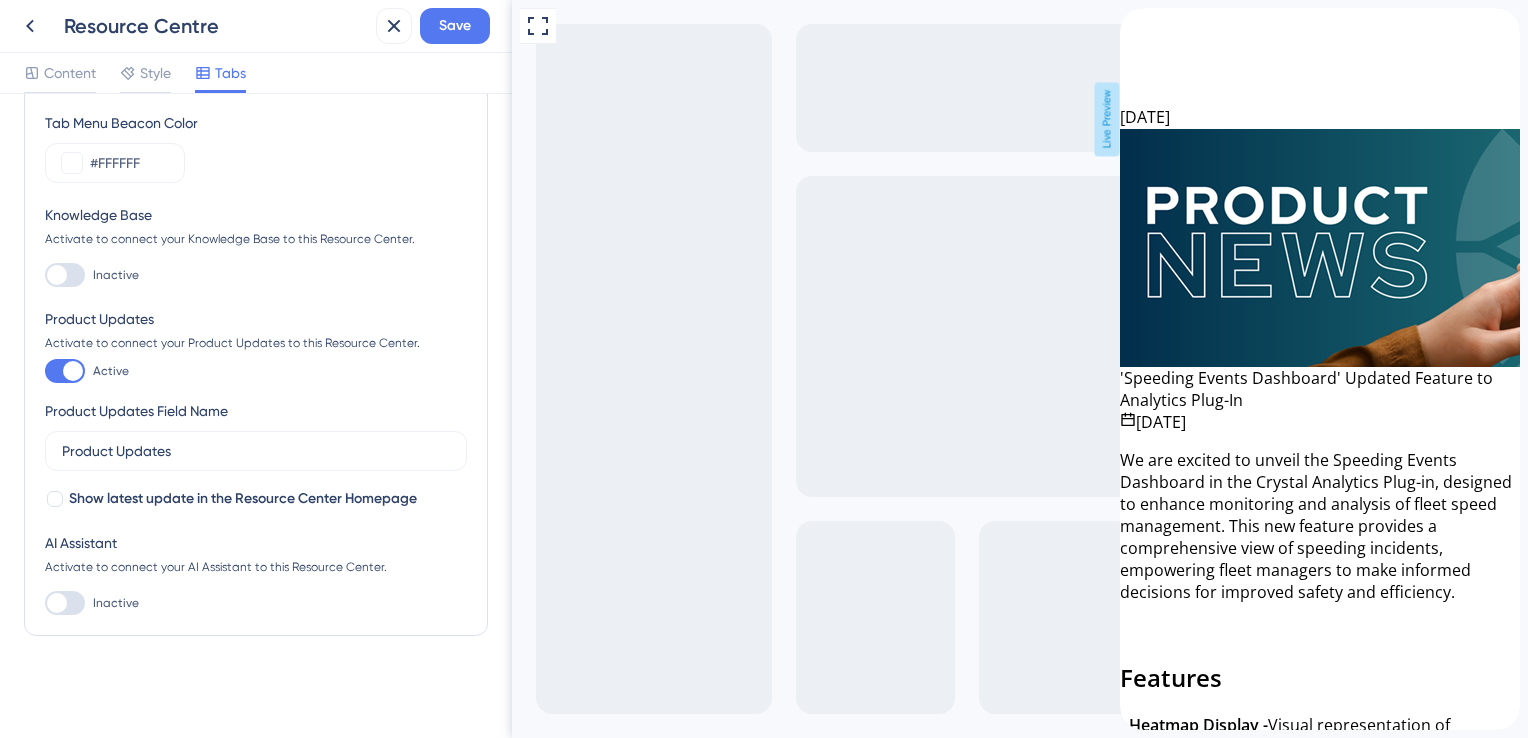 scroll, scrollTop: 1000, scrollLeft: 0, axis: vertical 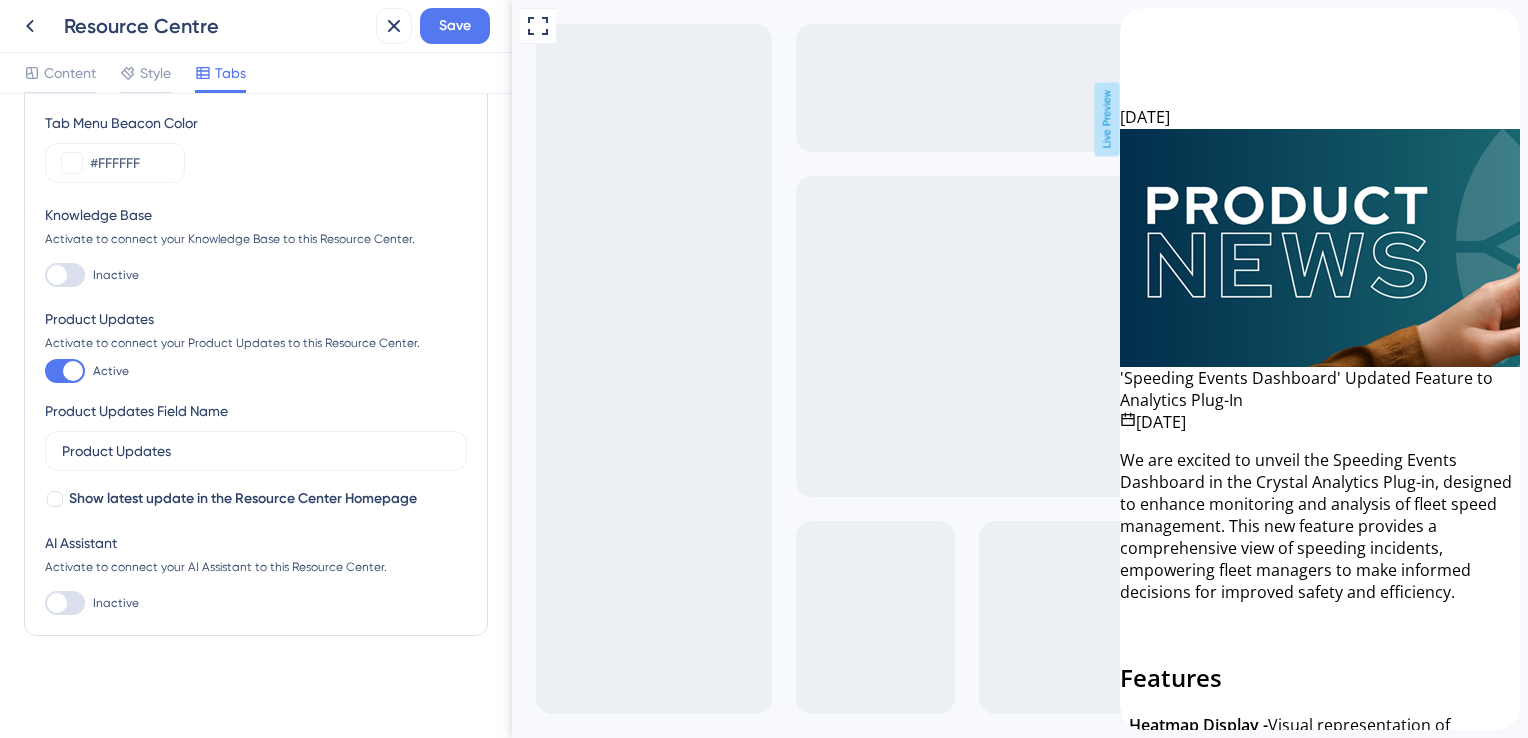 click 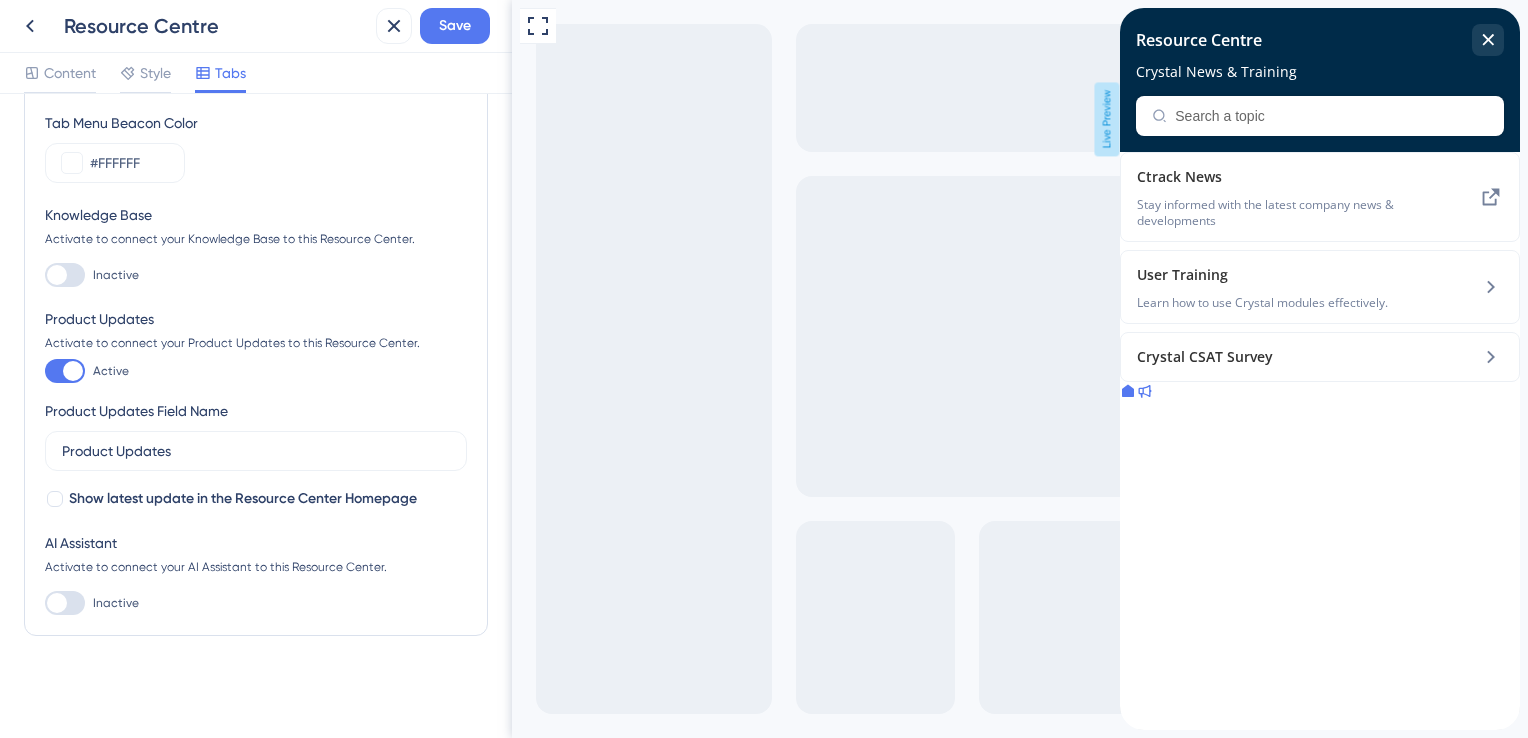 click at bounding box center [73, 371] 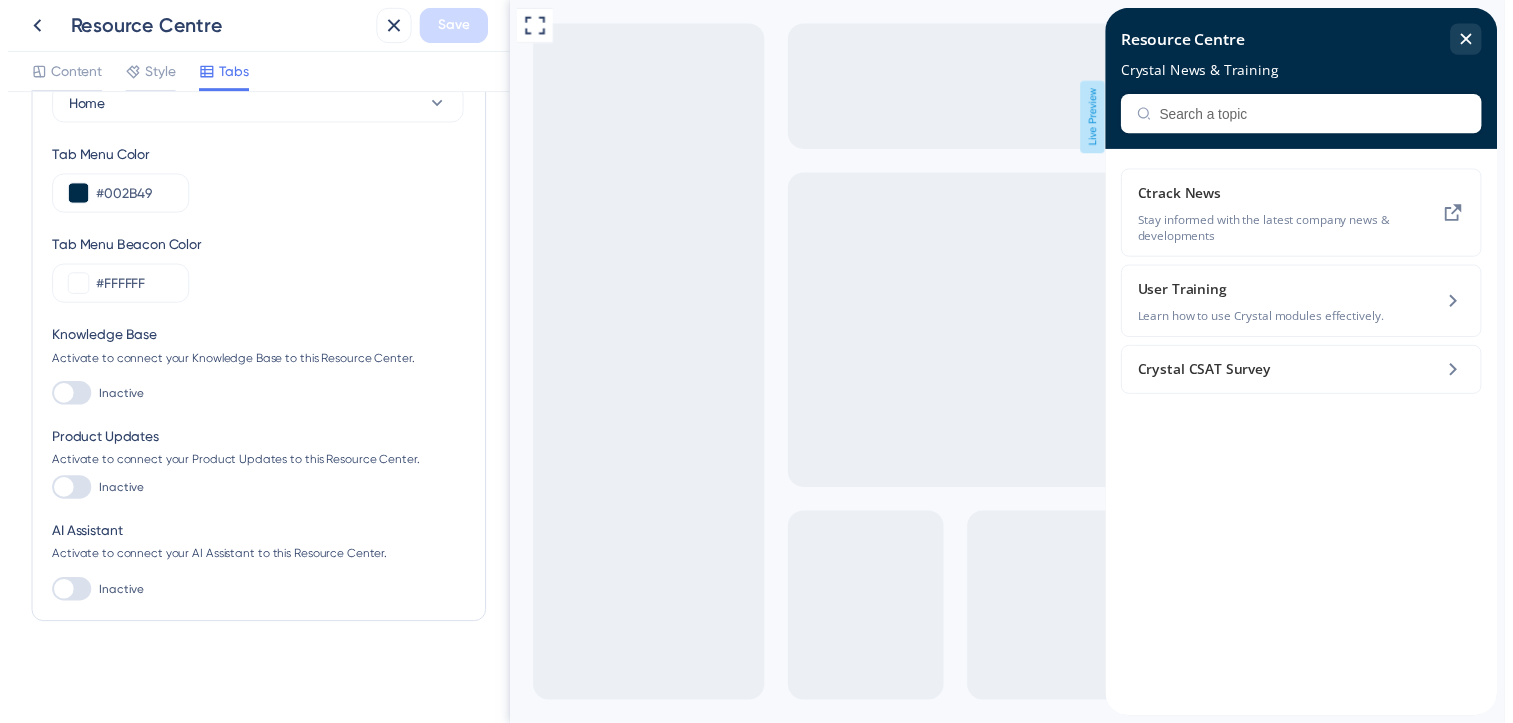 scroll, scrollTop: 84, scrollLeft: 0, axis: vertical 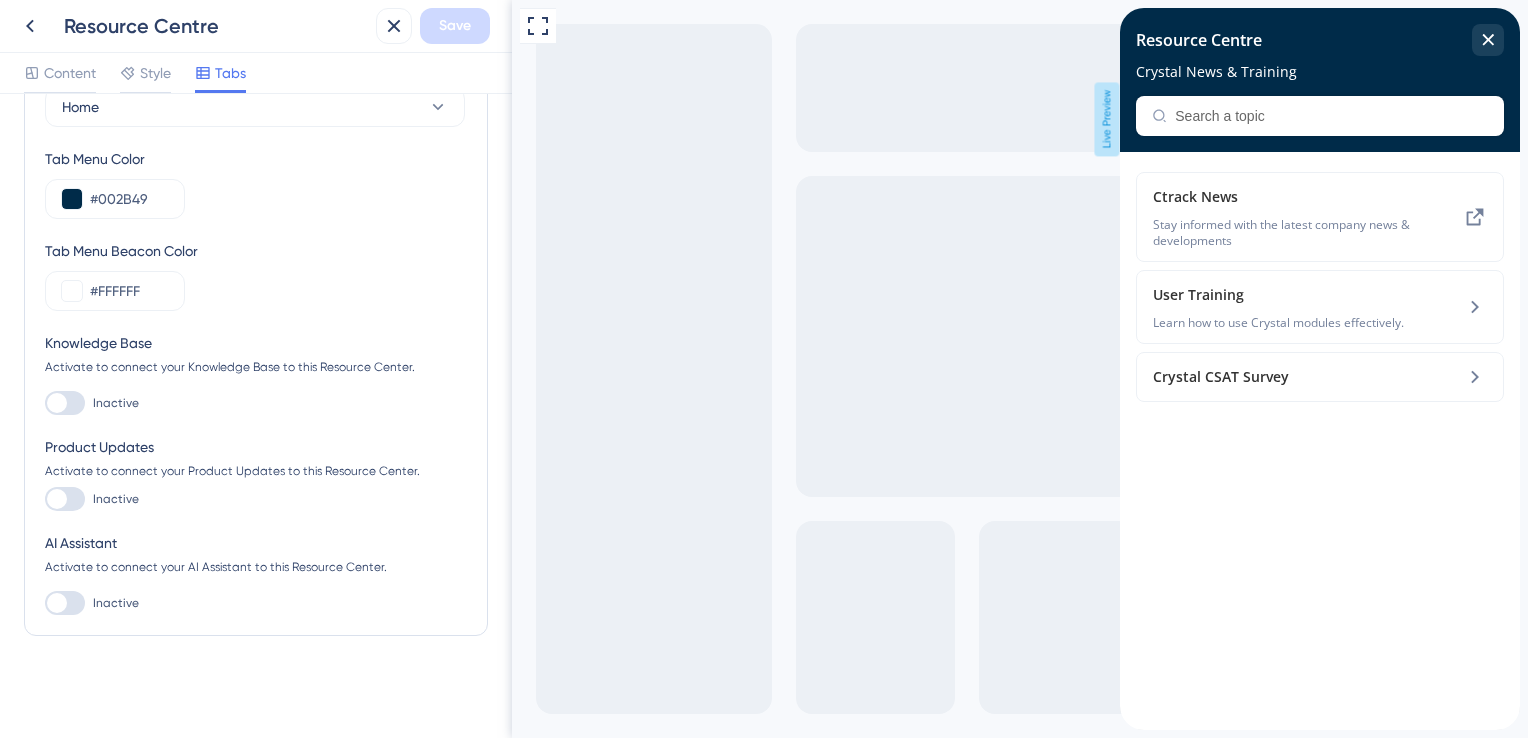 click at bounding box center (57, 403) 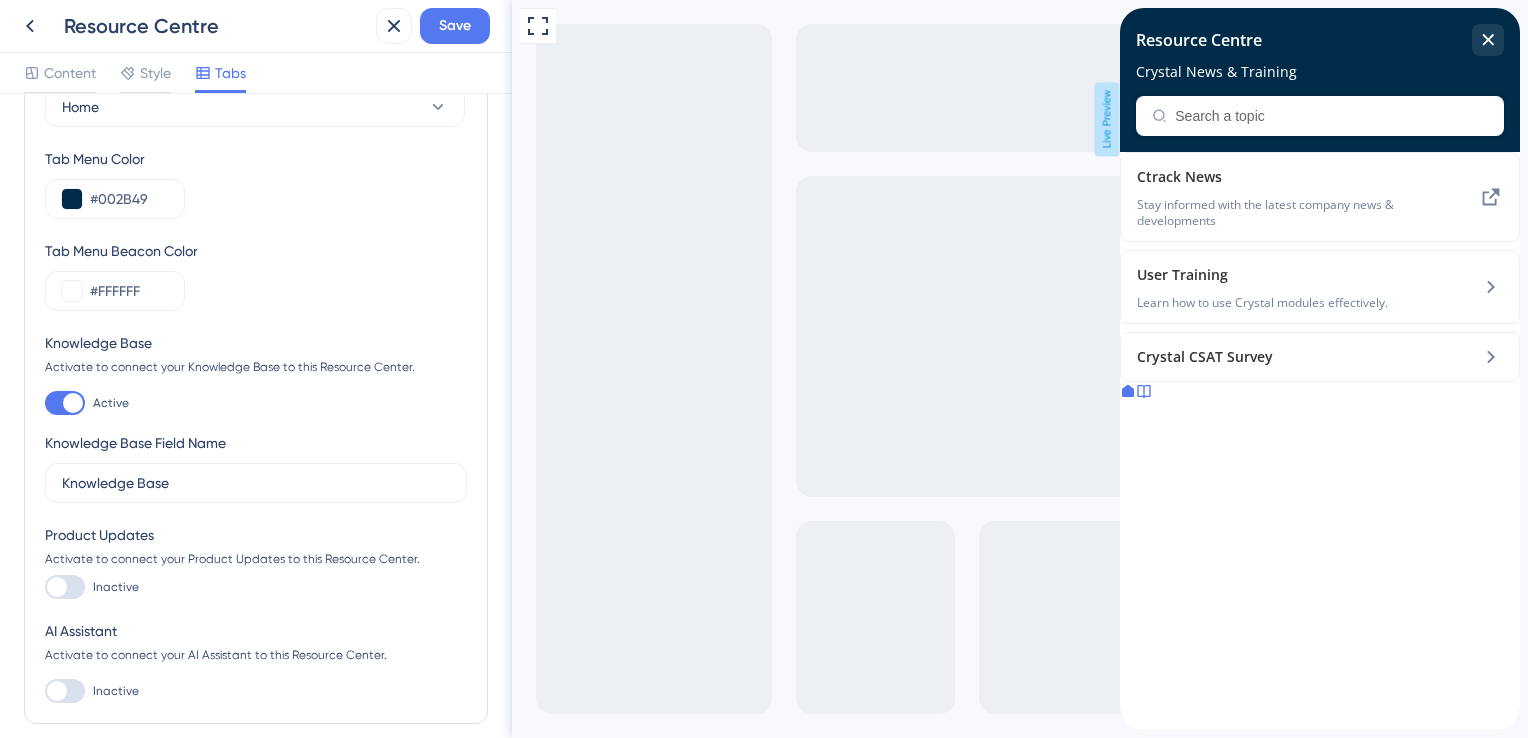click 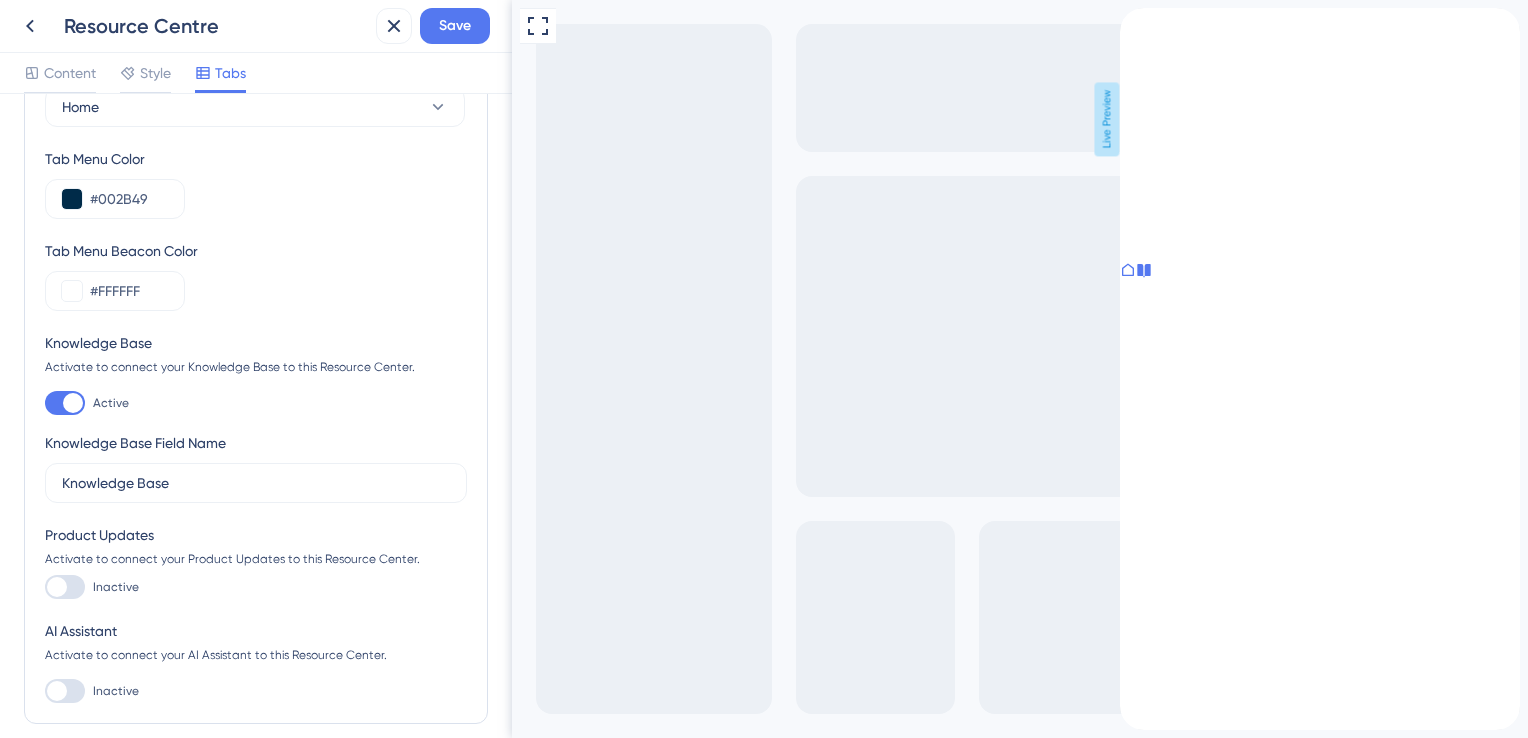 click at bounding box center (73, 403) 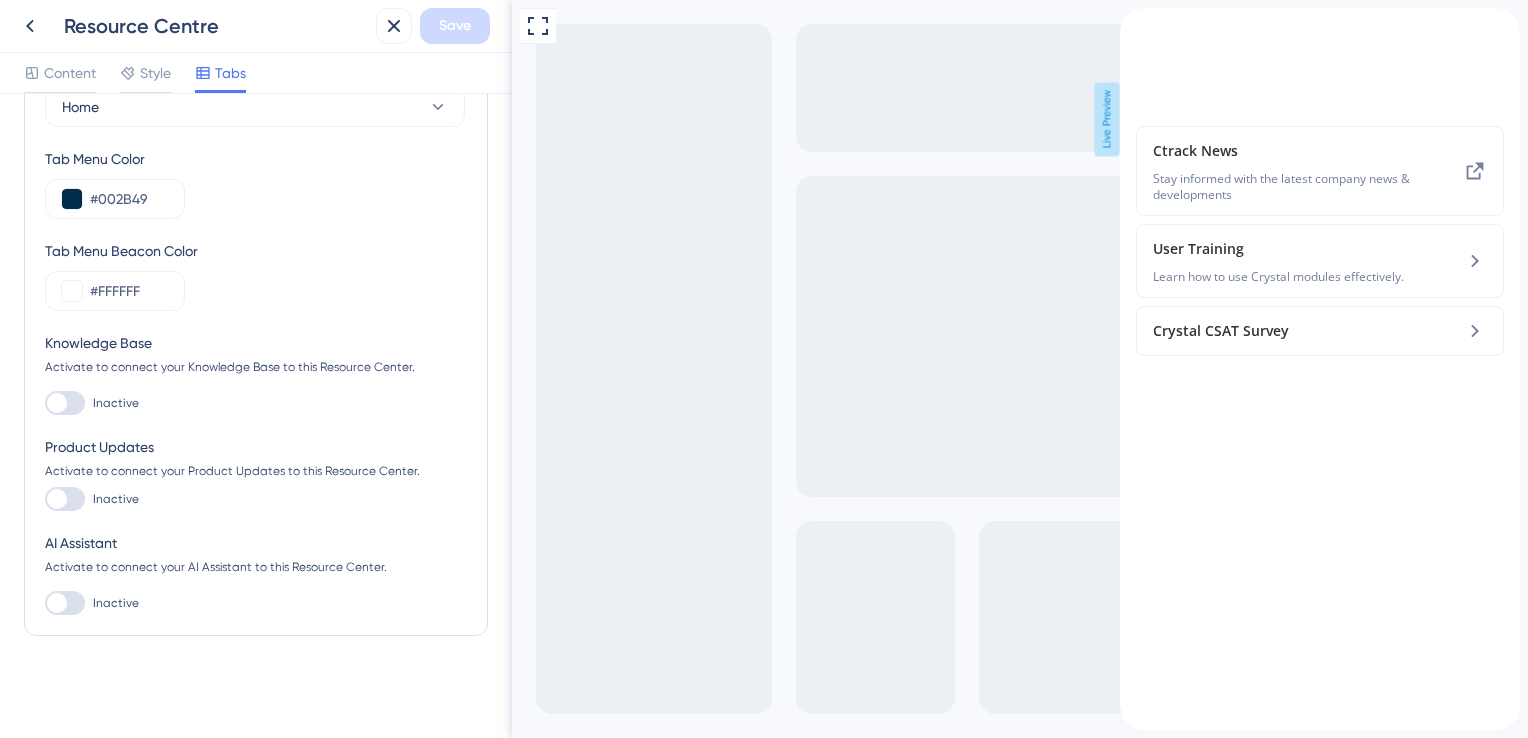 click at bounding box center [65, 499] 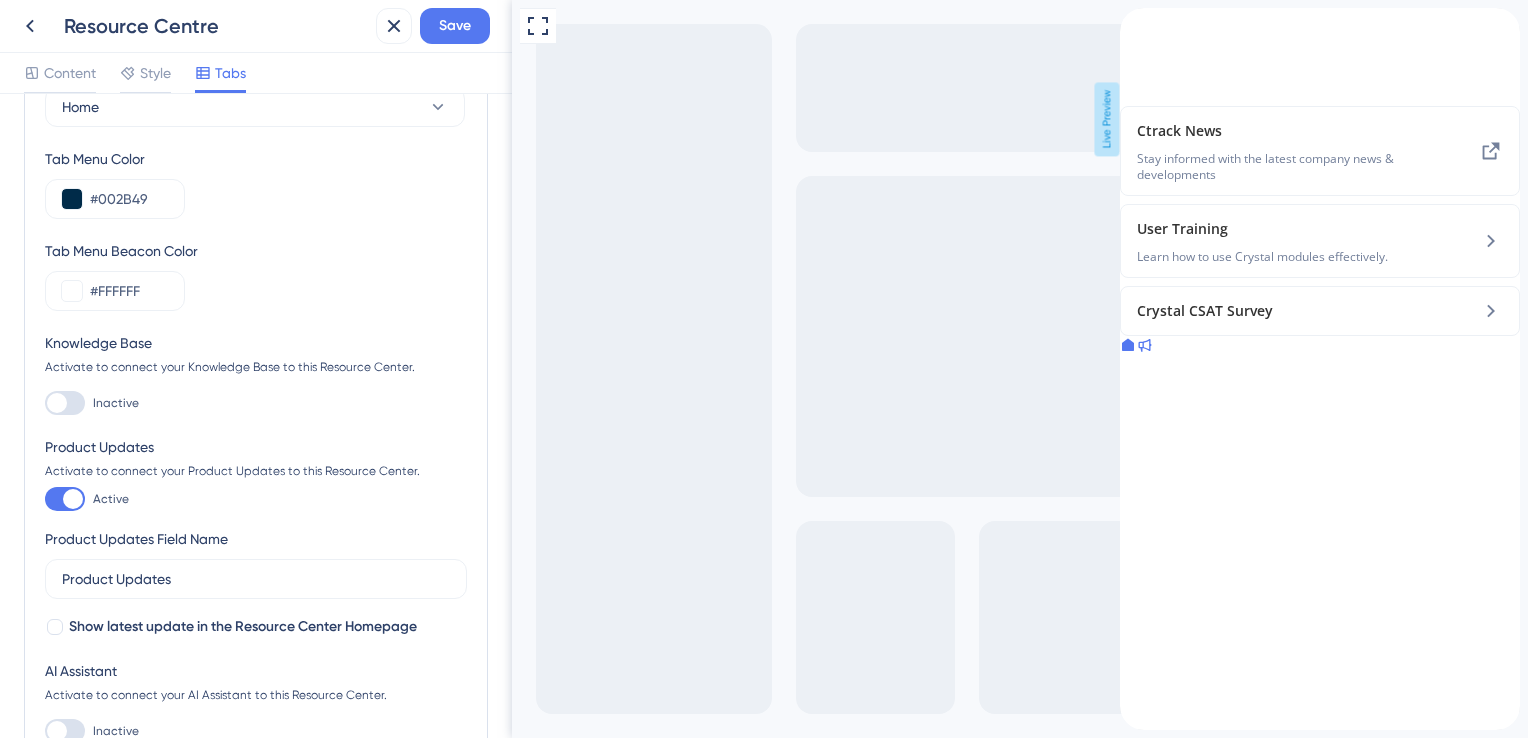 click at bounding box center [73, 499] 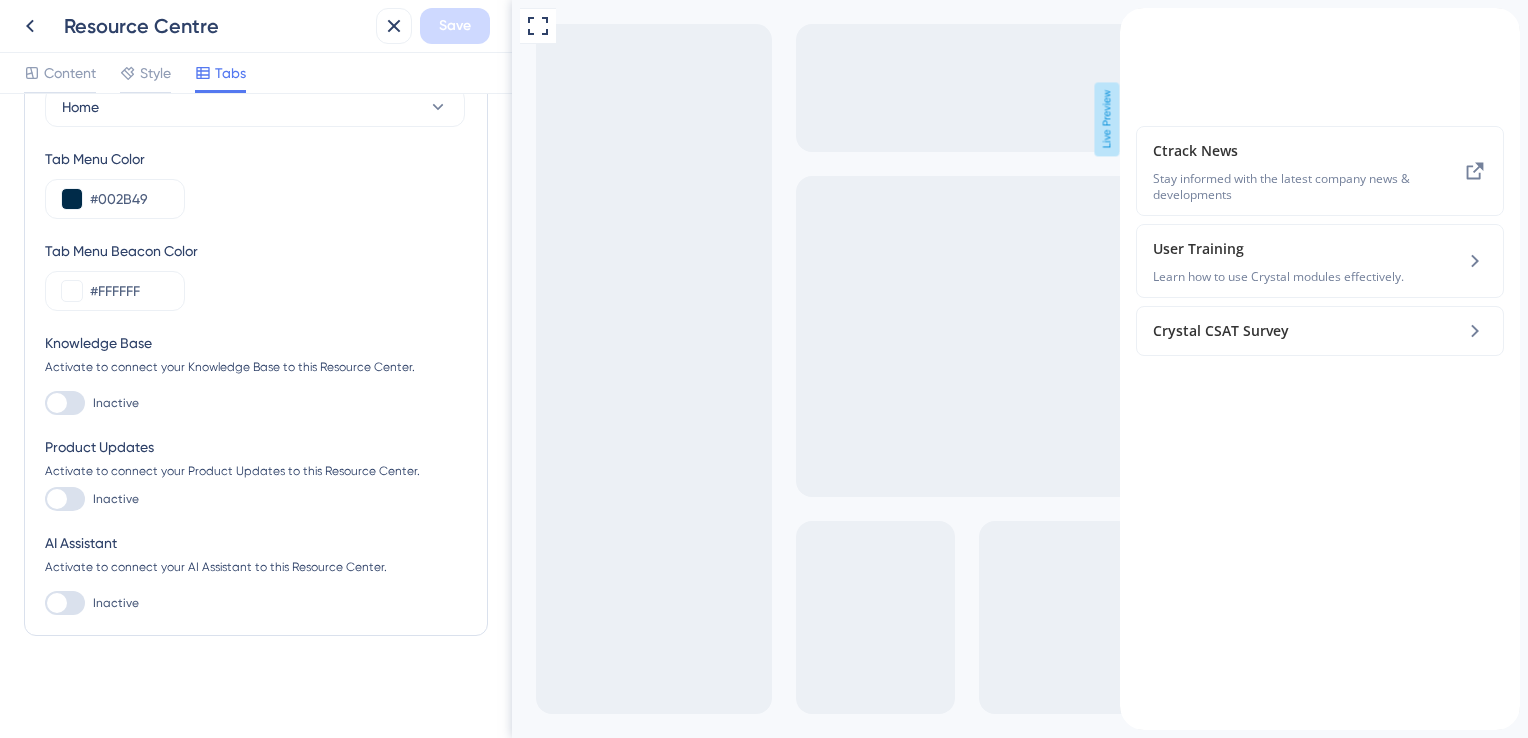 click 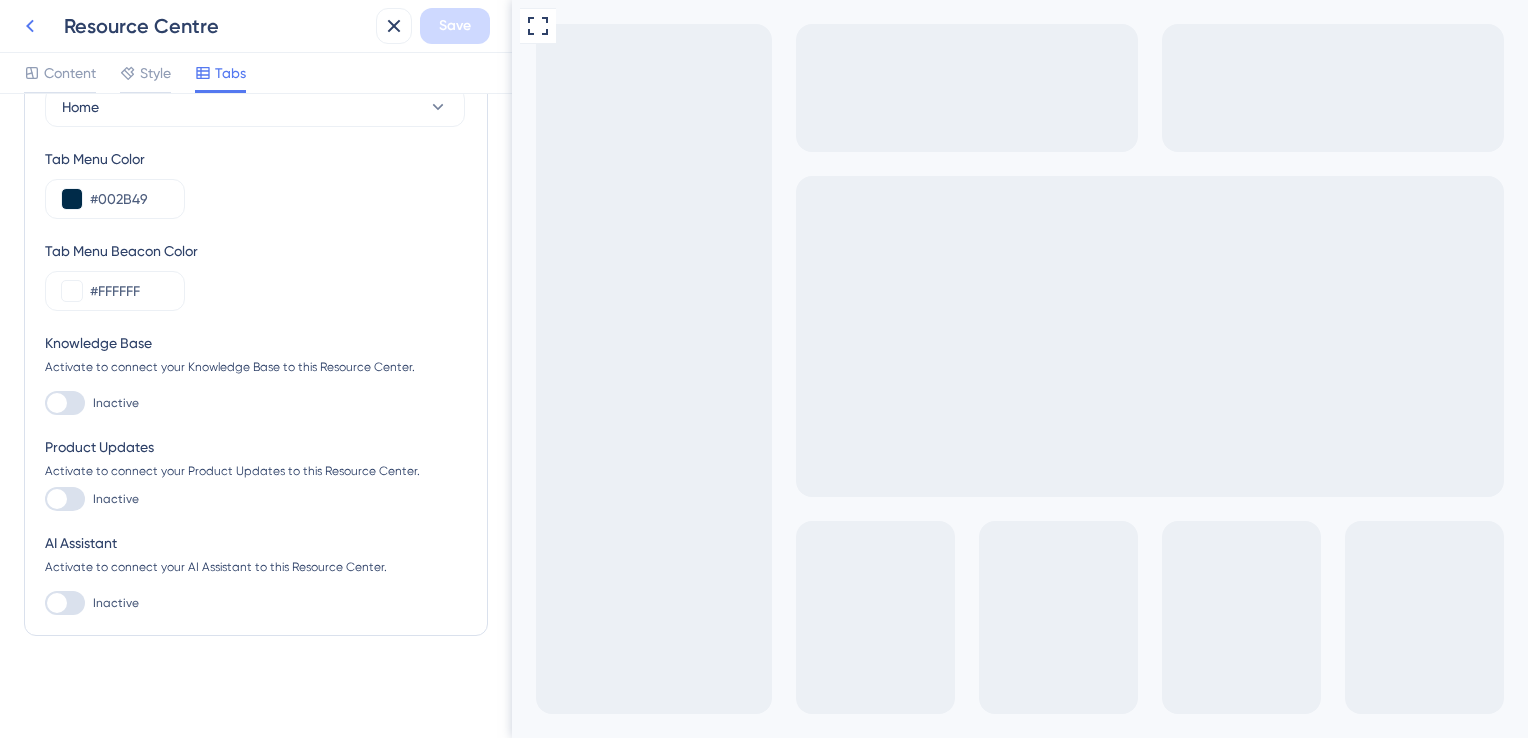 click 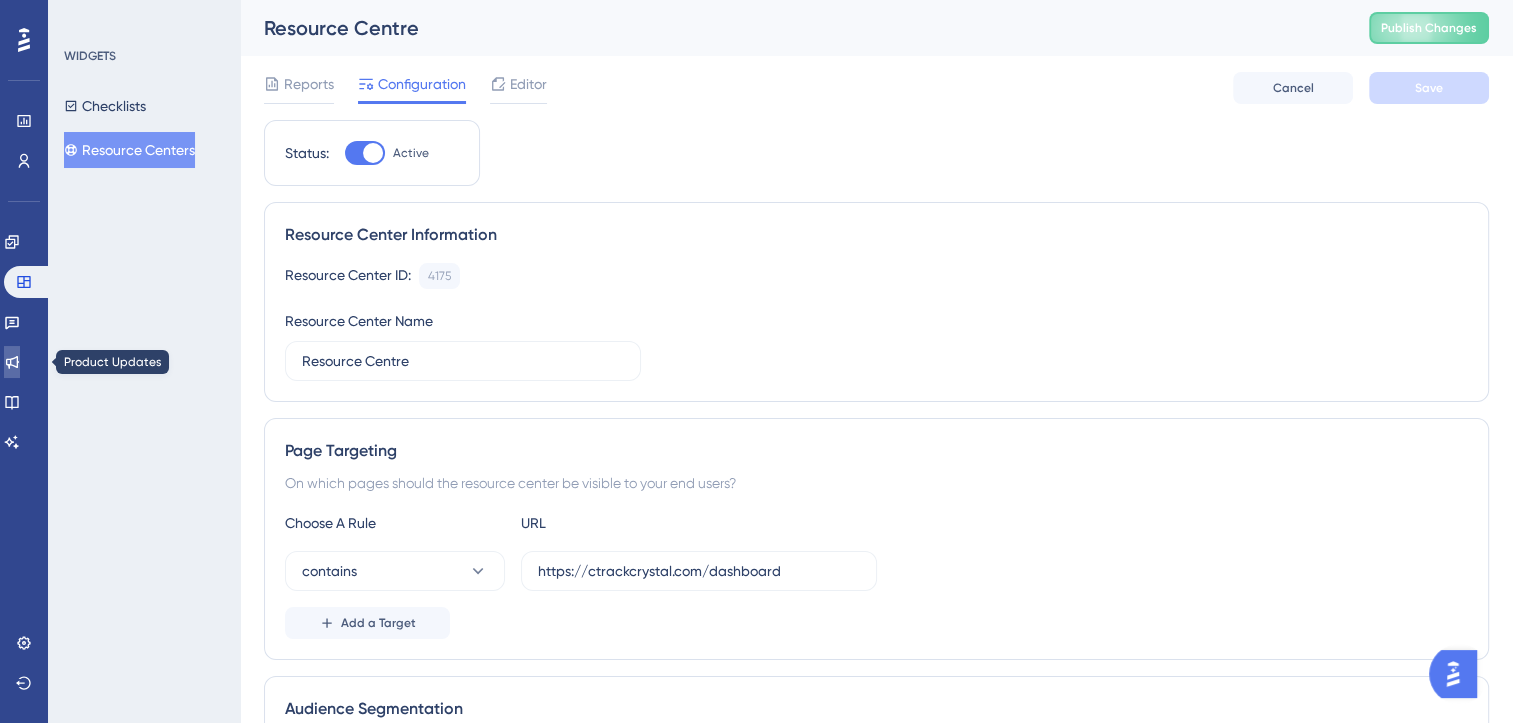 click at bounding box center [12, 362] 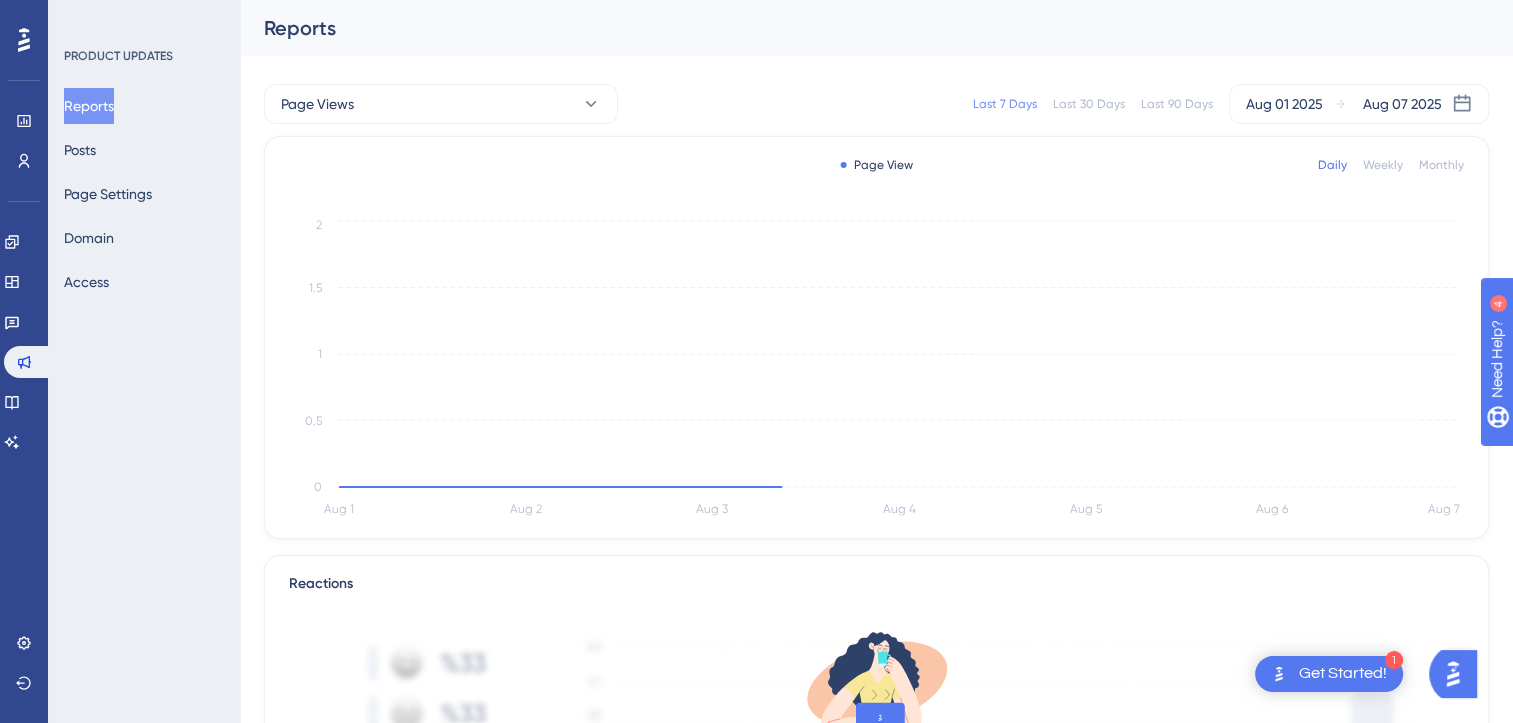 scroll, scrollTop: 0, scrollLeft: 0, axis: both 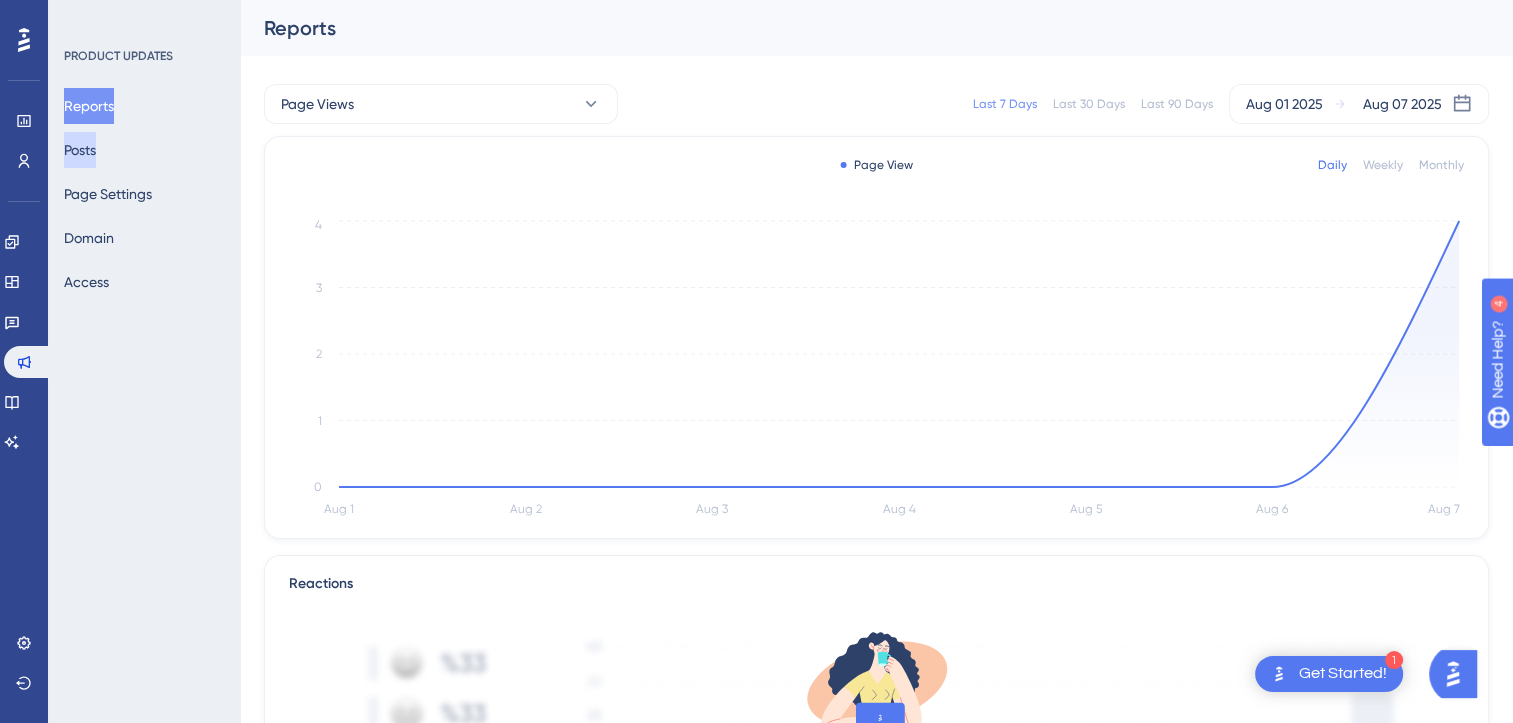 click on "Posts" at bounding box center (80, 150) 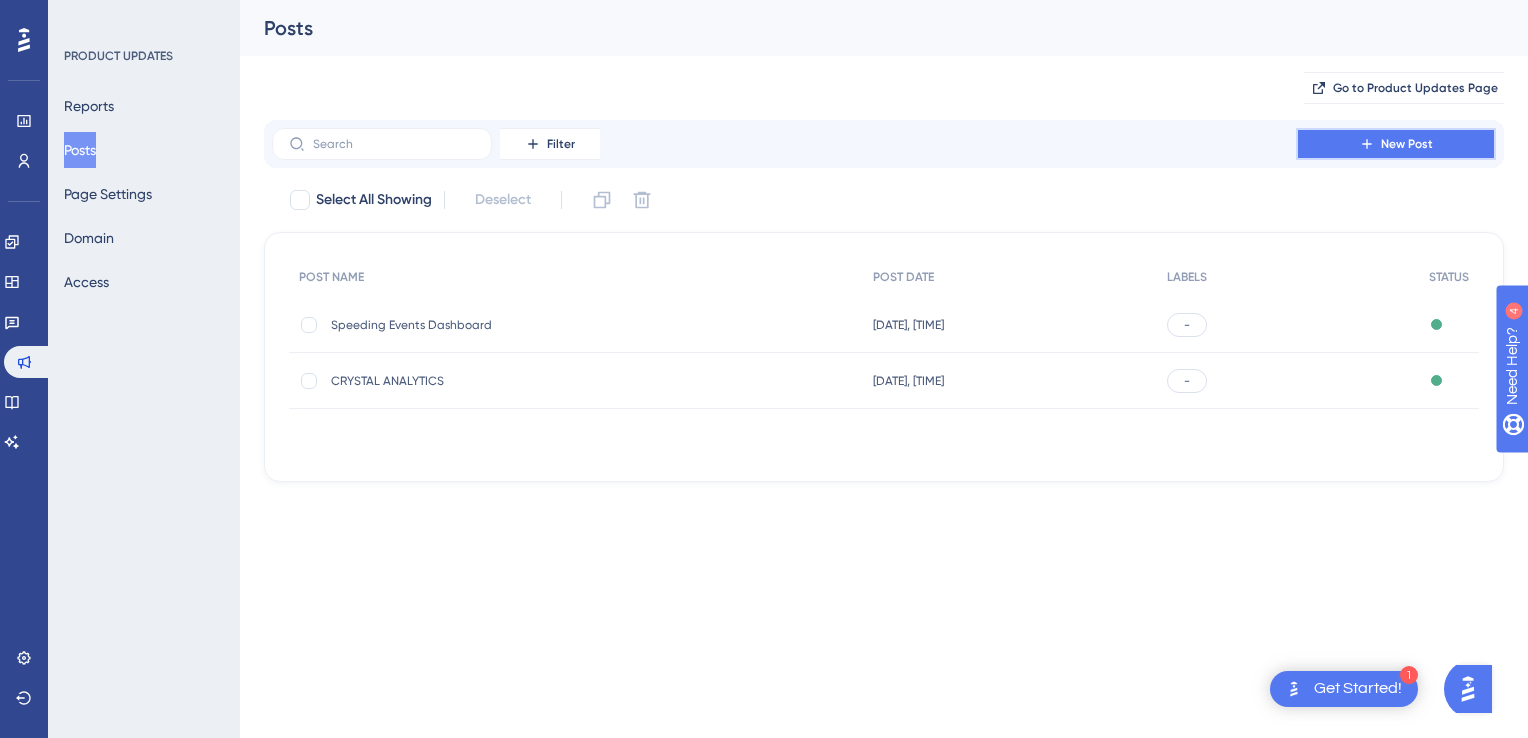 click on "New Post" at bounding box center [1396, 144] 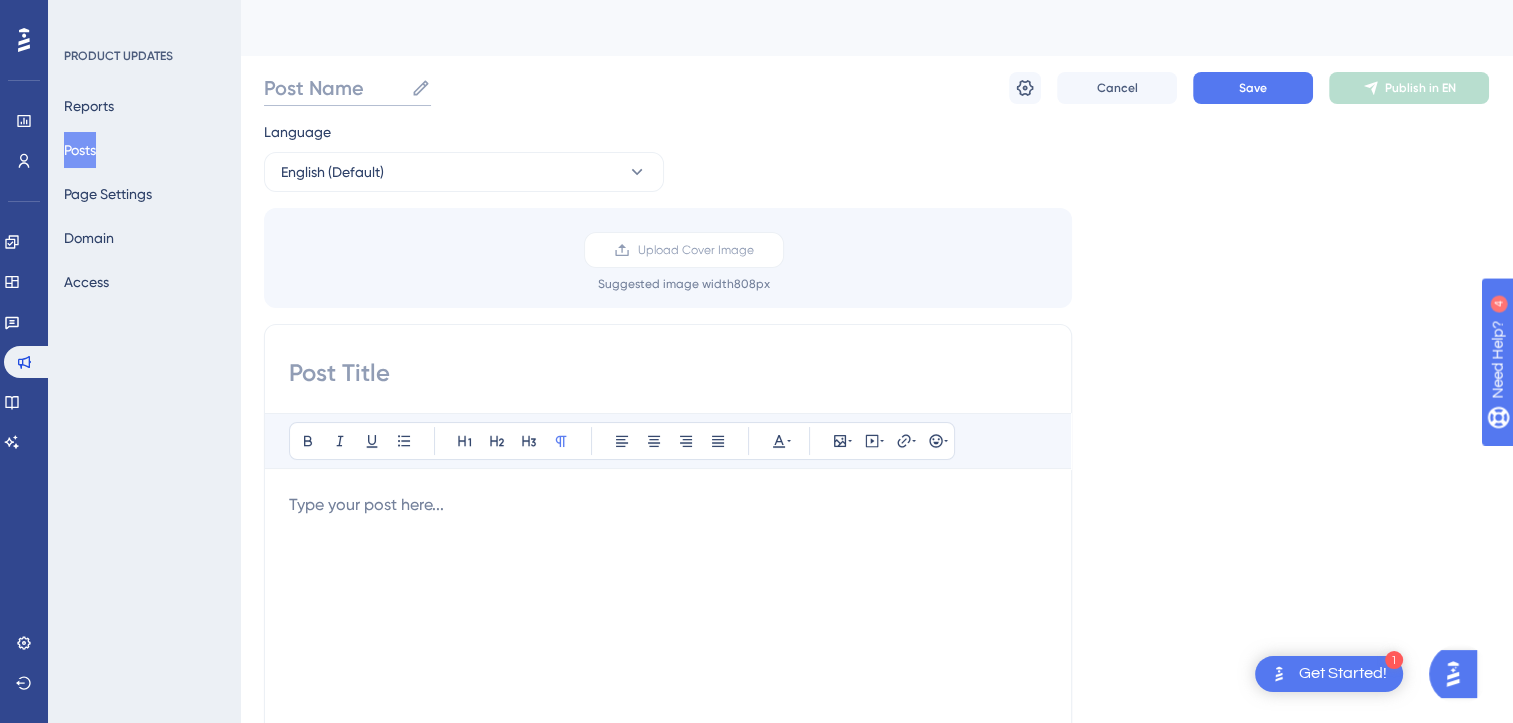 click on "Post Name" at bounding box center [333, 88] 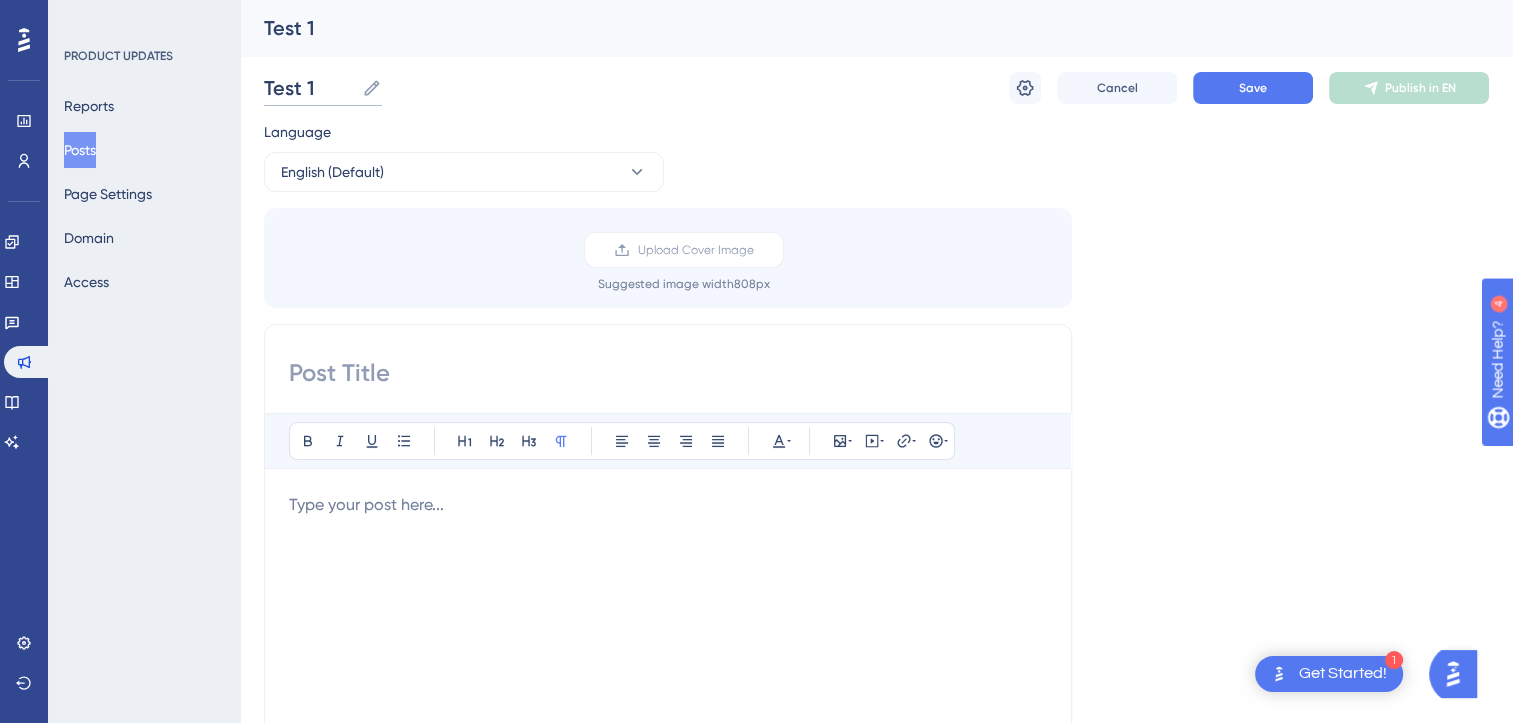 type on "Test 1" 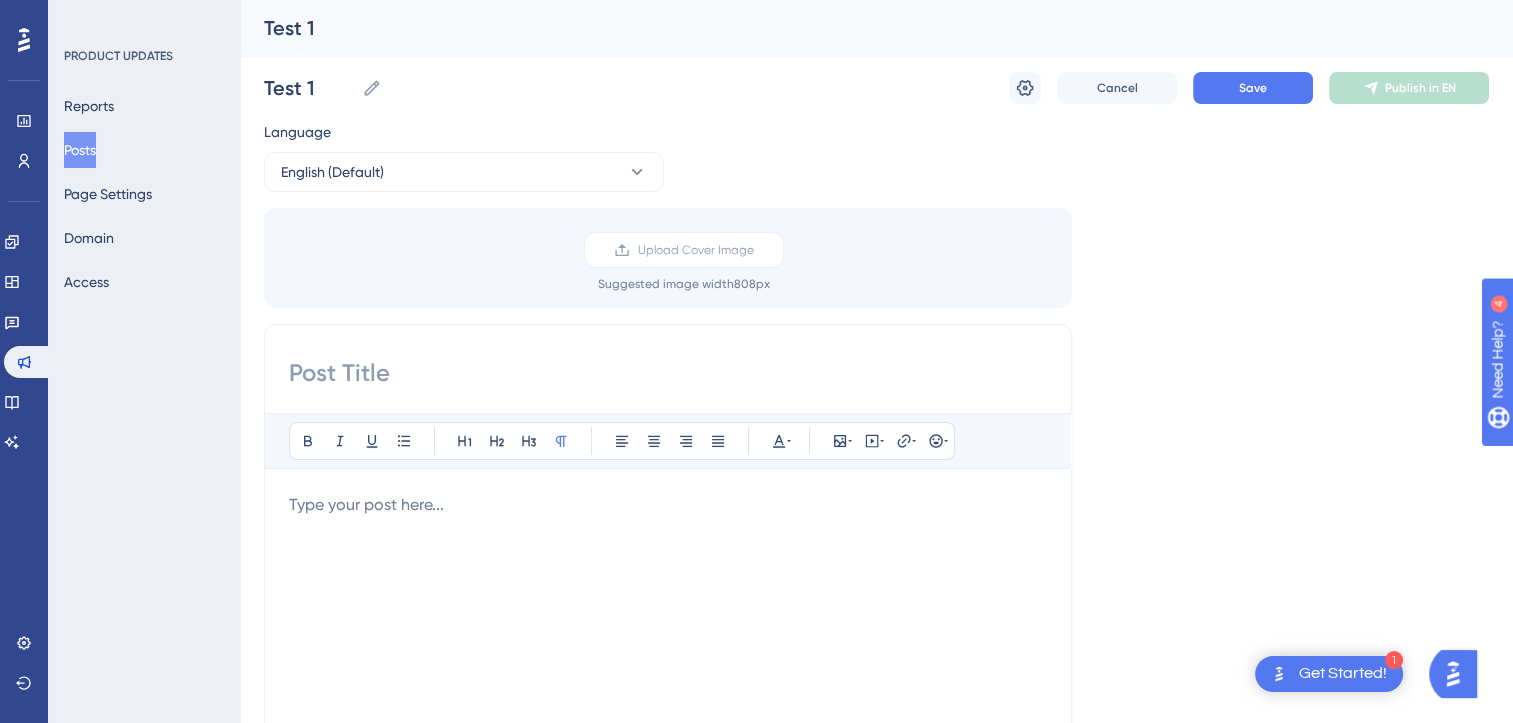 click at bounding box center [668, 373] 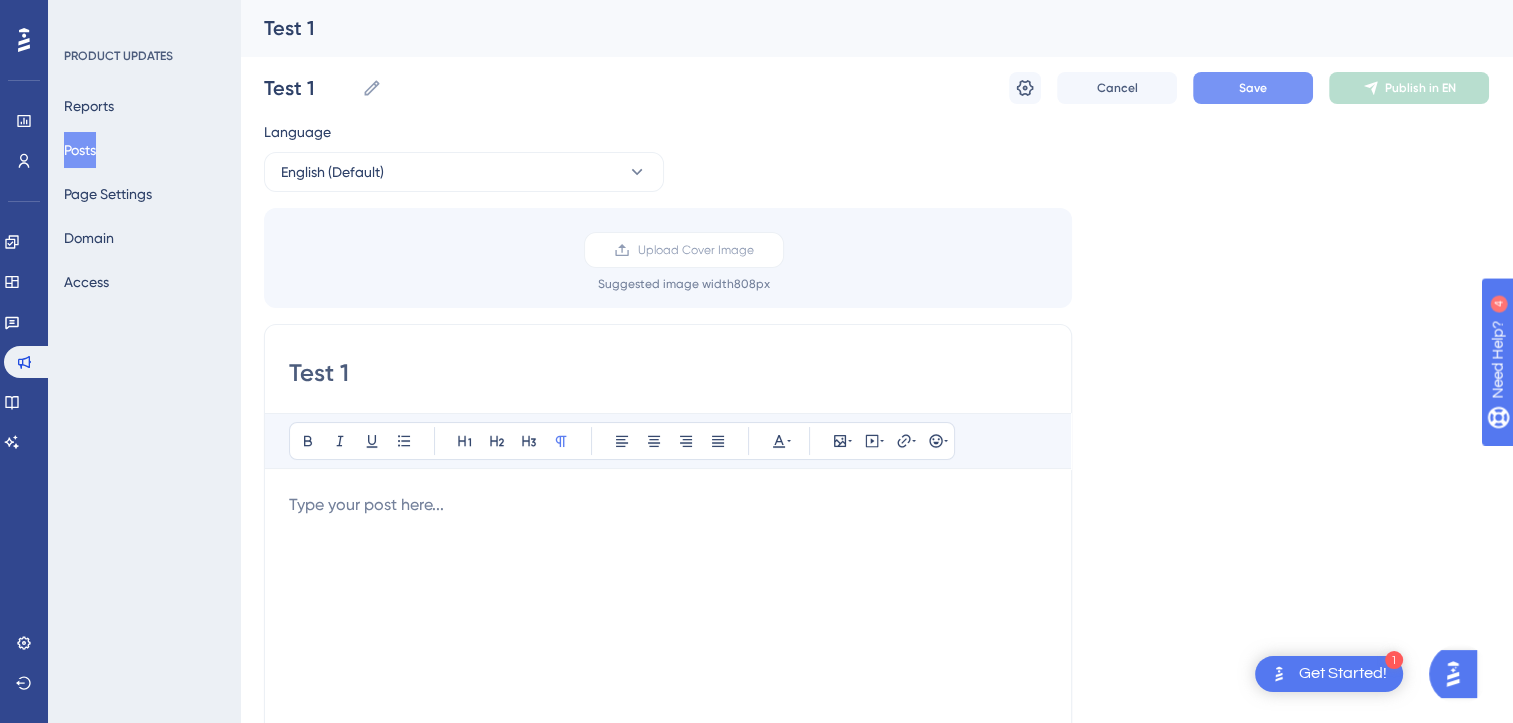 type on "Test 1" 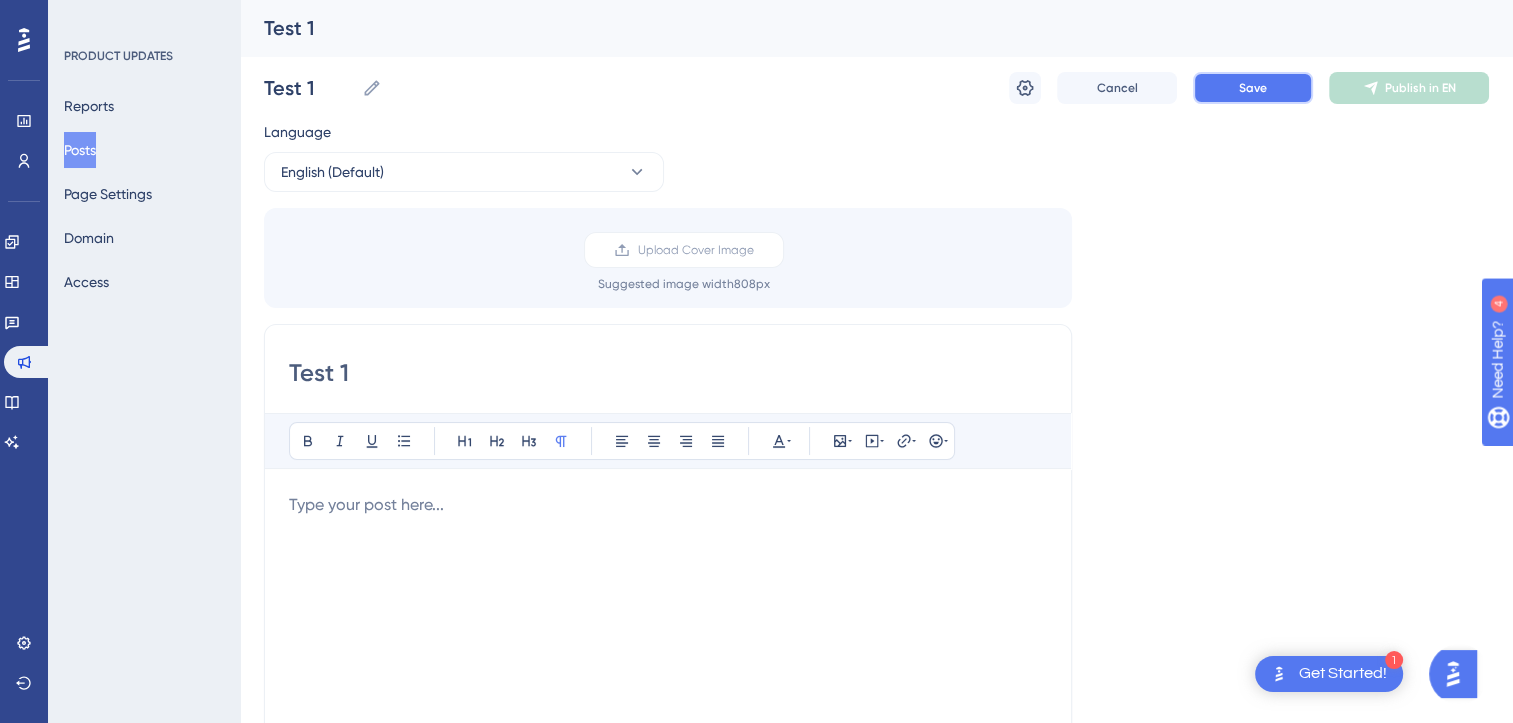 click on "Save" at bounding box center (1253, 88) 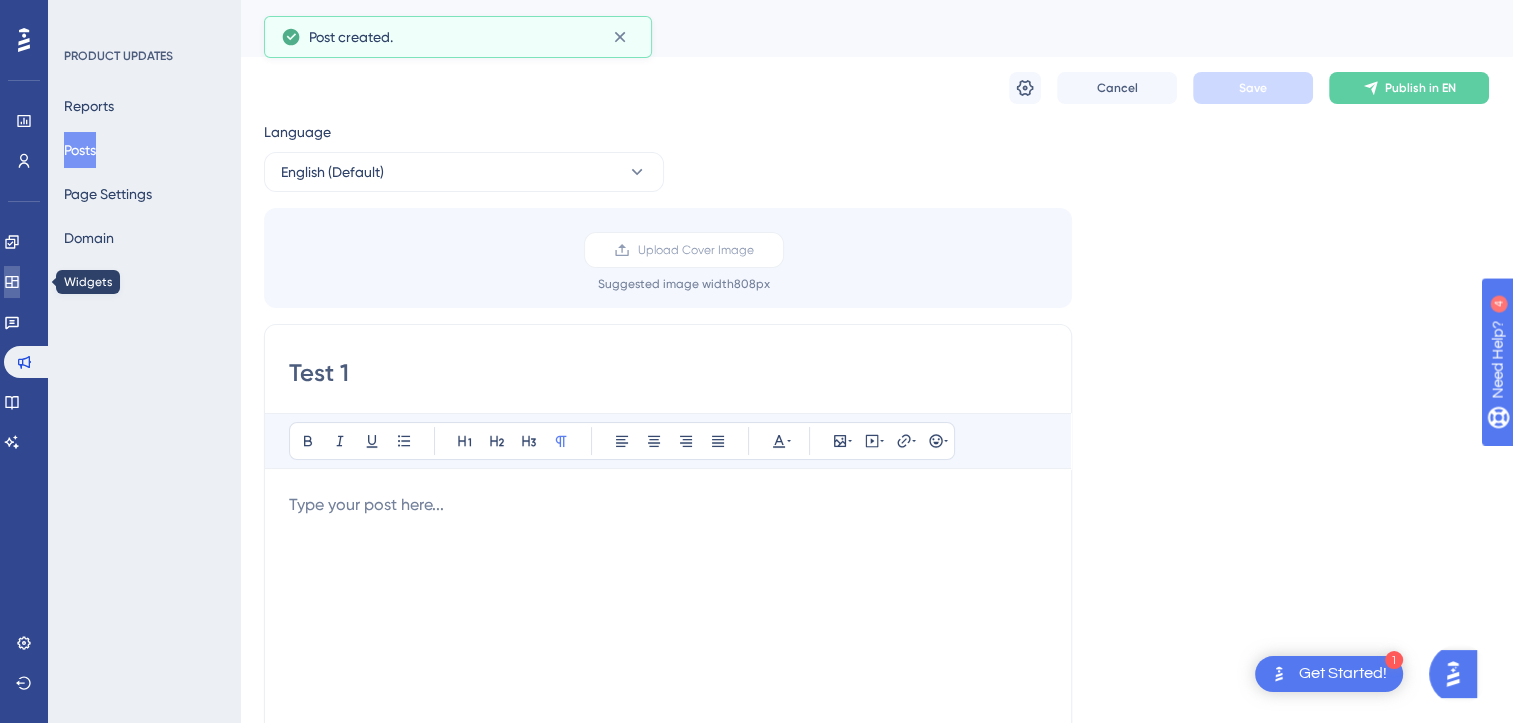 click at bounding box center [12, 282] 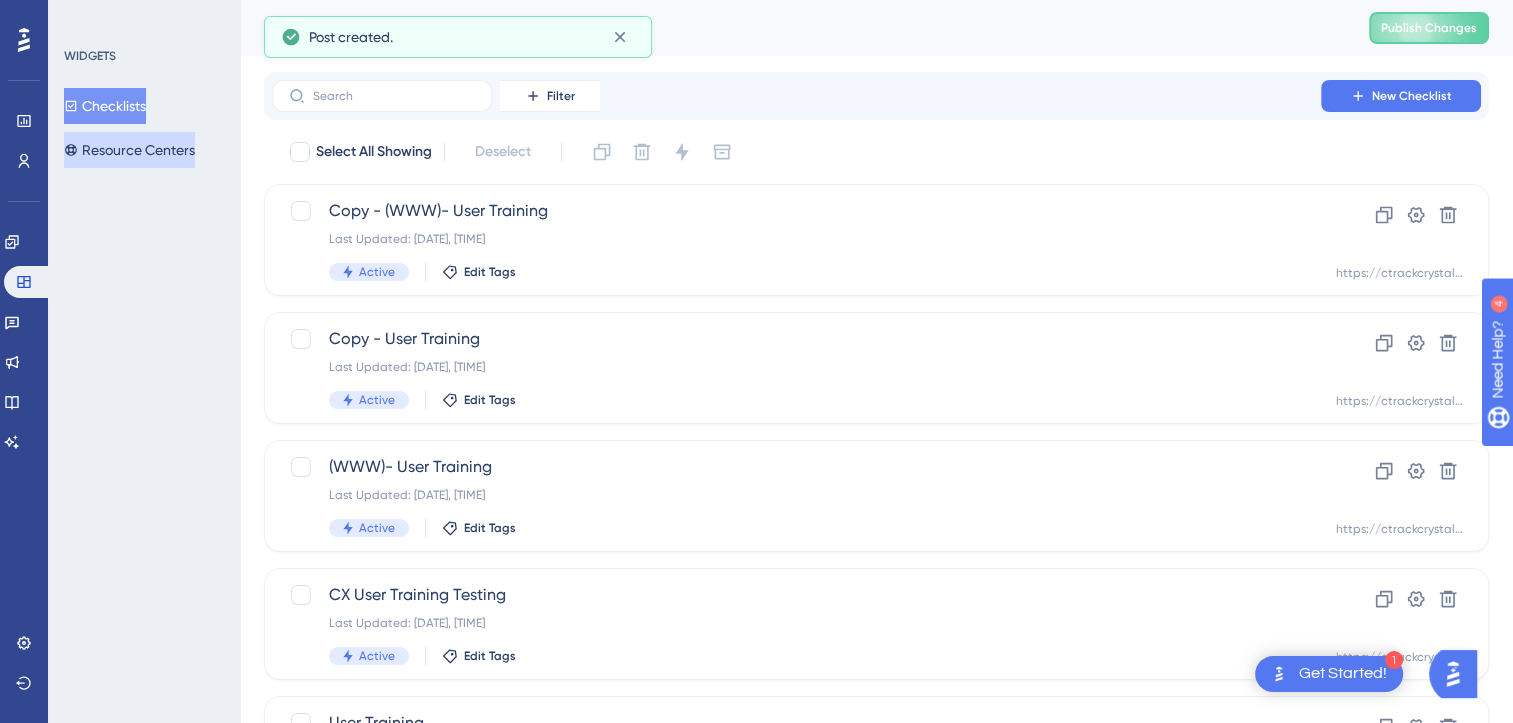 click on "Resource Centers" at bounding box center (129, 150) 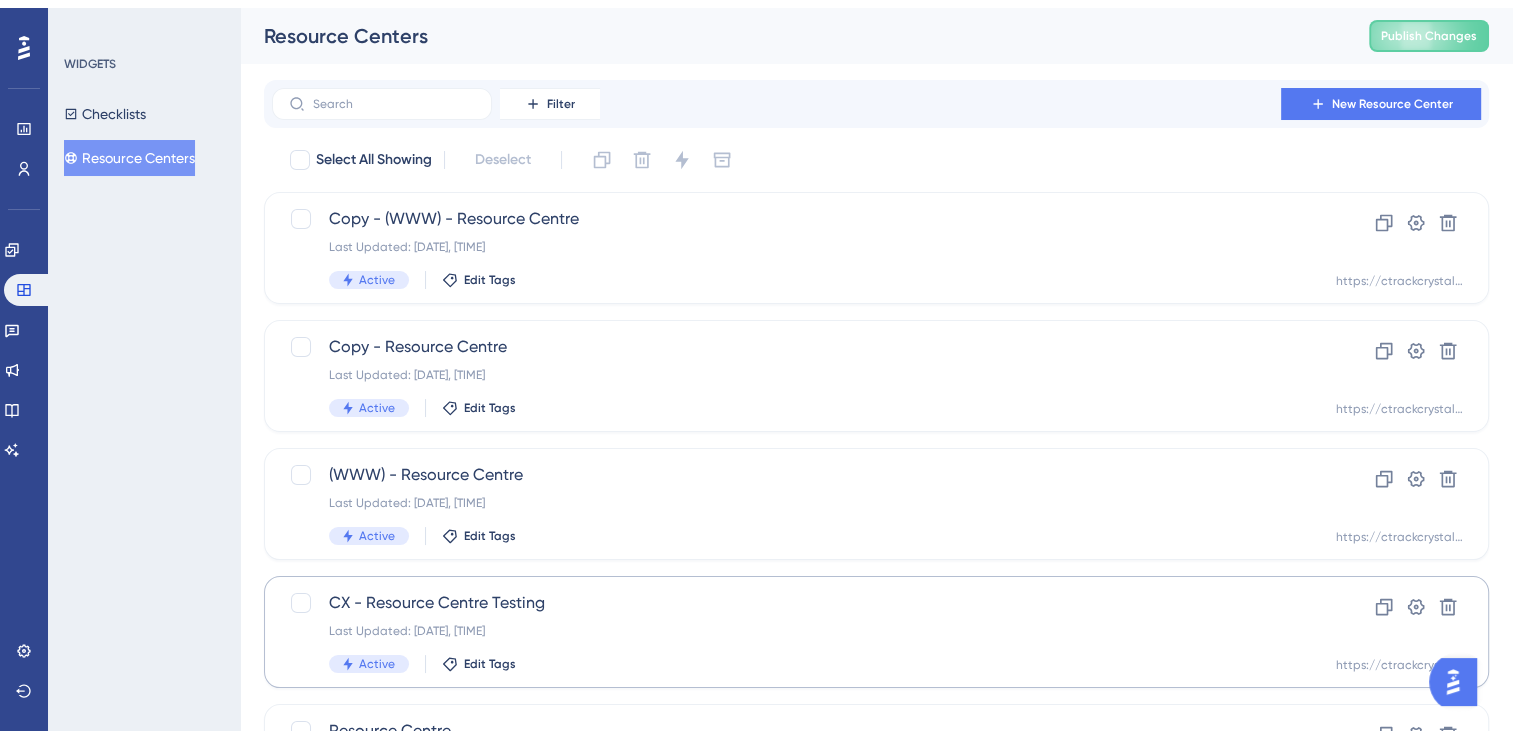 scroll, scrollTop: 133, scrollLeft: 0, axis: vertical 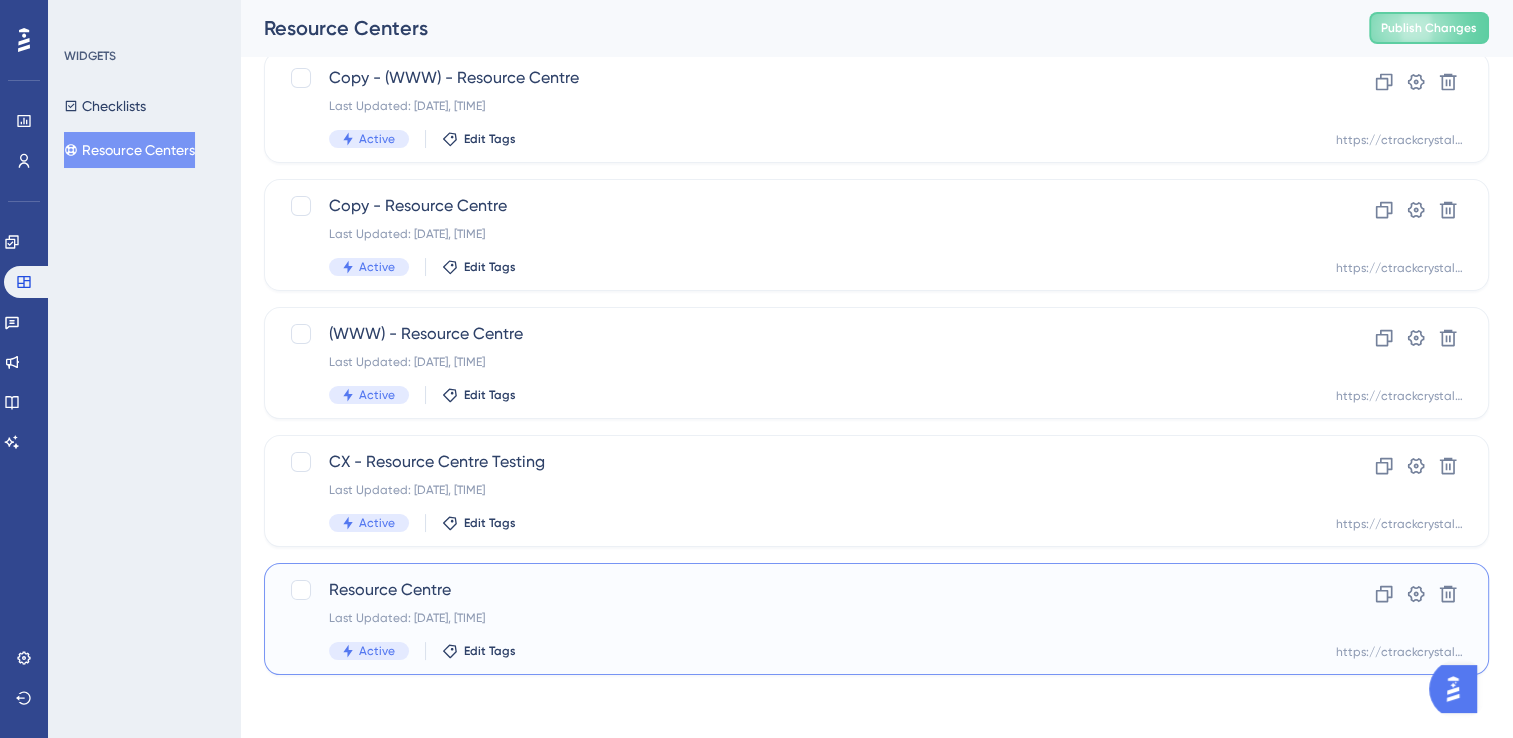 click on "Resource Centre" at bounding box center (796, 590) 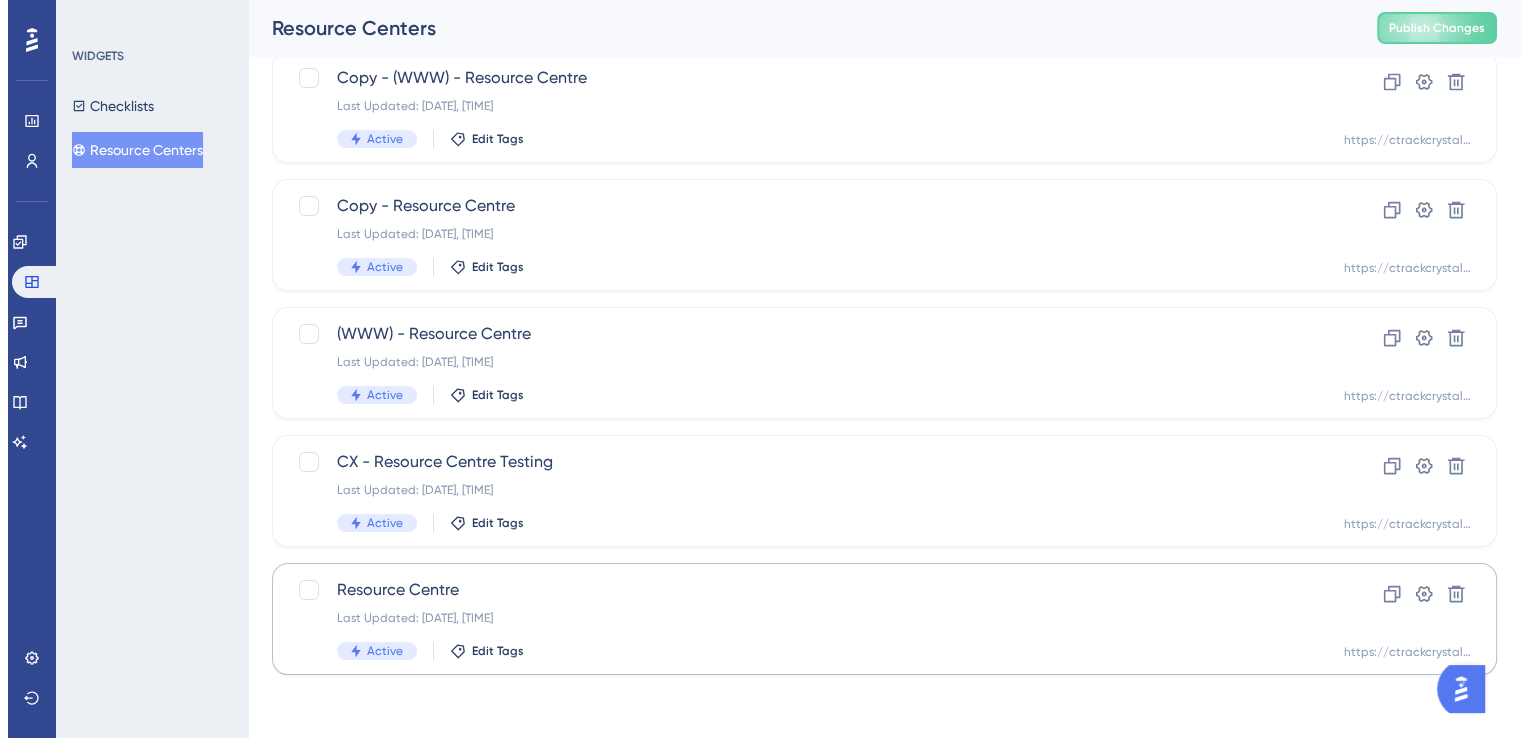 scroll, scrollTop: 0, scrollLeft: 0, axis: both 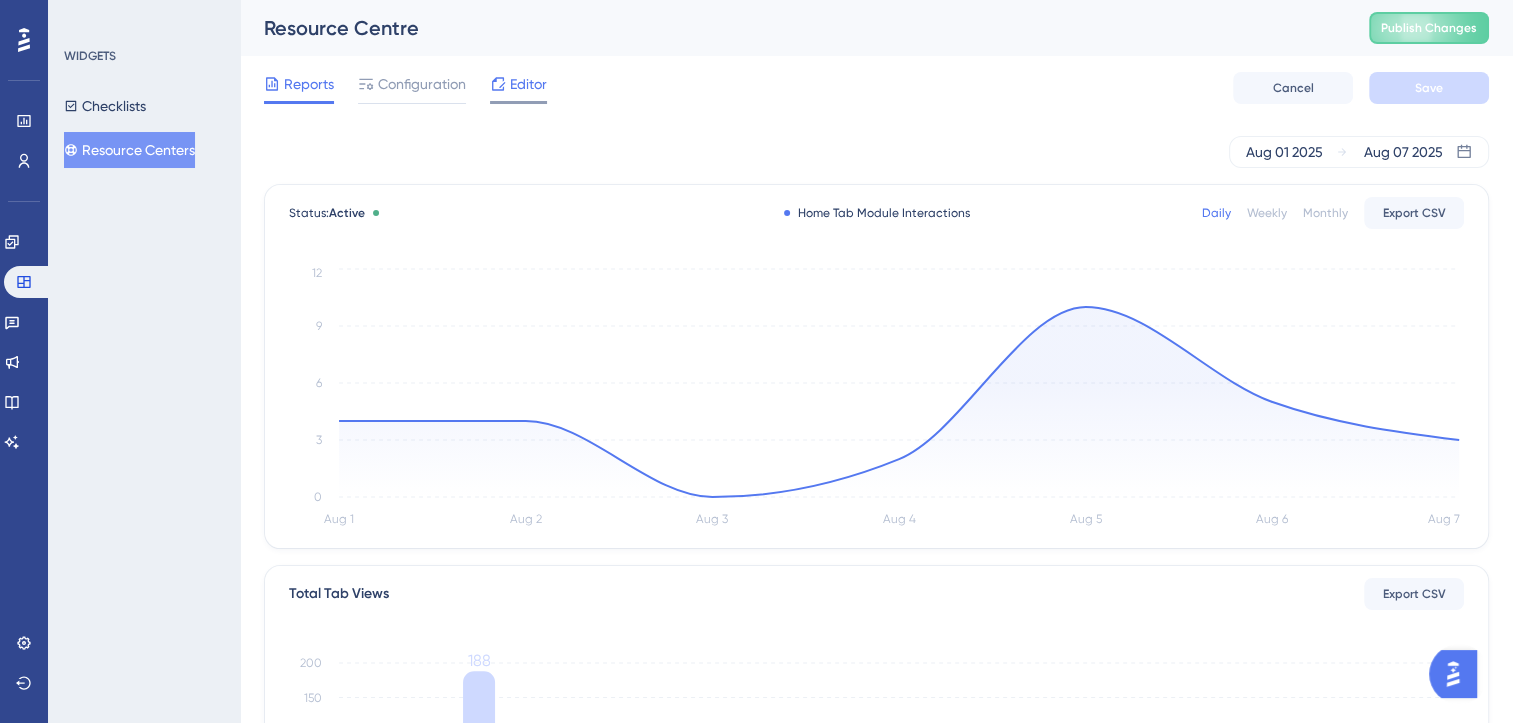 click on "Editor" at bounding box center [528, 84] 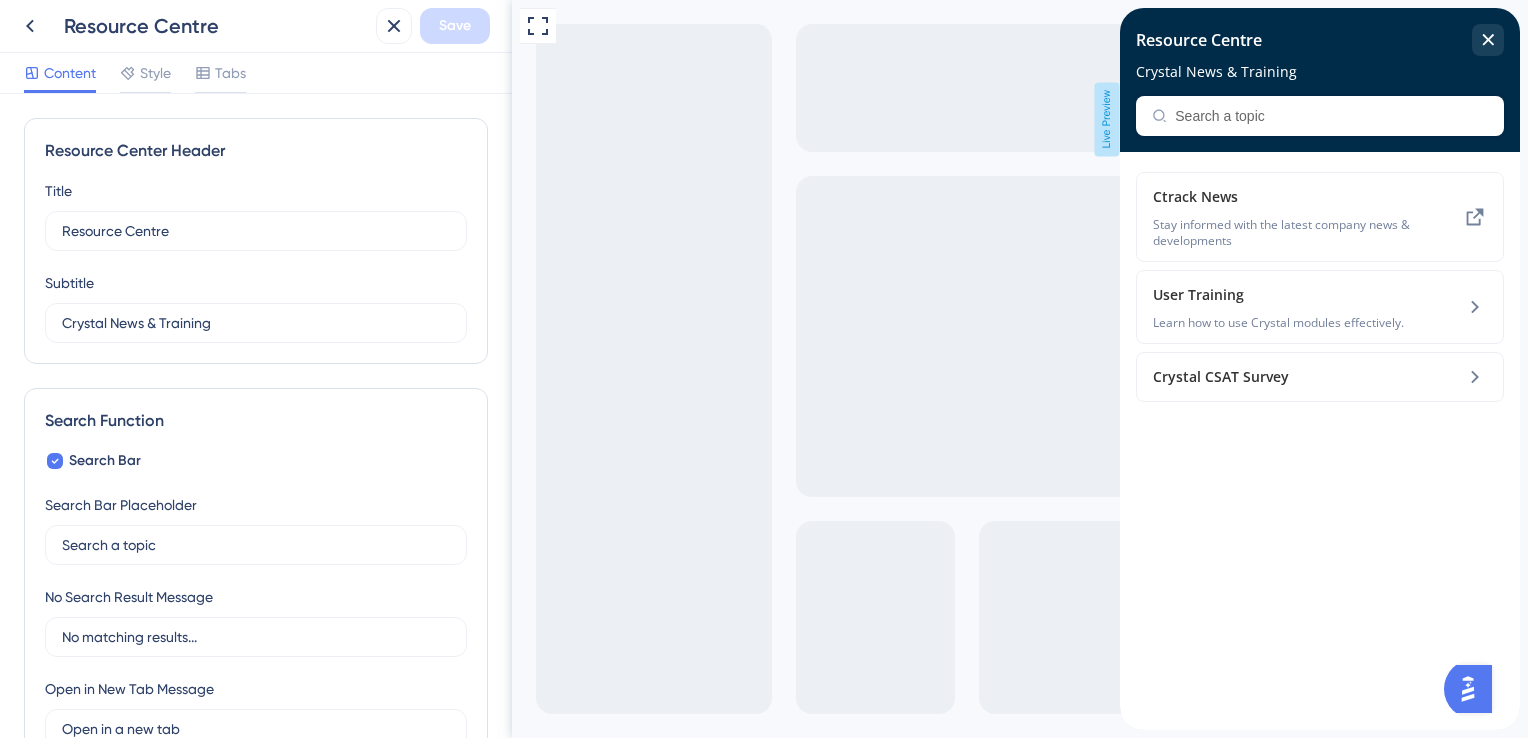 scroll, scrollTop: 0, scrollLeft: 0, axis: both 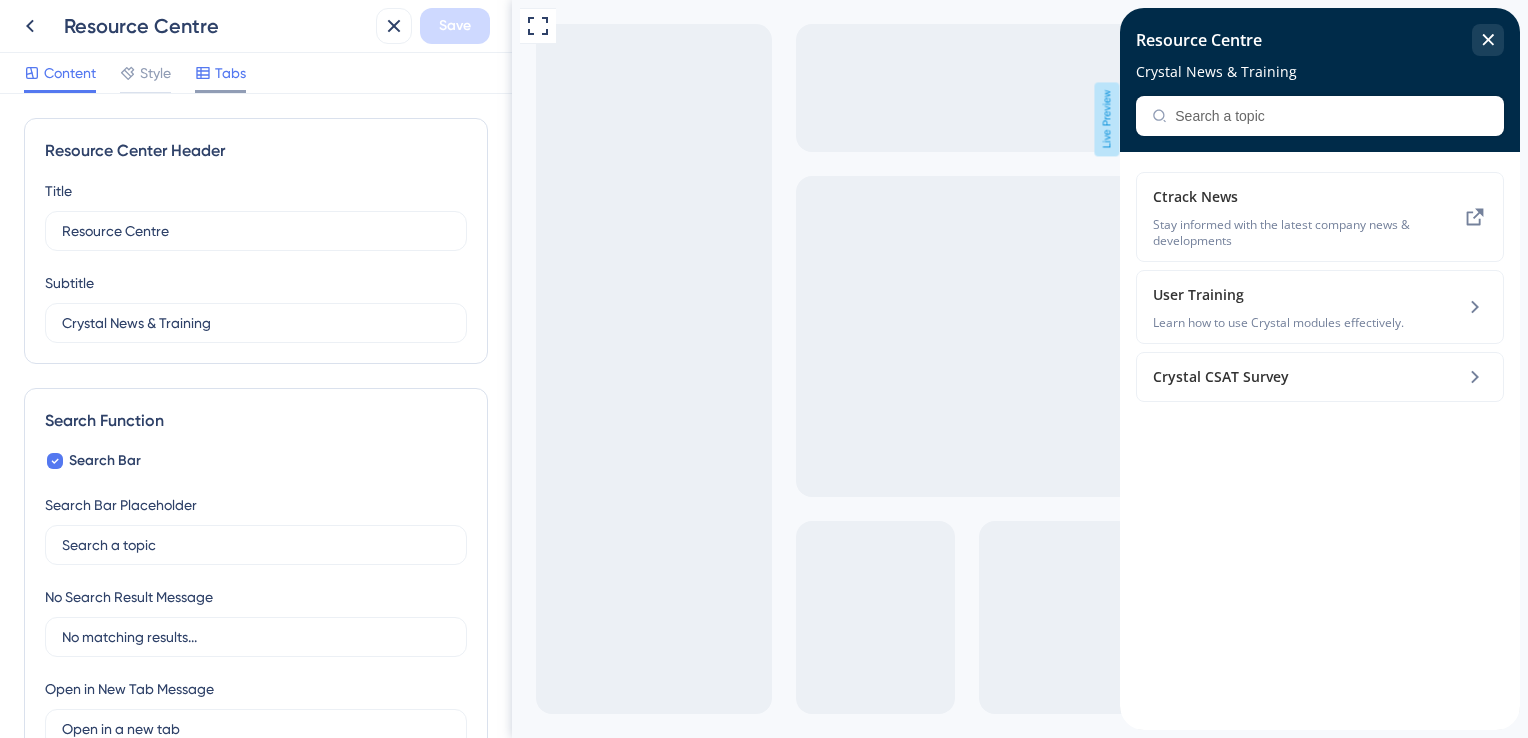 click on "Tabs" at bounding box center [230, 73] 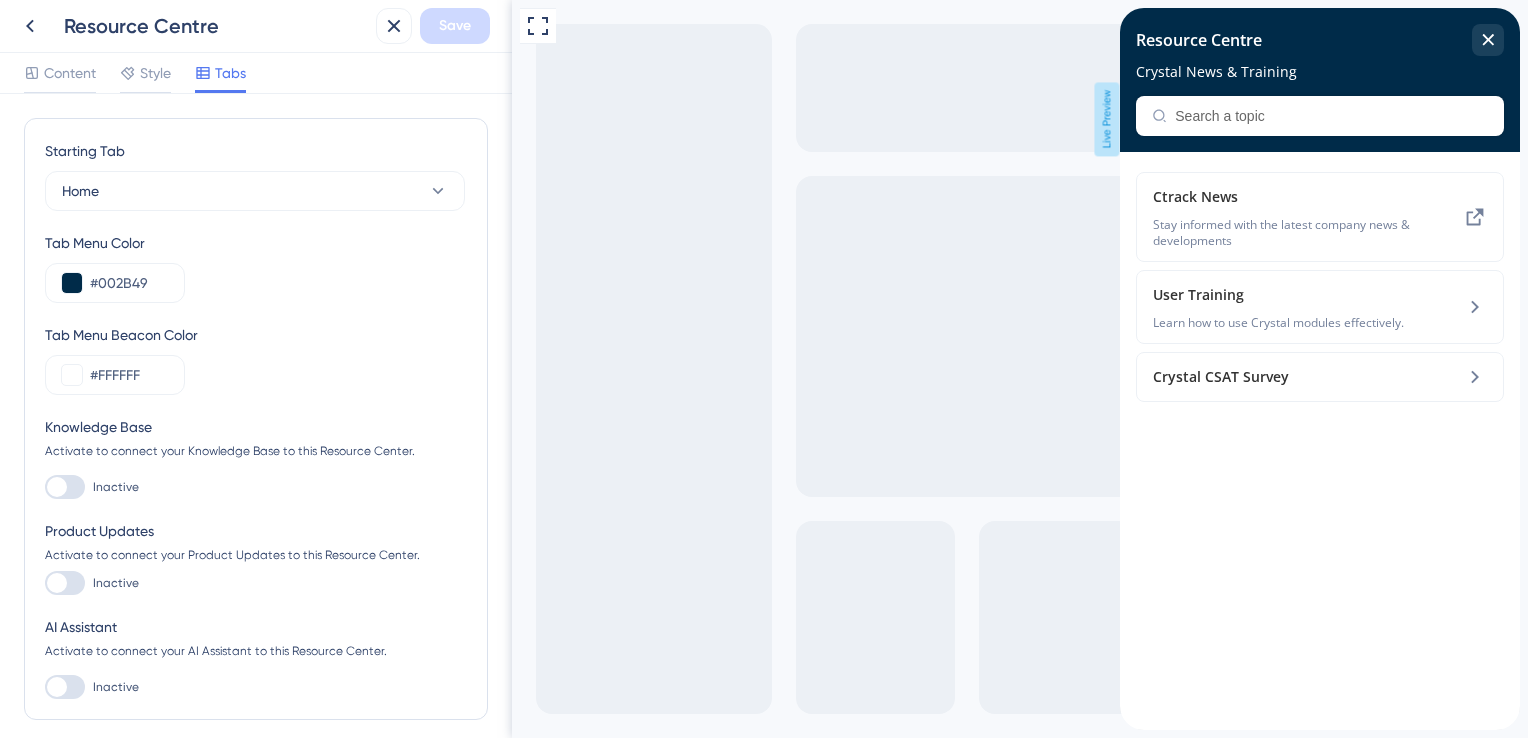scroll, scrollTop: 0, scrollLeft: 0, axis: both 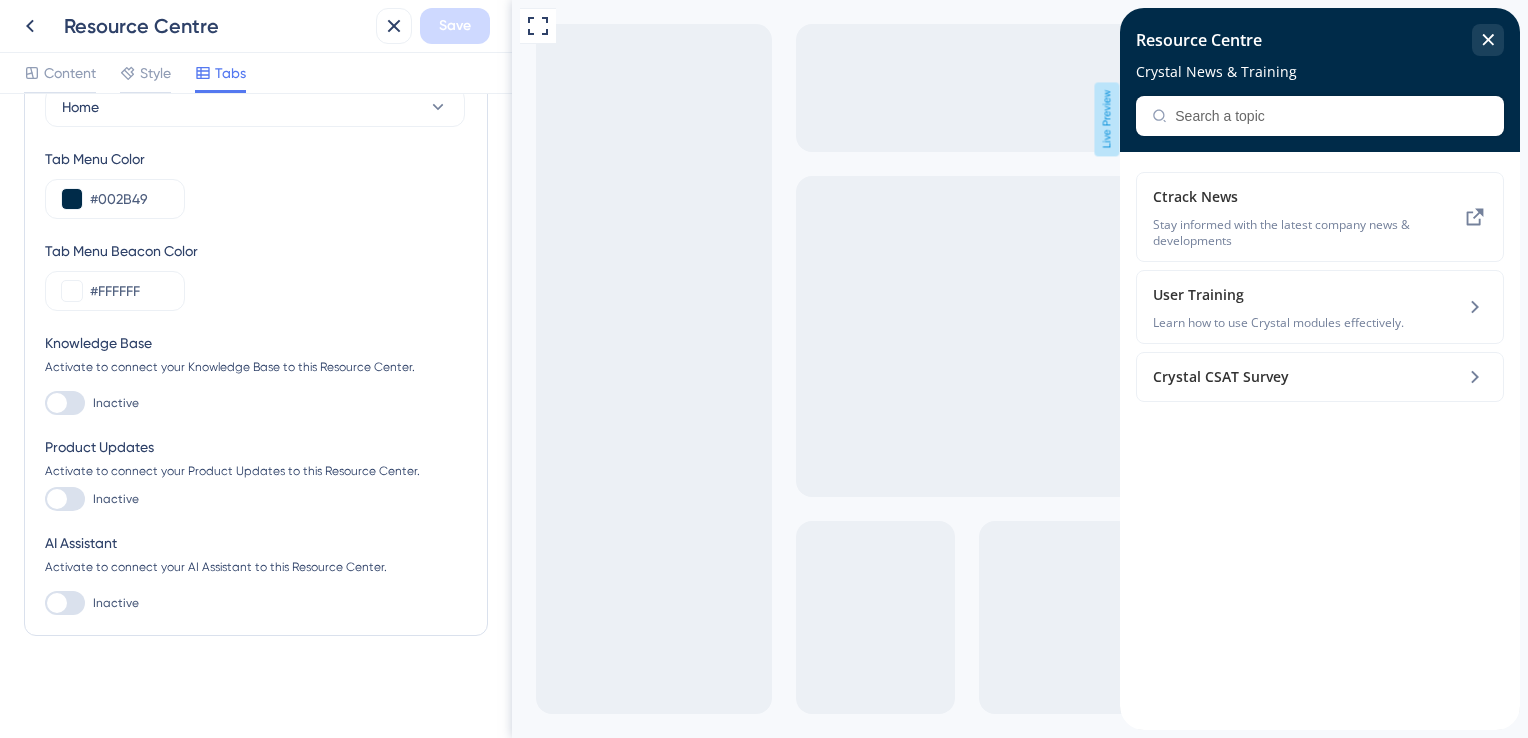 click at bounding box center [57, 499] 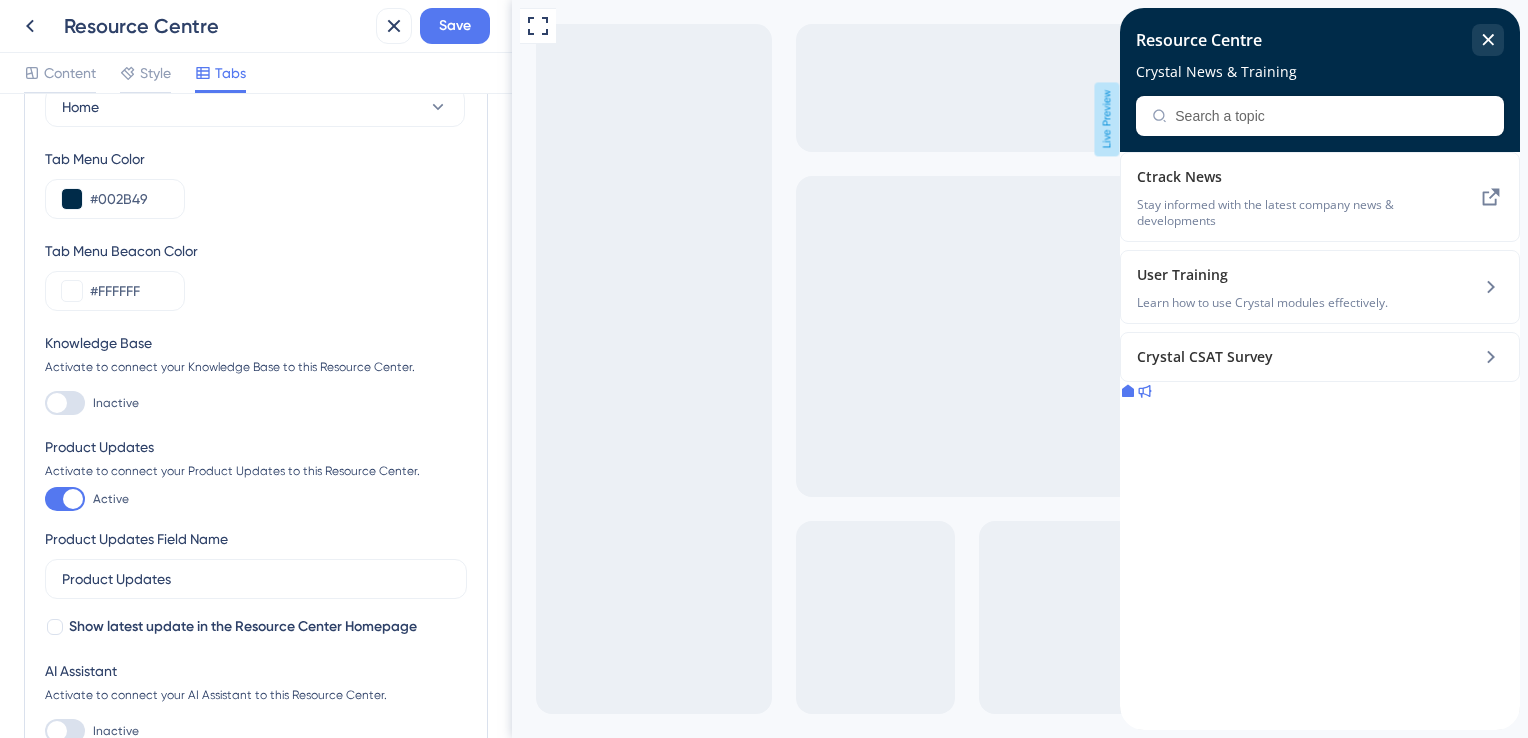 click 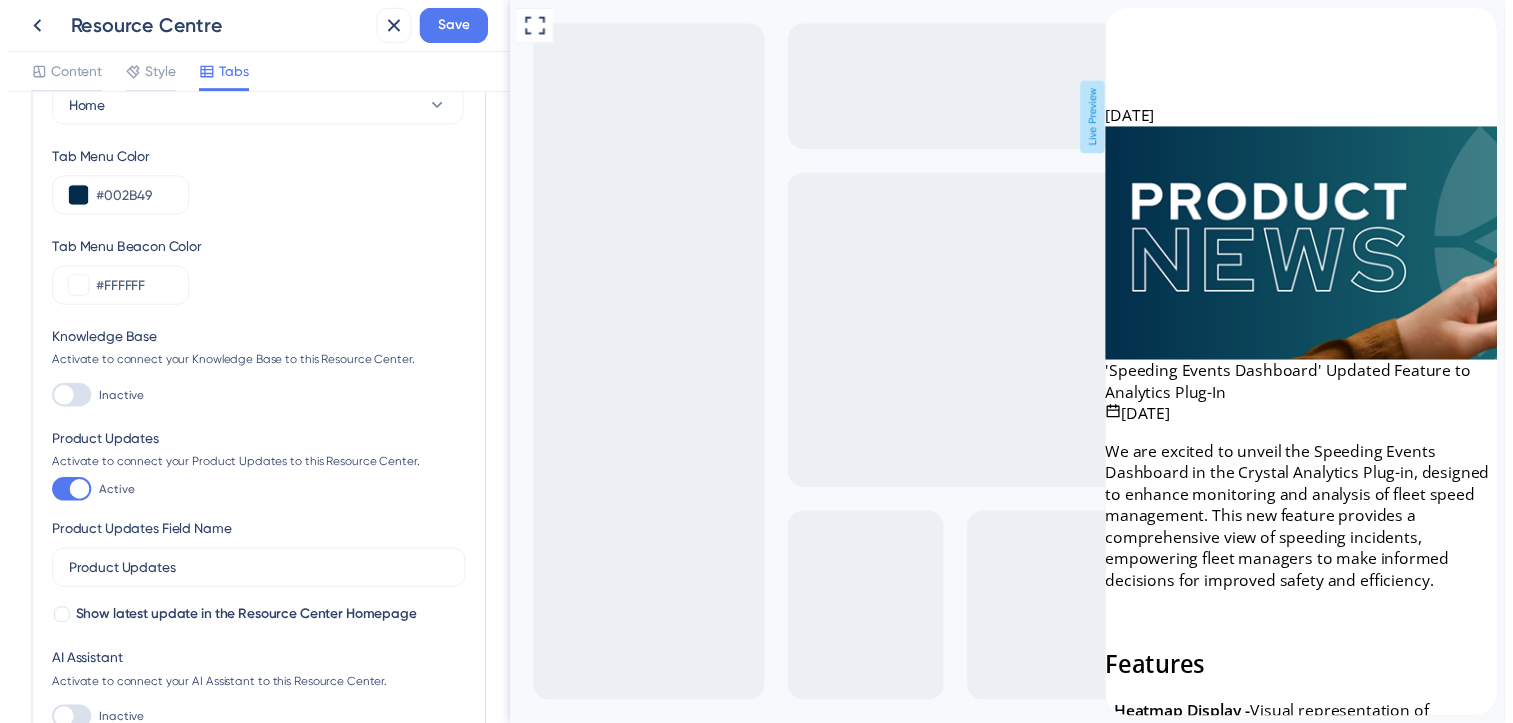 scroll, scrollTop: 0, scrollLeft: 0, axis: both 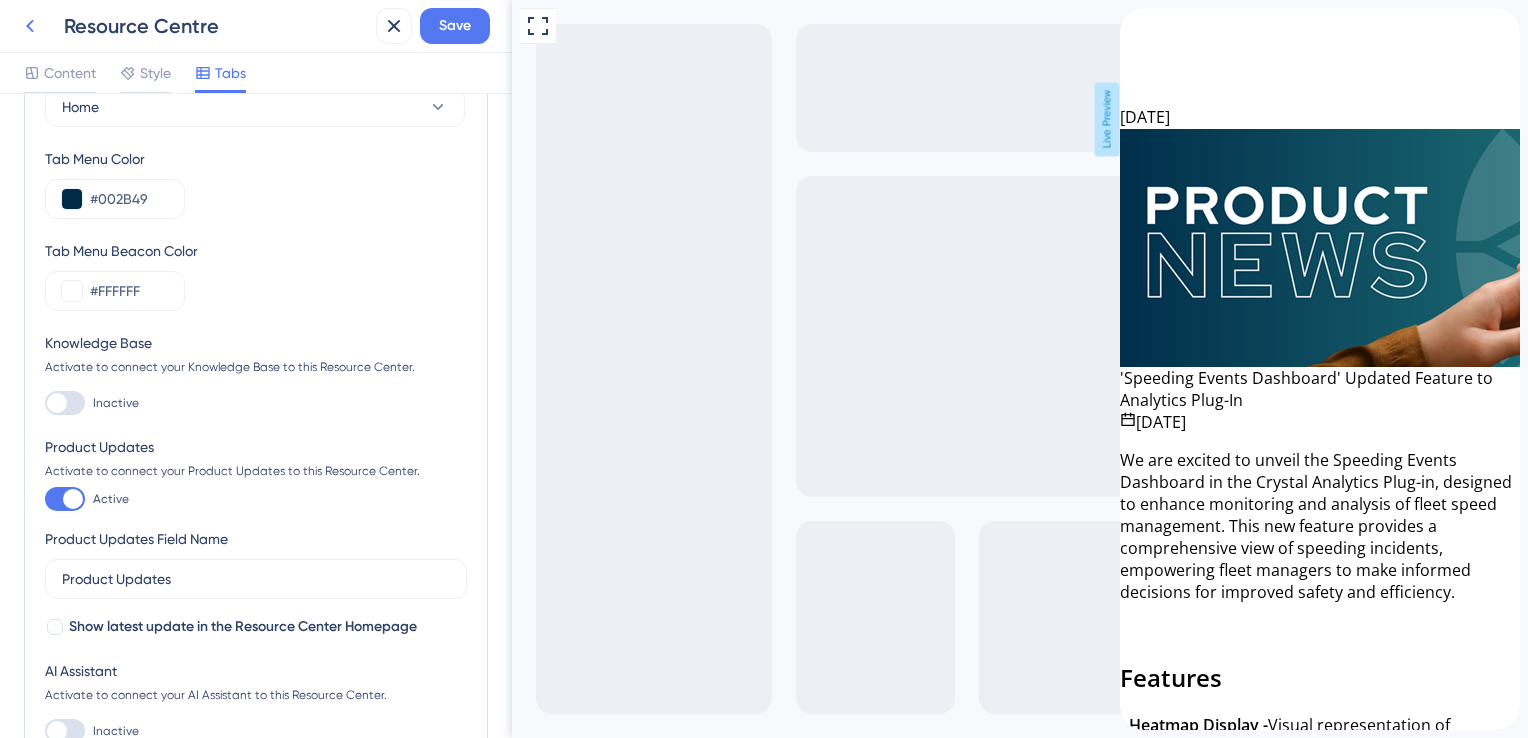 click 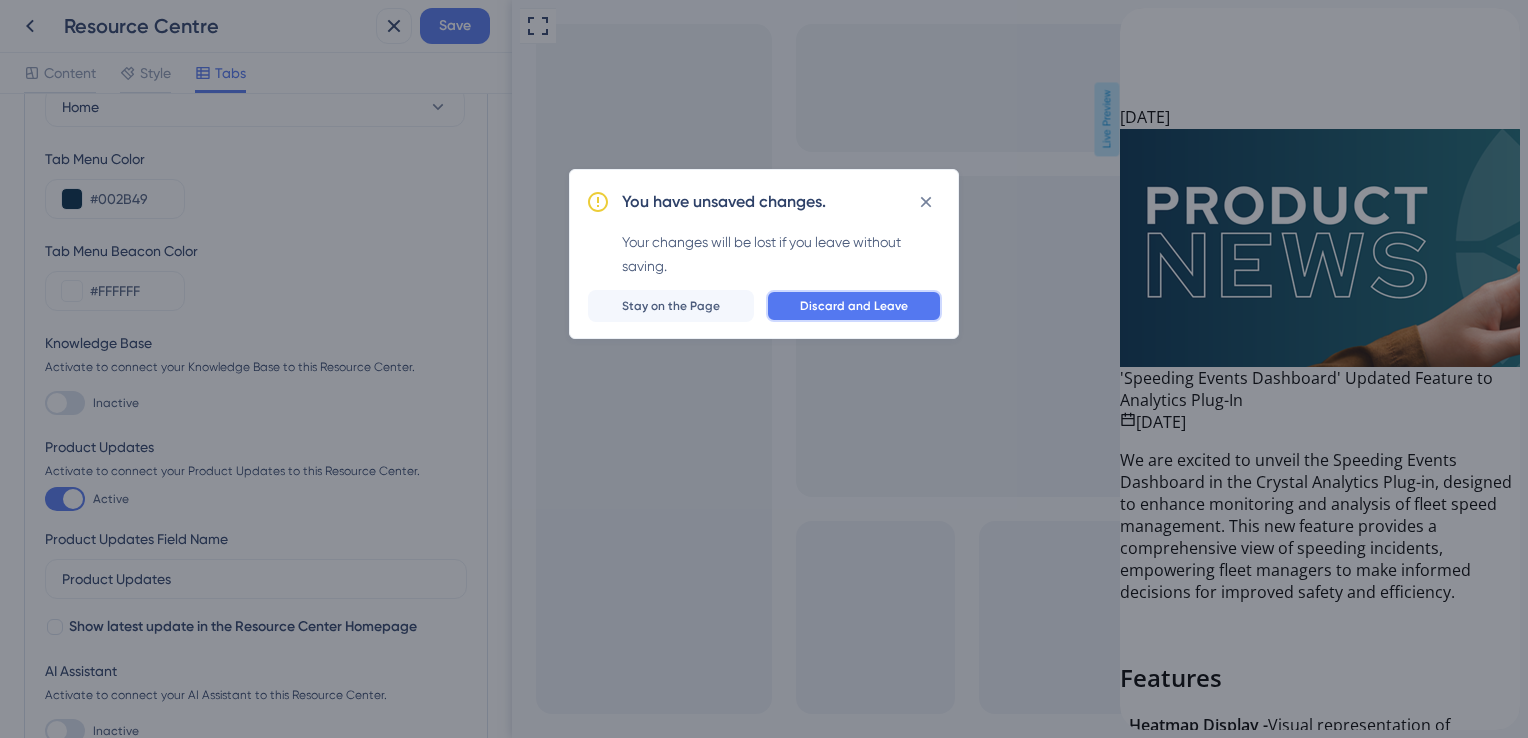 click on "Discard and Leave" at bounding box center (854, 306) 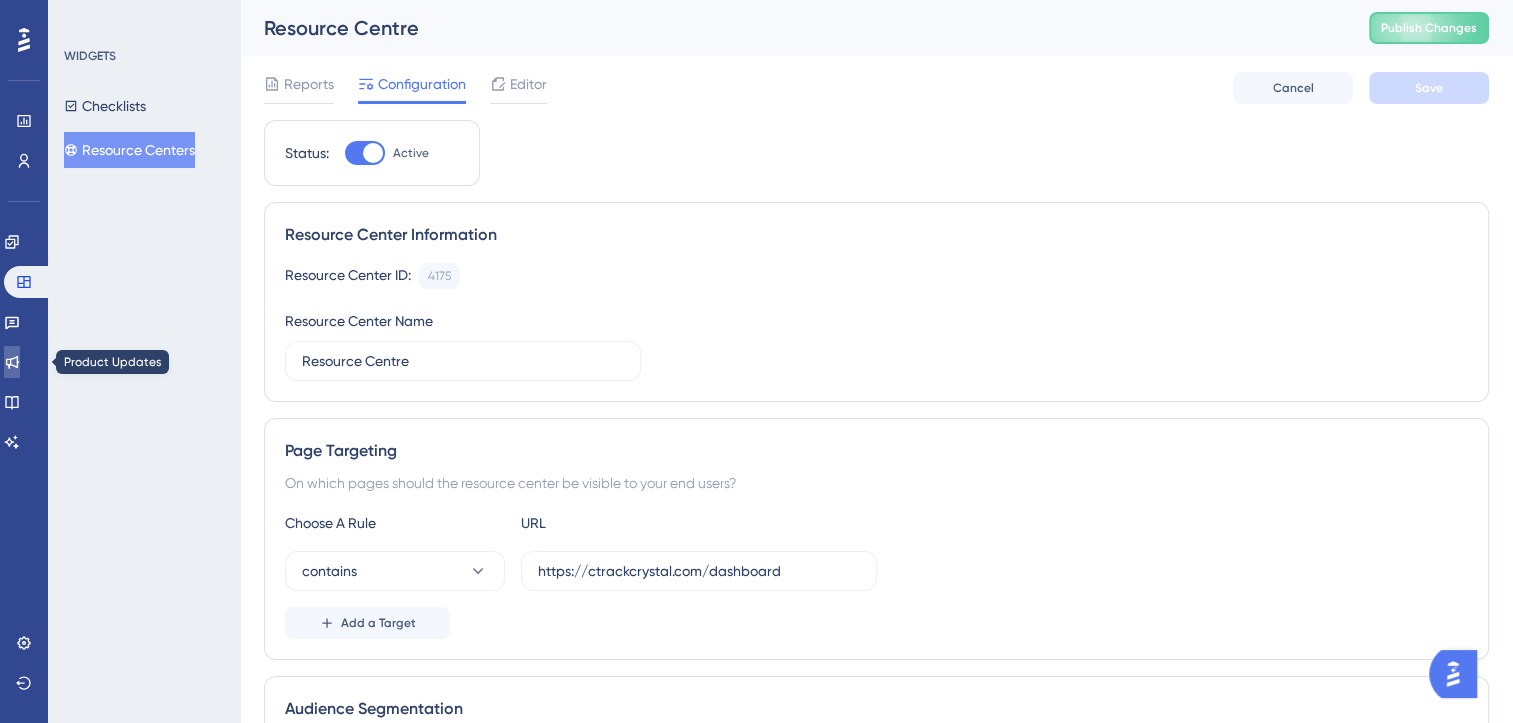 click 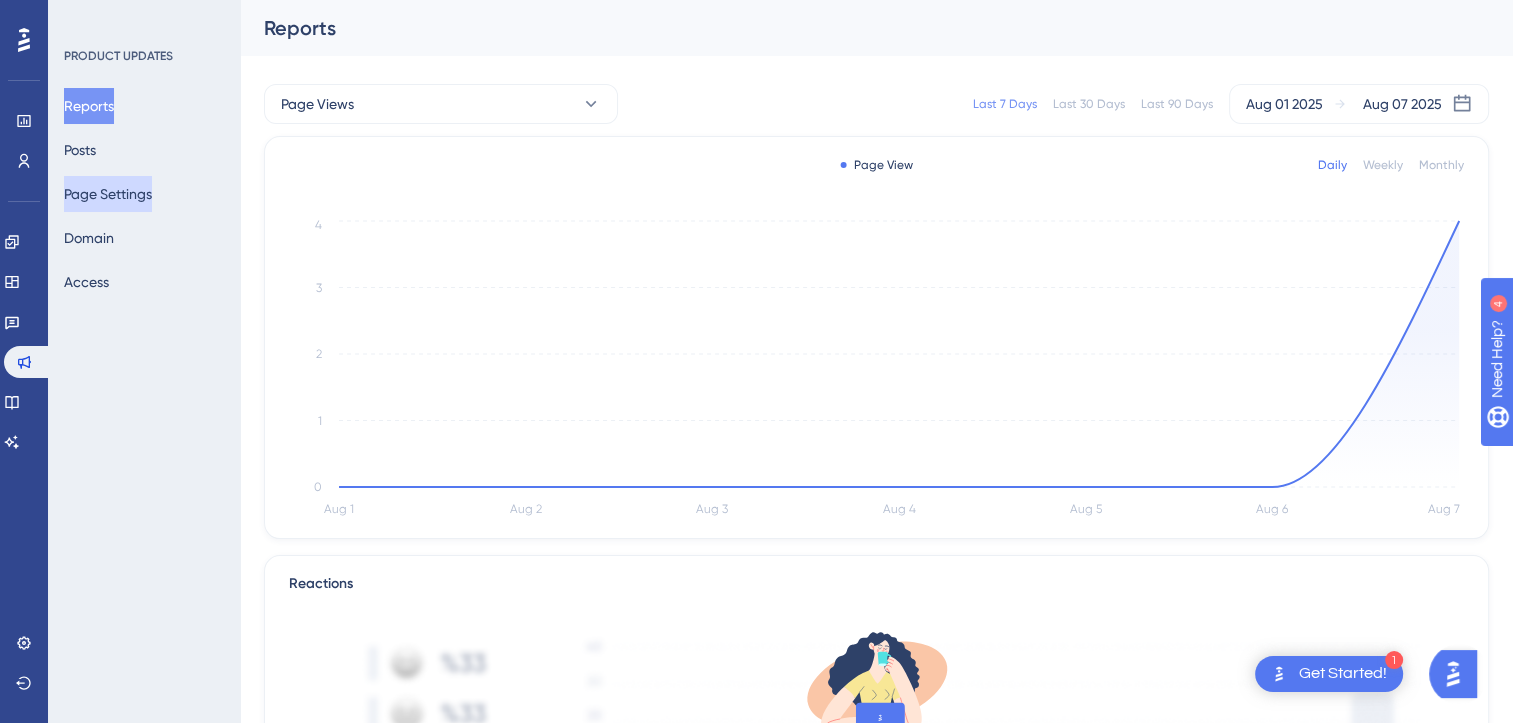 scroll, scrollTop: 0, scrollLeft: 0, axis: both 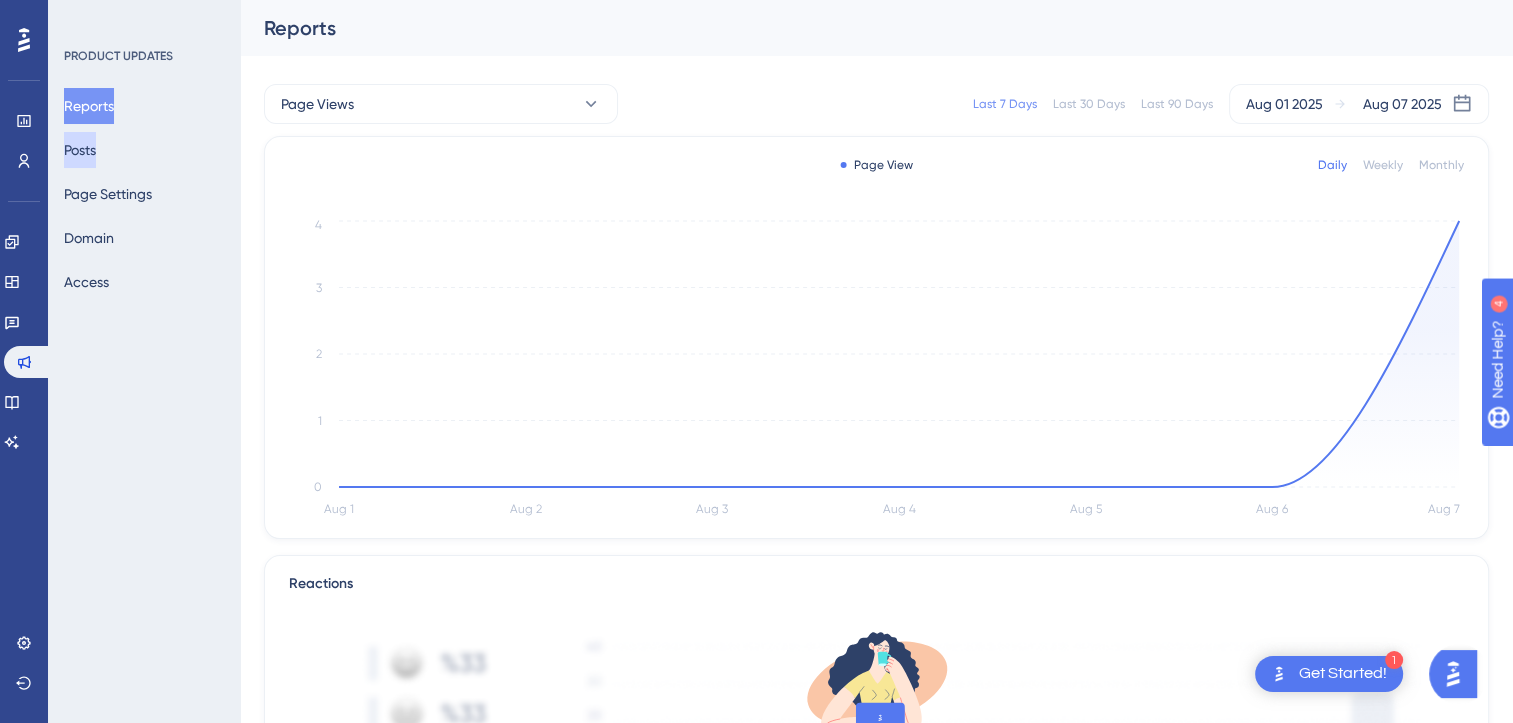 click on "Posts" at bounding box center [80, 150] 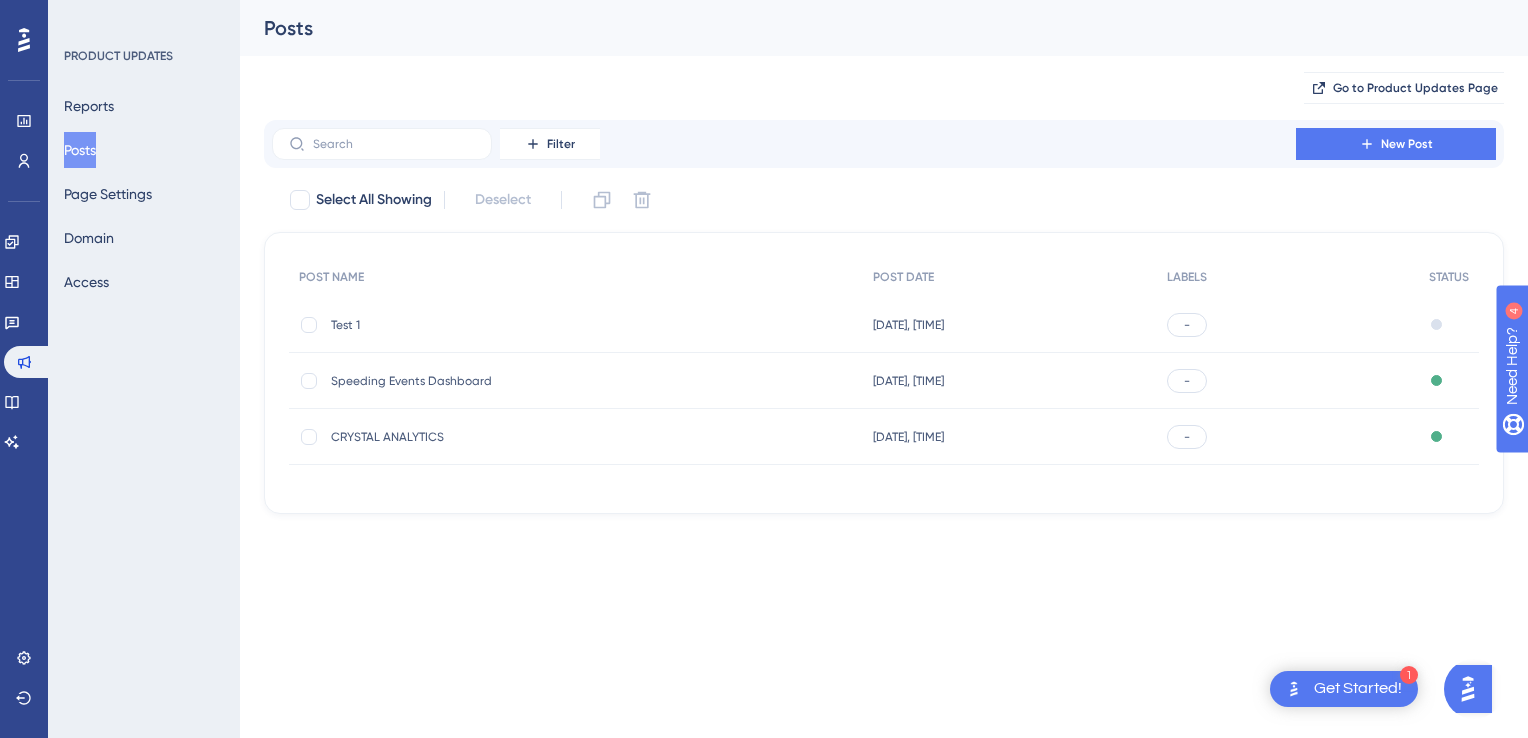 click on "[DATE], [TIME]" at bounding box center [908, 325] 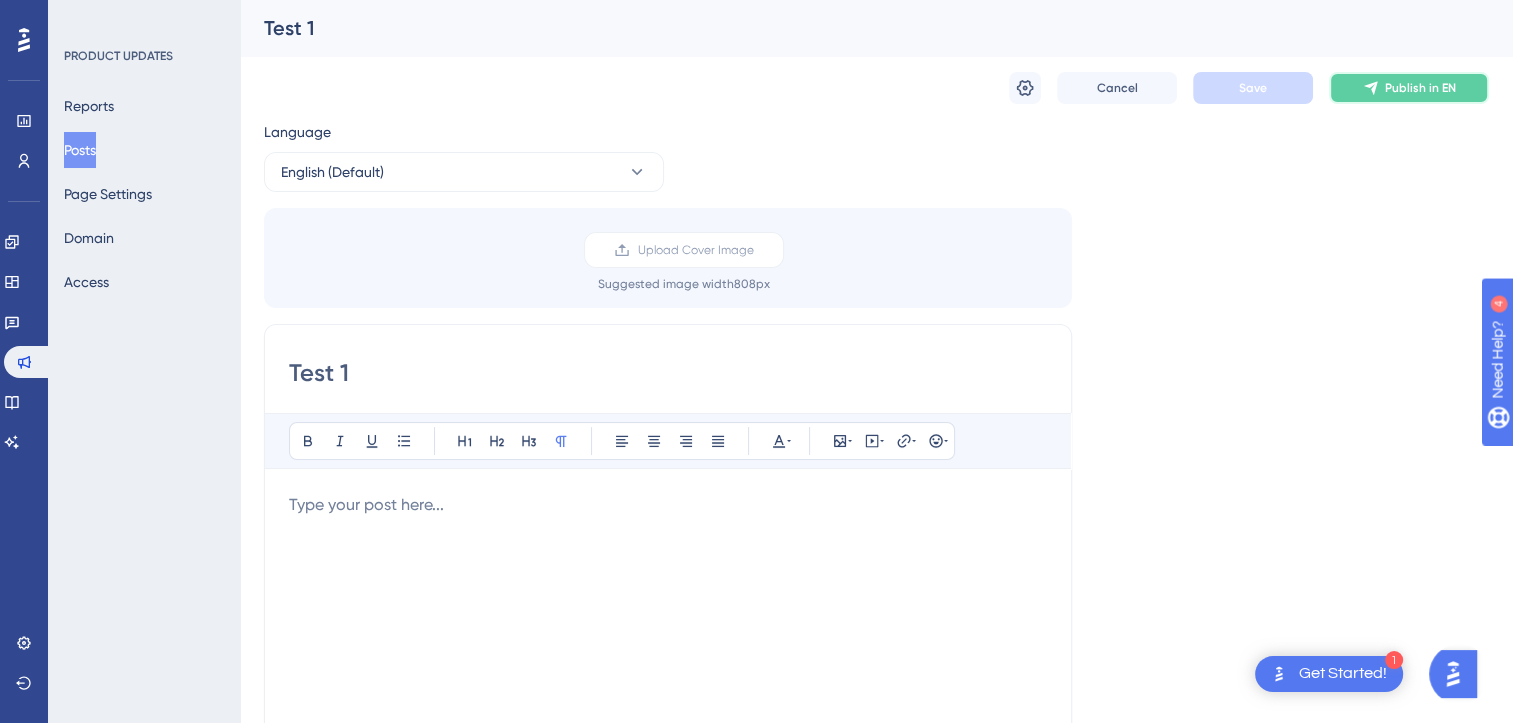 click on "Publish in EN" at bounding box center [1409, 88] 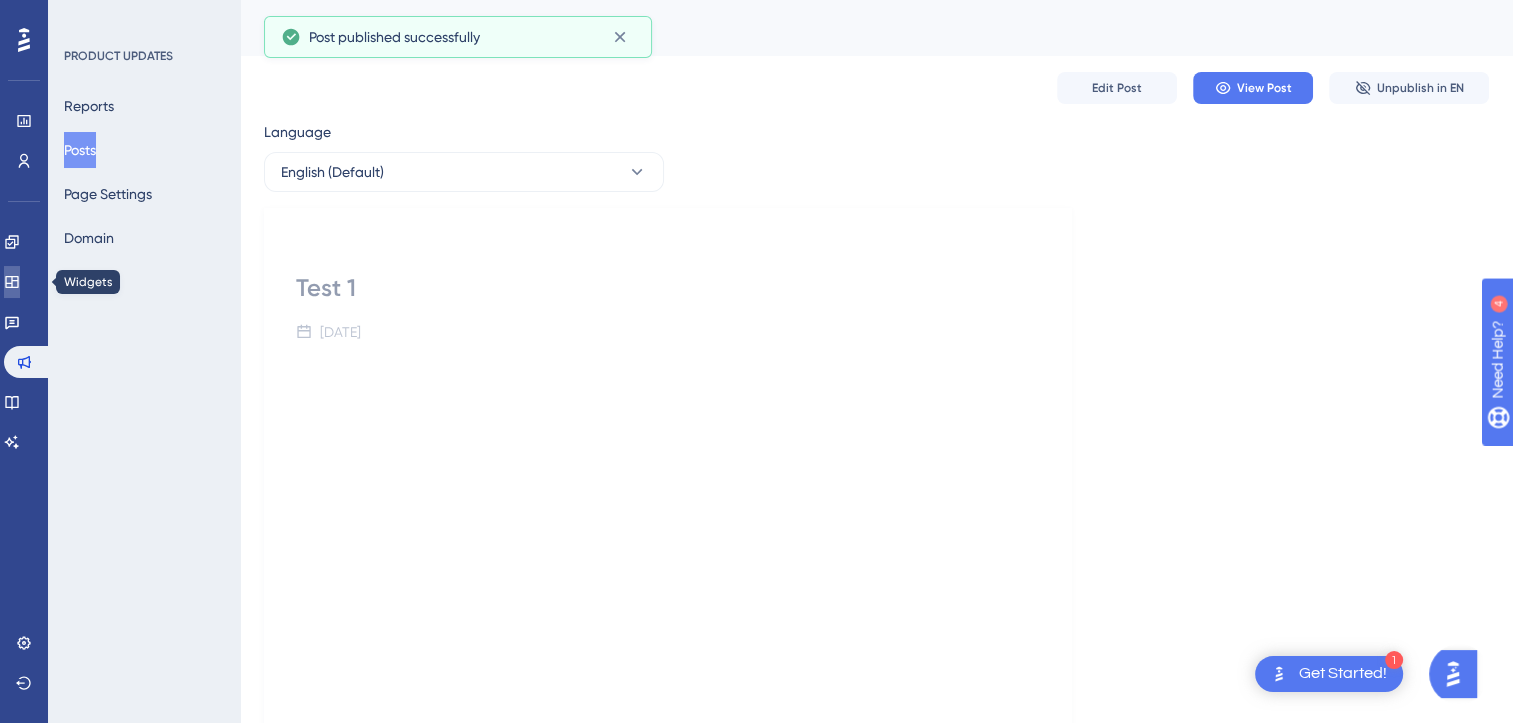 click 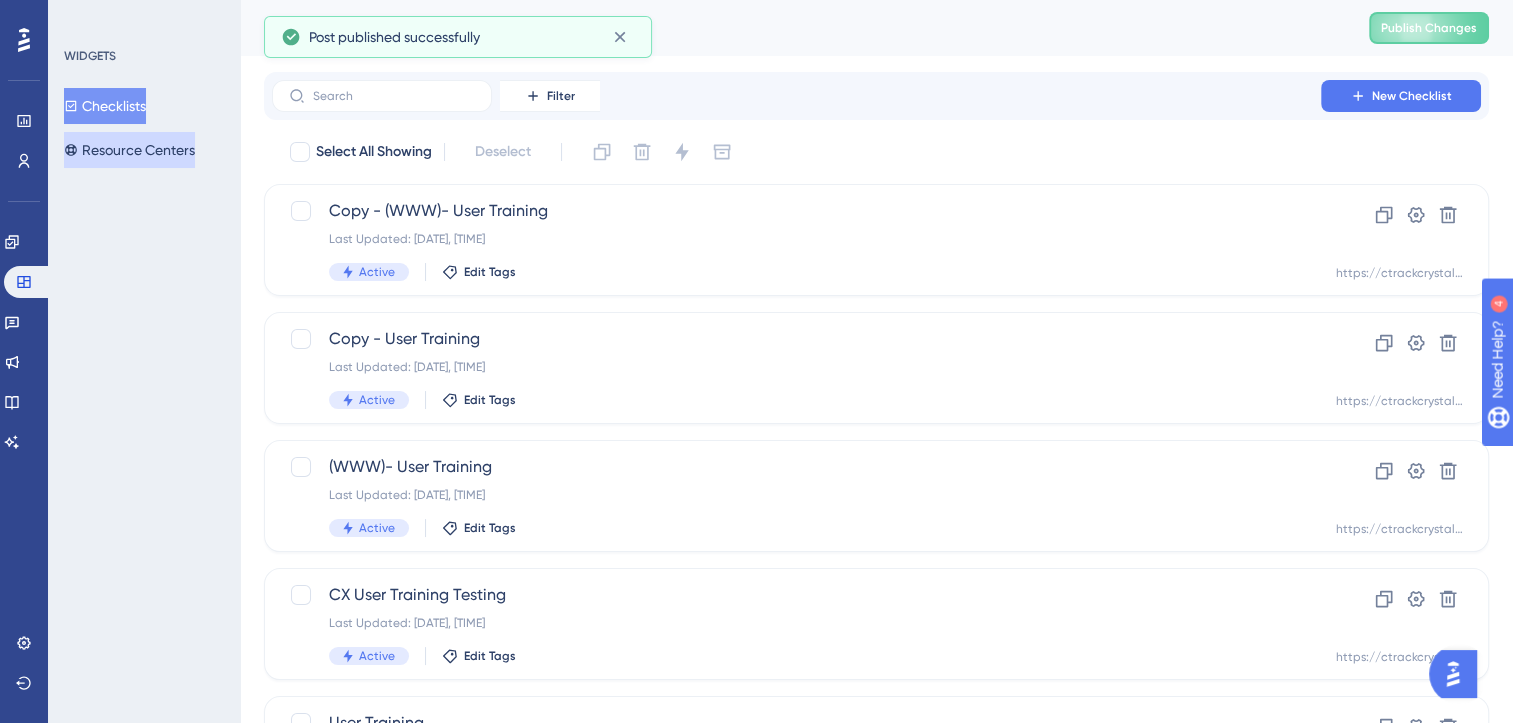 click on "Resource Centers" at bounding box center [129, 150] 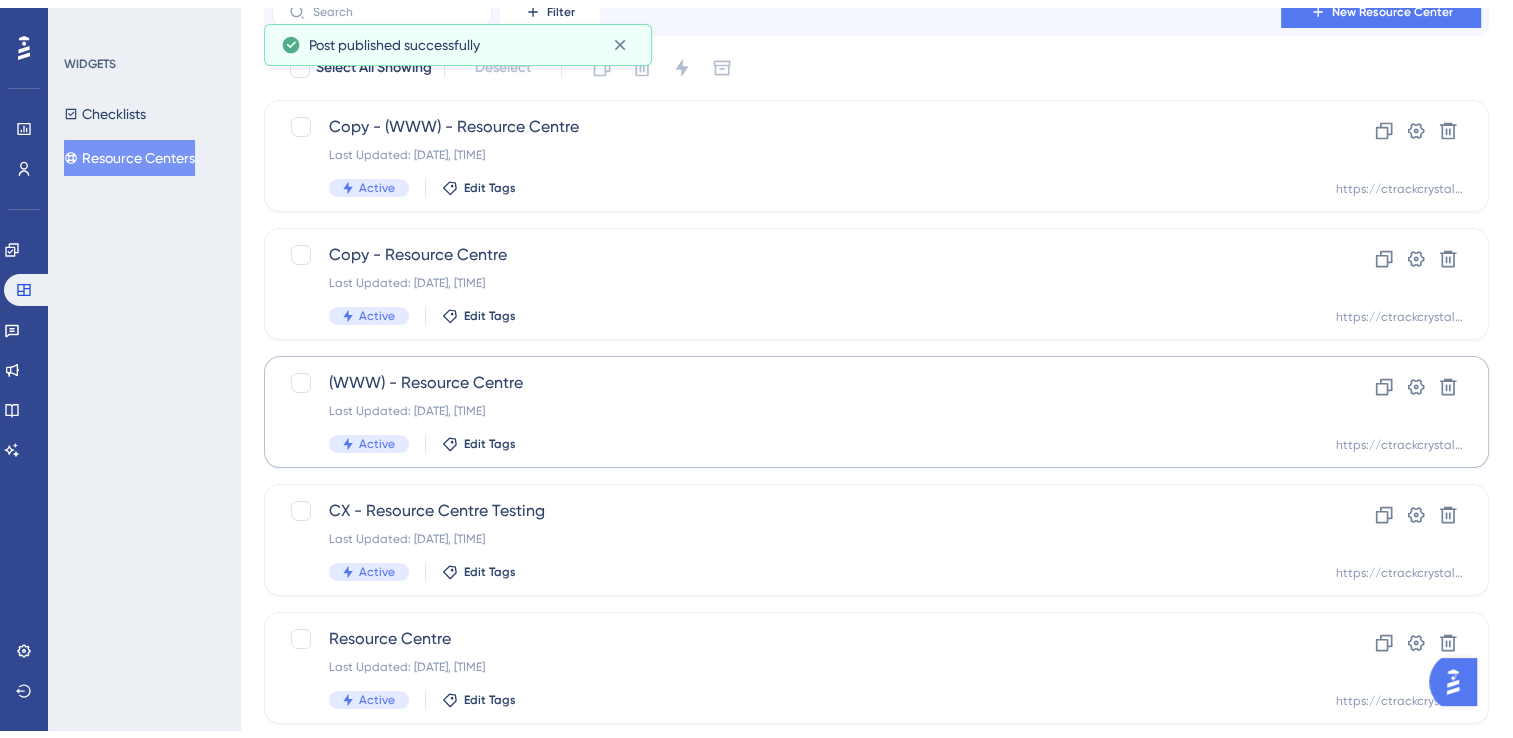 scroll, scrollTop: 133, scrollLeft: 0, axis: vertical 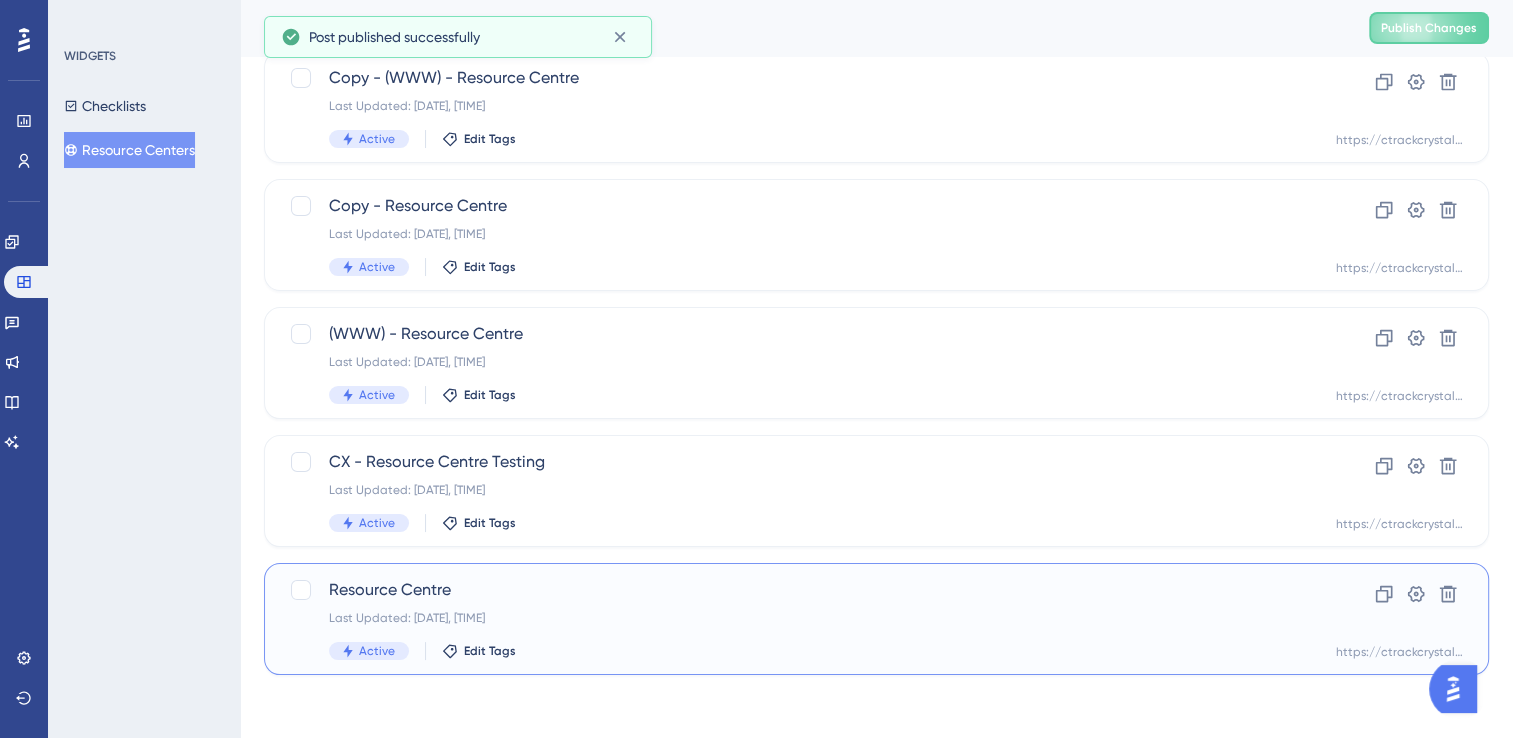 click on "Resource Centre" at bounding box center [796, 590] 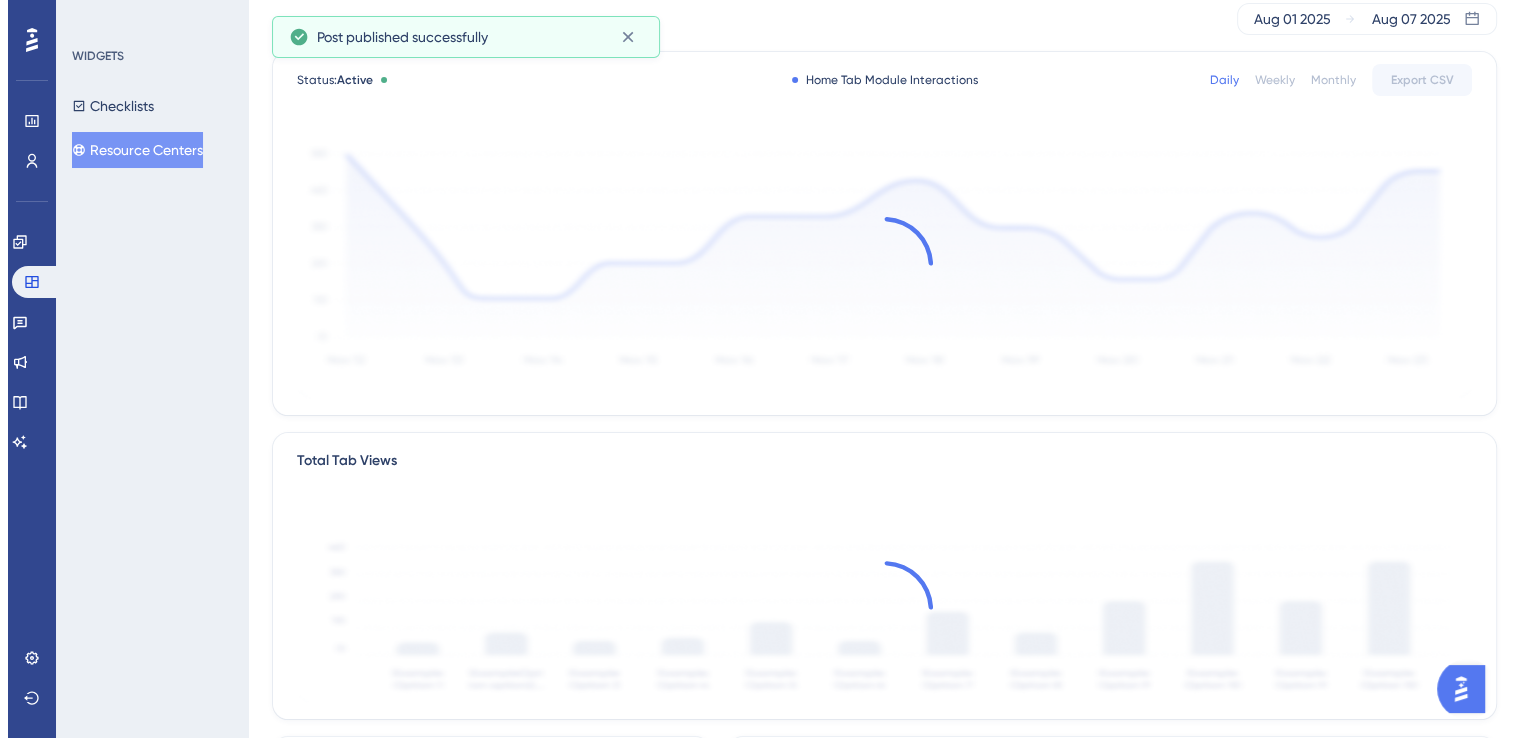 scroll, scrollTop: 0, scrollLeft: 0, axis: both 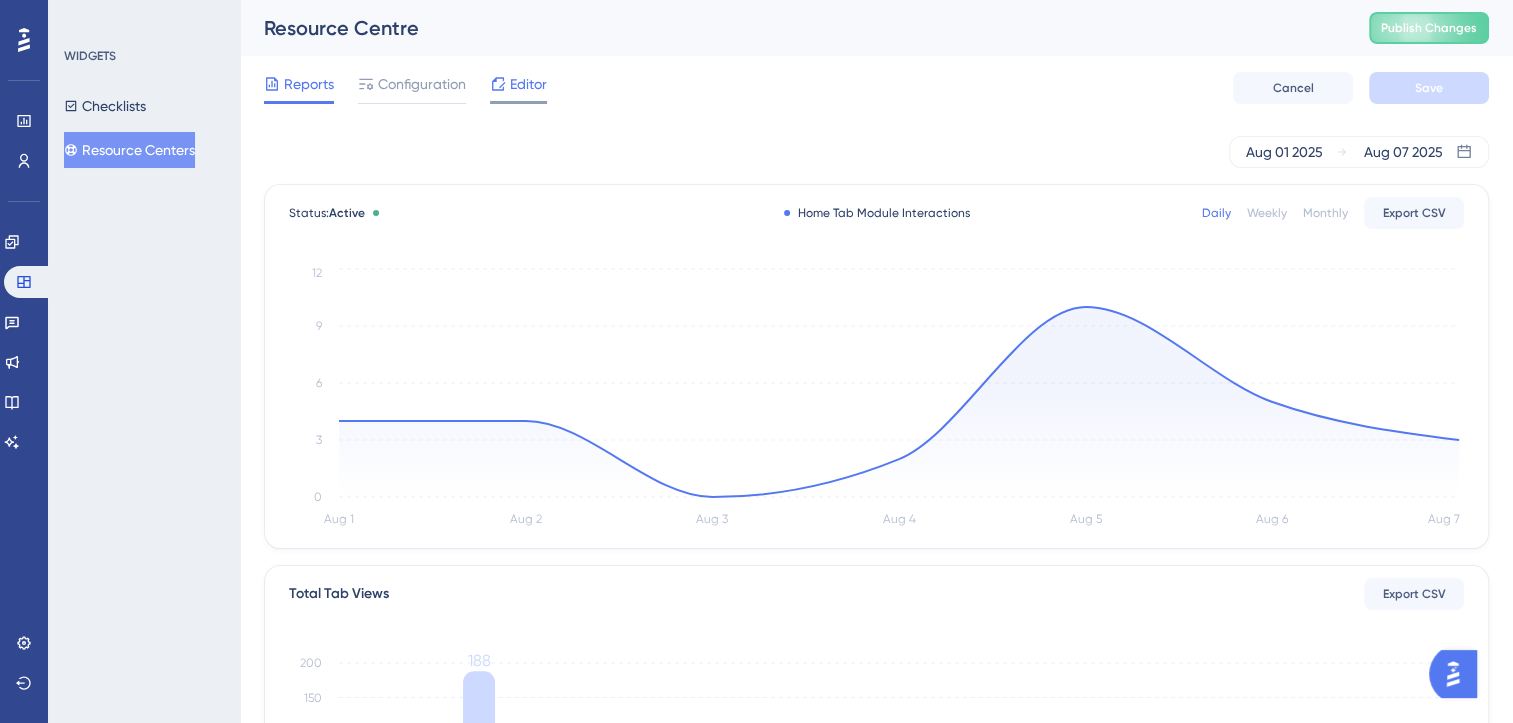 click on "Editor" at bounding box center (518, 88) 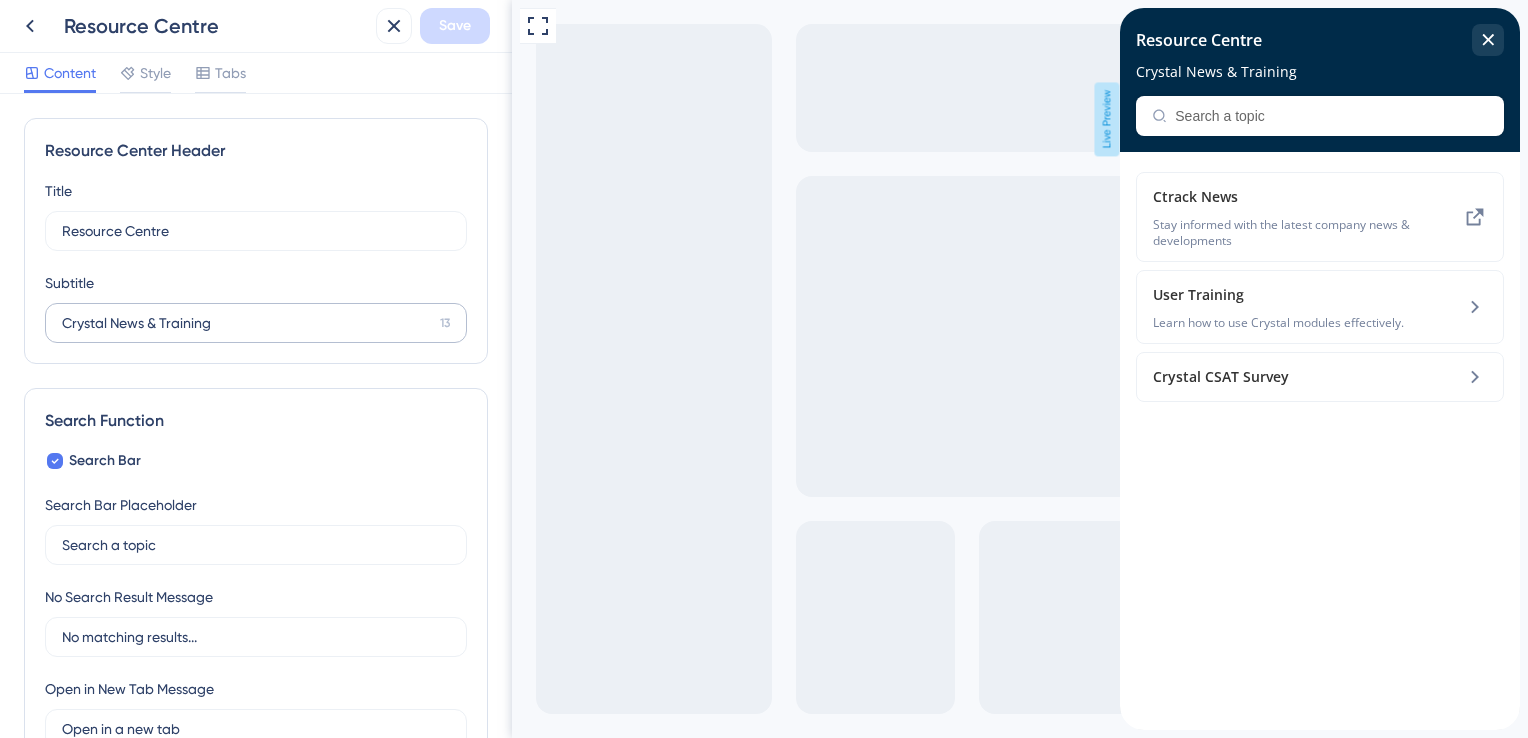 scroll, scrollTop: 0, scrollLeft: 0, axis: both 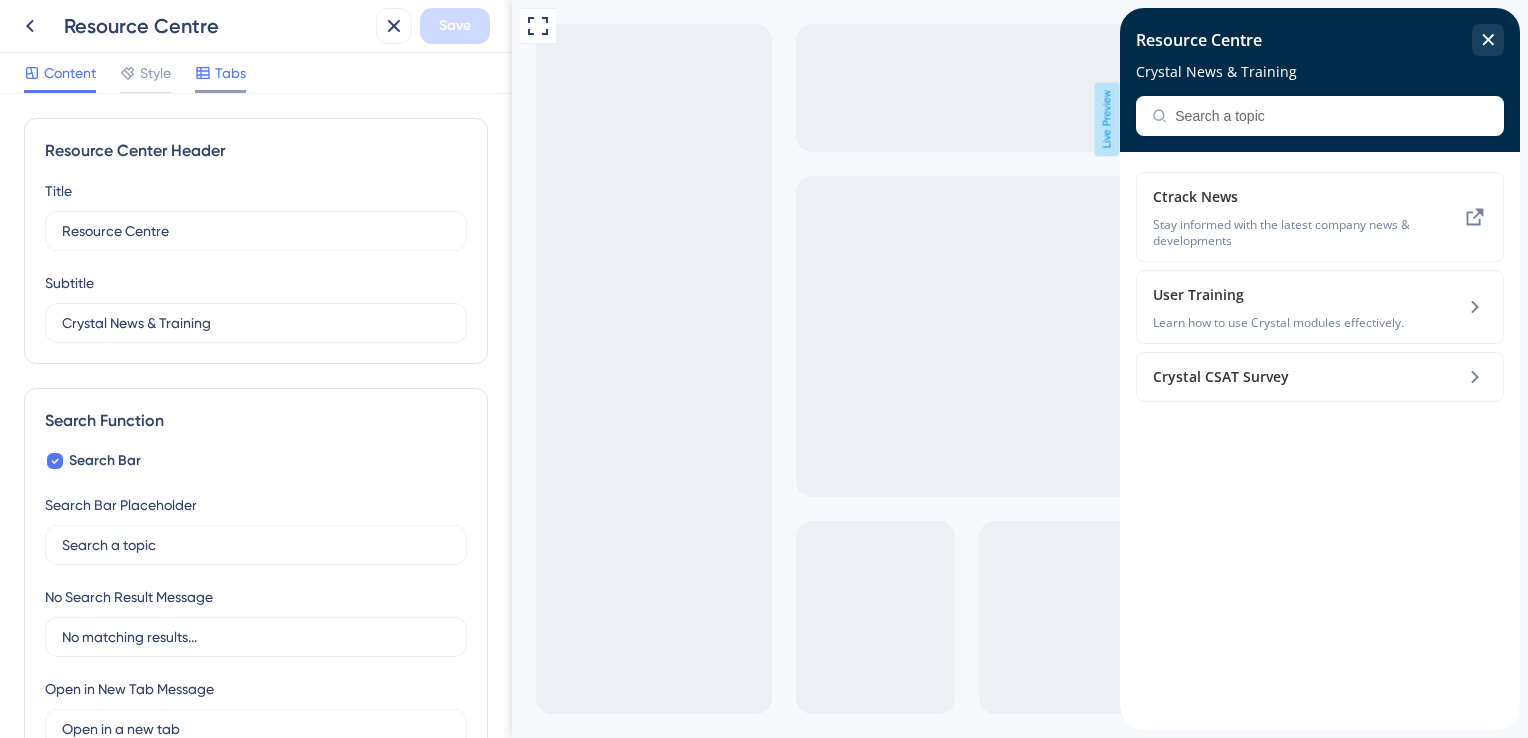 click on "Tabs" at bounding box center [230, 73] 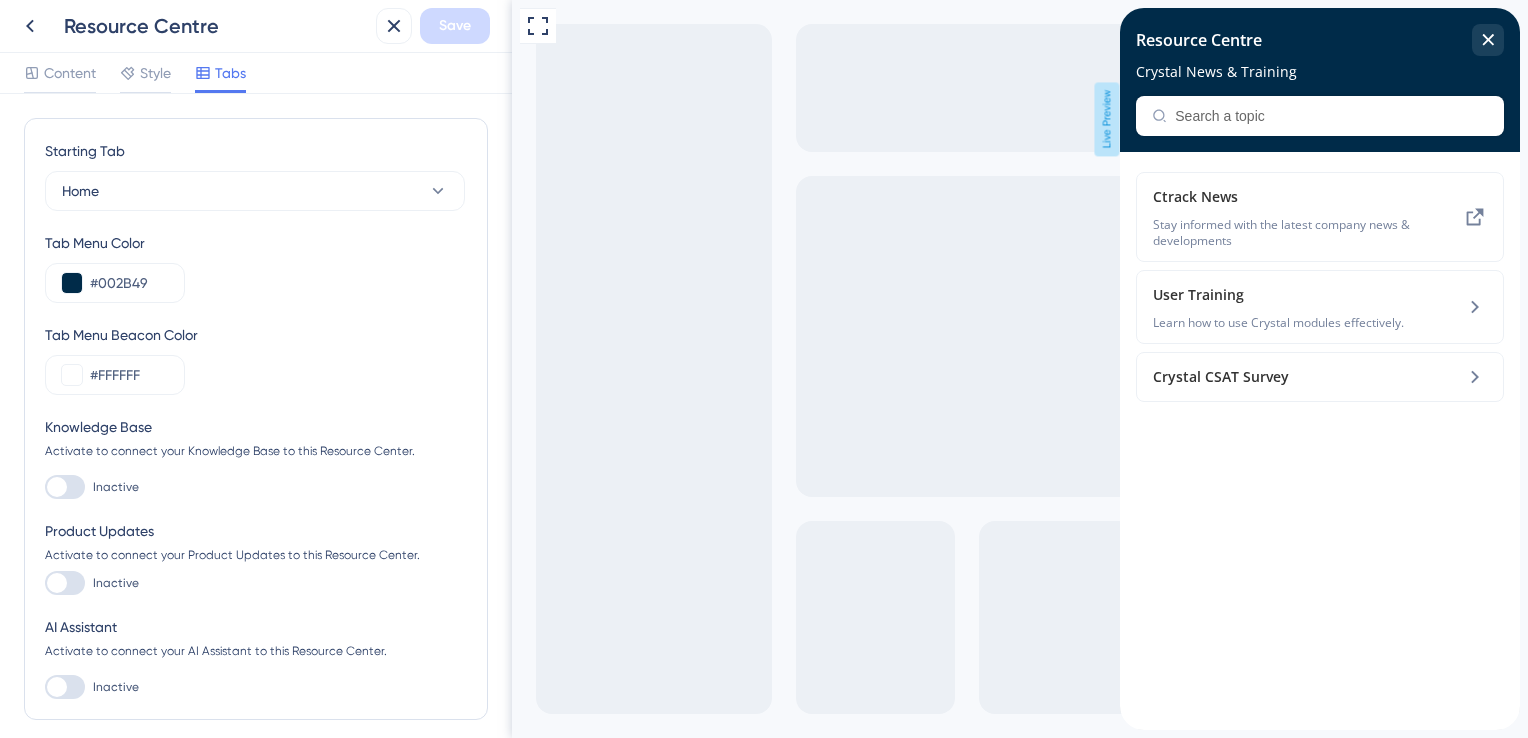 scroll, scrollTop: 84, scrollLeft: 0, axis: vertical 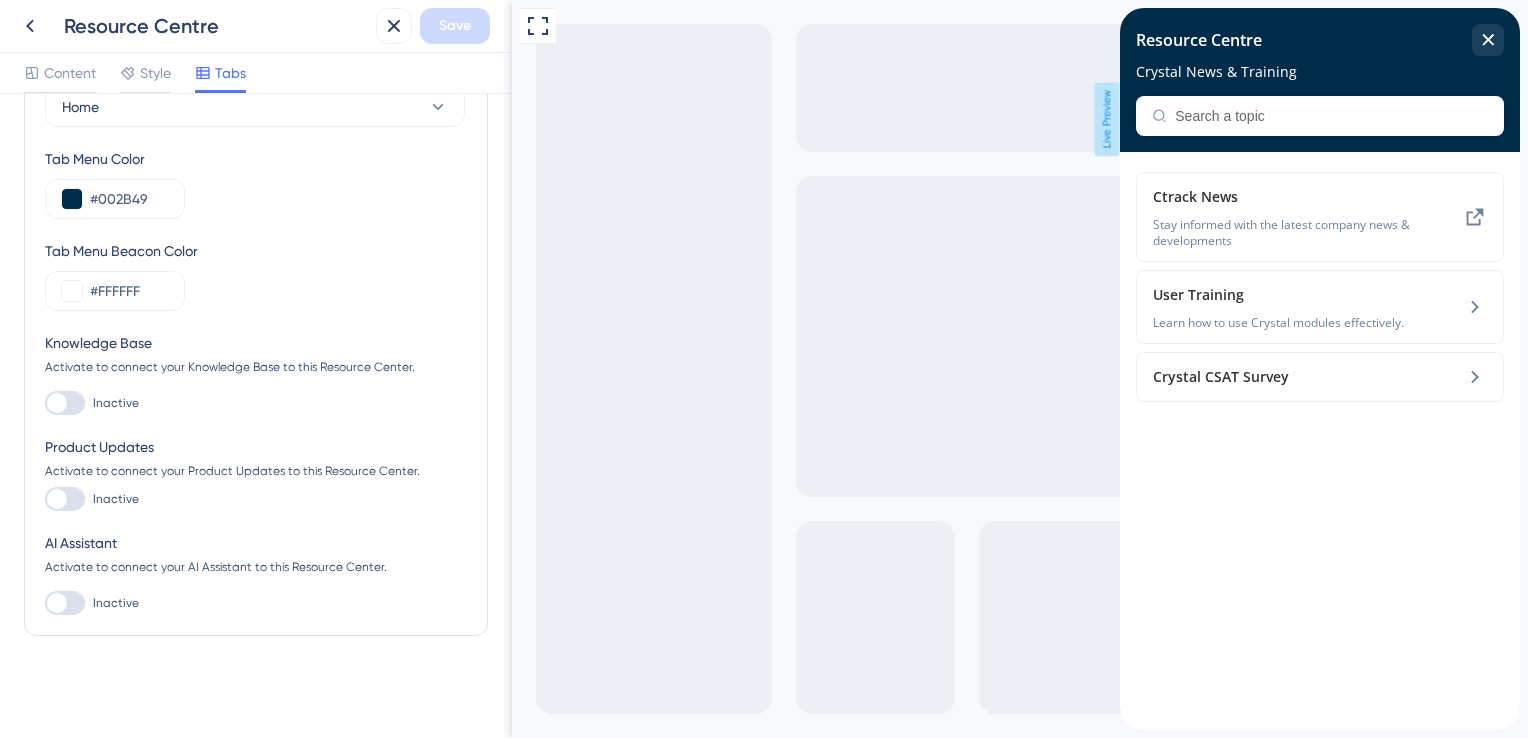 click at bounding box center [65, 499] 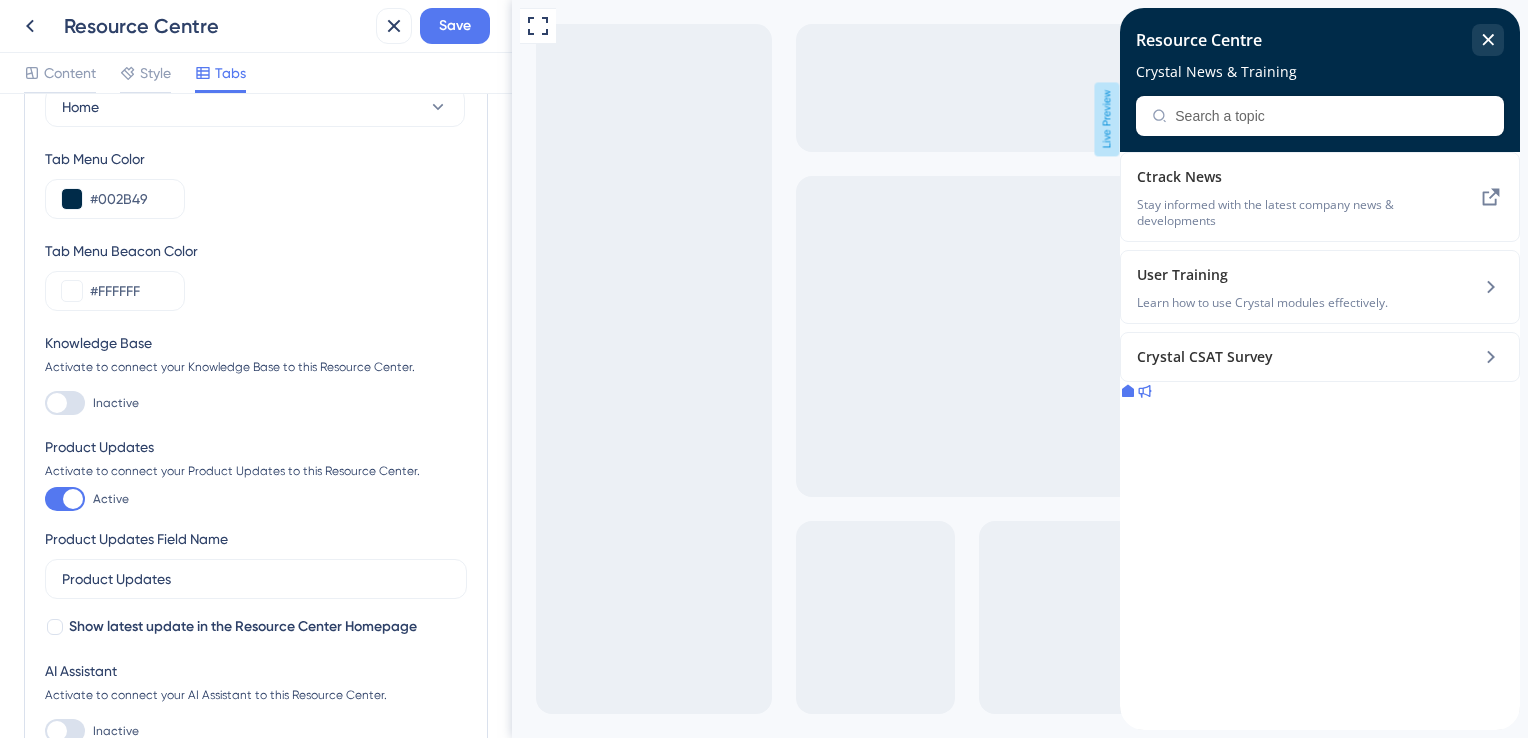 scroll, scrollTop: 0, scrollLeft: 0, axis: both 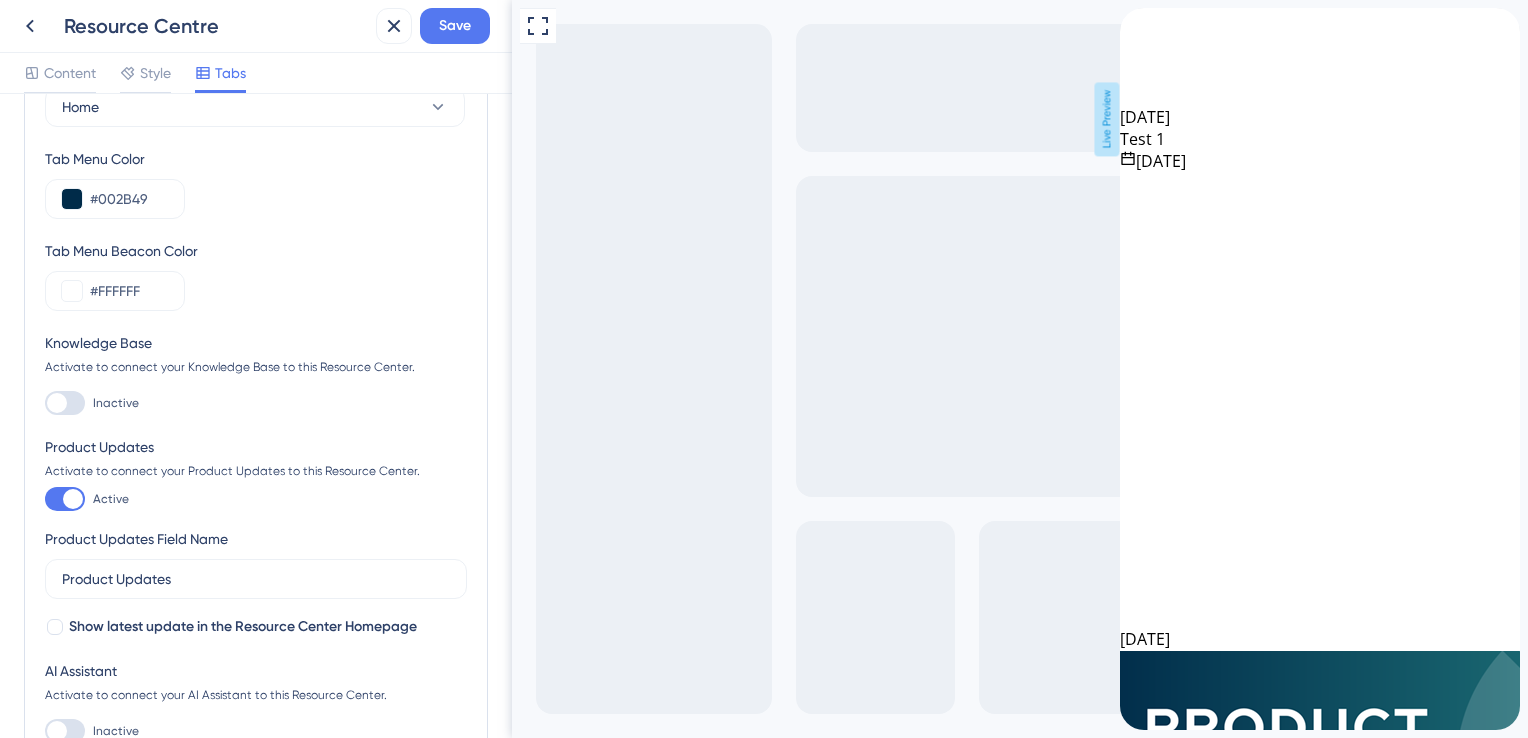 click at bounding box center [65, 499] 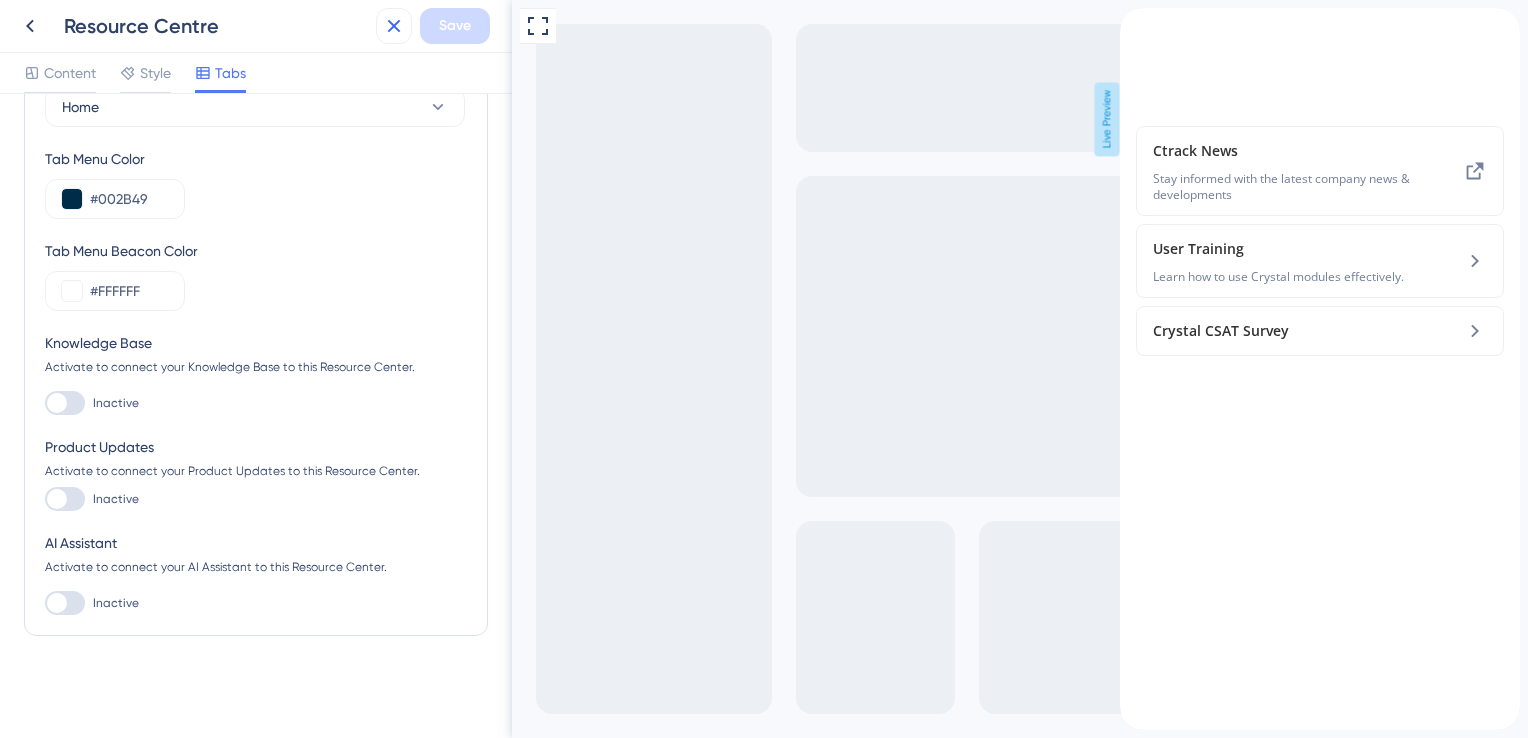 click 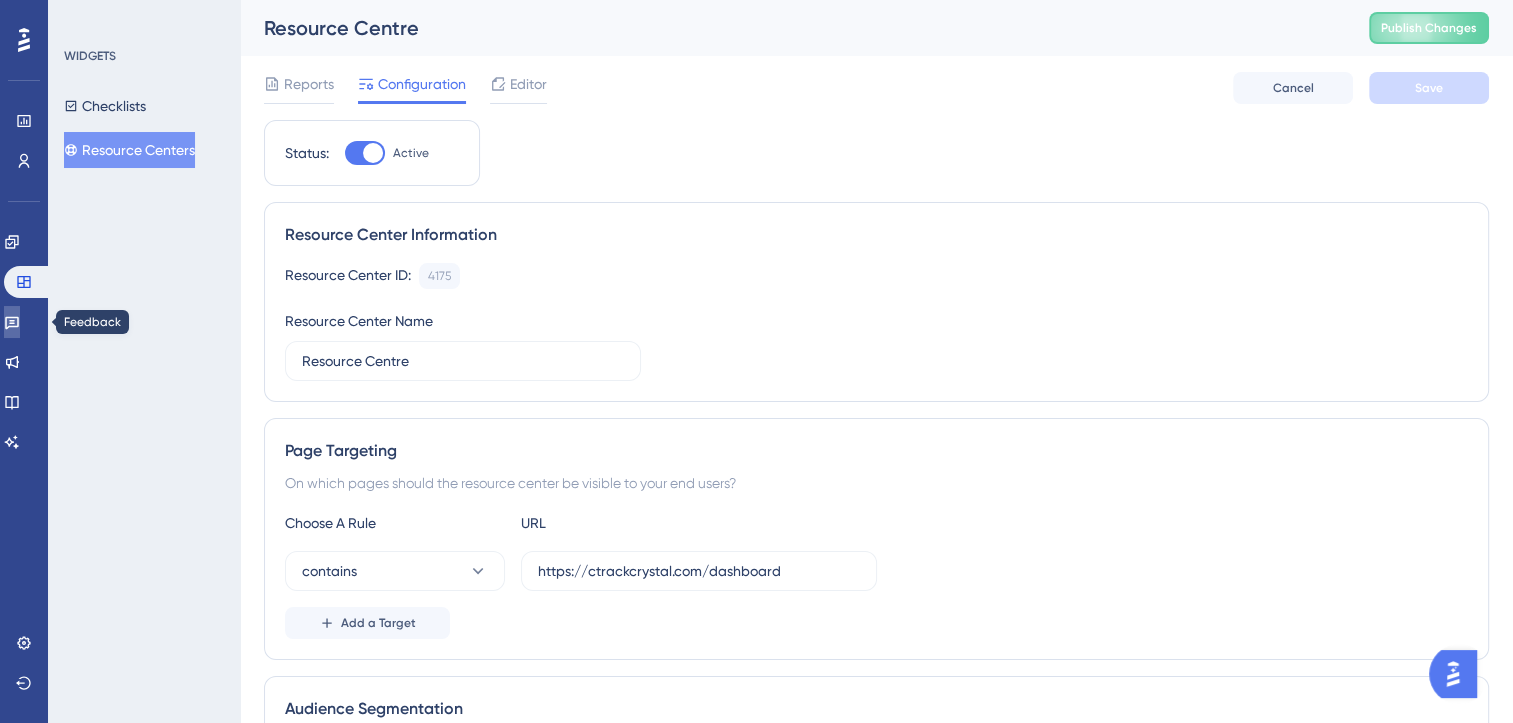 click 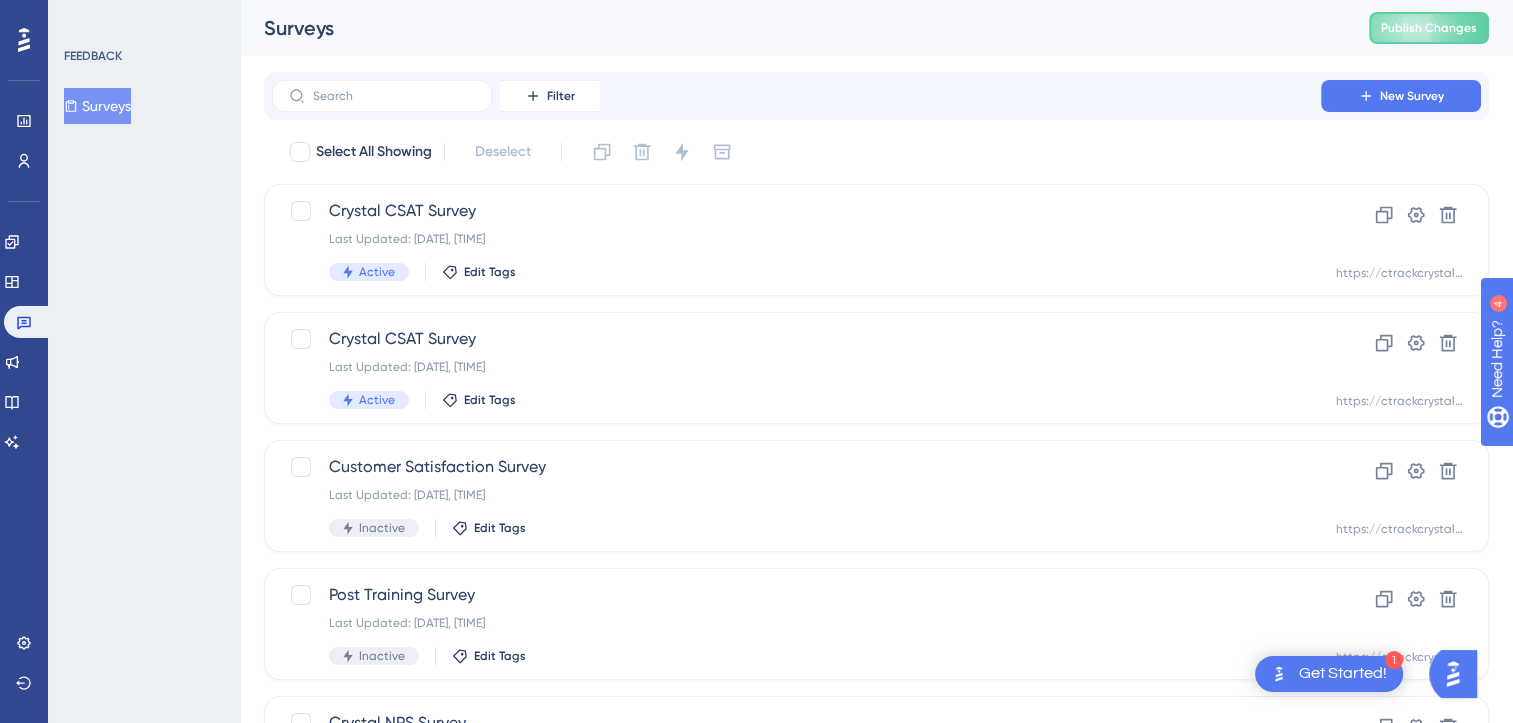 scroll, scrollTop: 0, scrollLeft: 0, axis: both 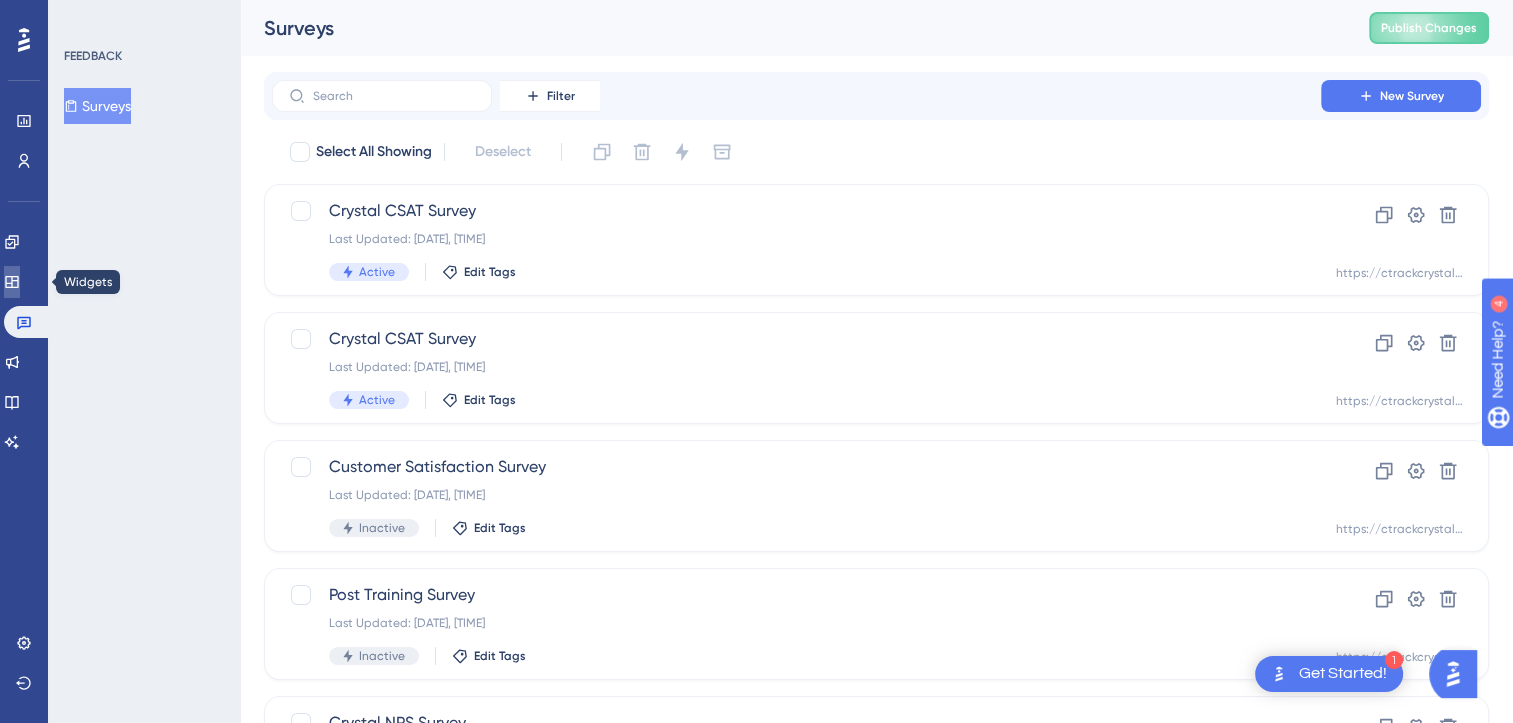 click 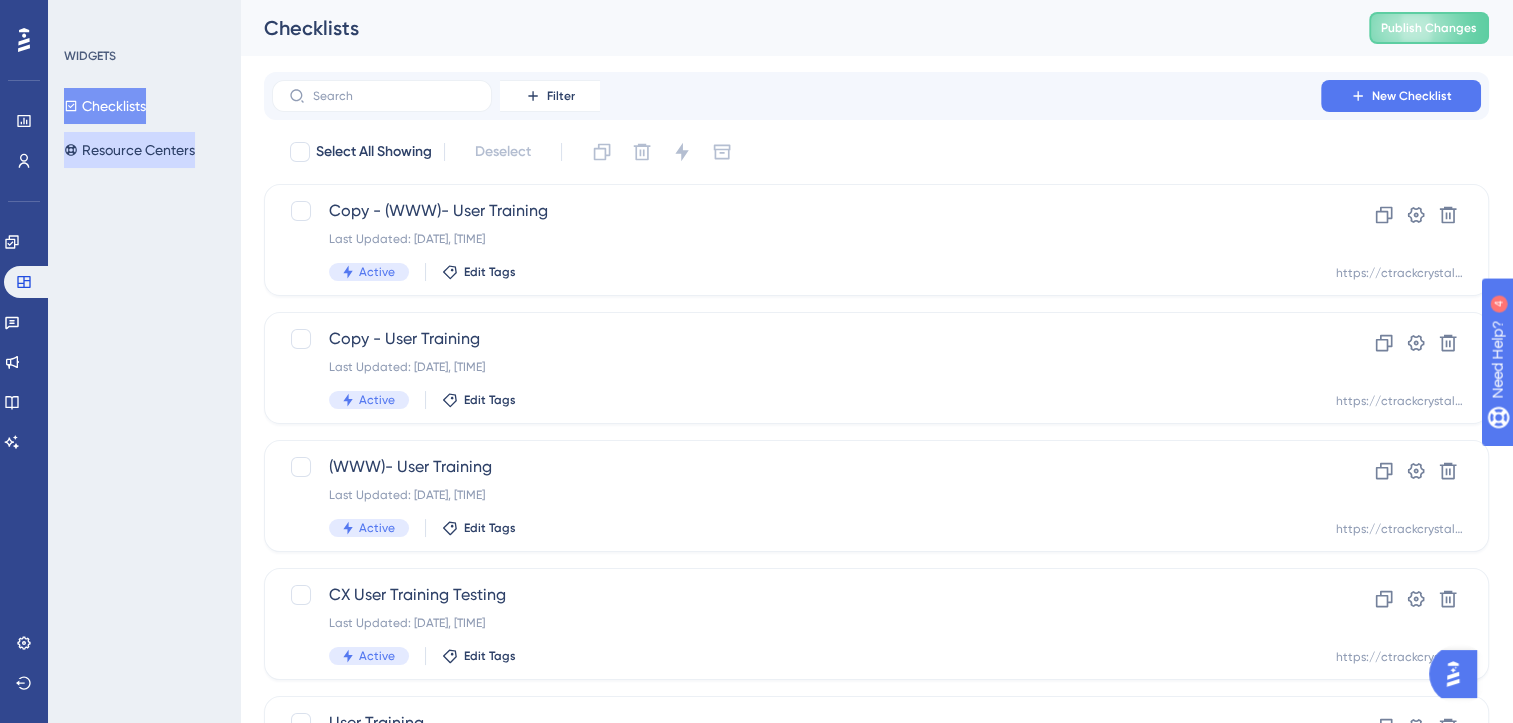 drag, startPoint x: 144, startPoint y: 159, endPoint x: 168, endPoint y: 181, distance: 32.55764 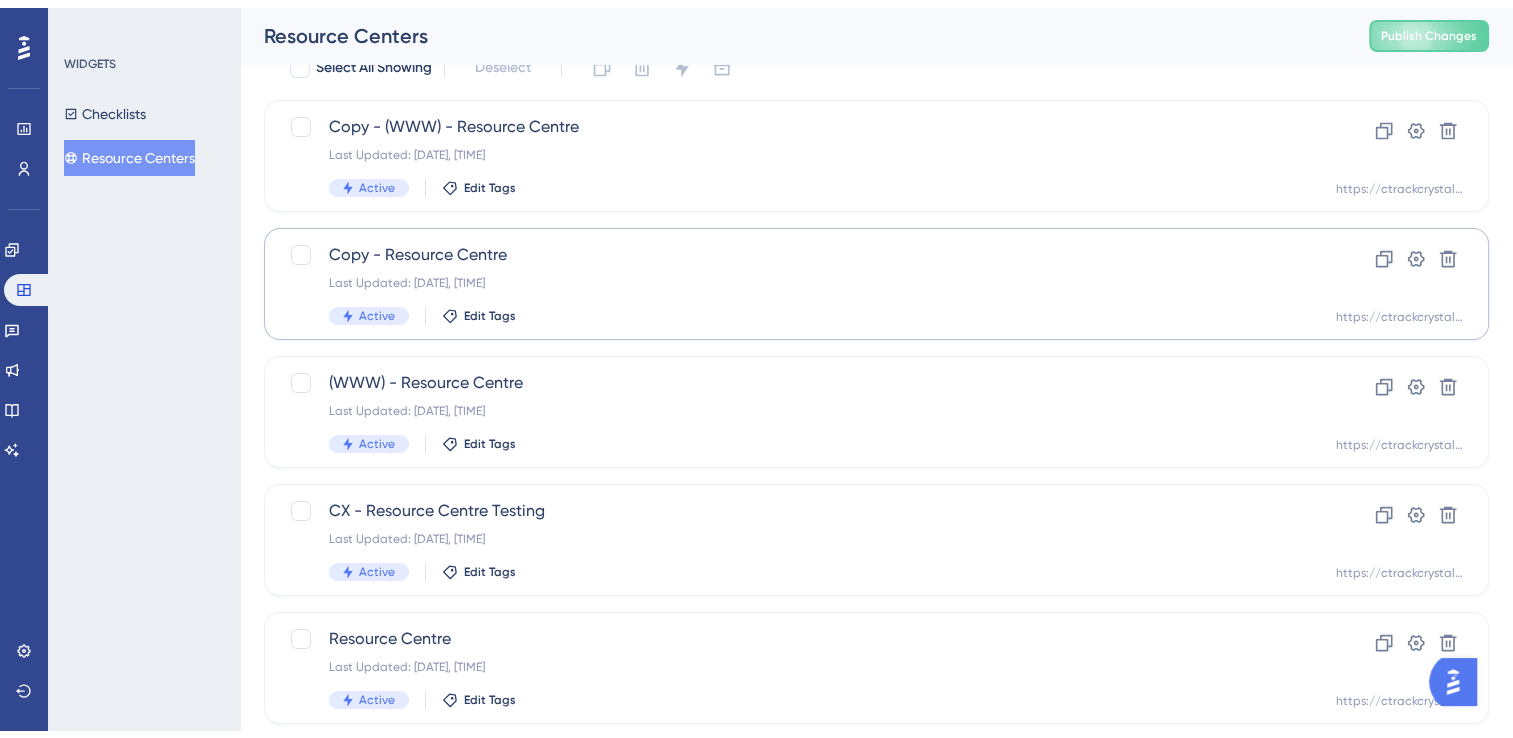 scroll, scrollTop: 133, scrollLeft: 0, axis: vertical 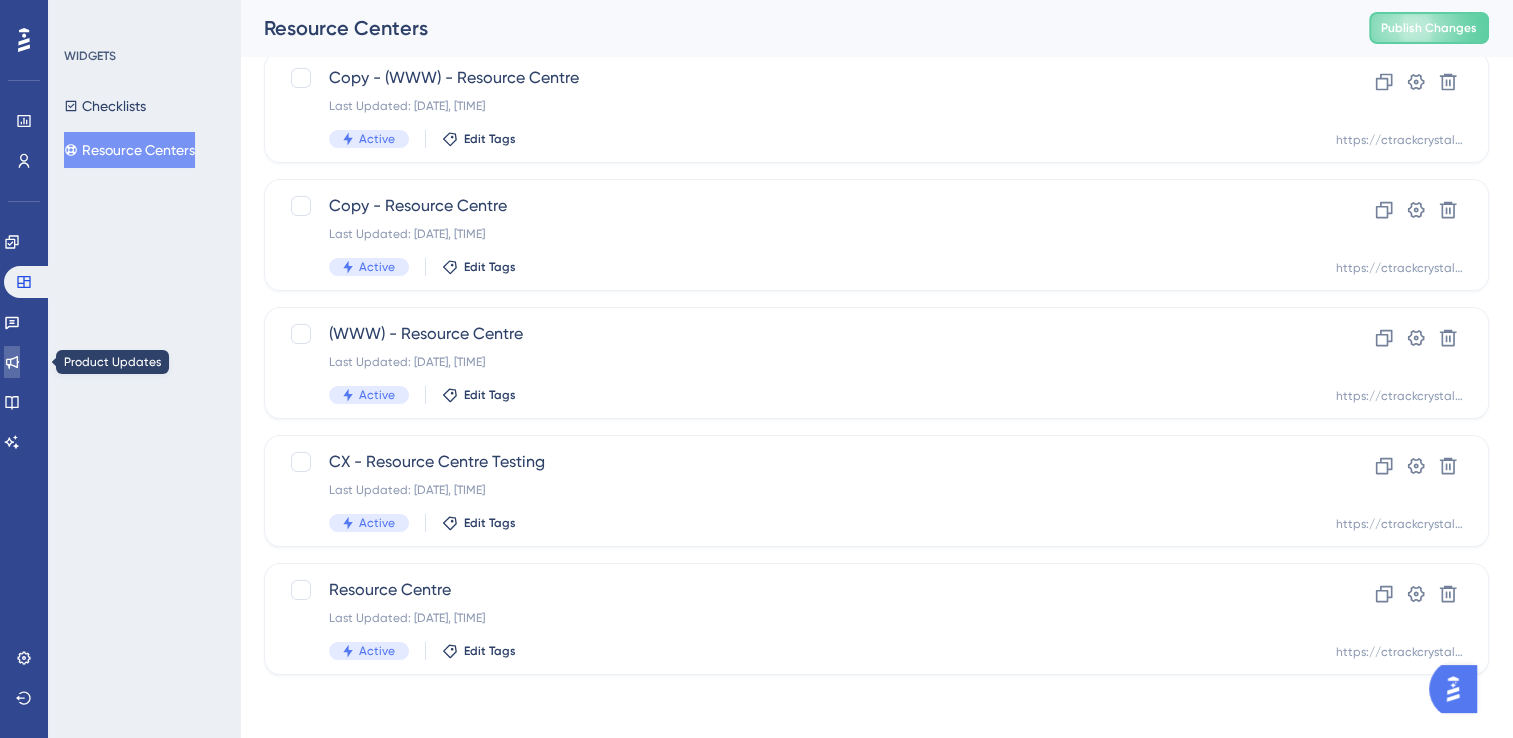 click at bounding box center [12, 362] 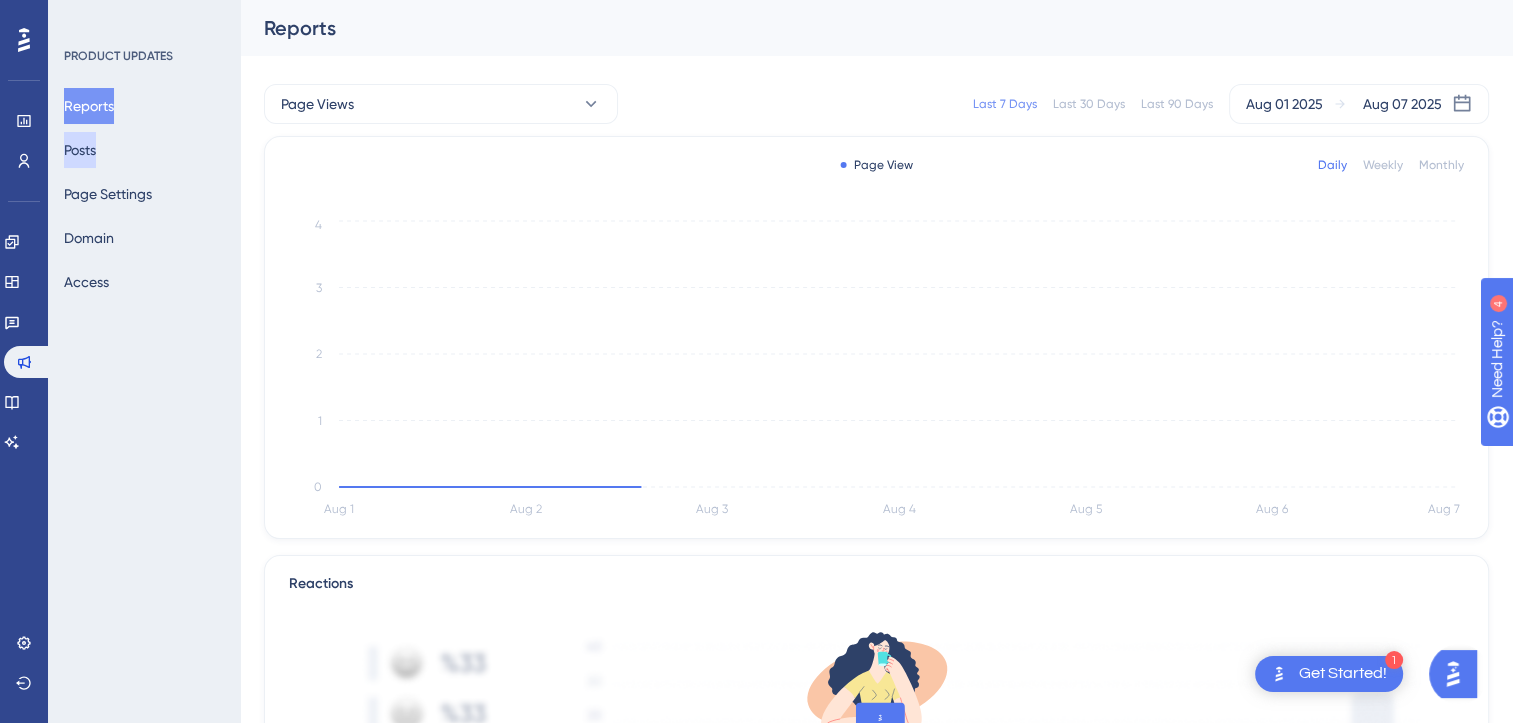 scroll, scrollTop: 0, scrollLeft: 0, axis: both 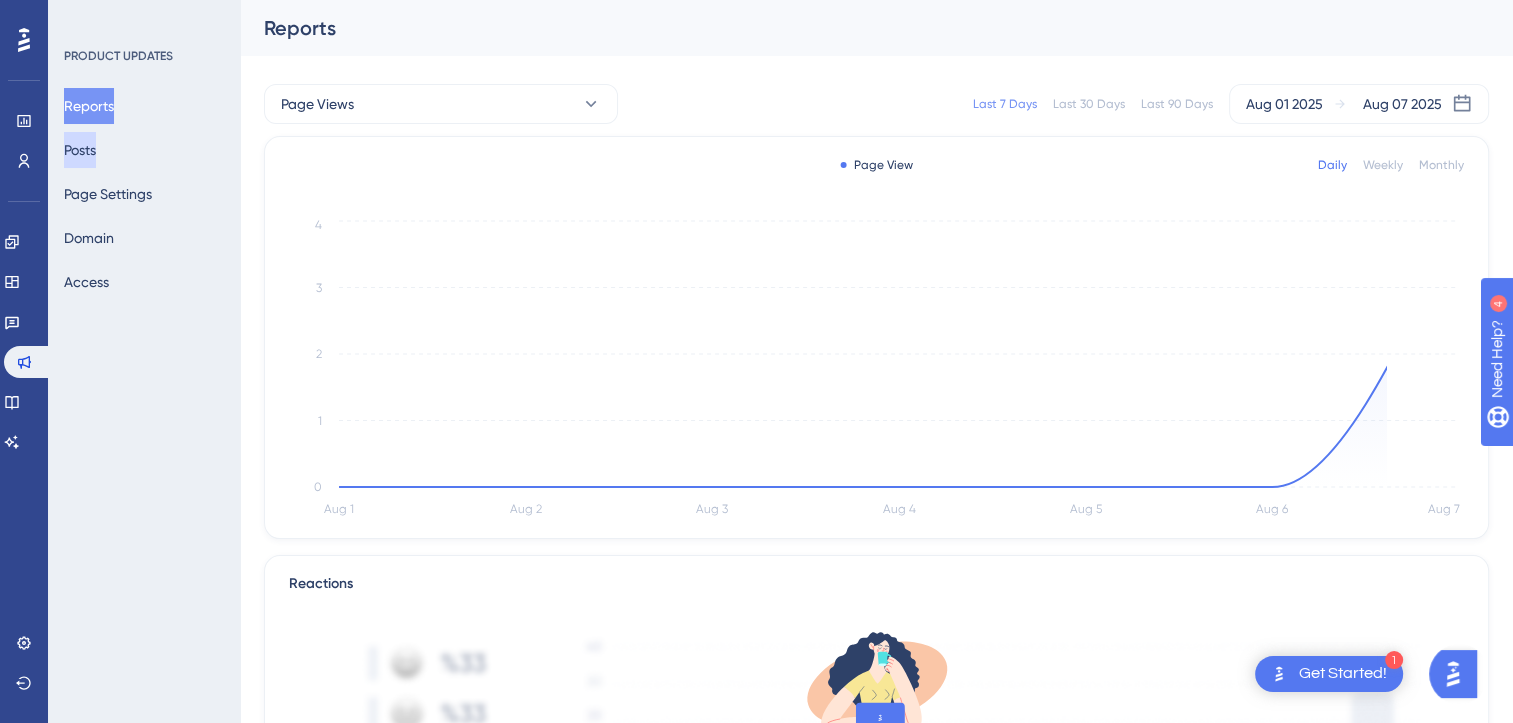 click on "Posts" at bounding box center (80, 150) 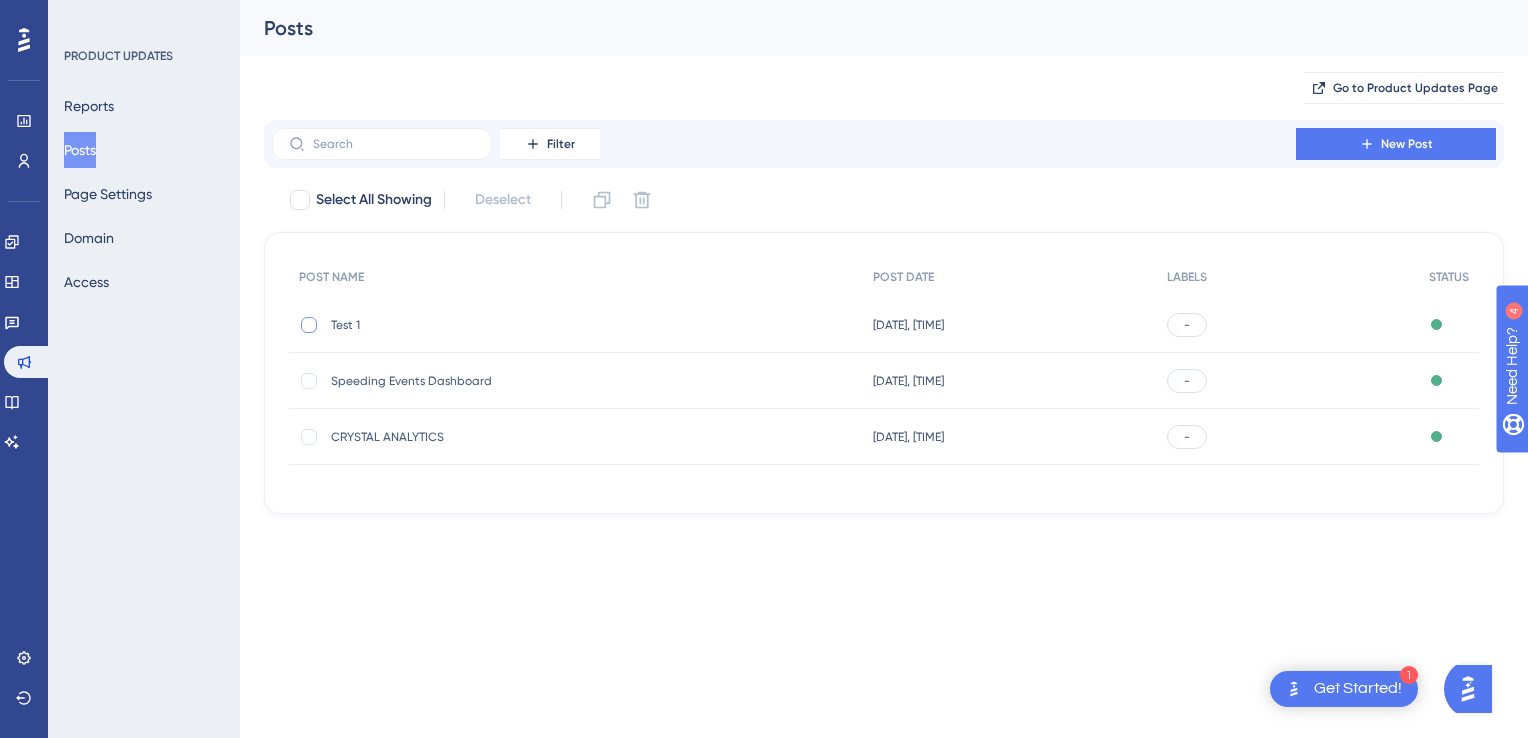 click at bounding box center [309, 325] 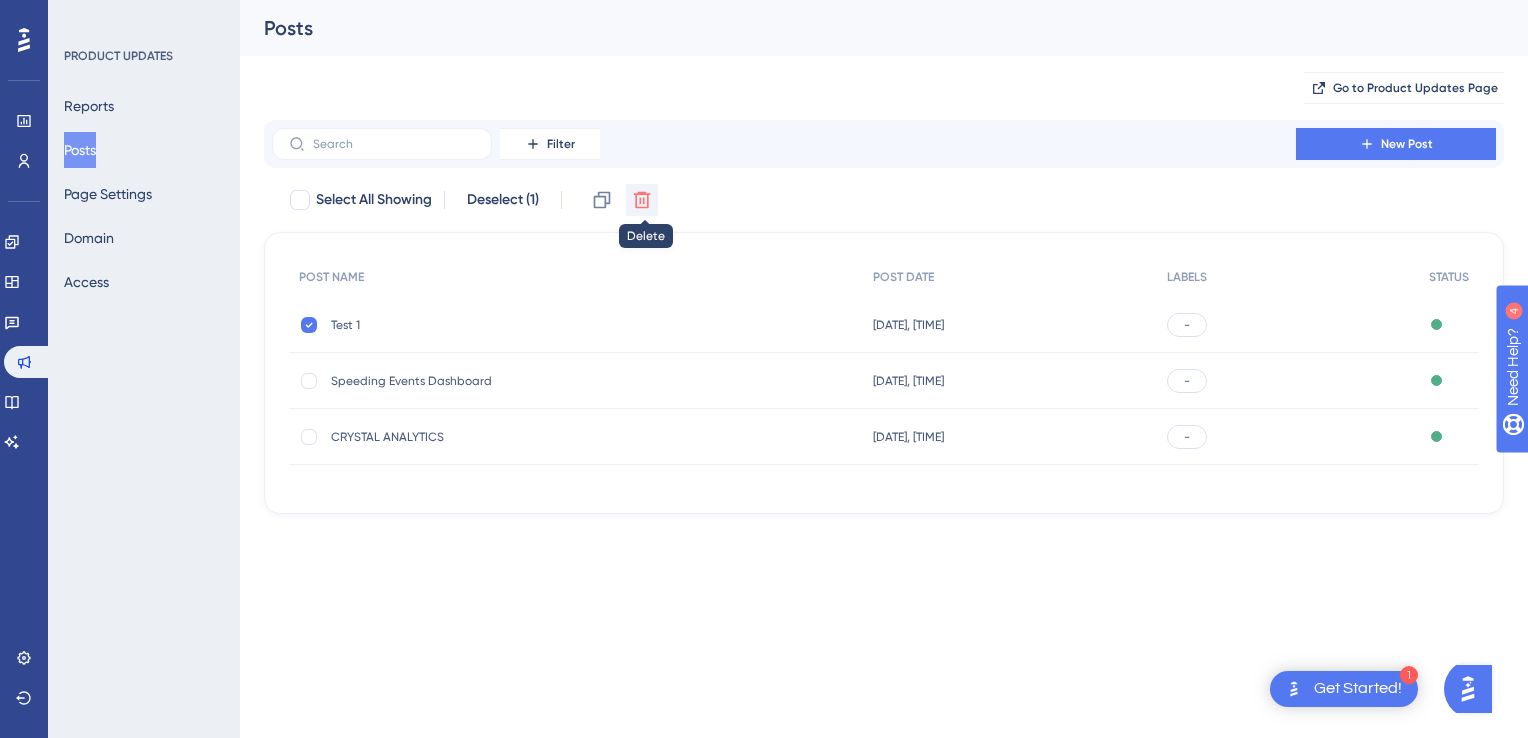 click 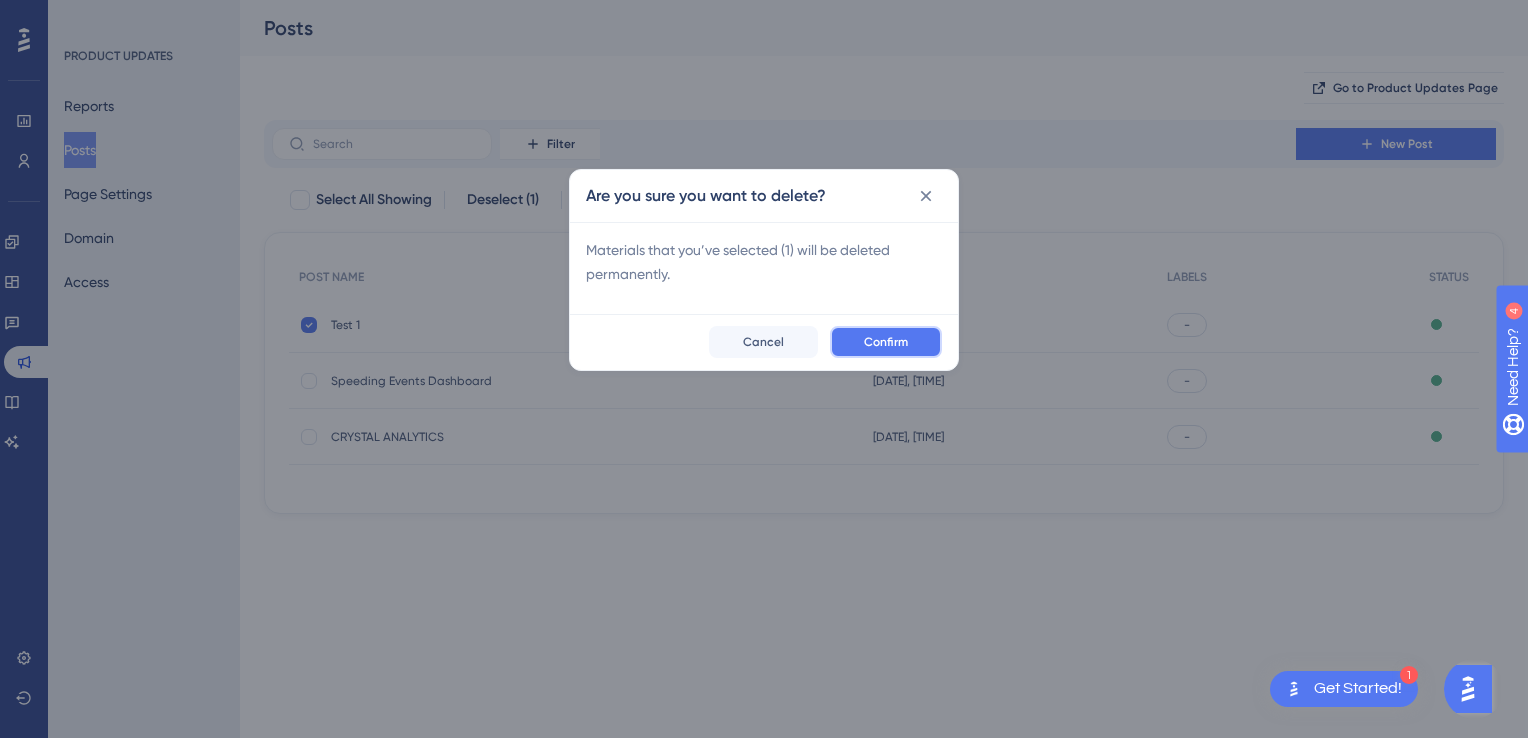 click on "Confirm" at bounding box center [886, 342] 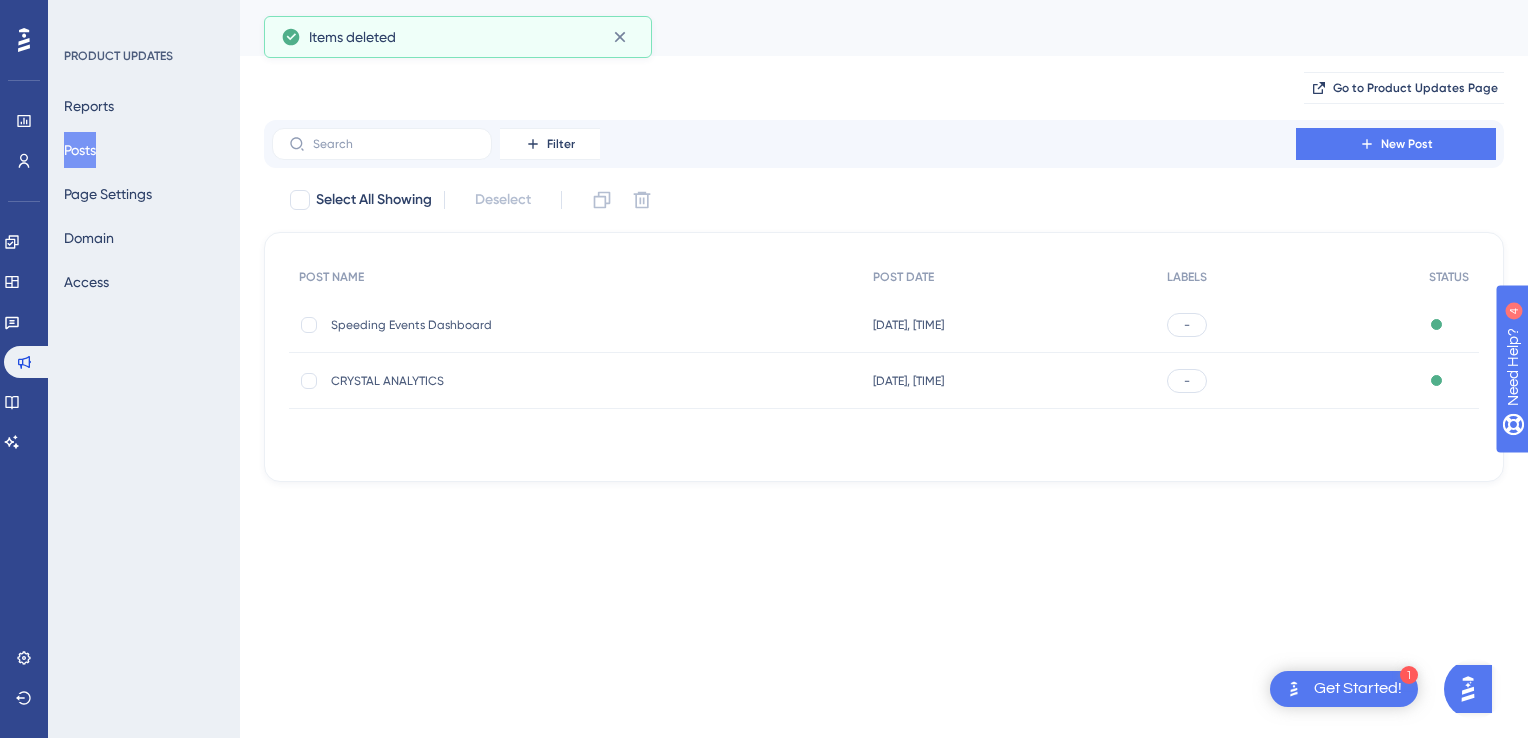 click on "1 Get Started!
Performance Users Engagement Widgets Feedback Product Updates Knowledge Base AI Assistant Settings Logout PRODUCT UPDATES Reports Posts Page Settings Domain Access Posts Go to Product Updates Page Filter New Post Select All Showing Deselect POST NAME POST DATE LABELS STATUS Speeding Events Dashboard Speeding Events Dashboard [DATE], [TIME] [DATE], [TIME] - Published CRYSTAL ANALYTICS CRYSTAL ANALYTICS [DATE], [TIME] [DATE], [TIME] - Published Items deleted
188" at bounding box center (764, 0) 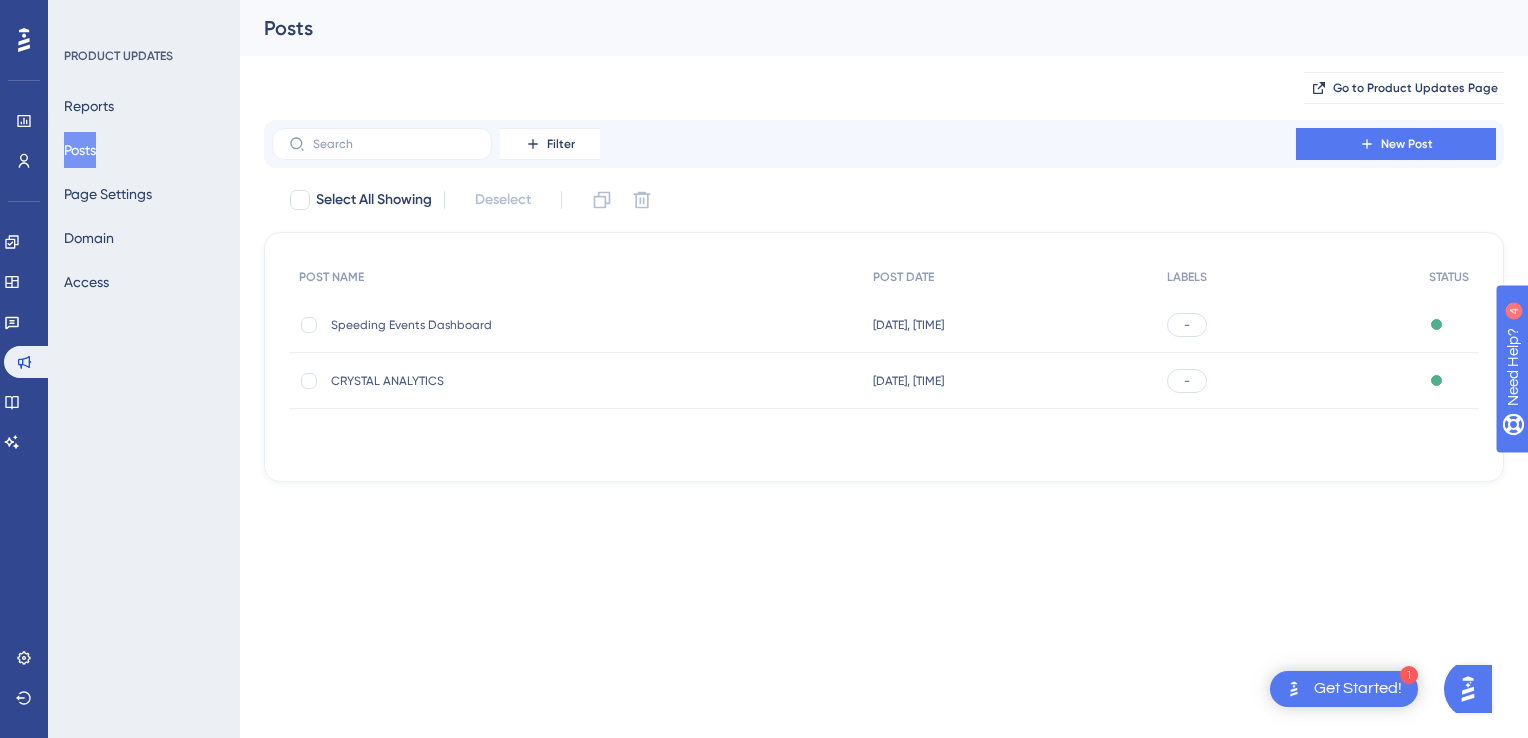 click on "1 Get Started!
Performance Users Engagement Widgets Feedback Product Updates Knowledge Base AI Assistant Settings Logout PRODUCT UPDATES Reports Posts Page Settings Domain Access Posts Go to Product Updates Page Filter New Post Select All Showing Deselect POST NAME POST DATE LABELS STATUS Speeding Events Dashboard Speeding Events Dashboard [DATE], [TIME] [DATE], [TIME] - Published CRYSTAL ANALYTICS CRYSTAL ANALYTICS [DATE], [TIME] [DATE], [TIME] - Published
188" at bounding box center [764, 0] 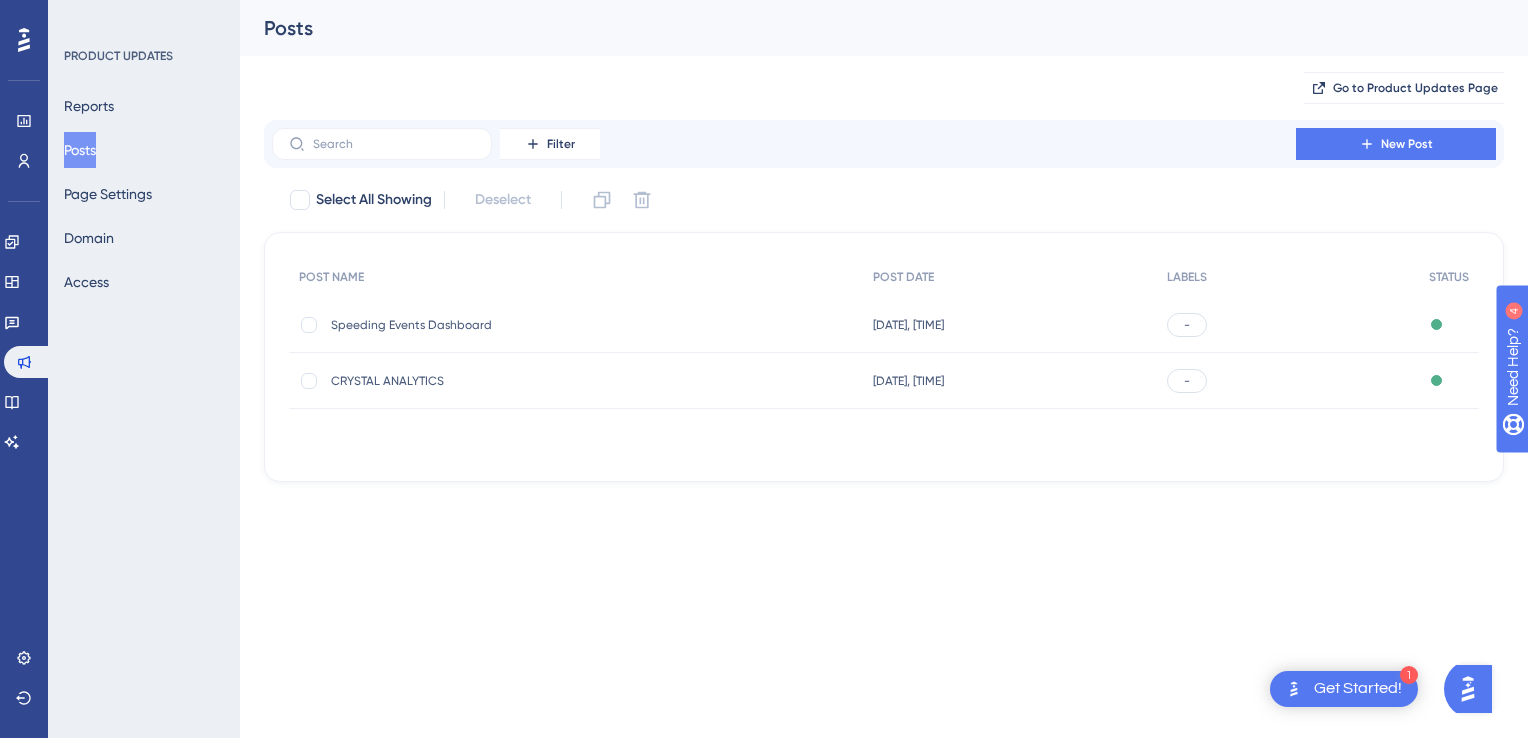 click on "Speeding Events Dashboard" at bounding box center [491, 325] 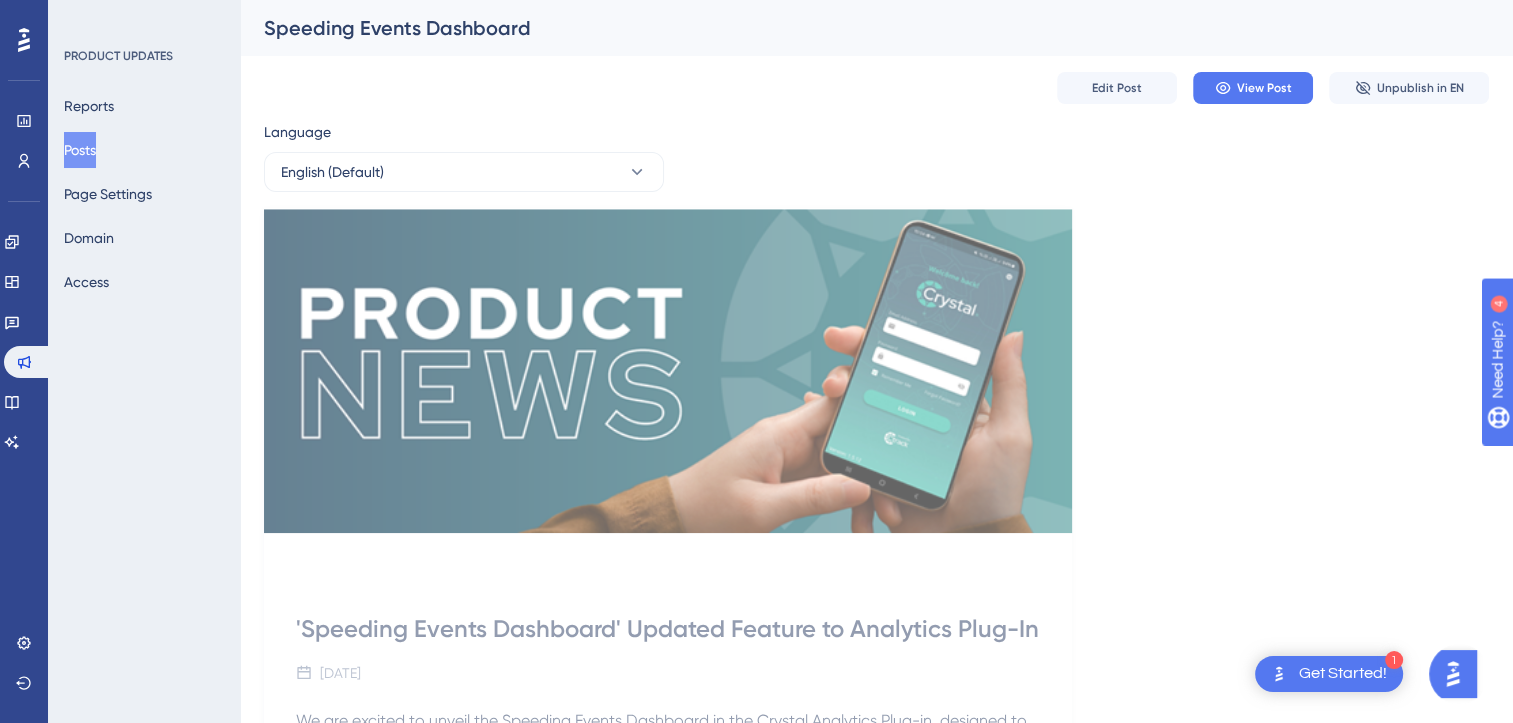 click on "Posts" at bounding box center (80, 150) 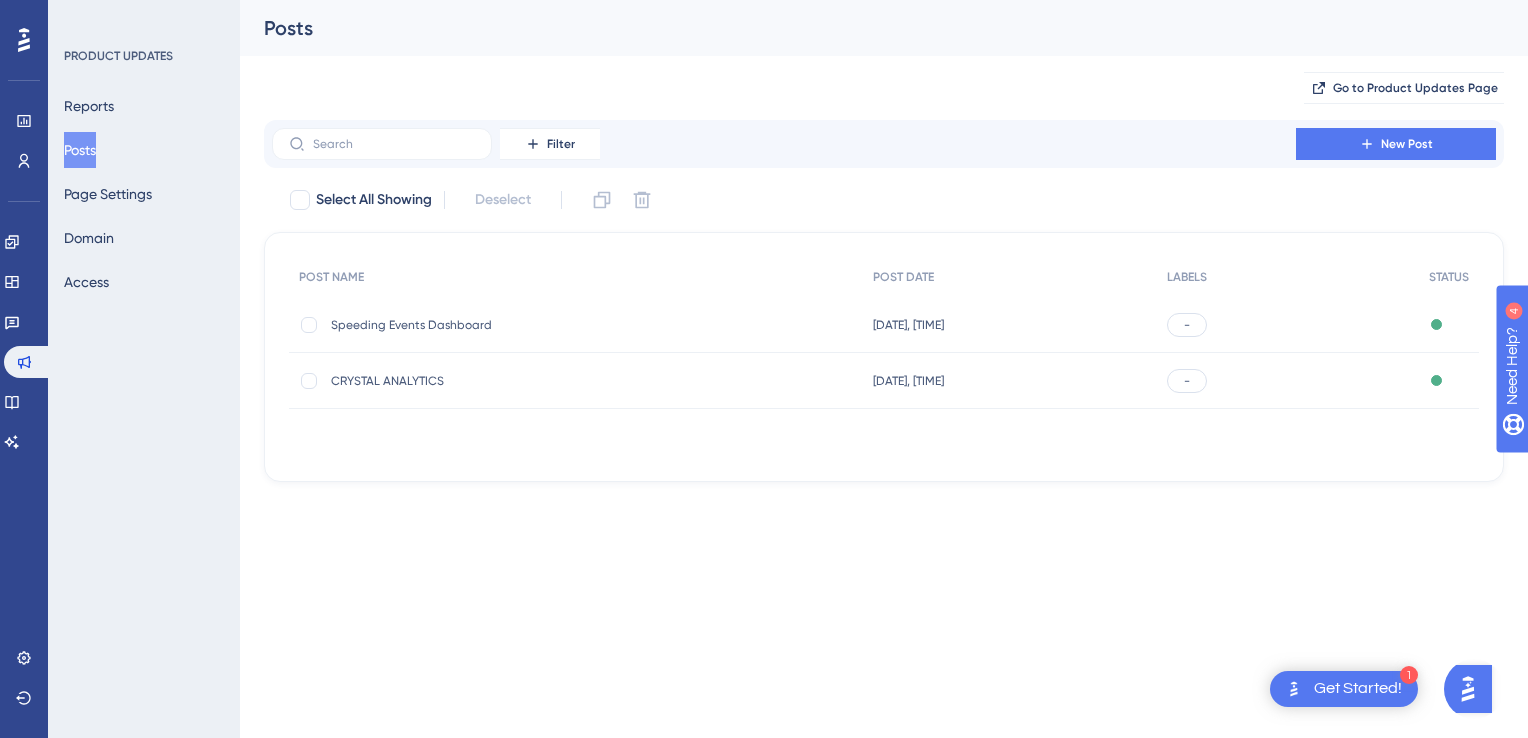 click on "CRYSTAL ANALYTICS" at bounding box center [491, 381] 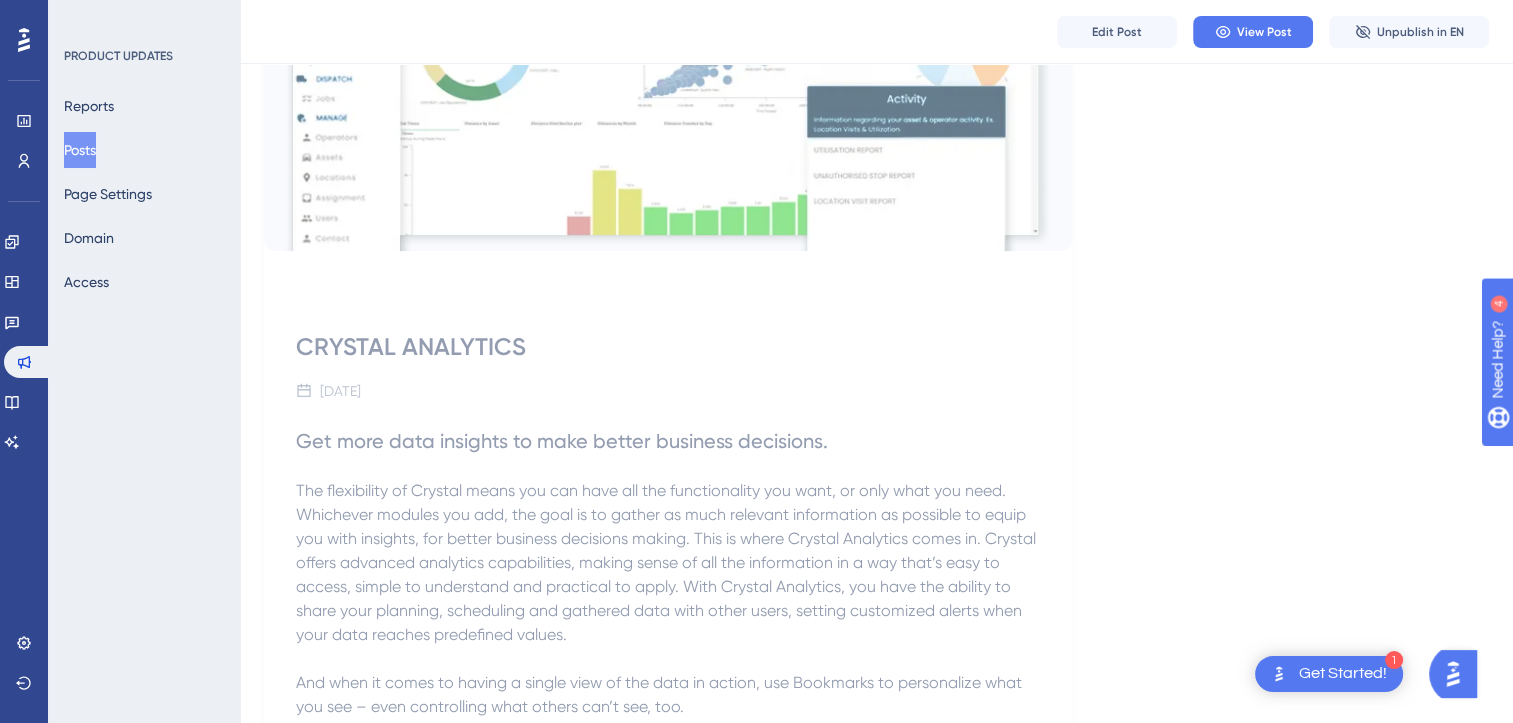scroll, scrollTop: 0, scrollLeft: 0, axis: both 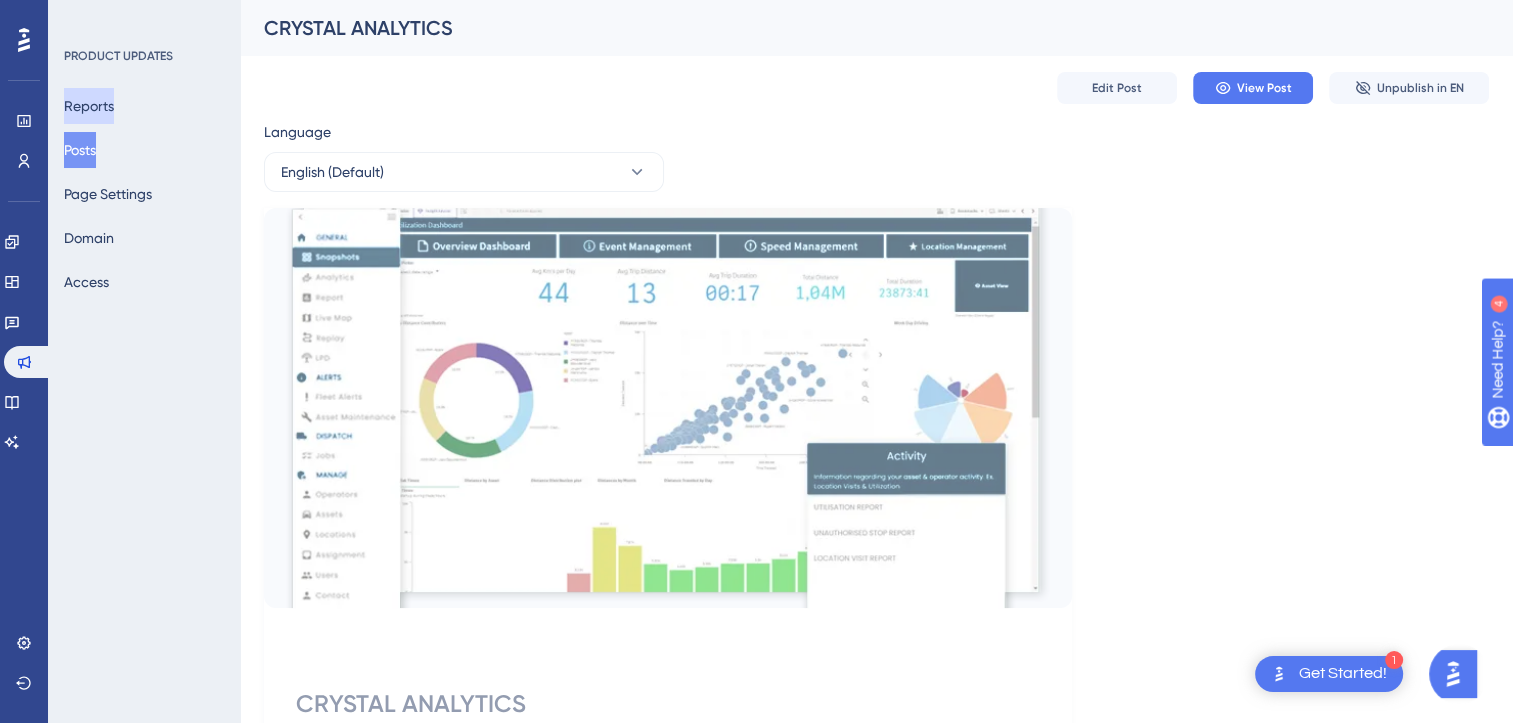 click on "Reports" at bounding box center (89, 106) 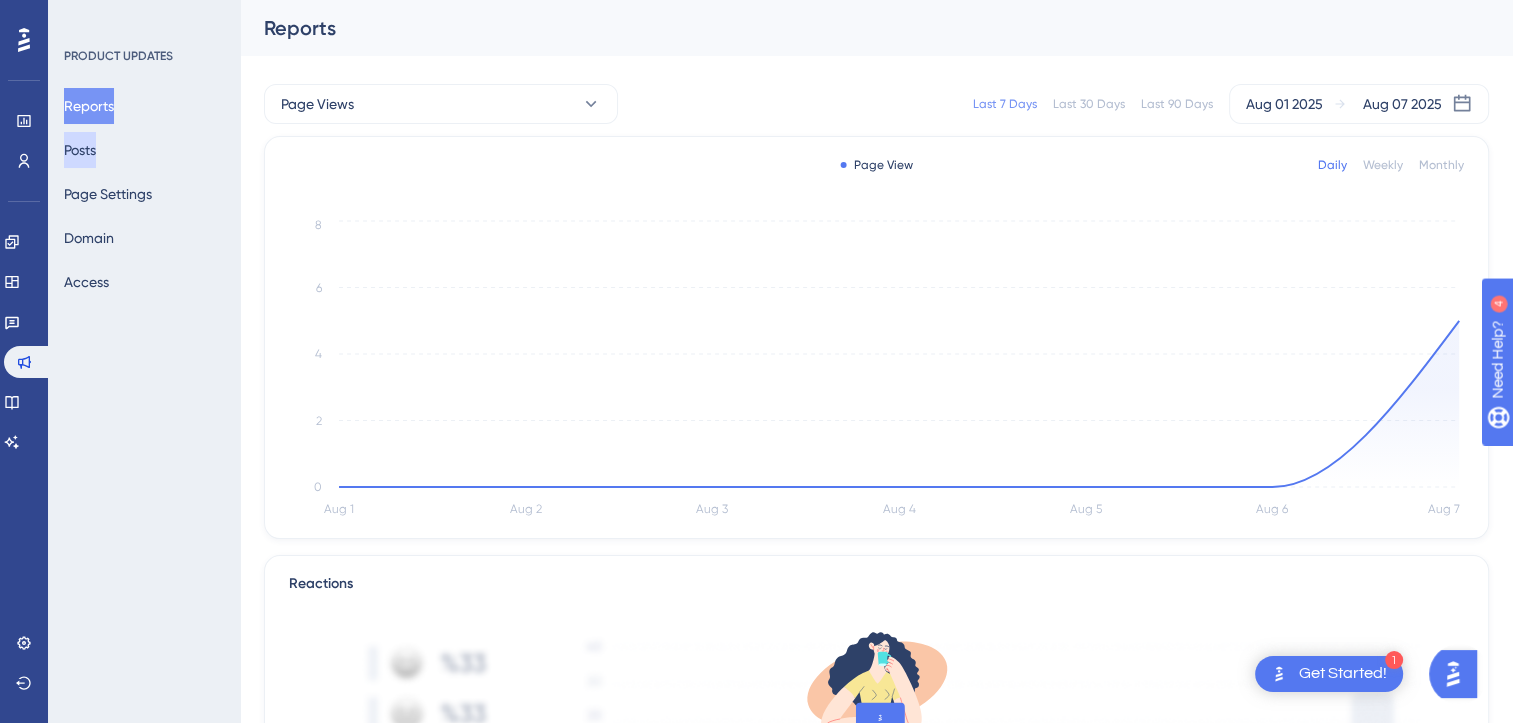 click on "Posts" at bounding box center (80, 150) 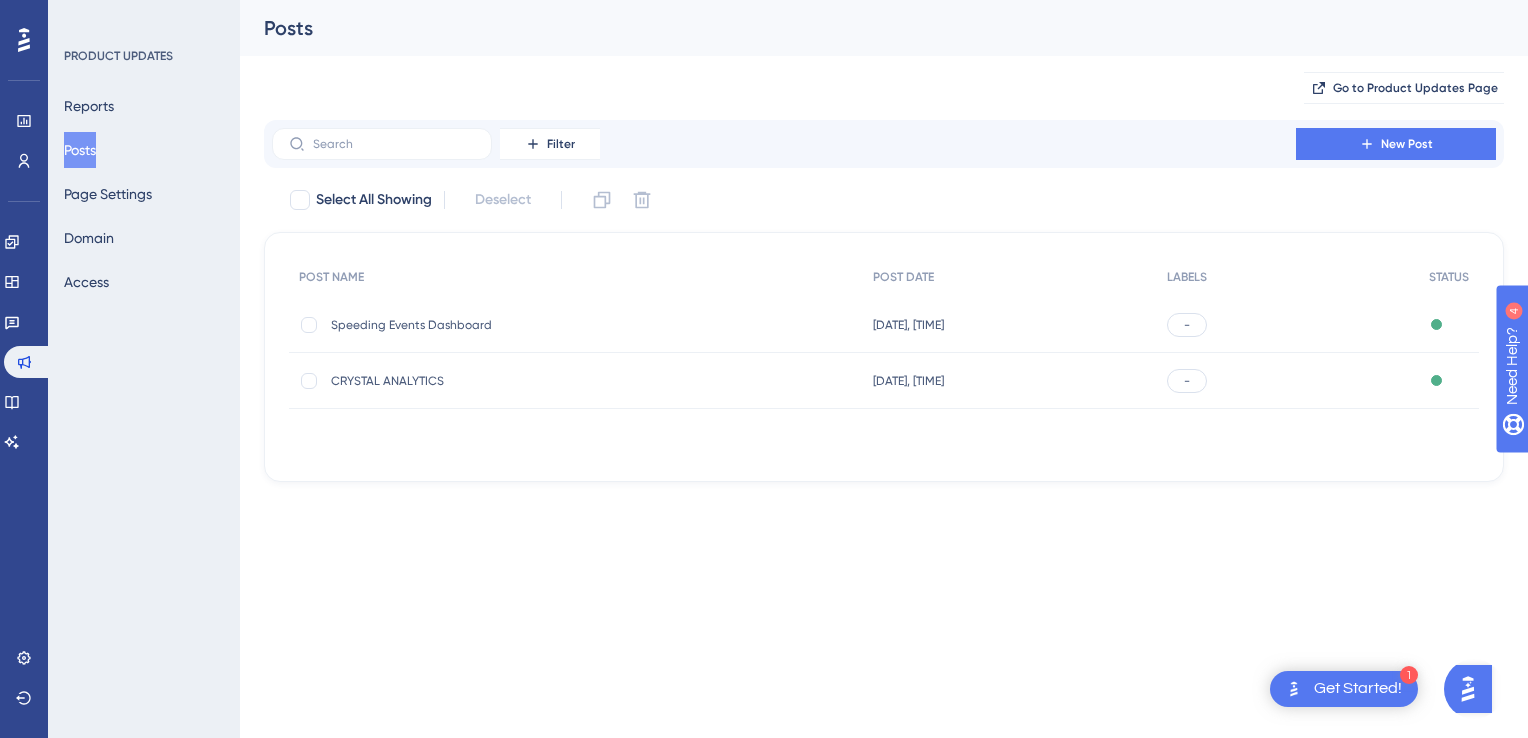 click on "Speeding Events Dashboard" at bounding box center [491, 325] 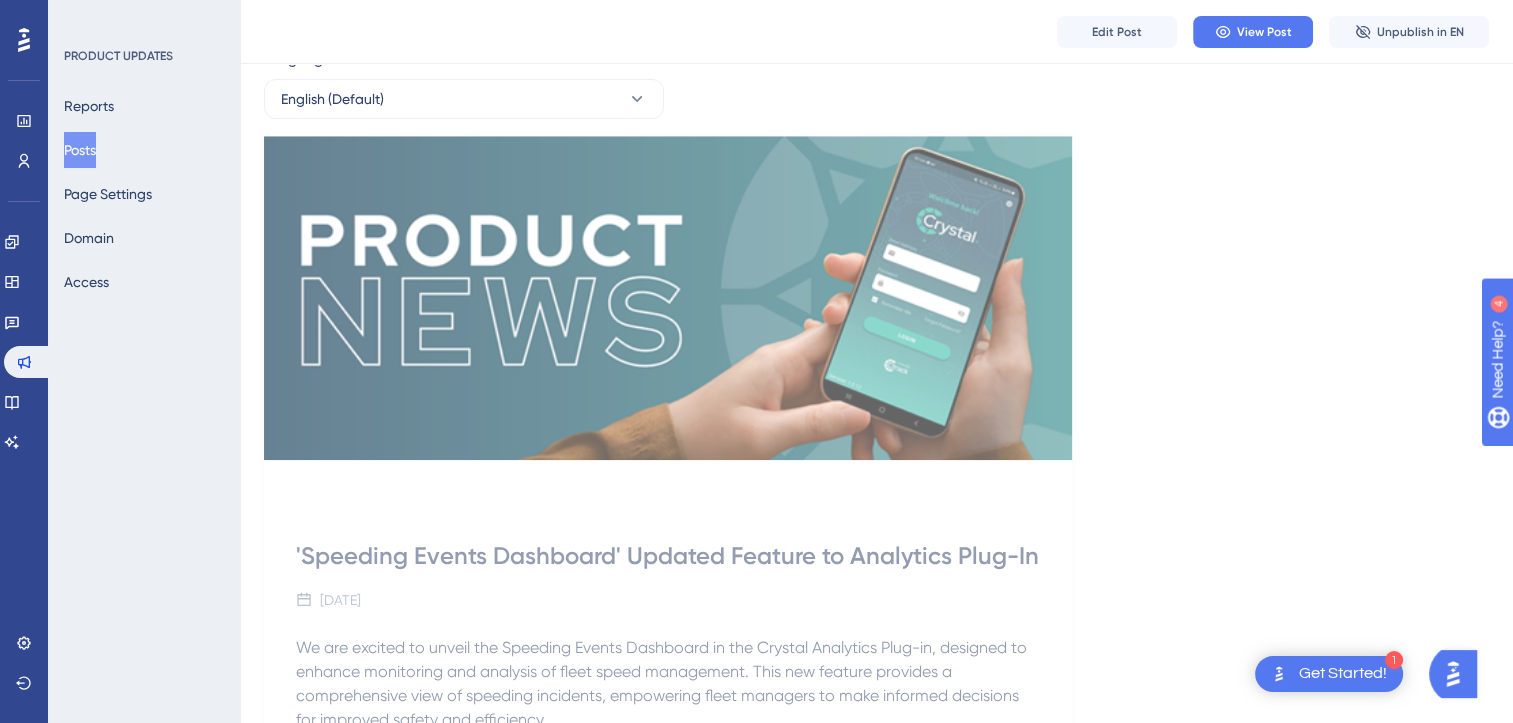 scroll, scrollTop: 0, scrollLeft: 0, axis: both 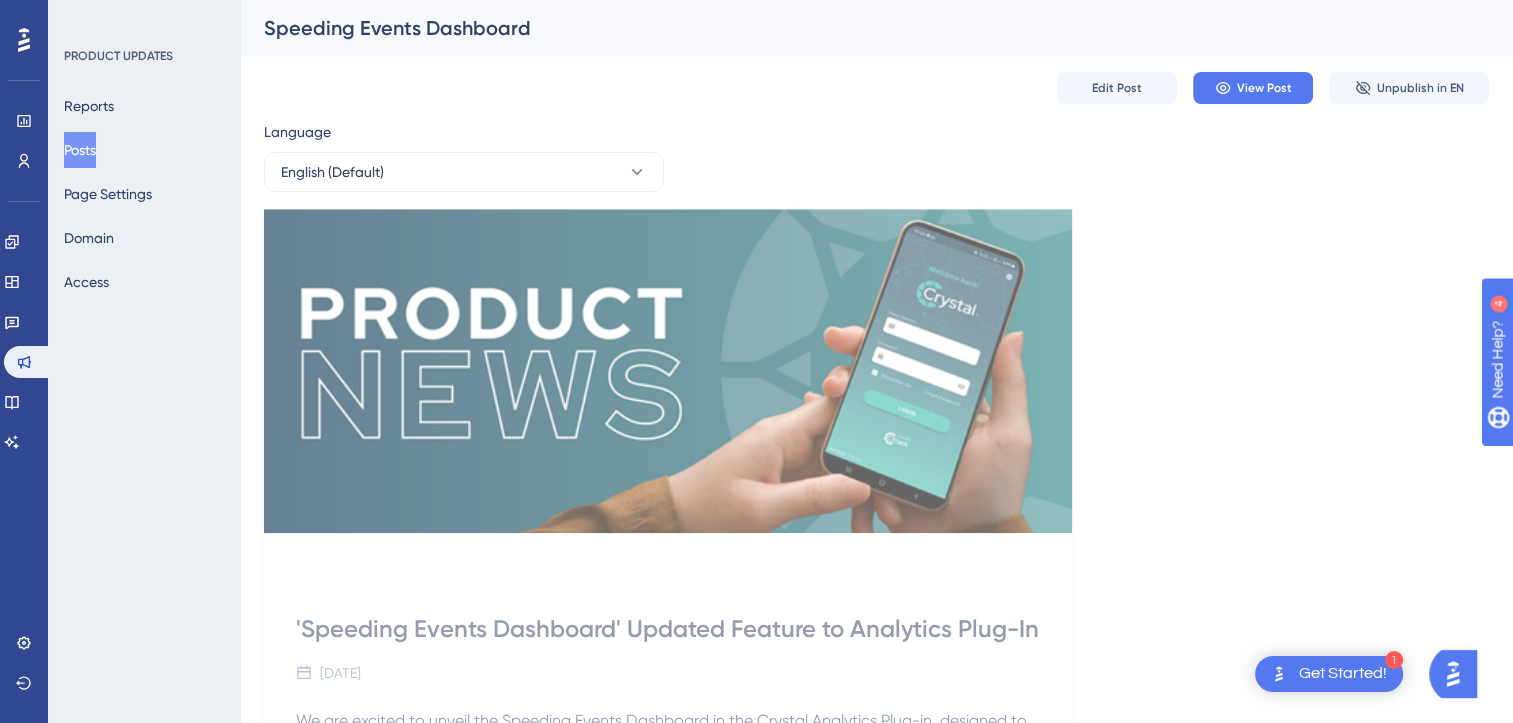 click on "Posts" at bounding box center [80, 150] 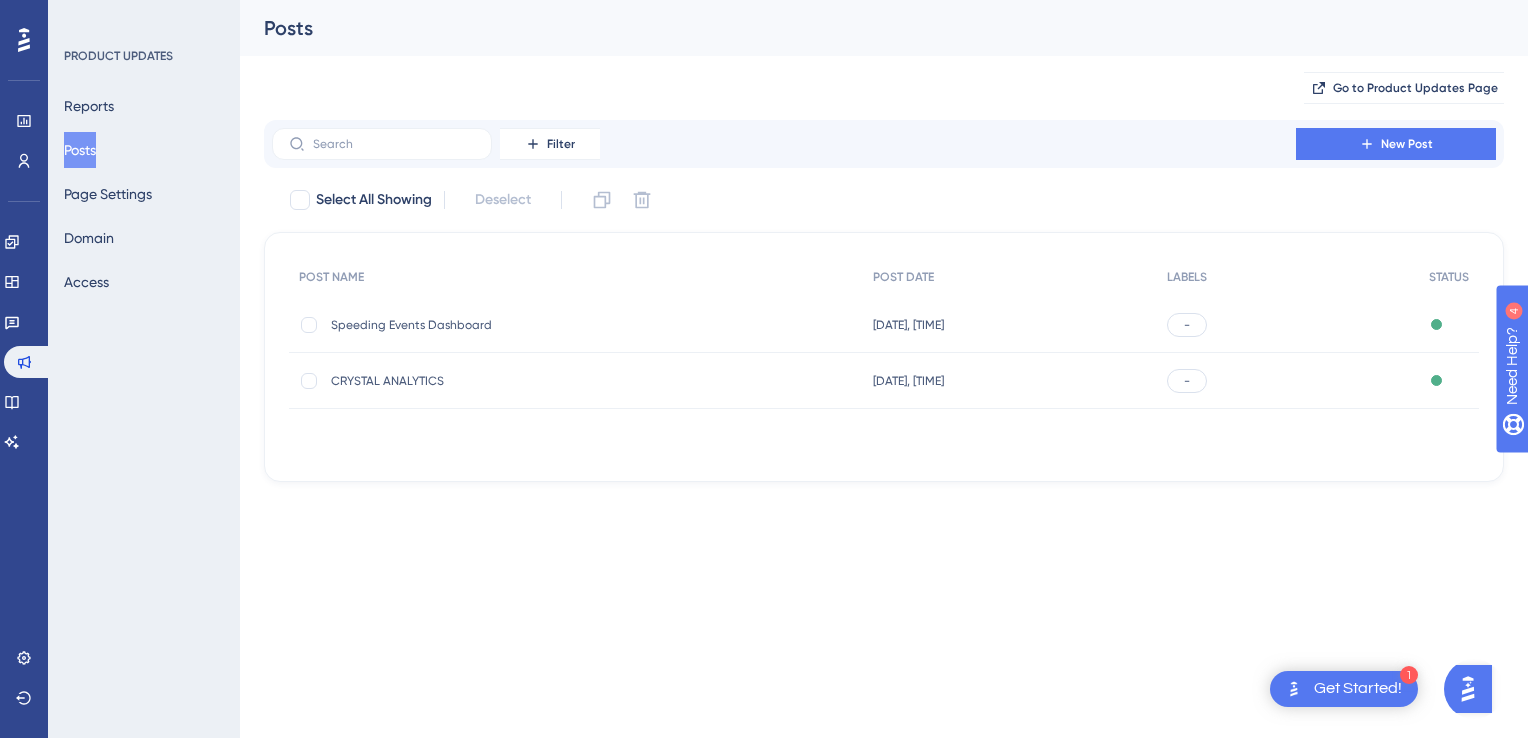 click on "1 Get Started!
Performance Users Engagement Widgets Feedback Product Updates Knowledge Base AI Assistant Settings Logout PRODUCT UPDATES Reports Posts Page Settings Domain Access Posts Go to Product Updates Page Filter New Post Select All Showing Deselect POST NAME POST DATE LABELS STATUS Speeding Events Dashboard Speeding Events Dashboard [DATE], [TIME] [DATE], [TIME] - Published CRYSTAL ANALYTICS CRYSTAL ANALYTICS [DATE], [TIME] [DATE], [TIME] - Published
8" at bounding box center (764, 0) 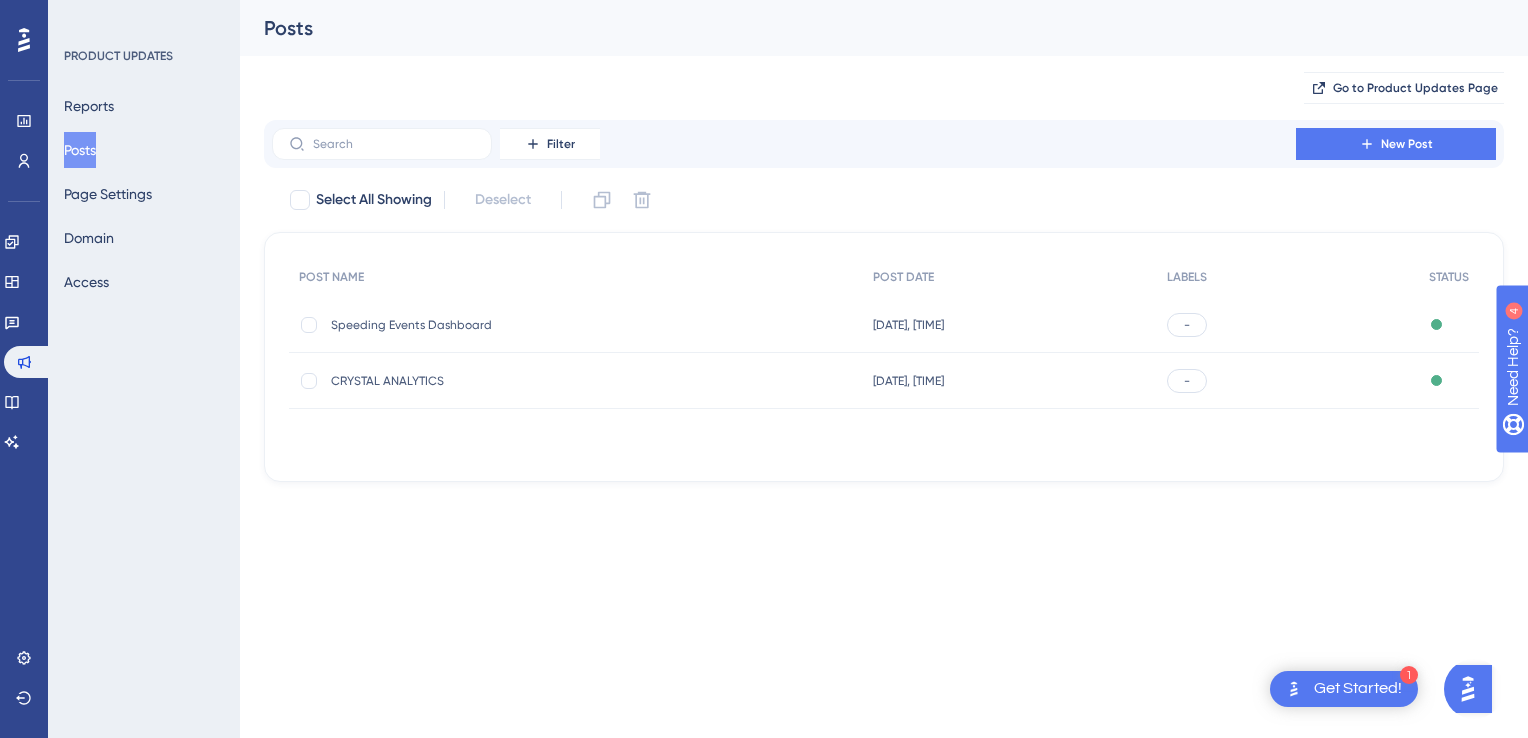 click on "[DATE], [TIME]" at bounding box center (908, 325) 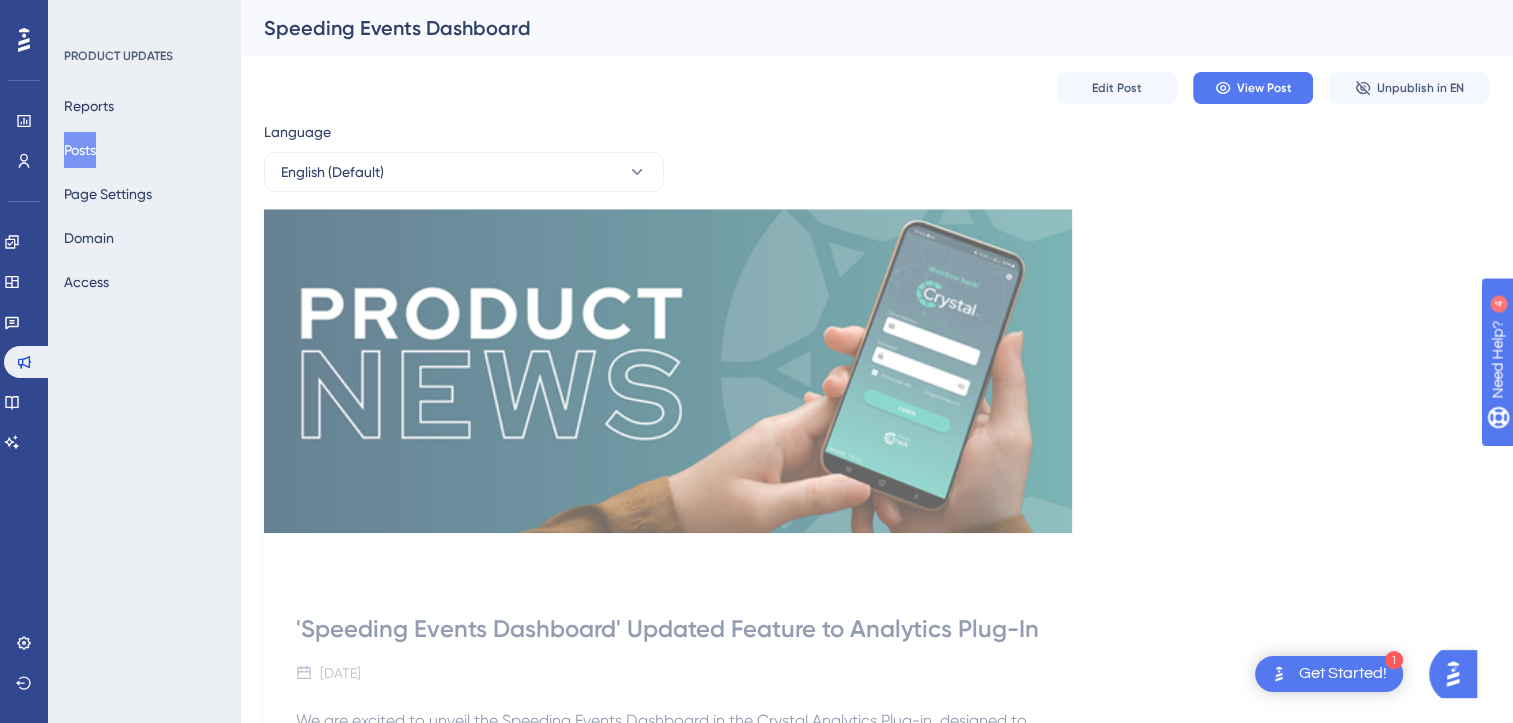 click on "Posts" at bounding box center [80, 150] 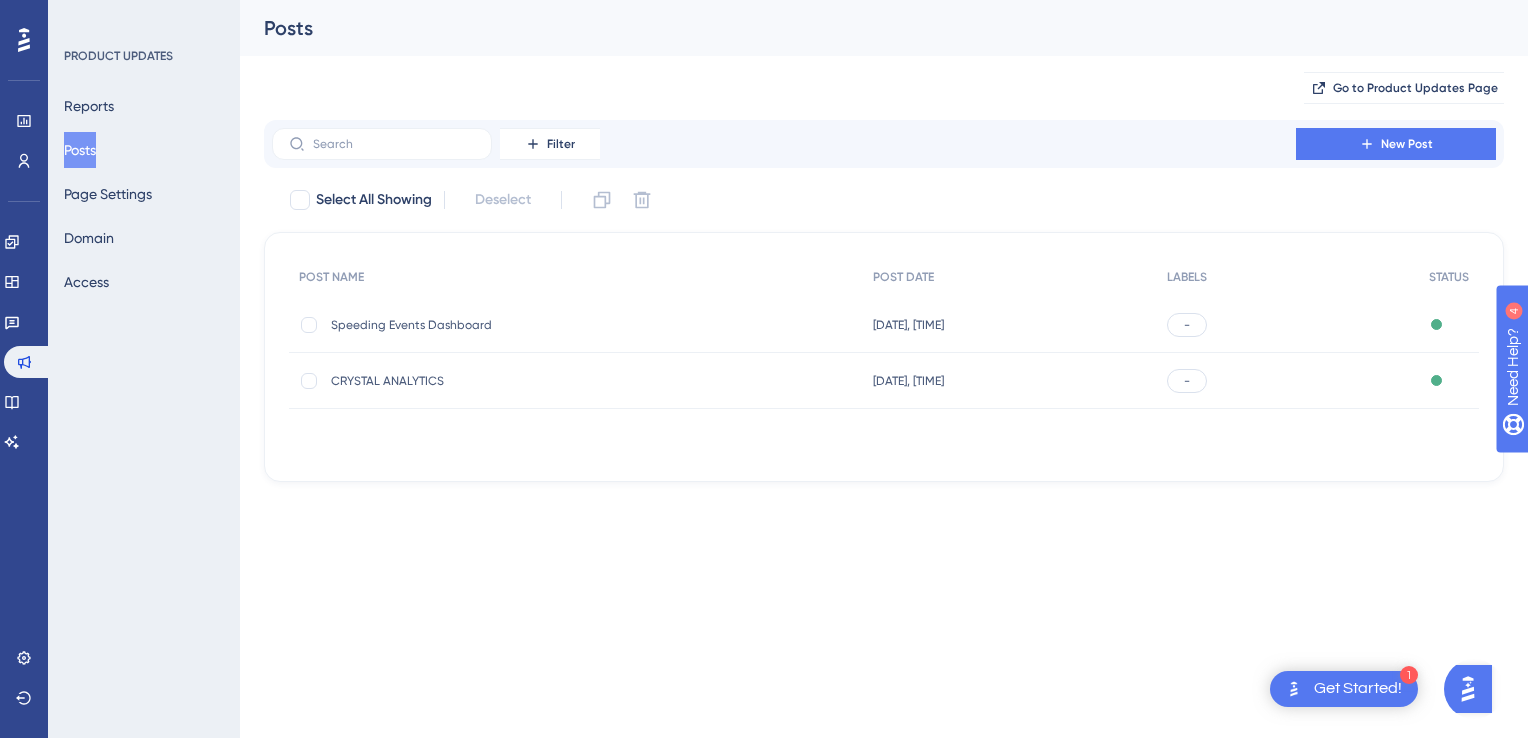 click on "1 Get Started!
Performance Users Engagement Widgets Feedback Product Updates Knowledge Base AI Assistant Settings Logout PRODUCT UPDATES Reports Posts Page Settings Domain Access Posts Go to Product Updates Page Filter New Post Select All Showing Deselect POST NAME POST DATE LABELS STATUS Speeding Events Dashboard Speeding Events Dashboard [DATE], [TIME] [DATE], [TIME] - Published CRYSTAL ANALYTICS CRYSTAL ANALYTICS [DATE], [TIME] [DATE], [TIME] - Published
8" at bounding box center [764, 0] 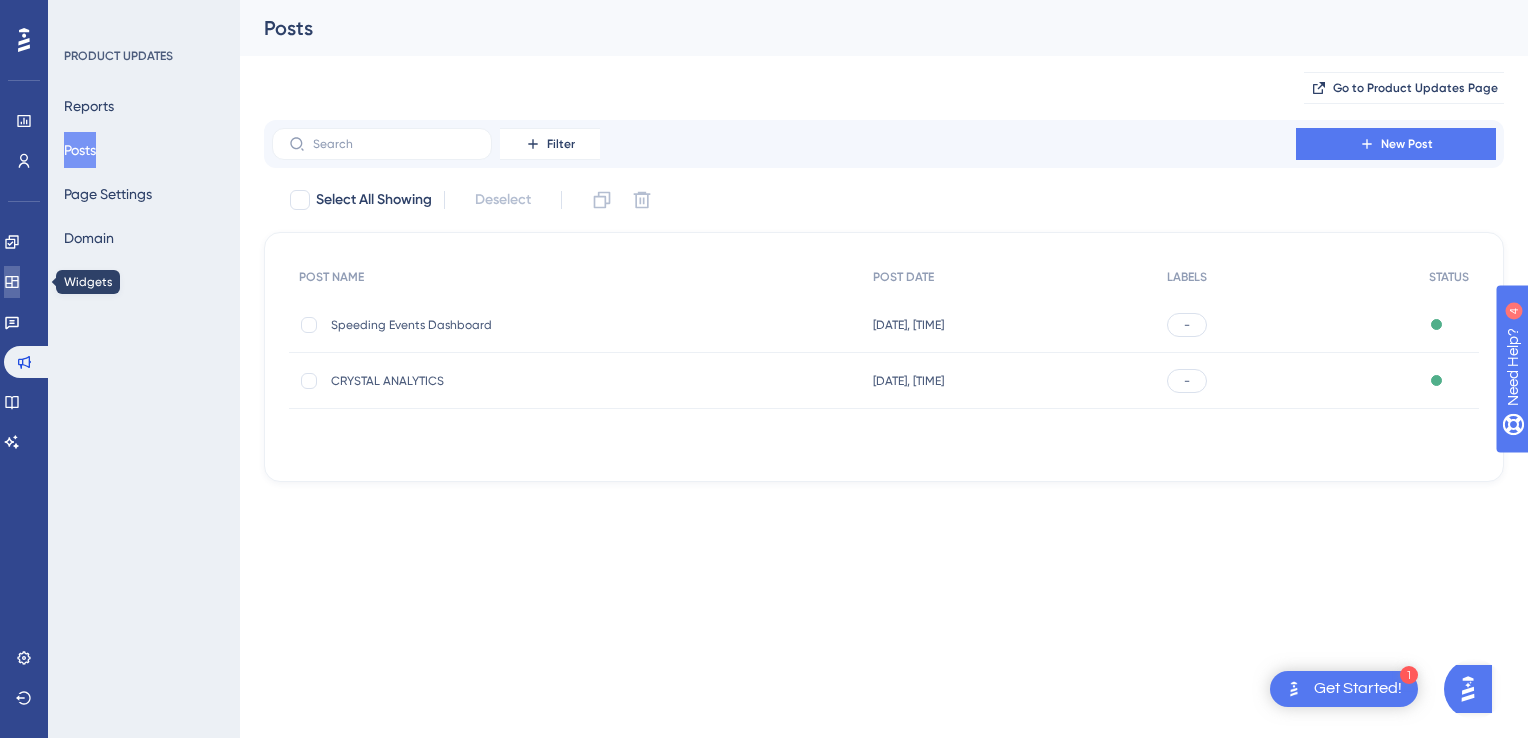 click 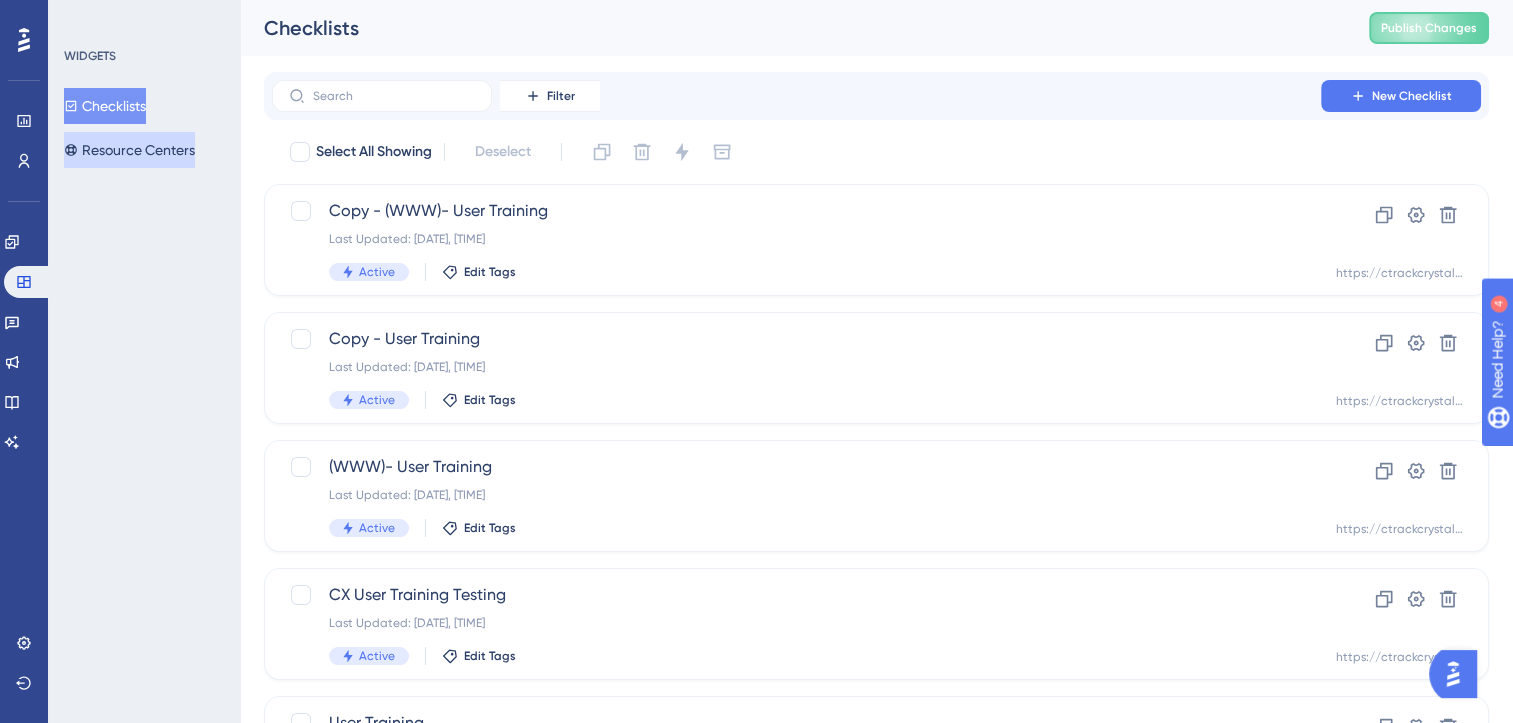 click on "Resource Centers" at bounding box center [129, 150] 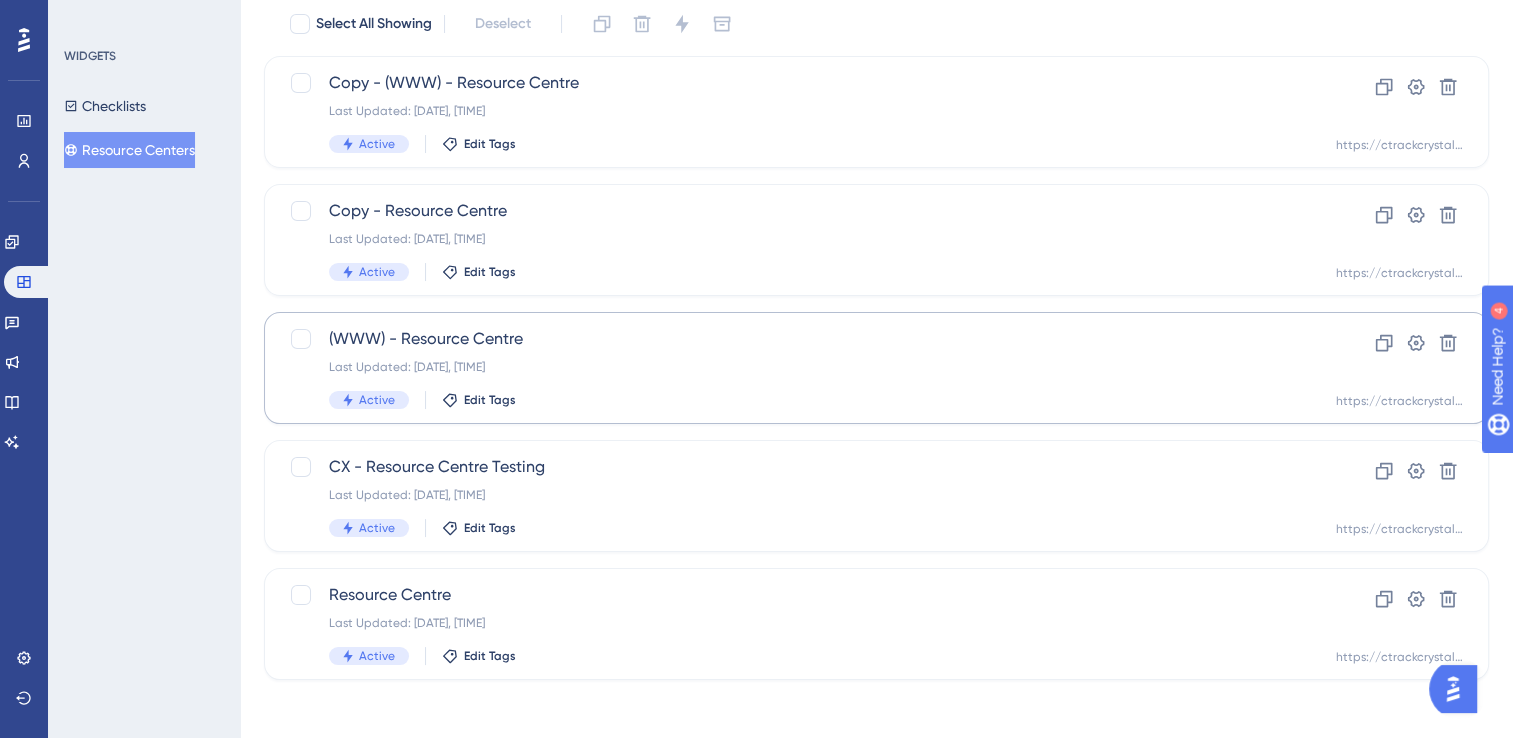 scroll, scrollTop: 133, scrollLeft: 0, axis: vertical 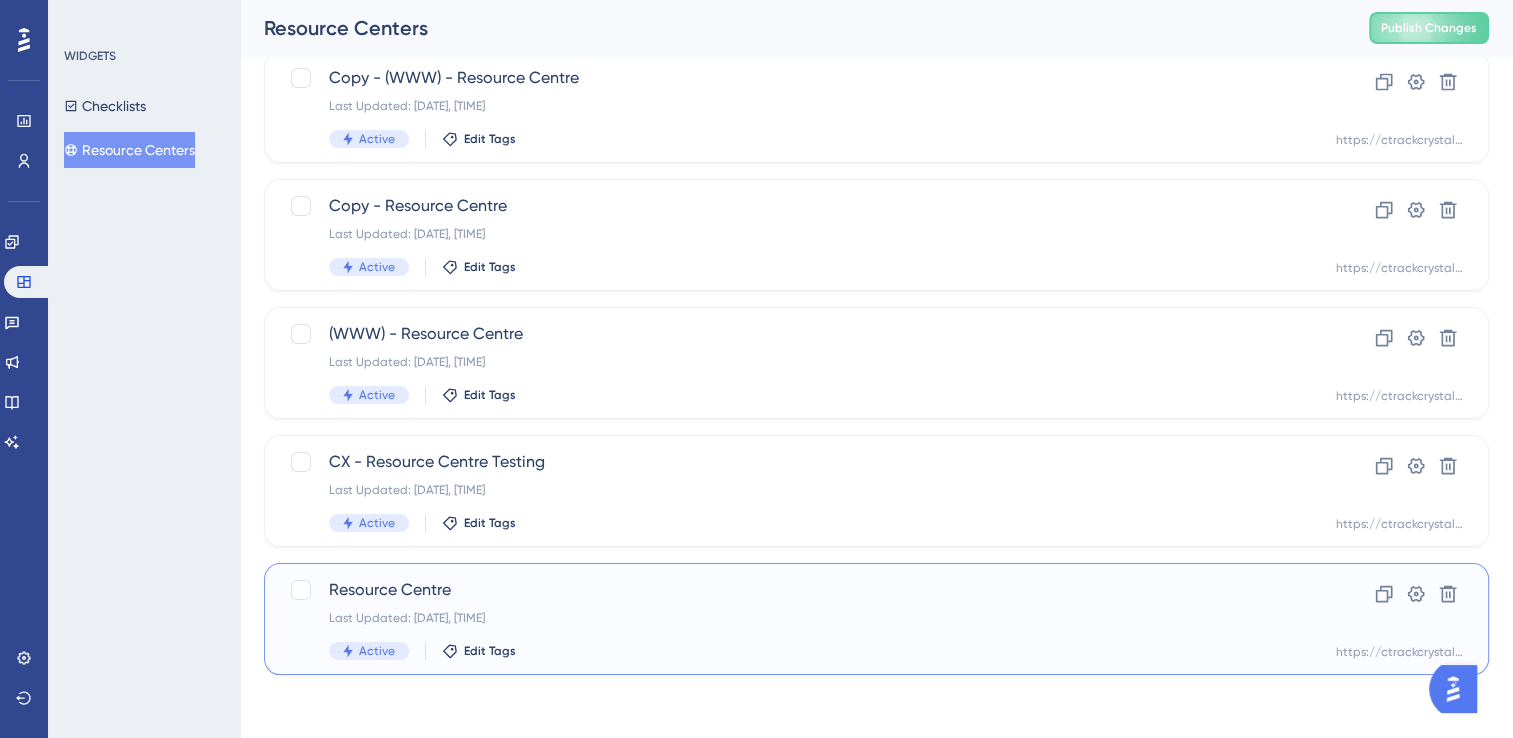 click on "Resource Centre Last Updated: [DATE], [TIME] Active Edit Tags" at bounding box center (796, 619) 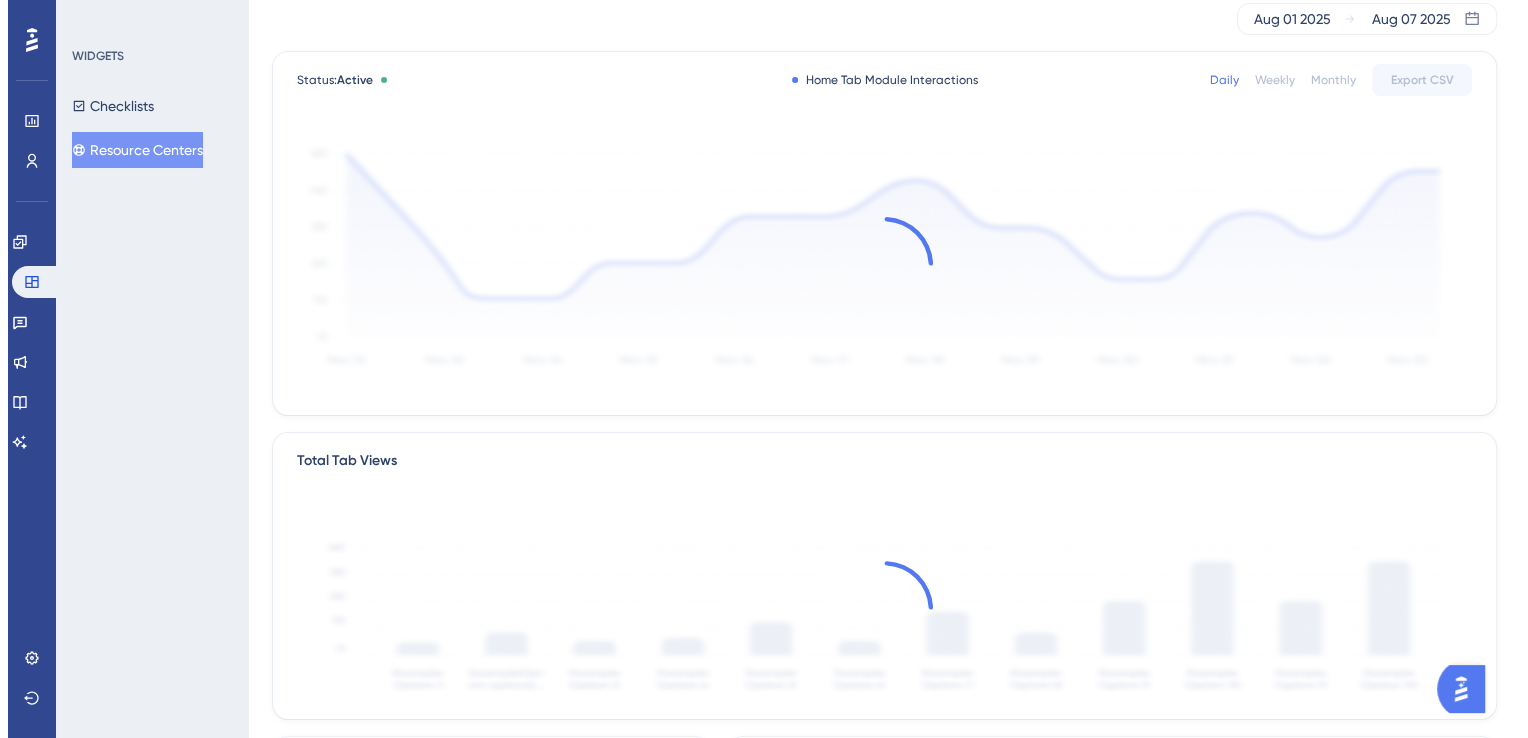 scroll, scrollTop: 0, scrollLeft: 0, axis: both 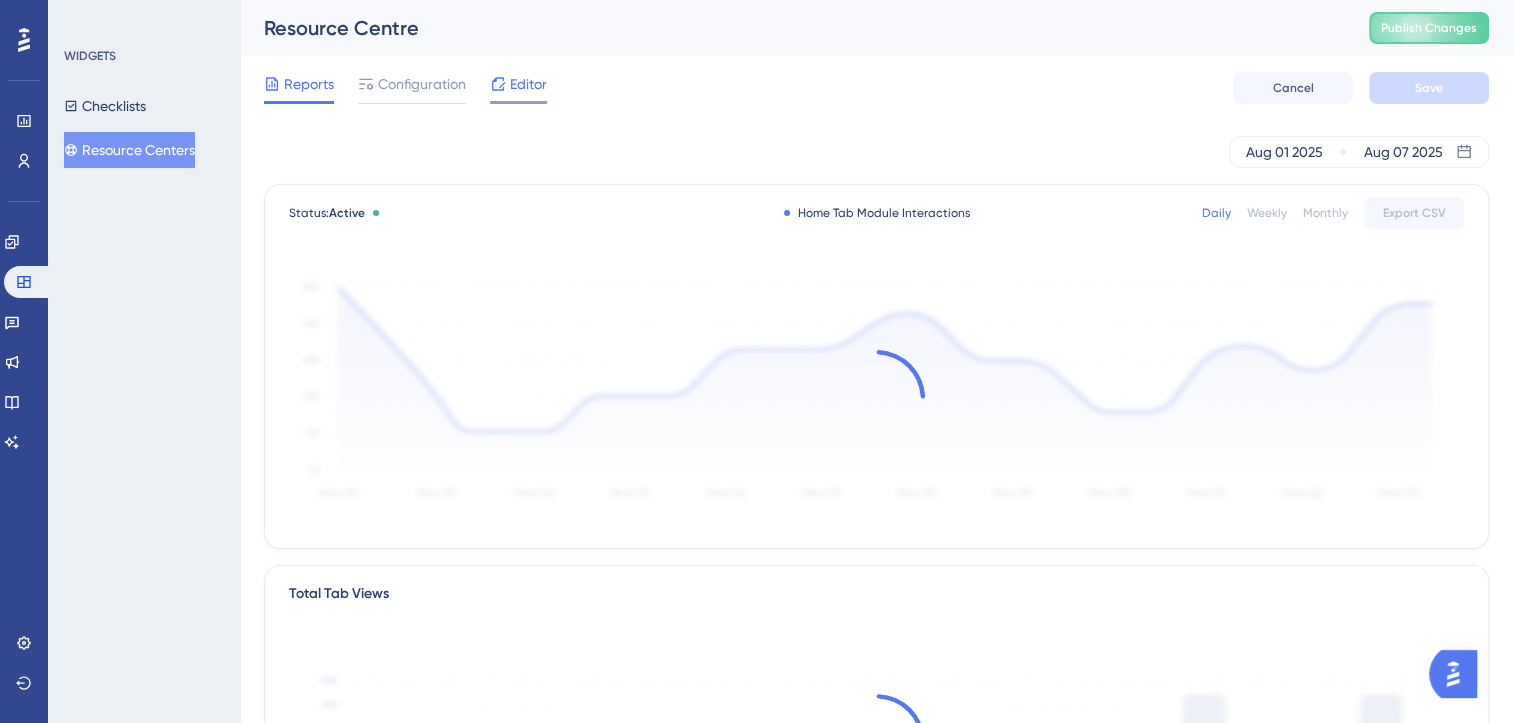 click on "Editor" at bounding box center [528, 84] 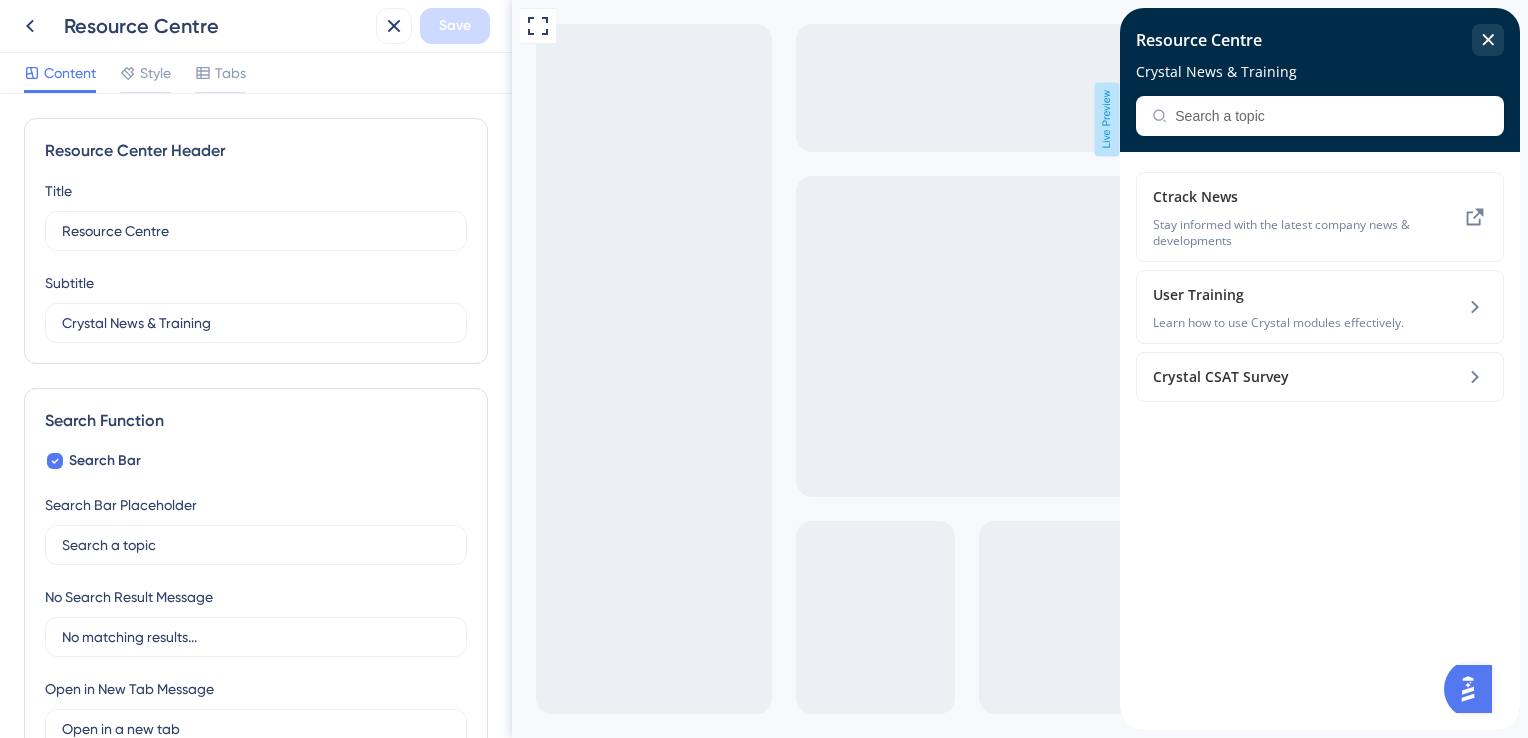 scroll, scrollTop: 0, scrollLeft: 0, axis: both 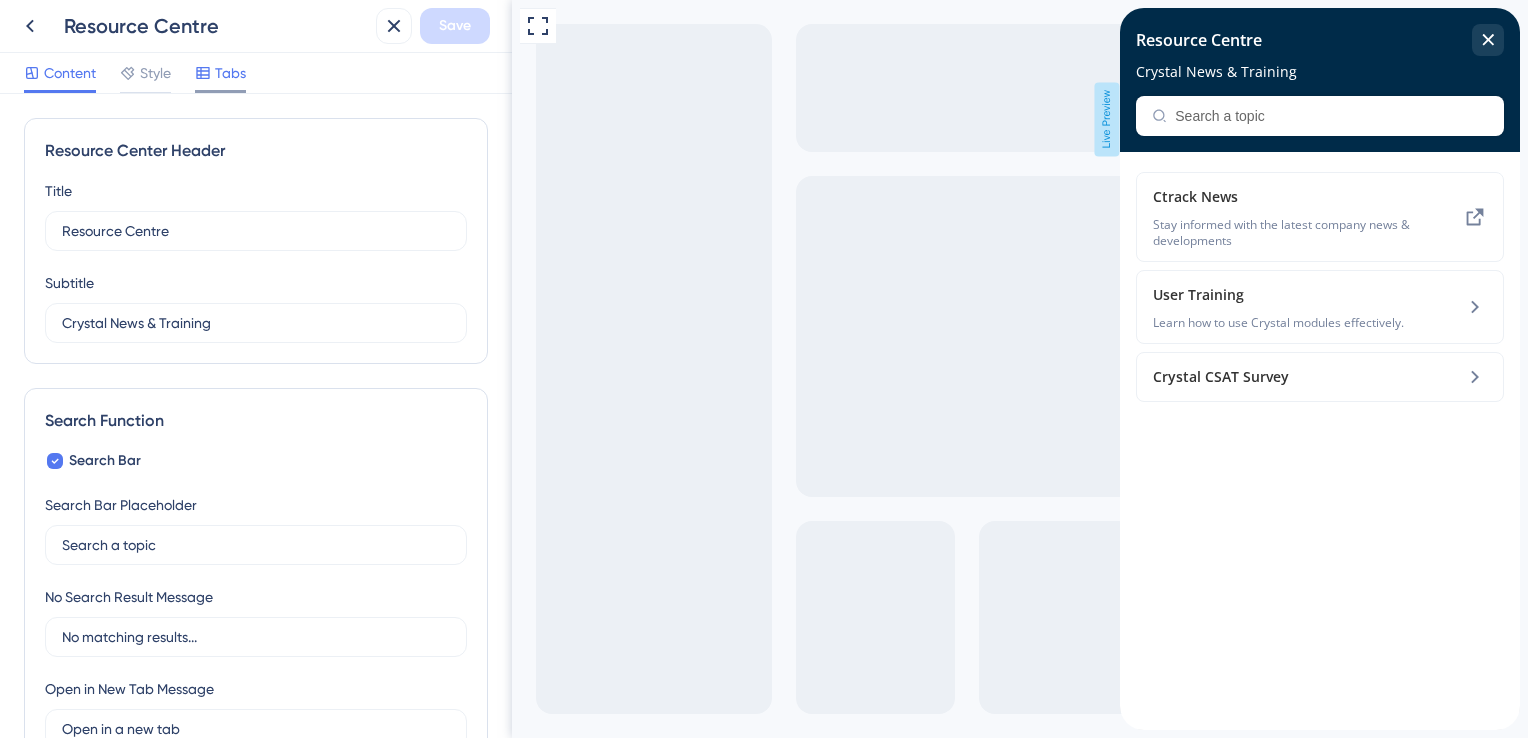 click on "Tabs" at bounding box center [230, 73] 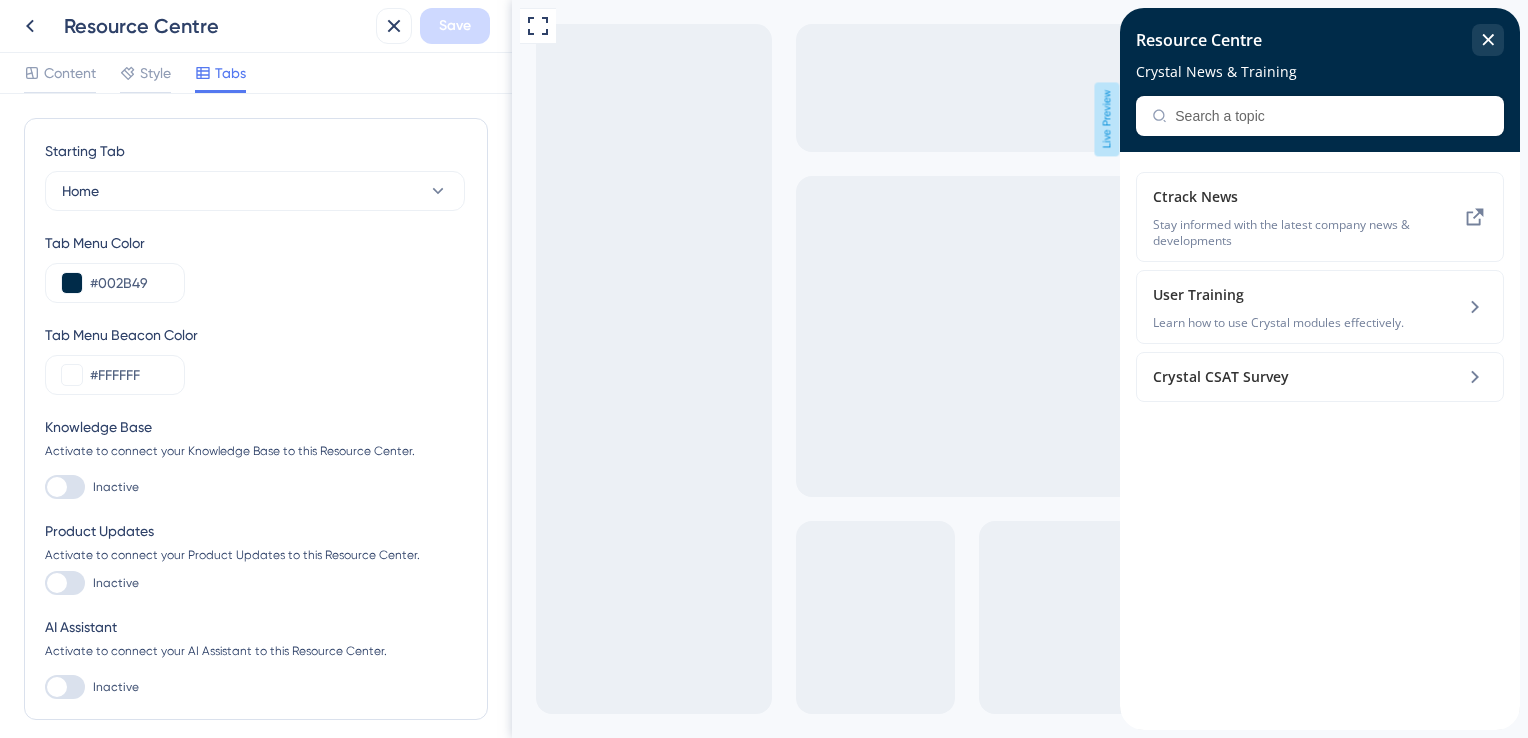 scroll, scrollTop: 84, scrollLeft: 0, axis: vertical 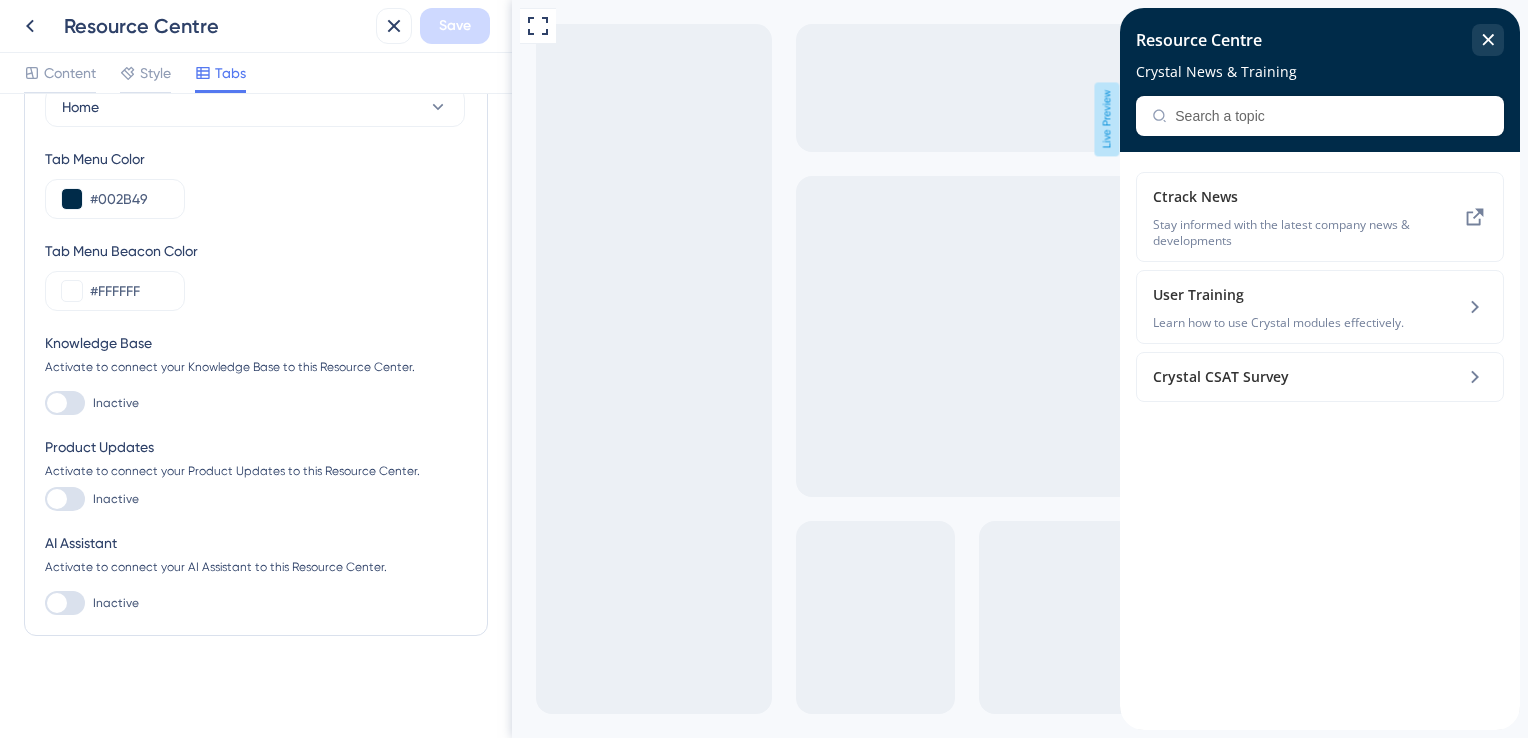 click at bounding box center (65, 499) 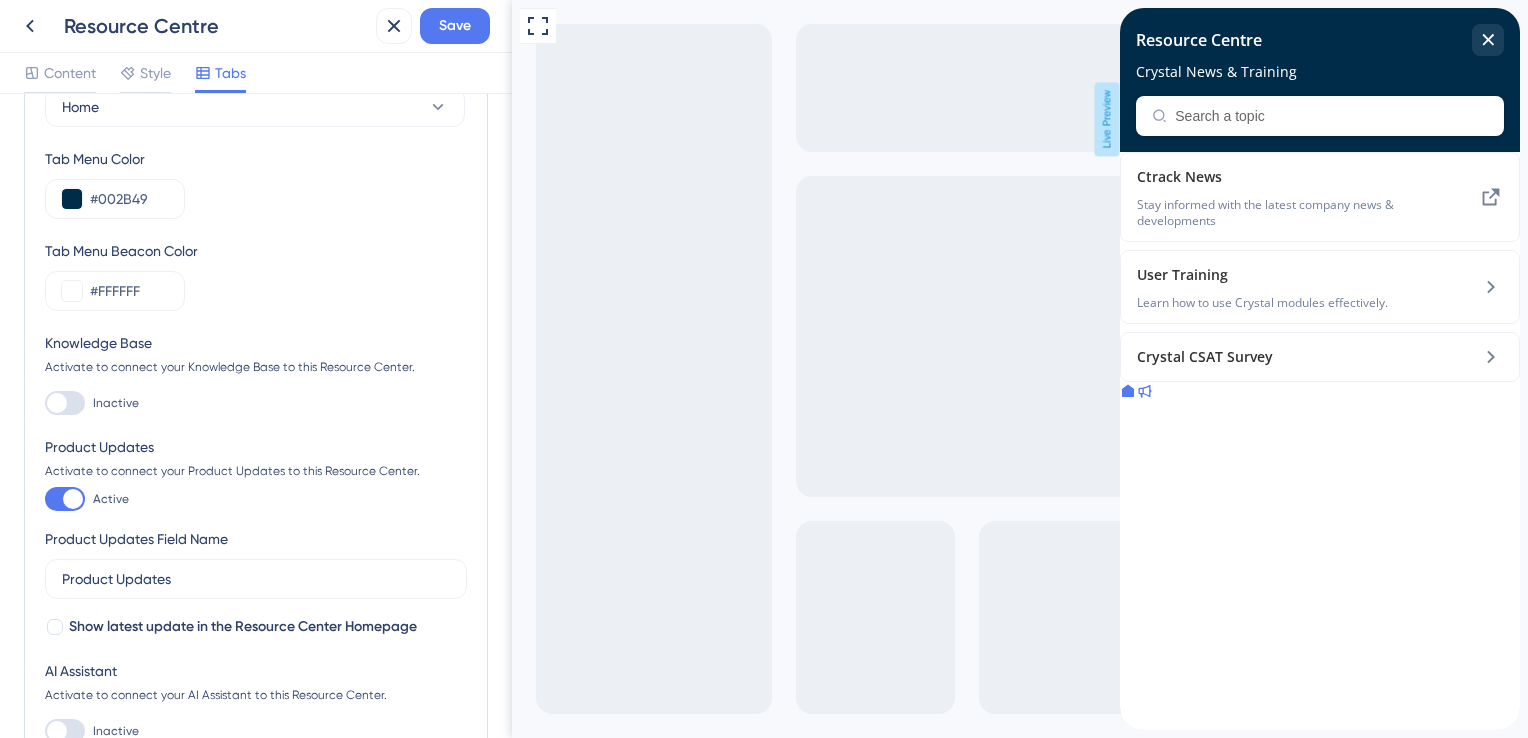 click at bounding box center [73, 499] 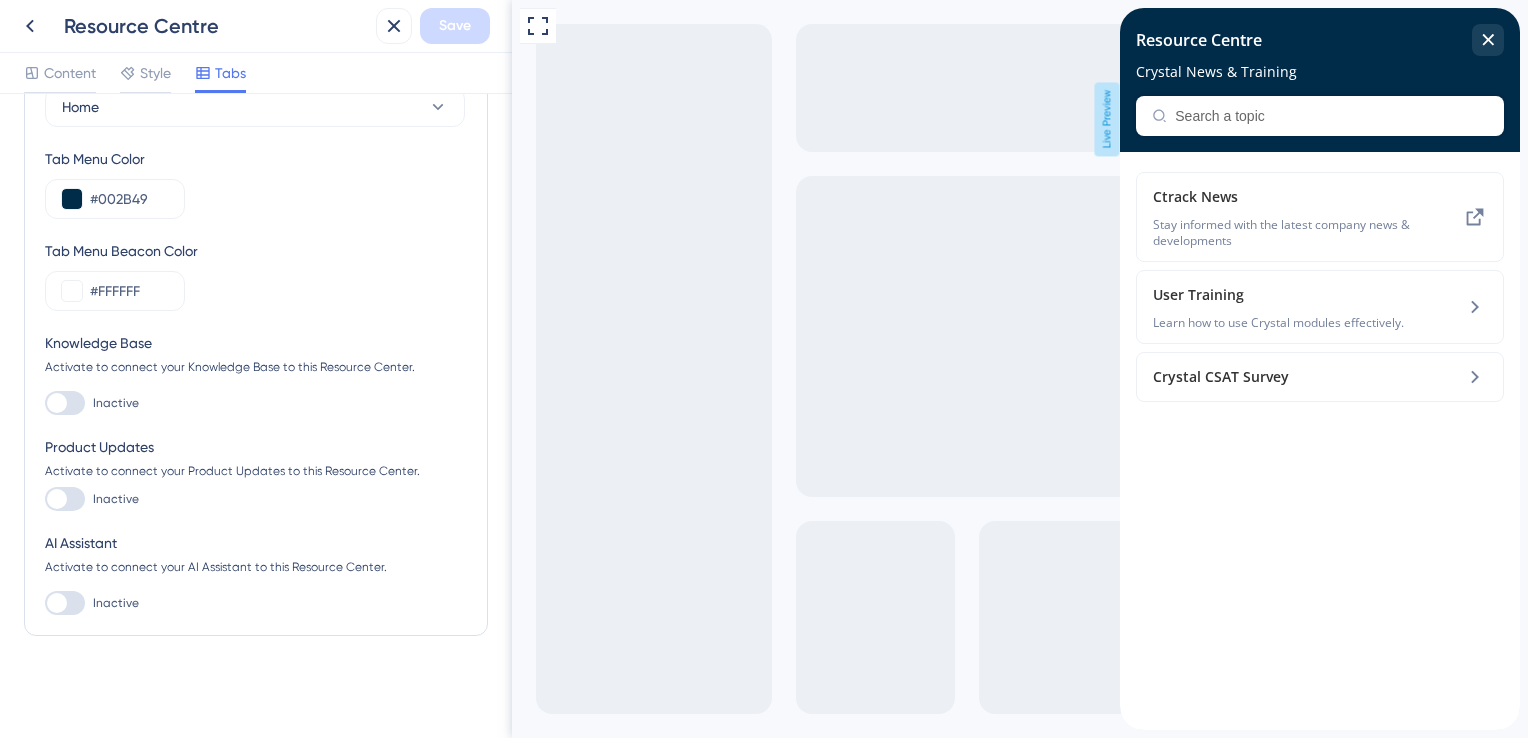 click at bounding box center [65, 499] 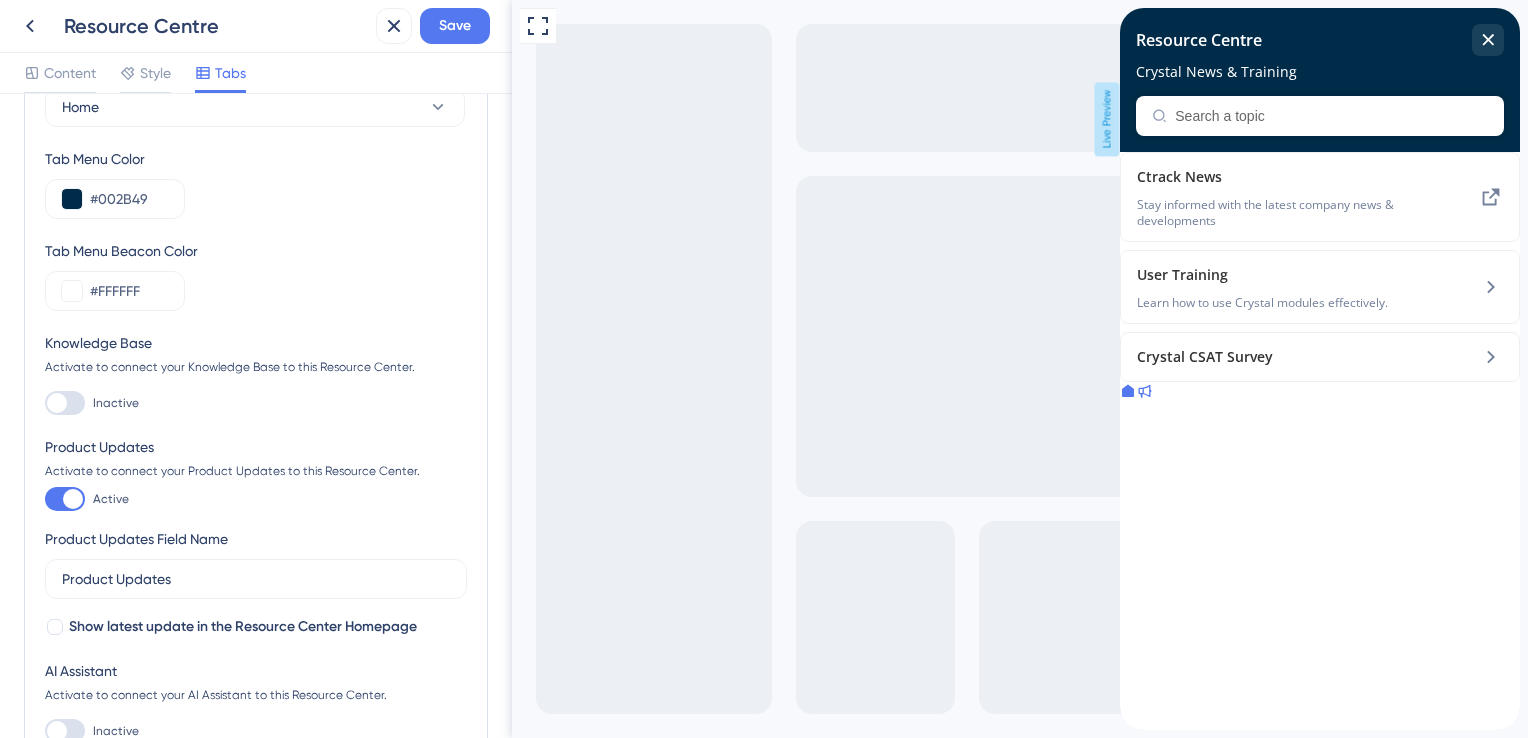 click 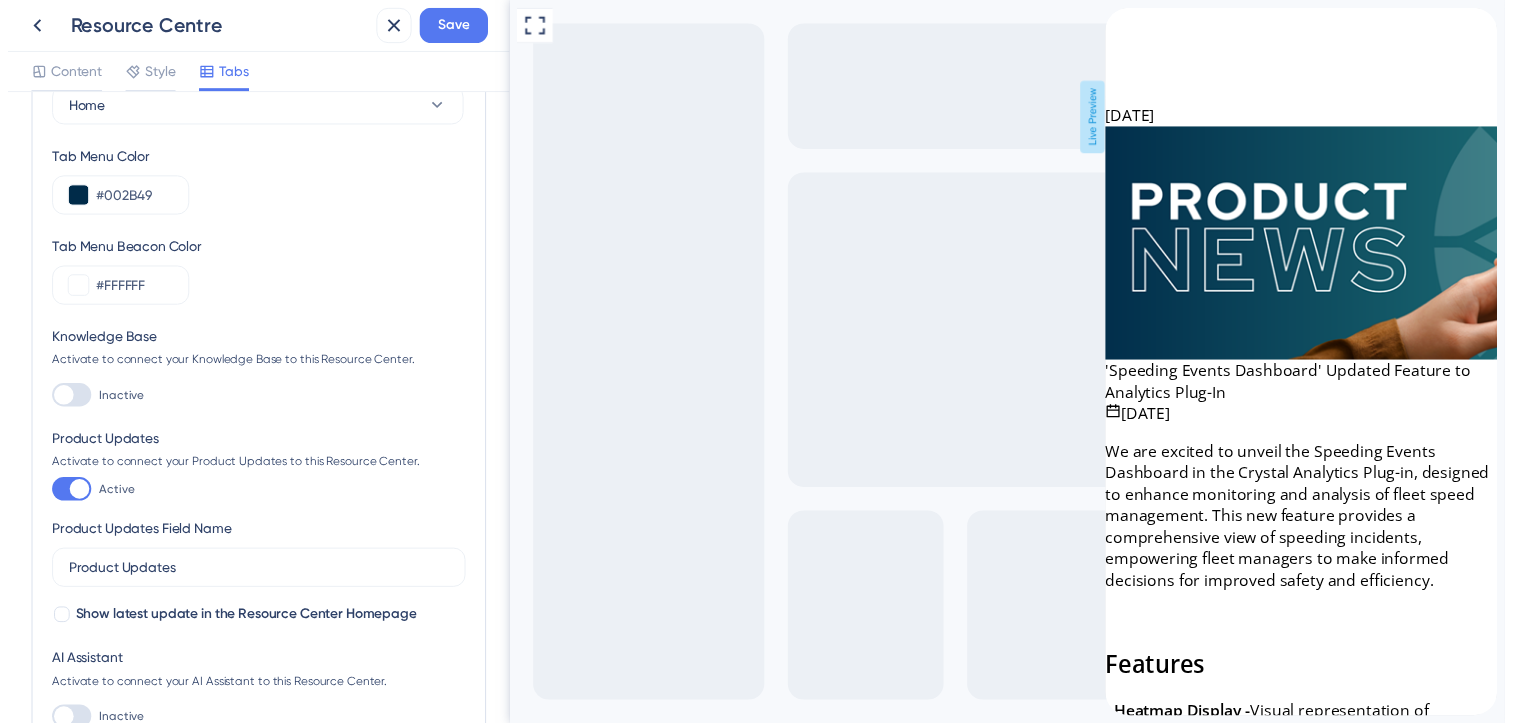 scroll, scrollTop: 0, scrollLeft: 0, axis: both 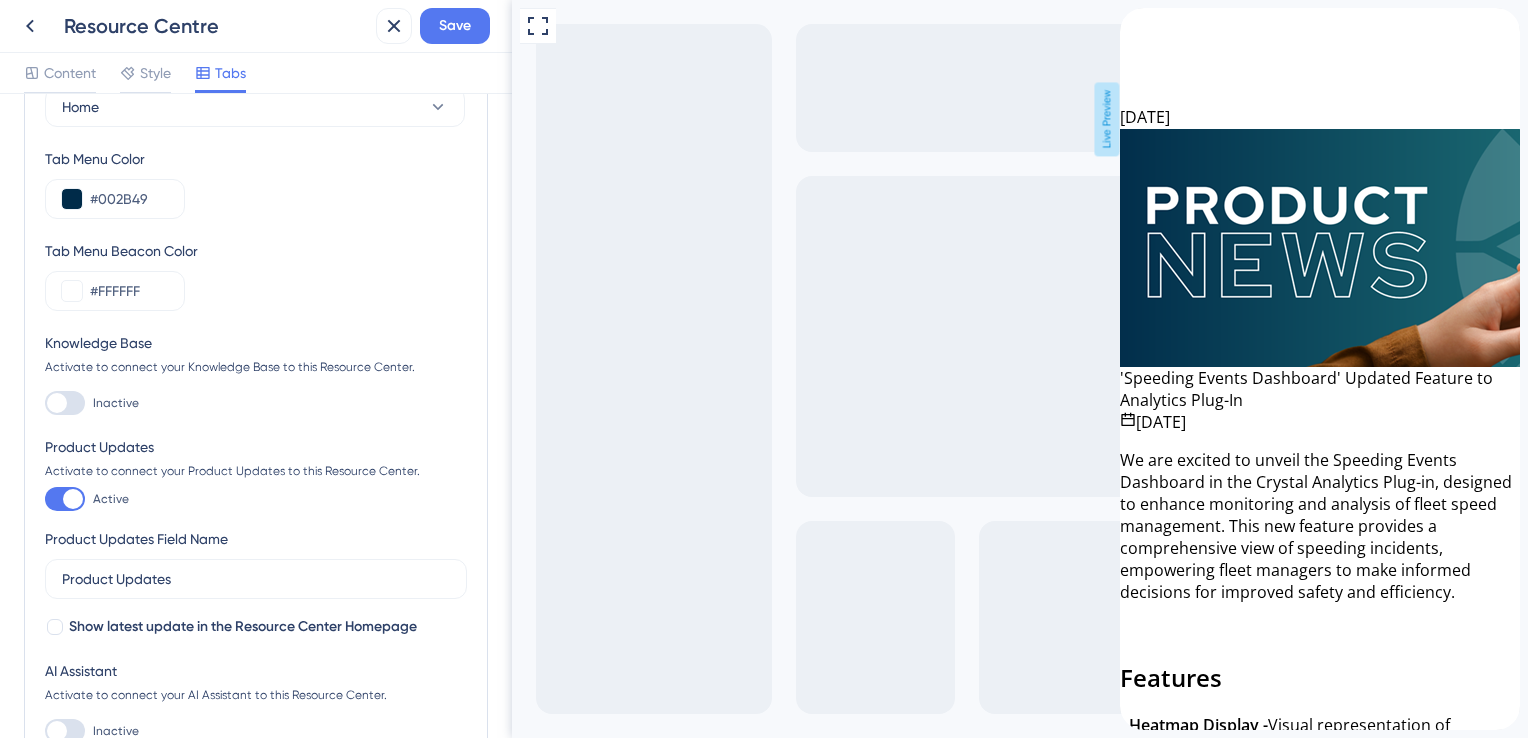 click 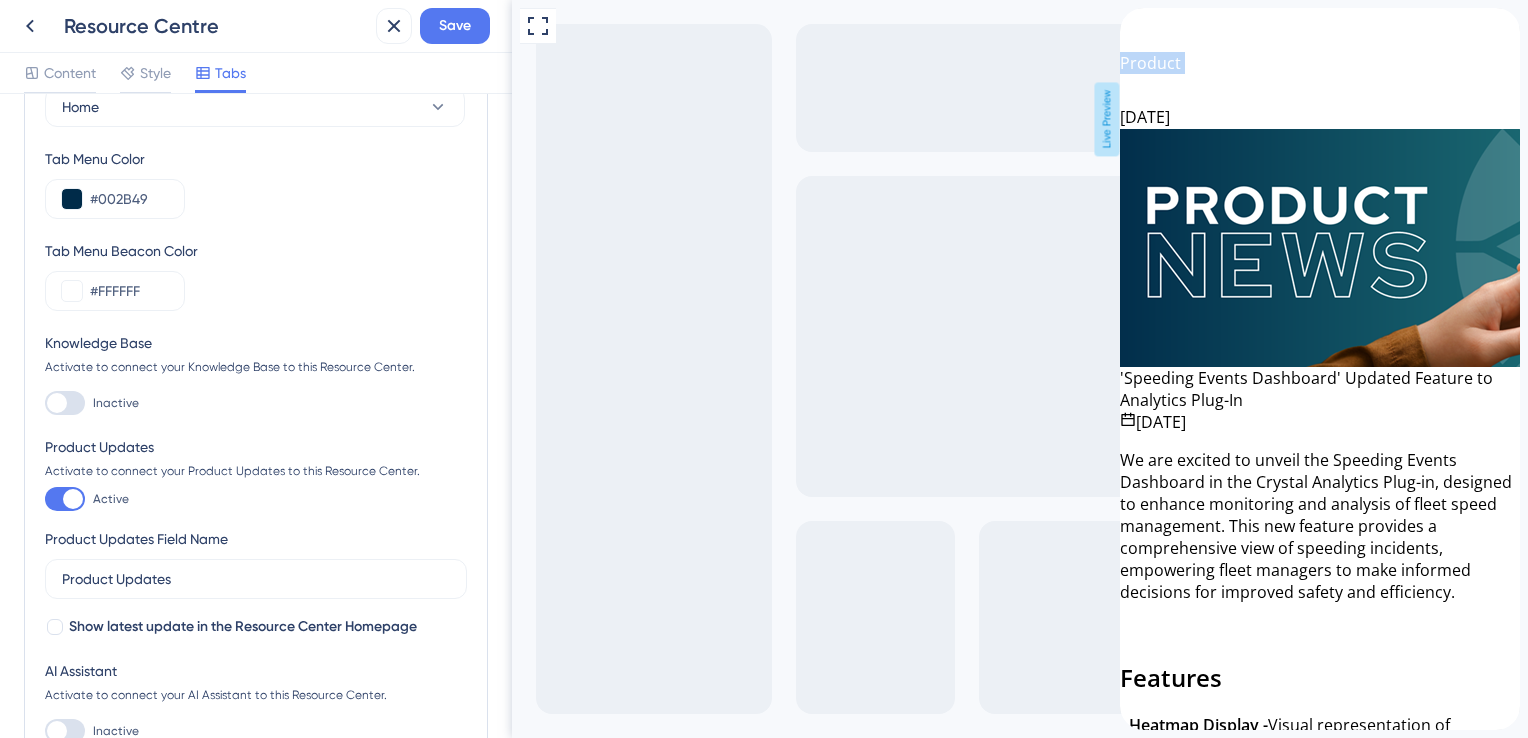 click 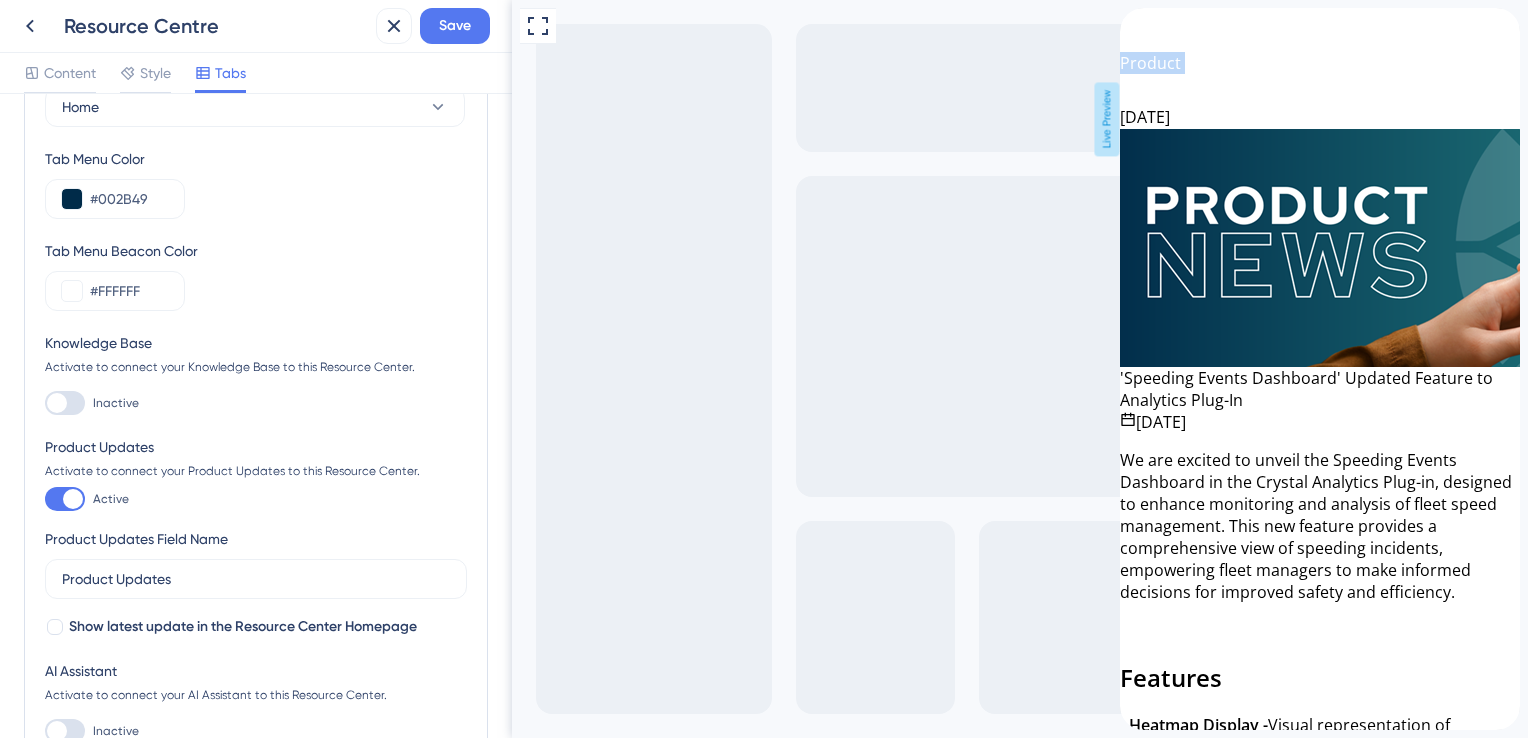 drag, startPoint x: 580, startPoint y: 36, endPoint x: 1092, endPoint y: 126, distance: 519.85 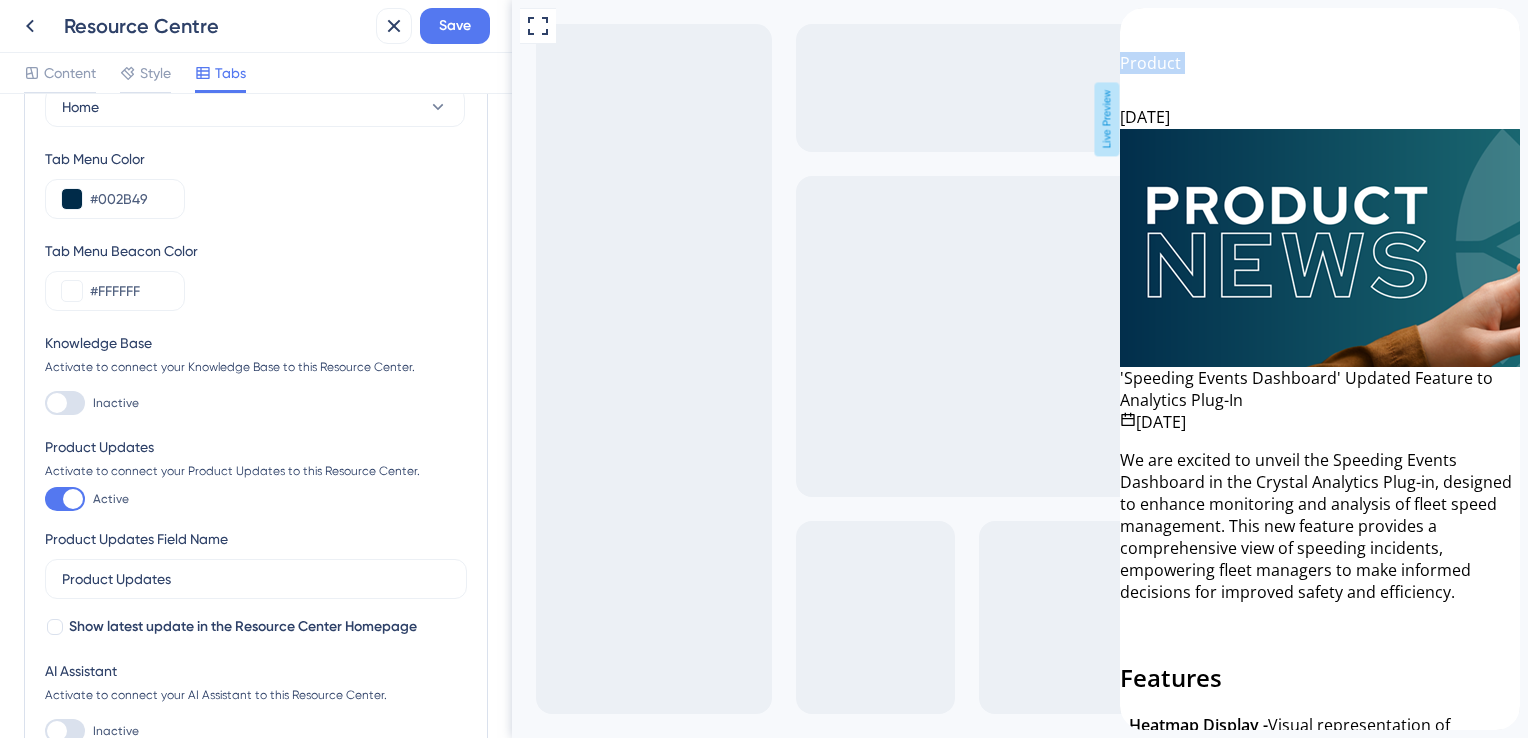click on "Full Screen Preview Live Preview" at bounding box center [1020, 390] 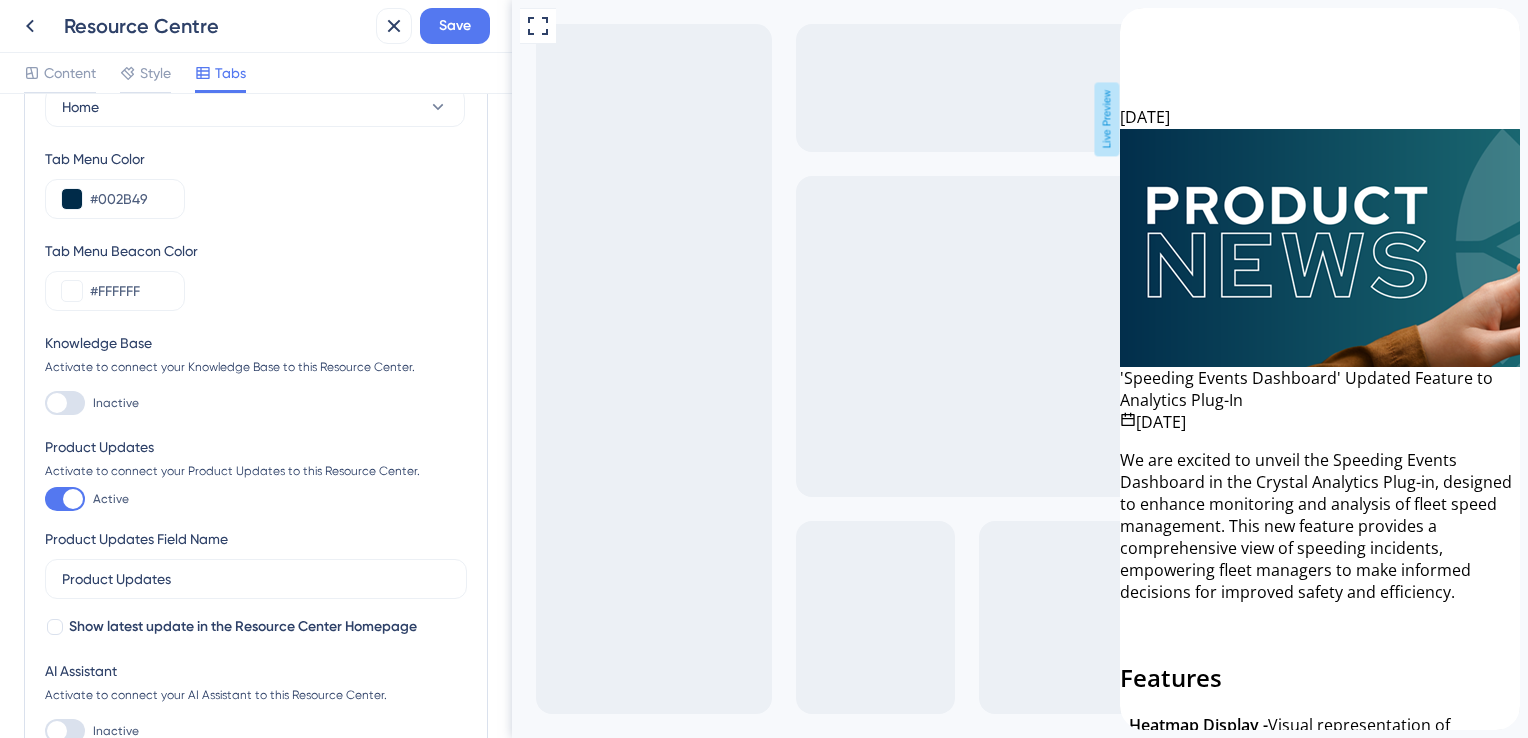 click 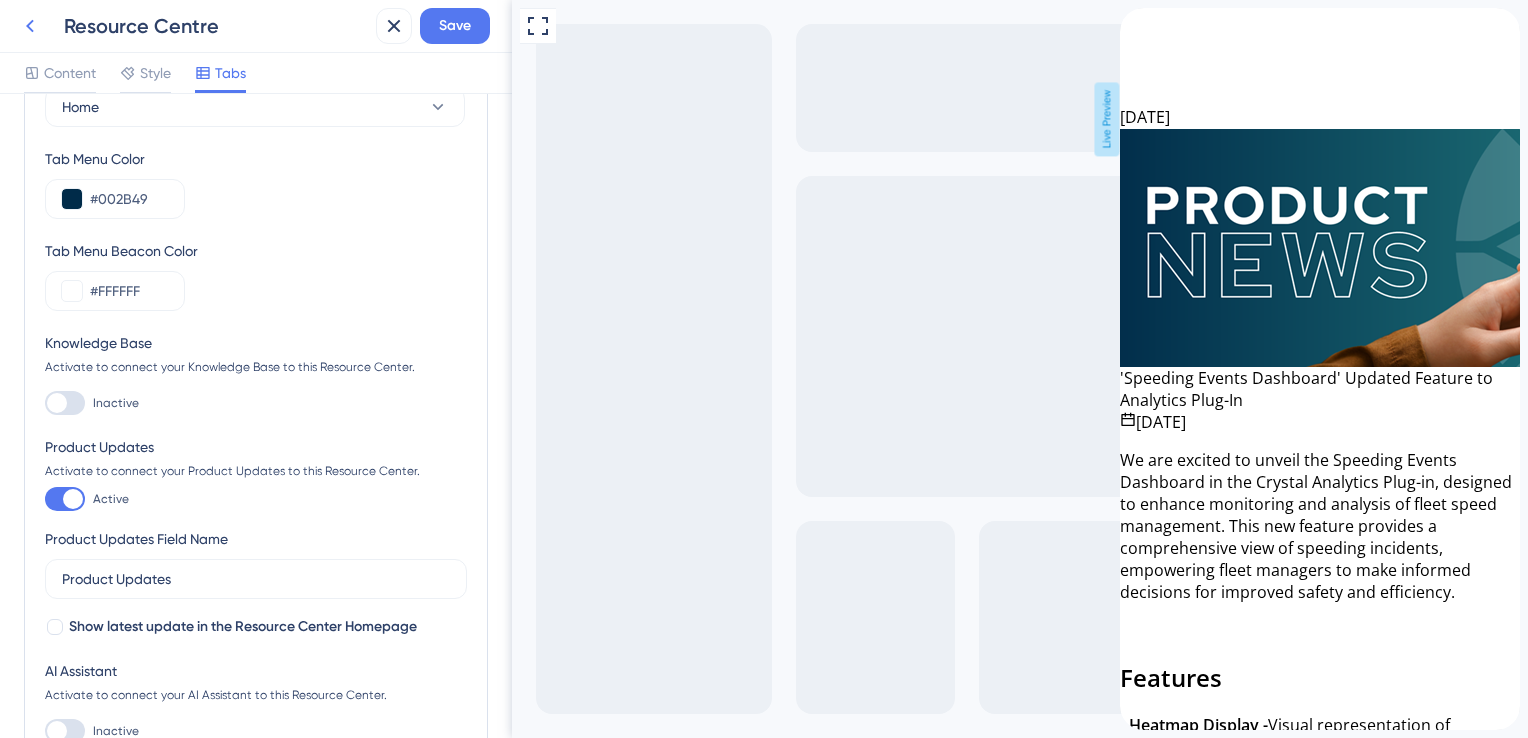 click 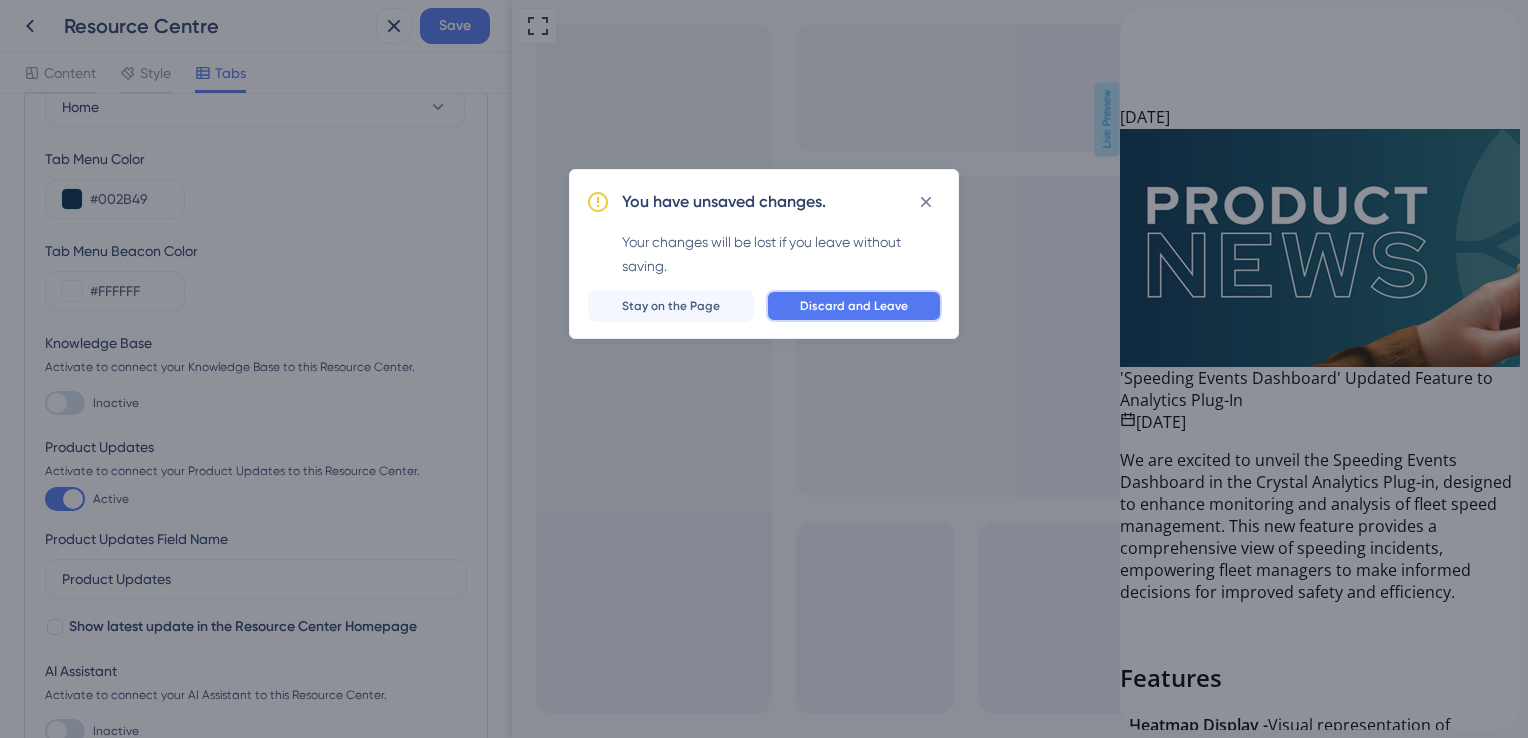 click on "Discard and Leave" at bounding box center (854, 306) 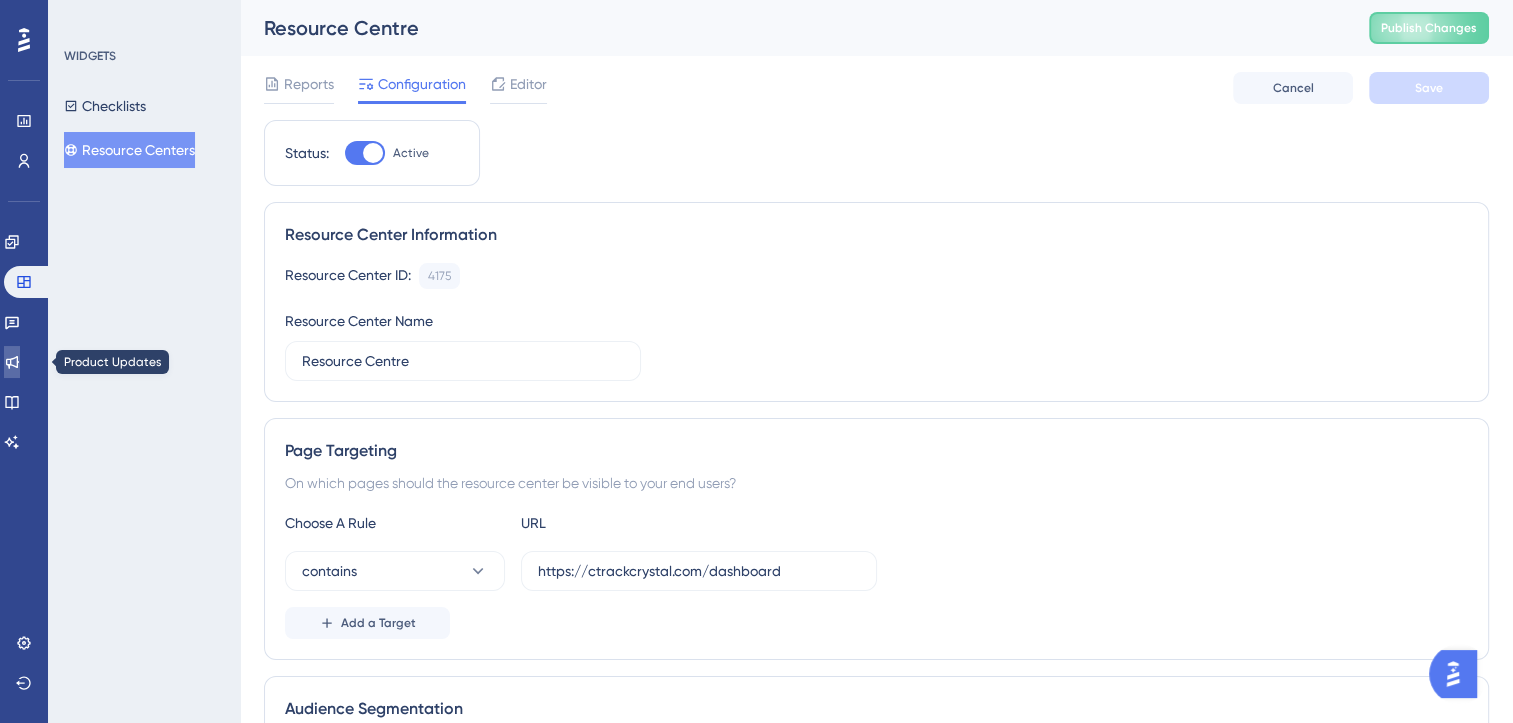click 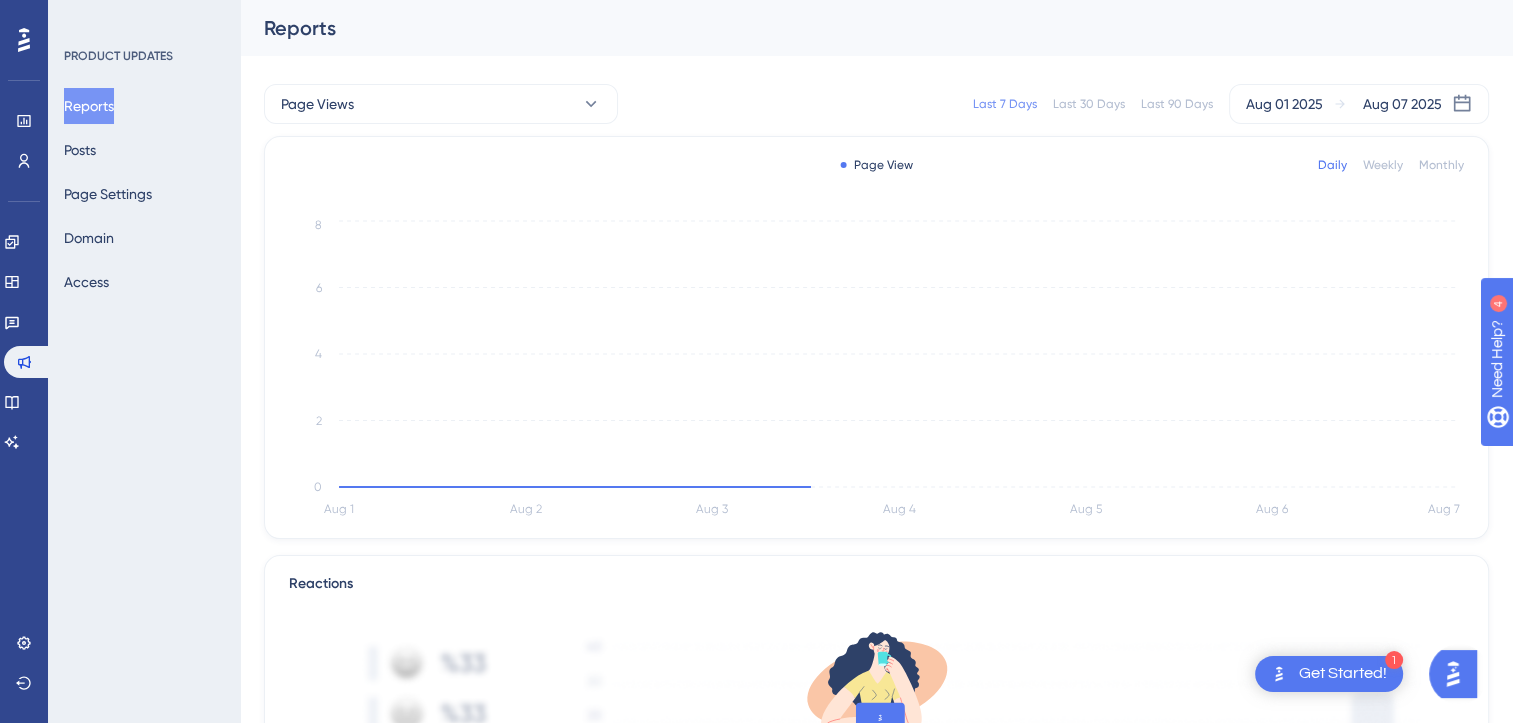 scroll, scrollTop: 0, scrollLeft: 0, axis: both 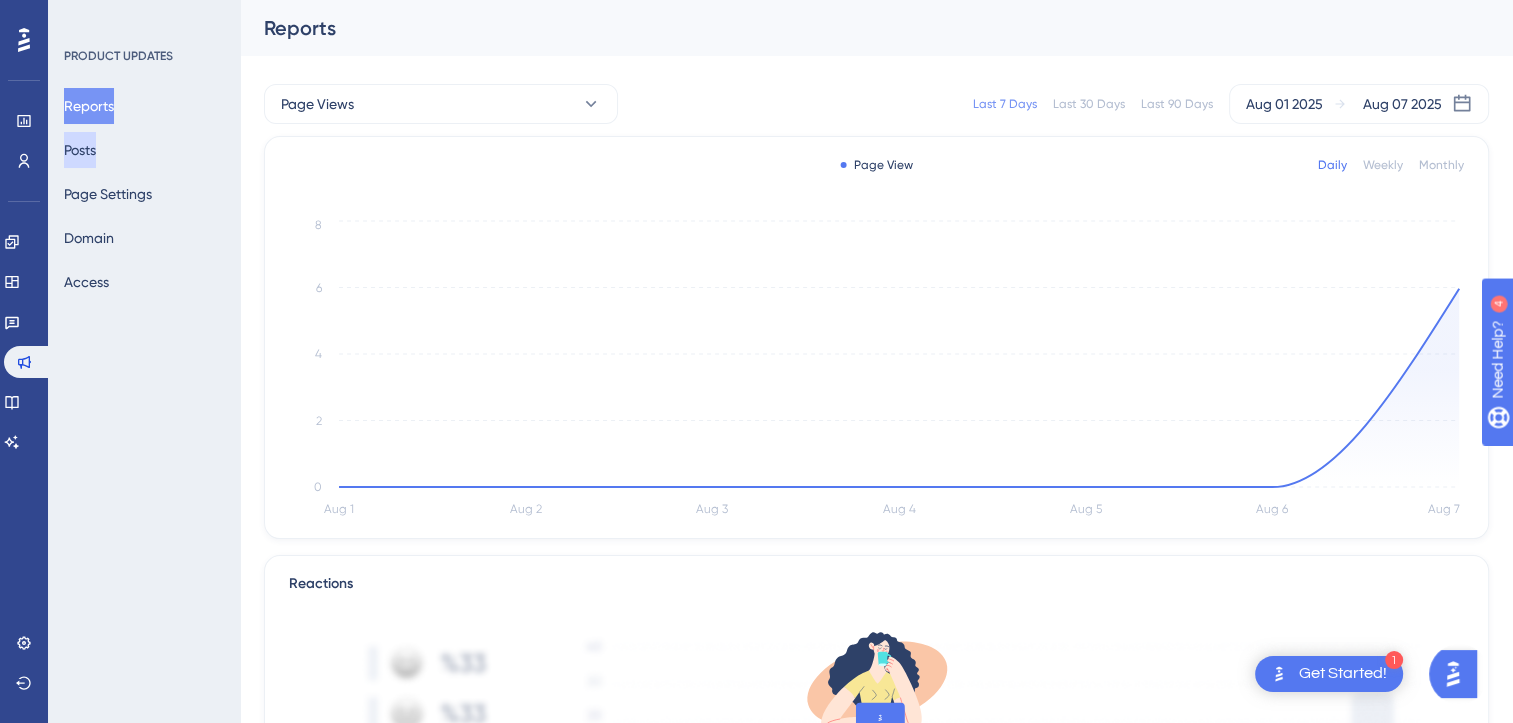 click on "Posts" at bounding box center [80, 150] 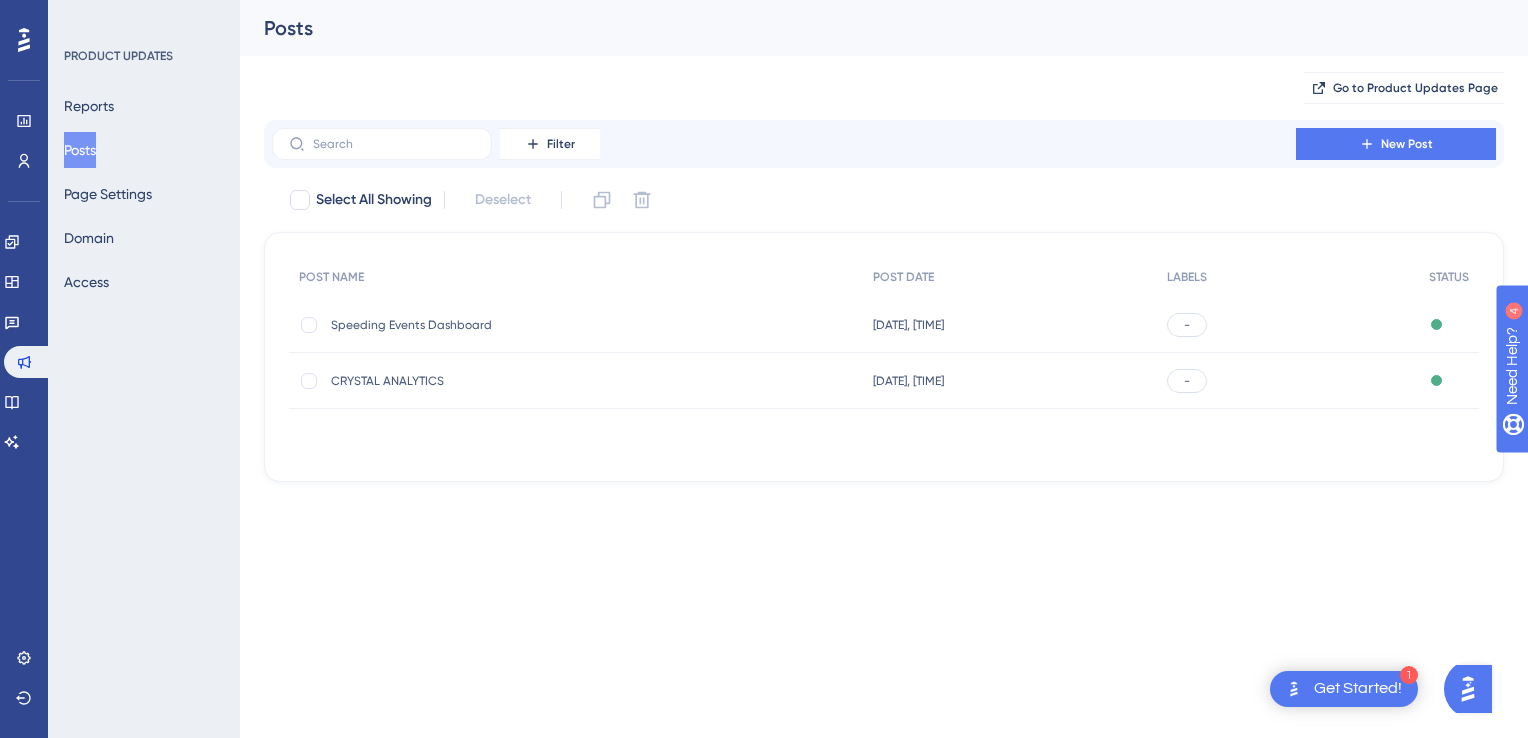 click on "Speeding Events Dashboard Speeding Events Dashboard" at bounding box center [491, 325] 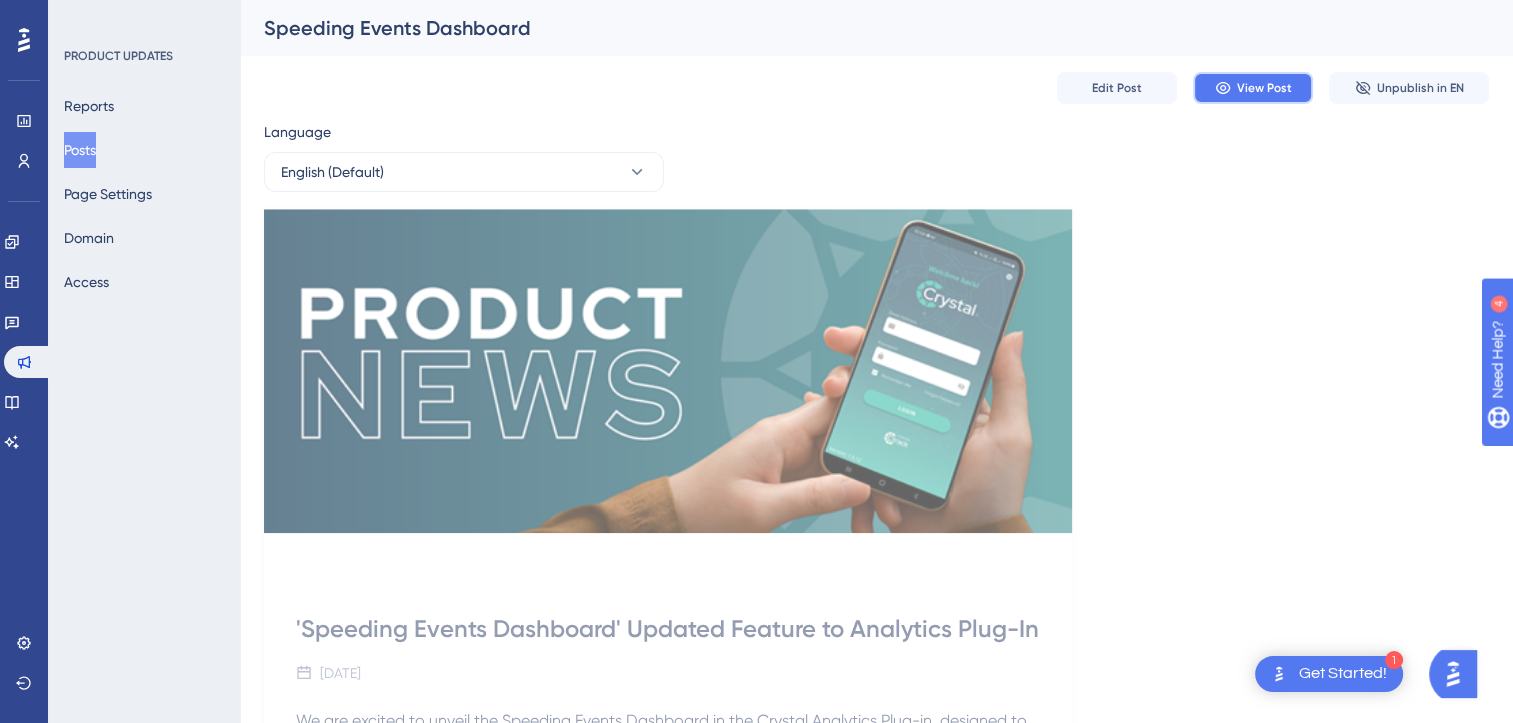 click on "View Post" at bounding box center [1264, 88] 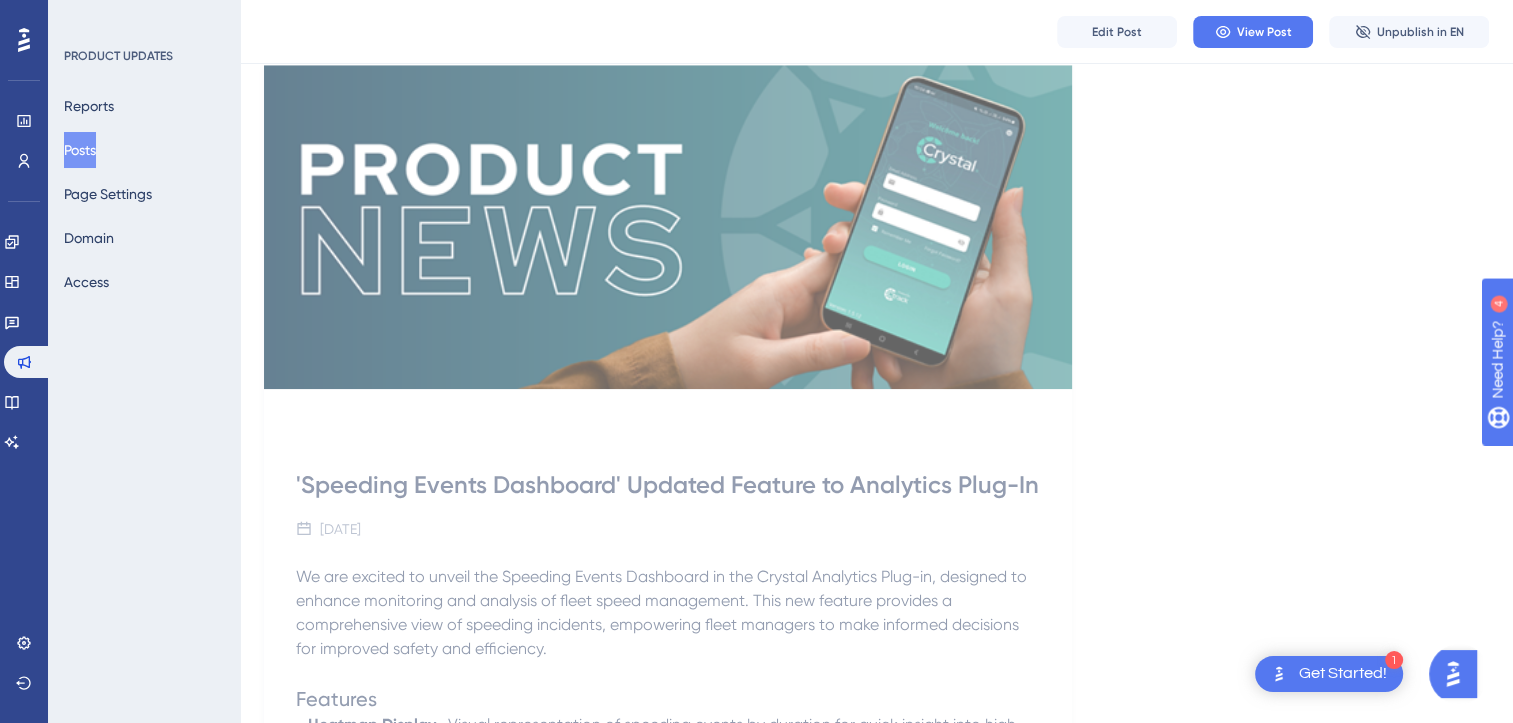 scroll, scrollTop: 0, scrollLeft: 0, axis: both 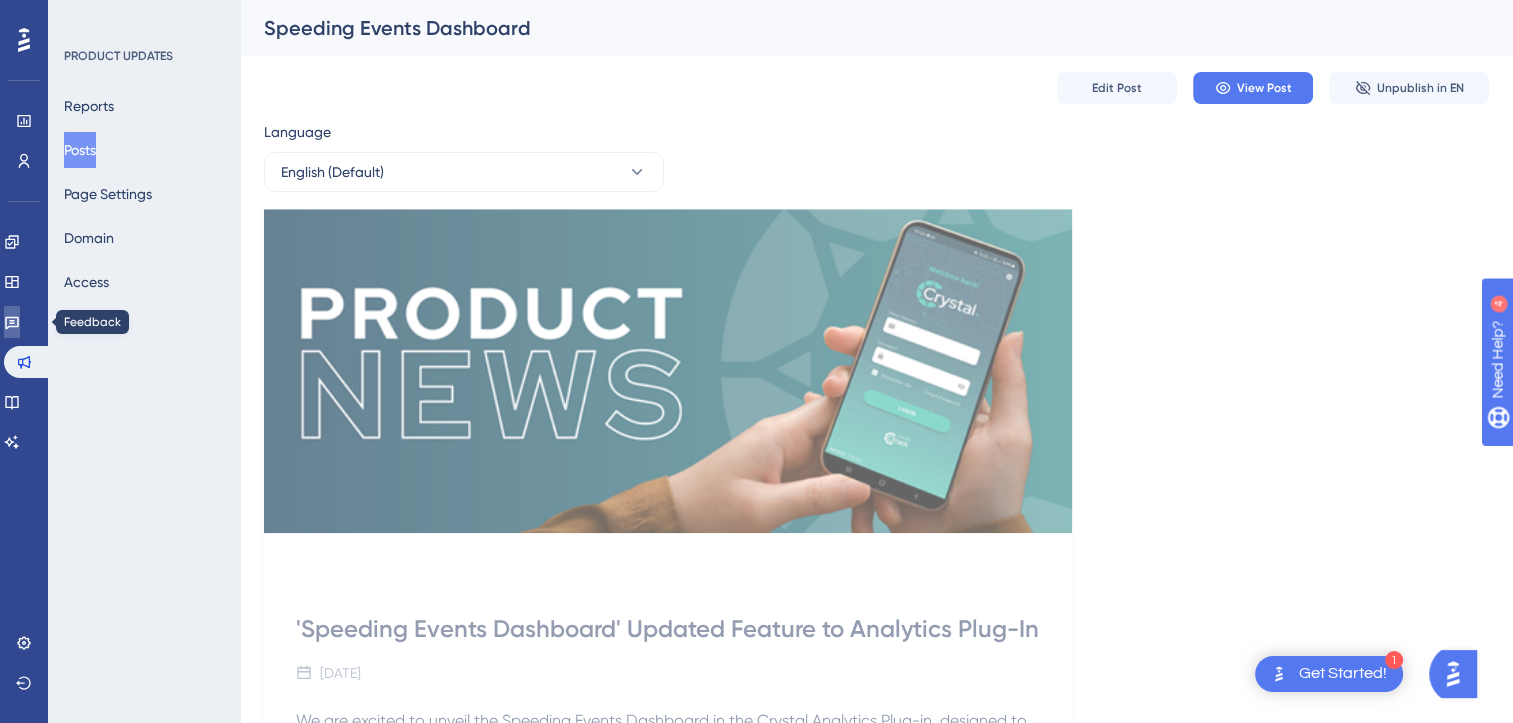 click 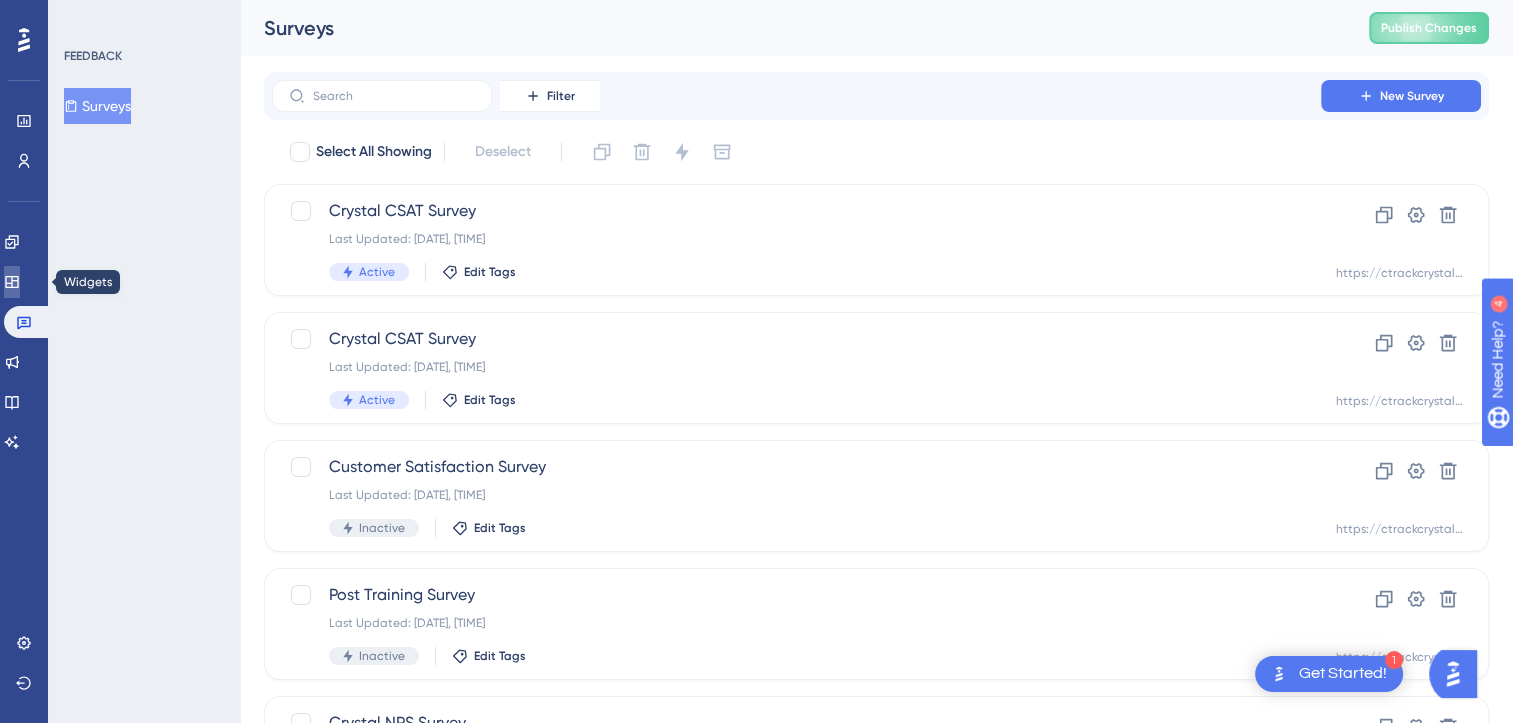 click at bounding box center [12, 282] 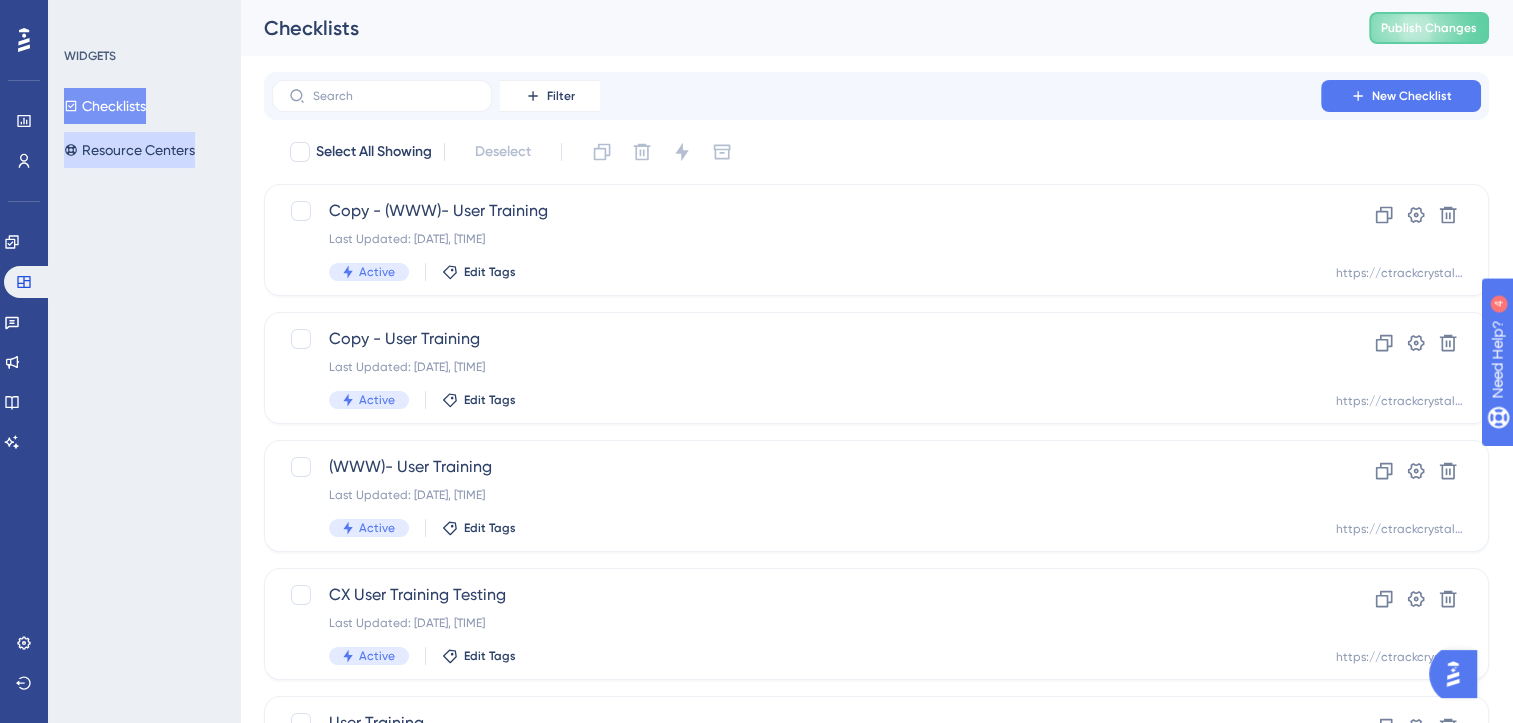 click on "Resource Centers" at bounding box center [129, 150] 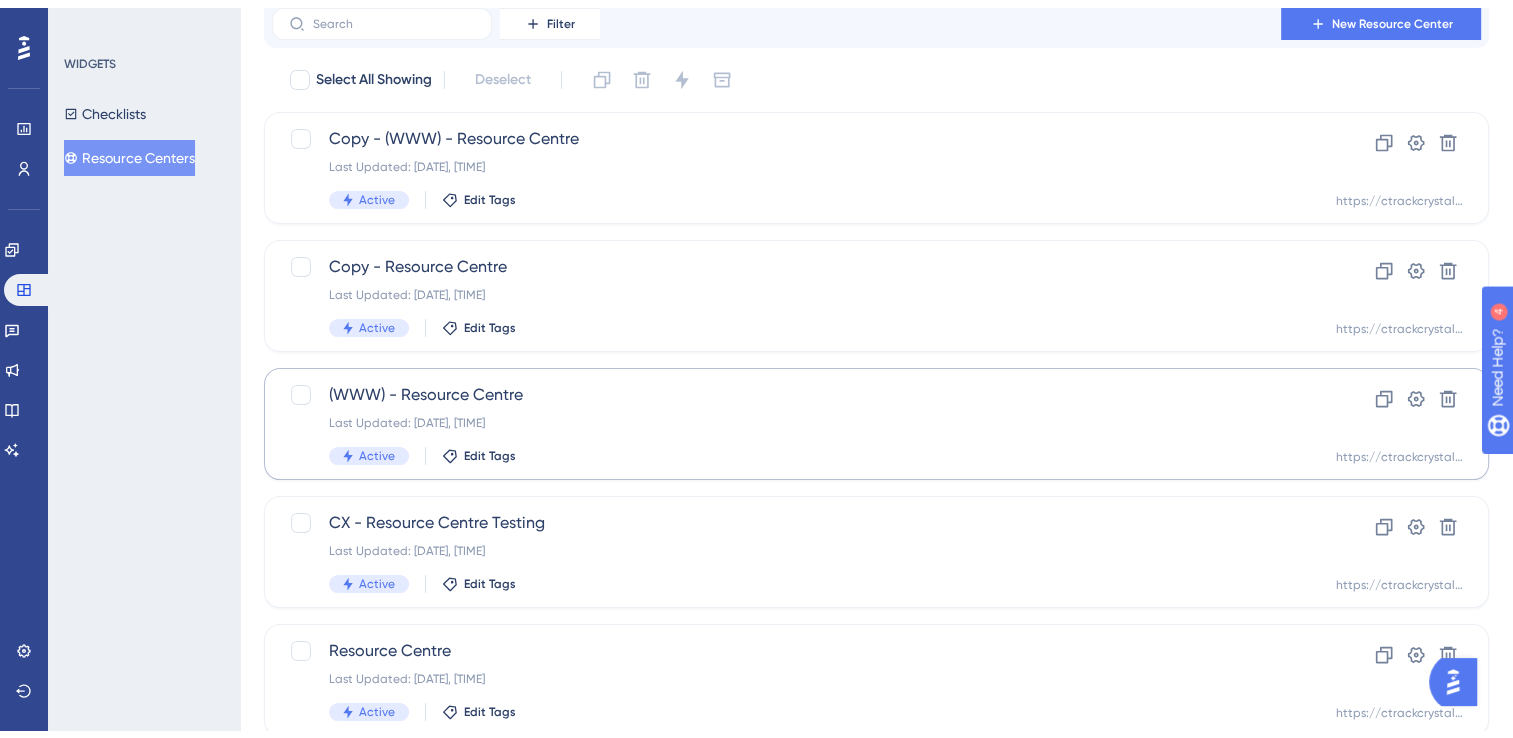 scroll, scrollTop: 133, scrollLeft: 0, axis: vertical 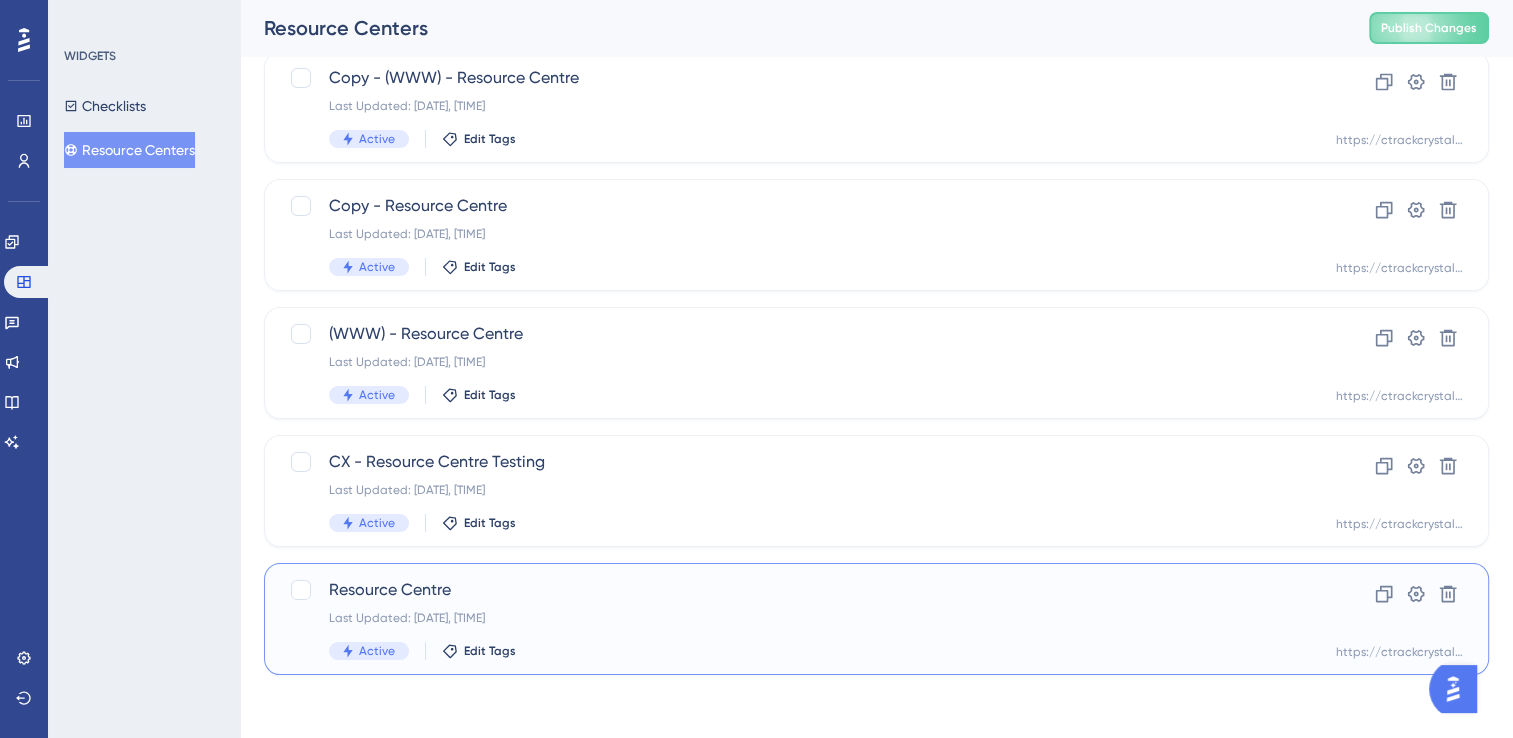 click on "Resource Centre" at bounding box center [796, 590] 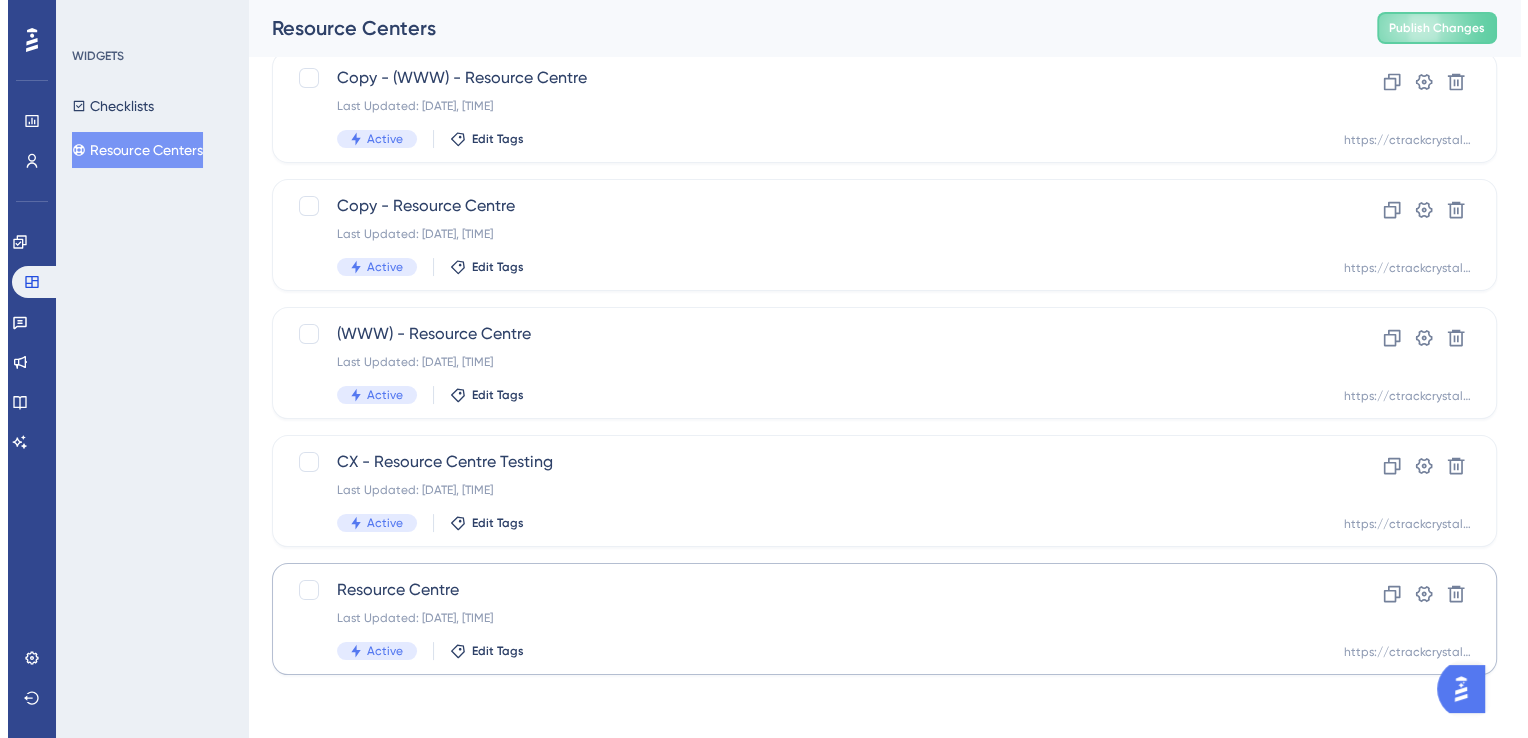 scroll, scrollTop: 0, scrollLeft: 0, axis: both 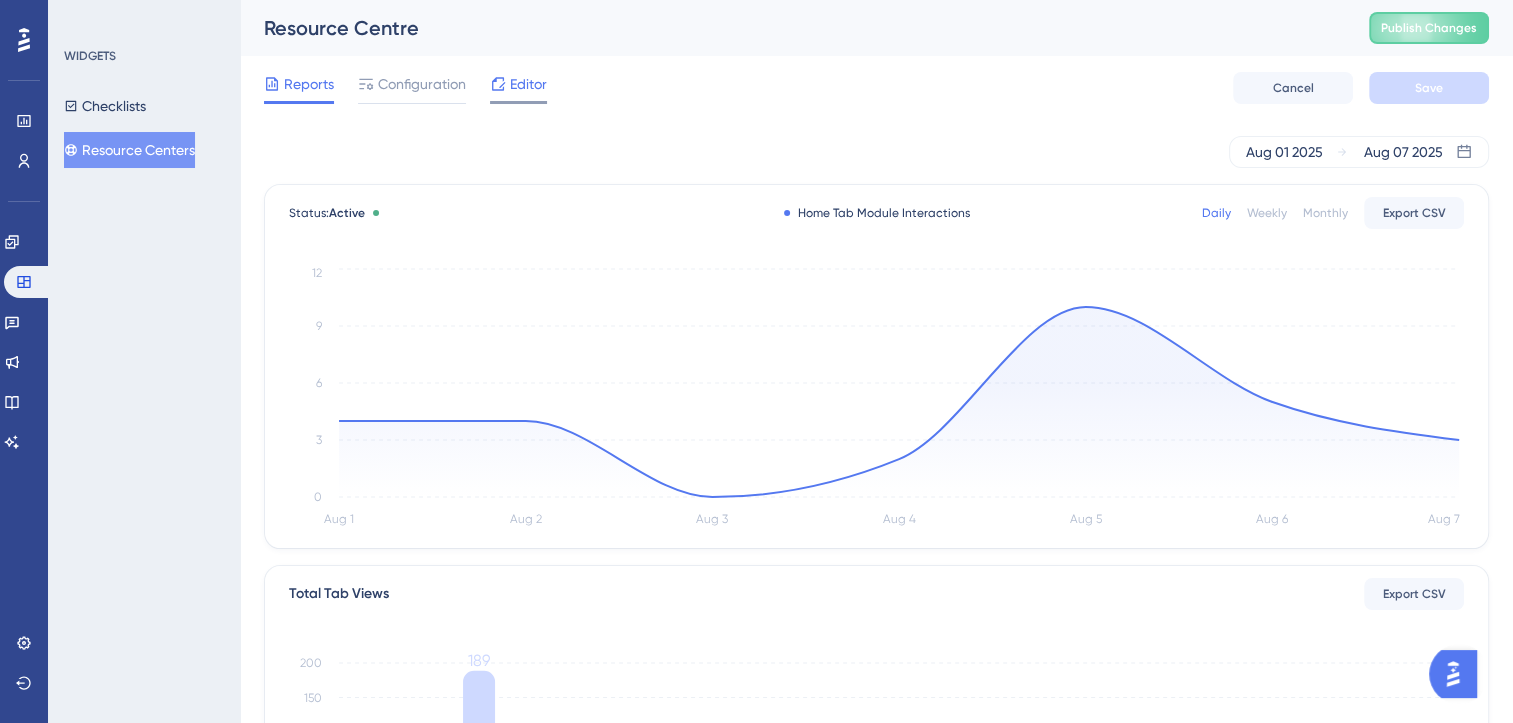 click on "Editor" at bounding box center (528, 84) 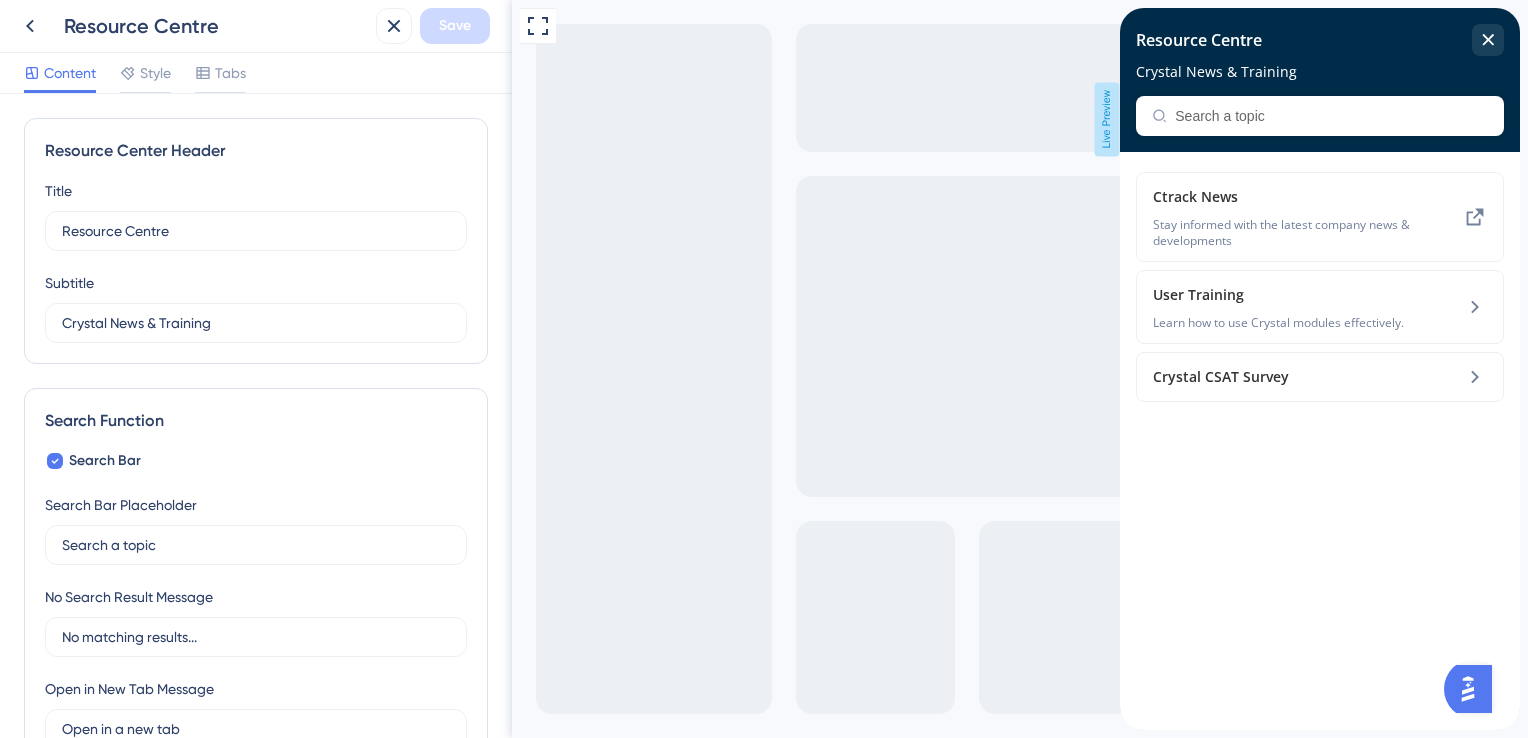 scroll, scrollTop: 0, scrollLeft: 0, axis: both 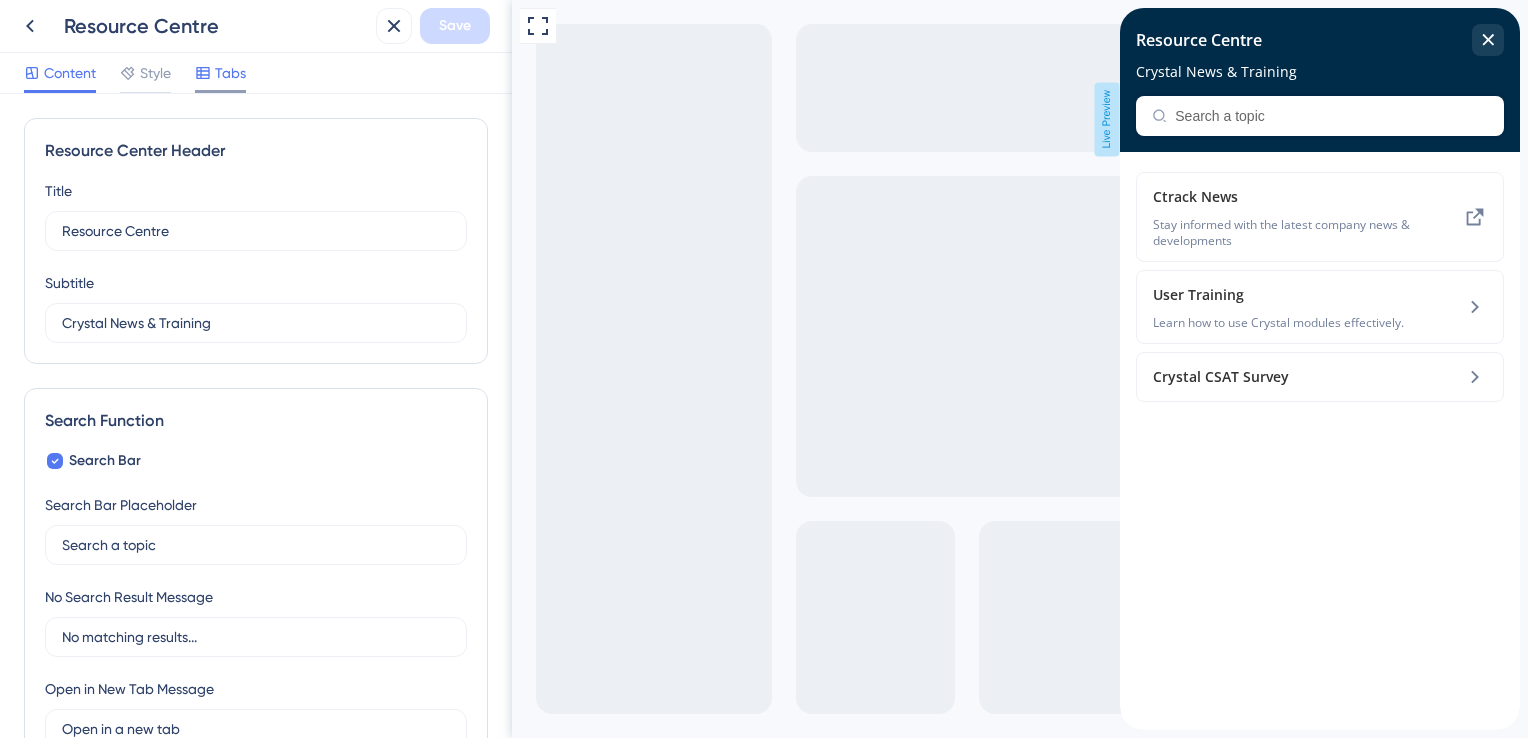 click on "Tabs" at bounding box center [230, 73] 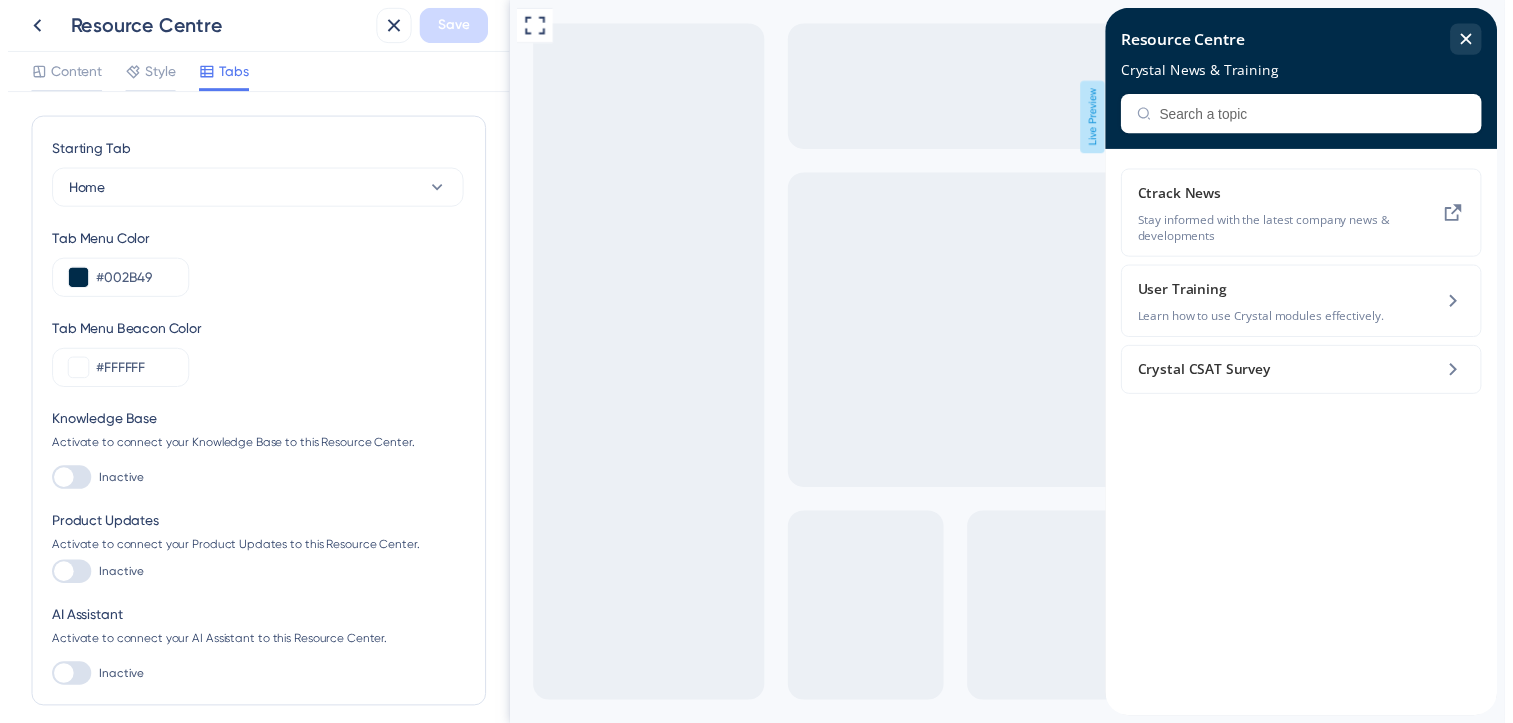 scroll, scrollTop: 0, scrollLeft: 0, axis: both 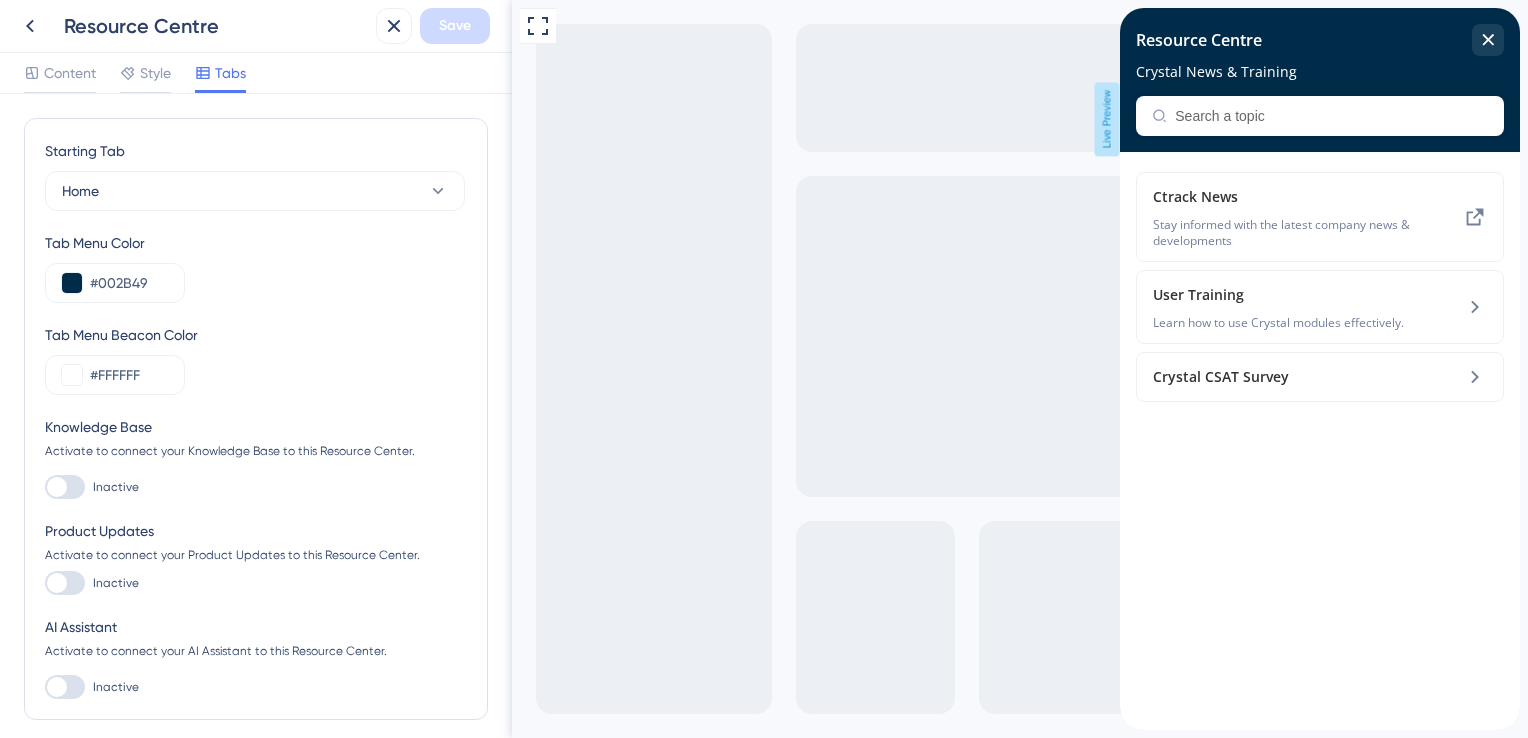 click at bounding box center (65, 583) 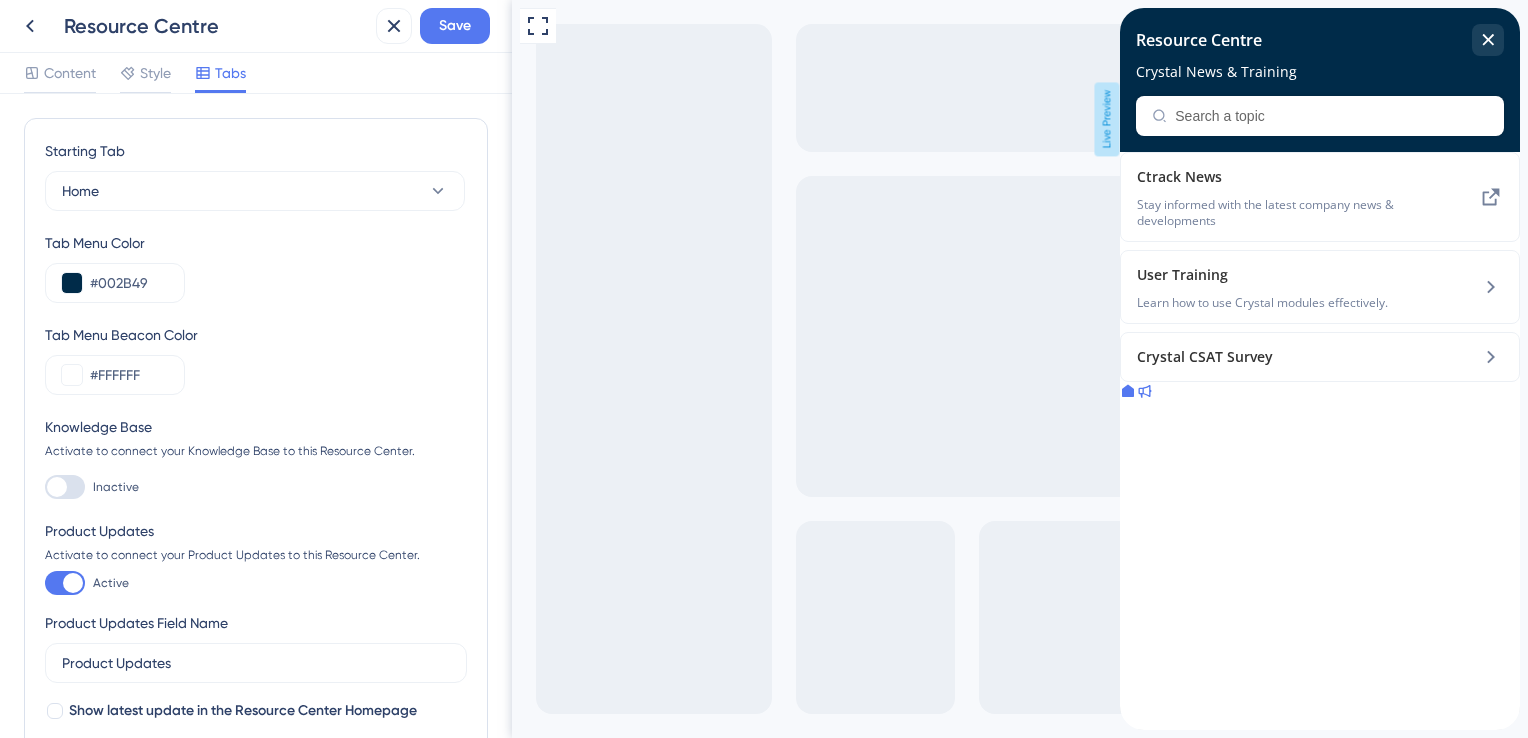 click 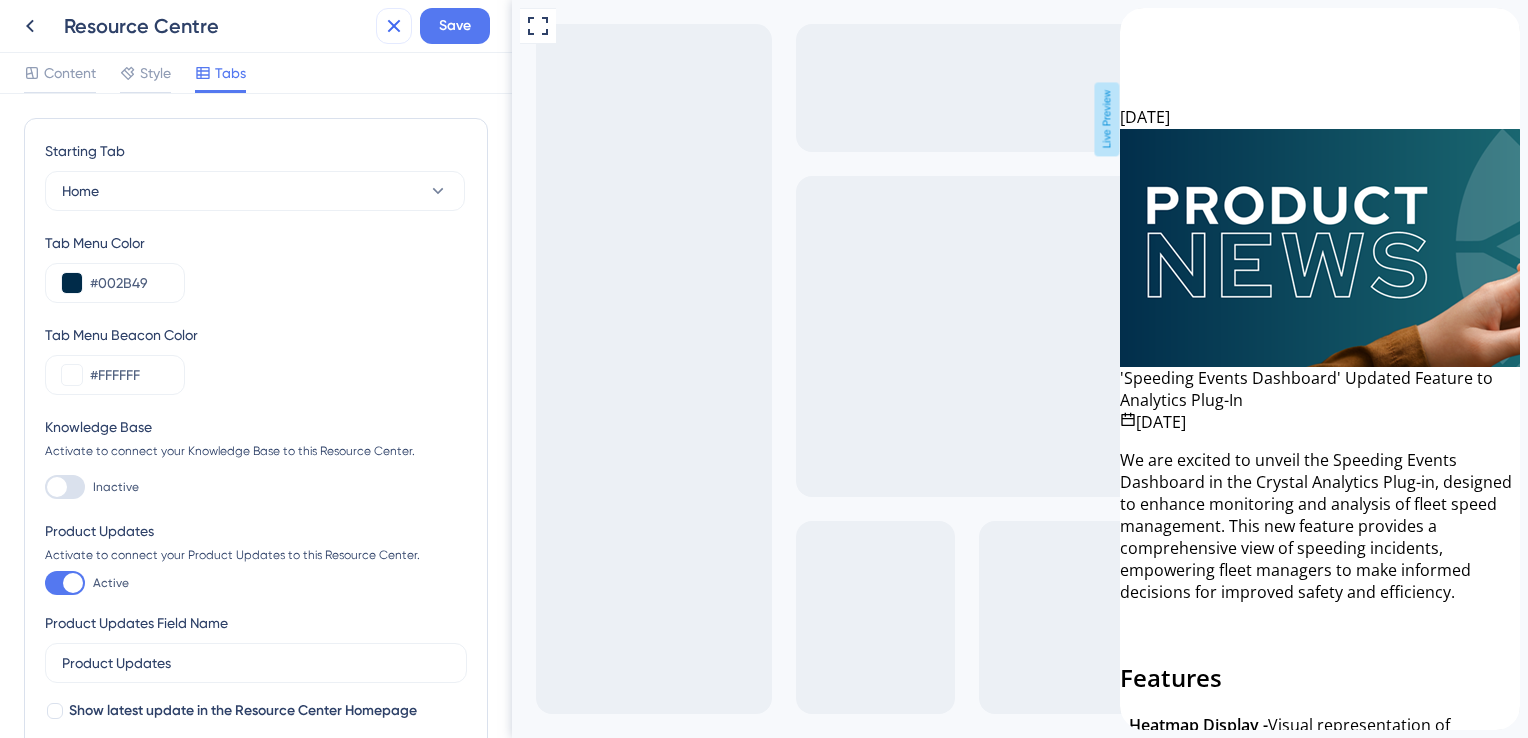 click 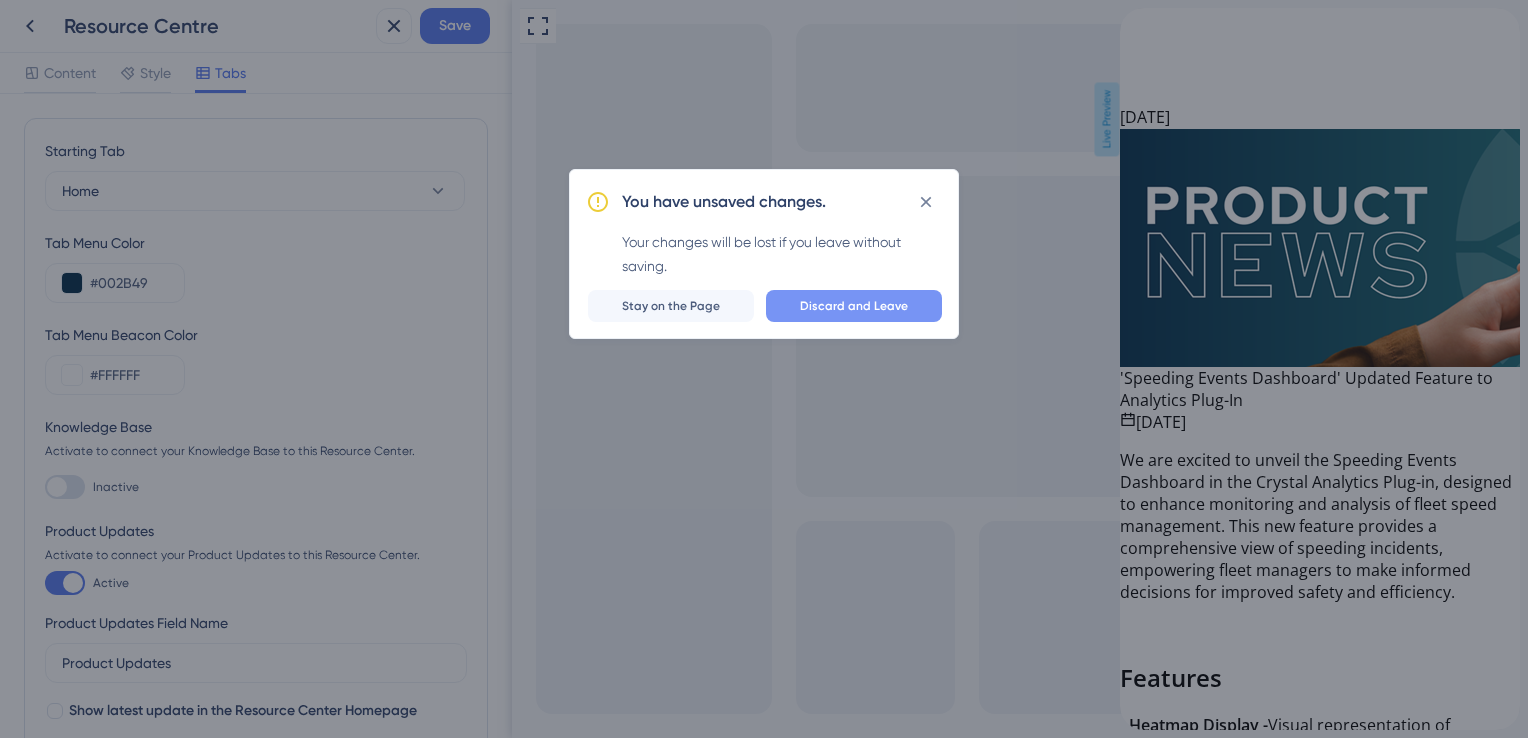click on "Discard and Leave" at bounding box center [854, 306] 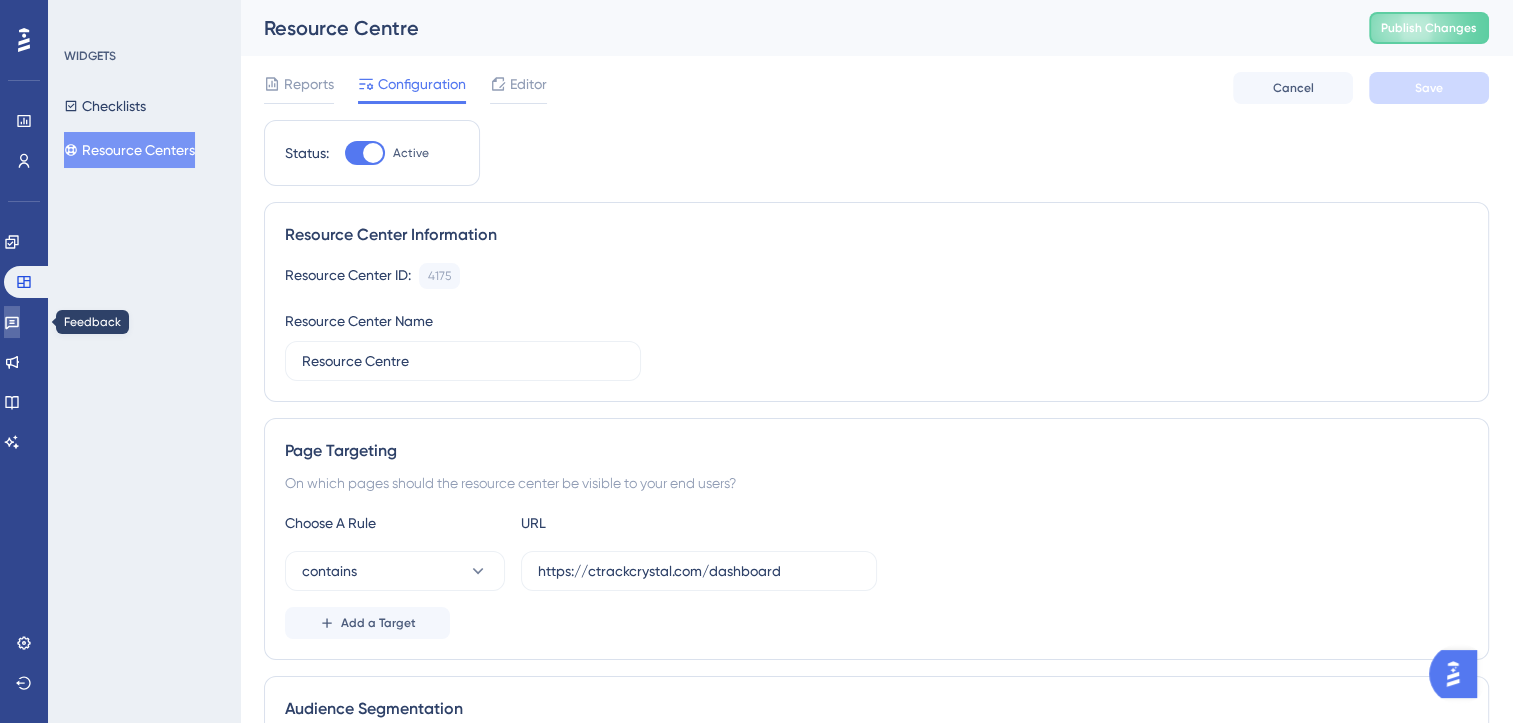 click 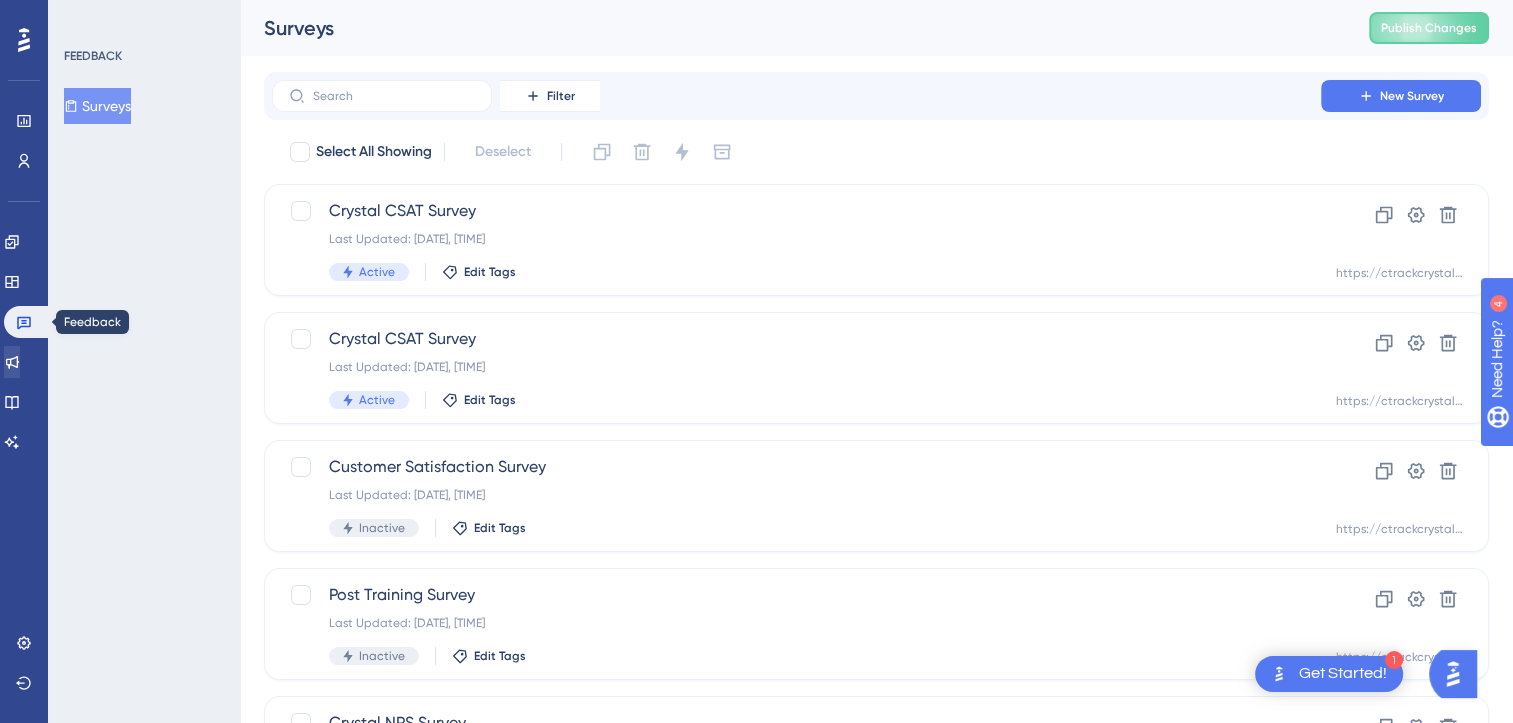 scroll, scrollTop: 0, scrollLeft: 0, axis: both 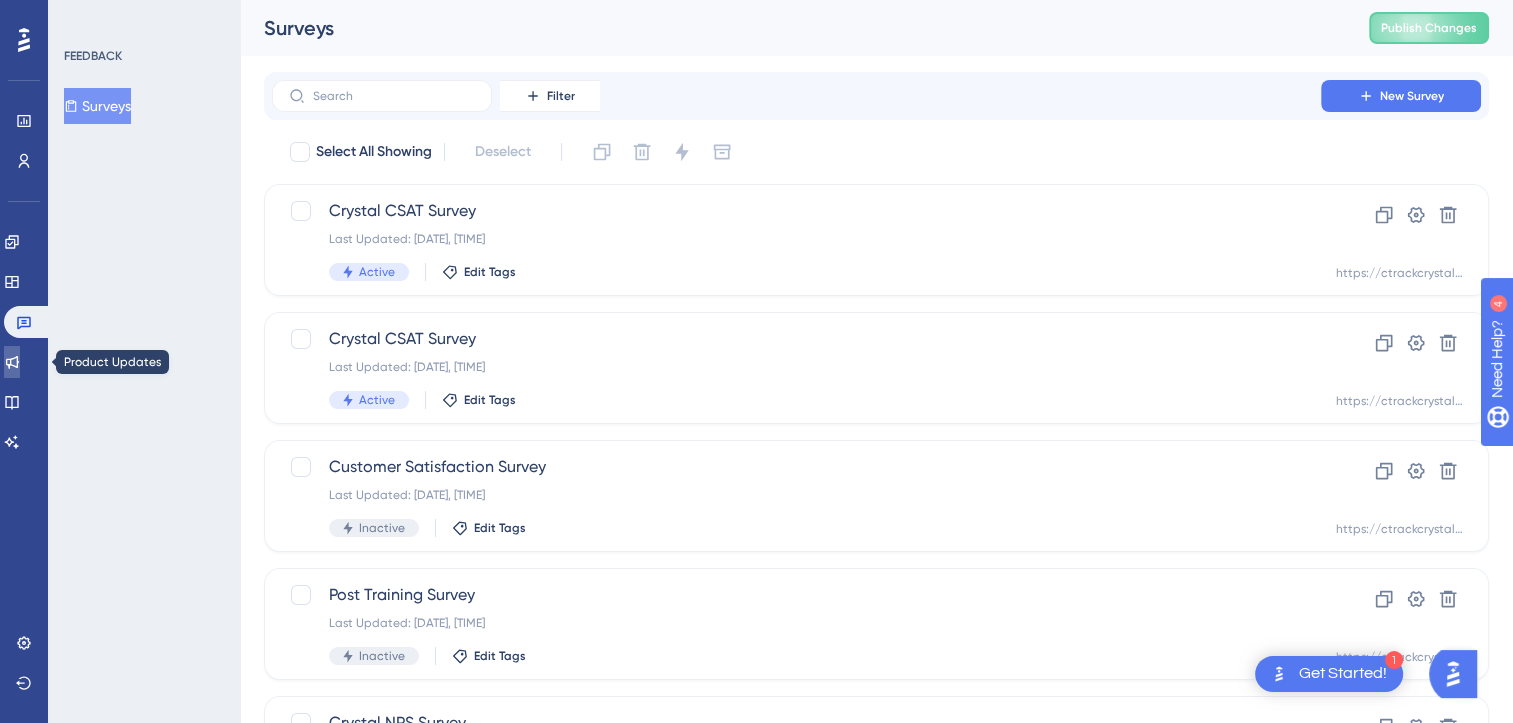 click at bounding box center (12, 362) 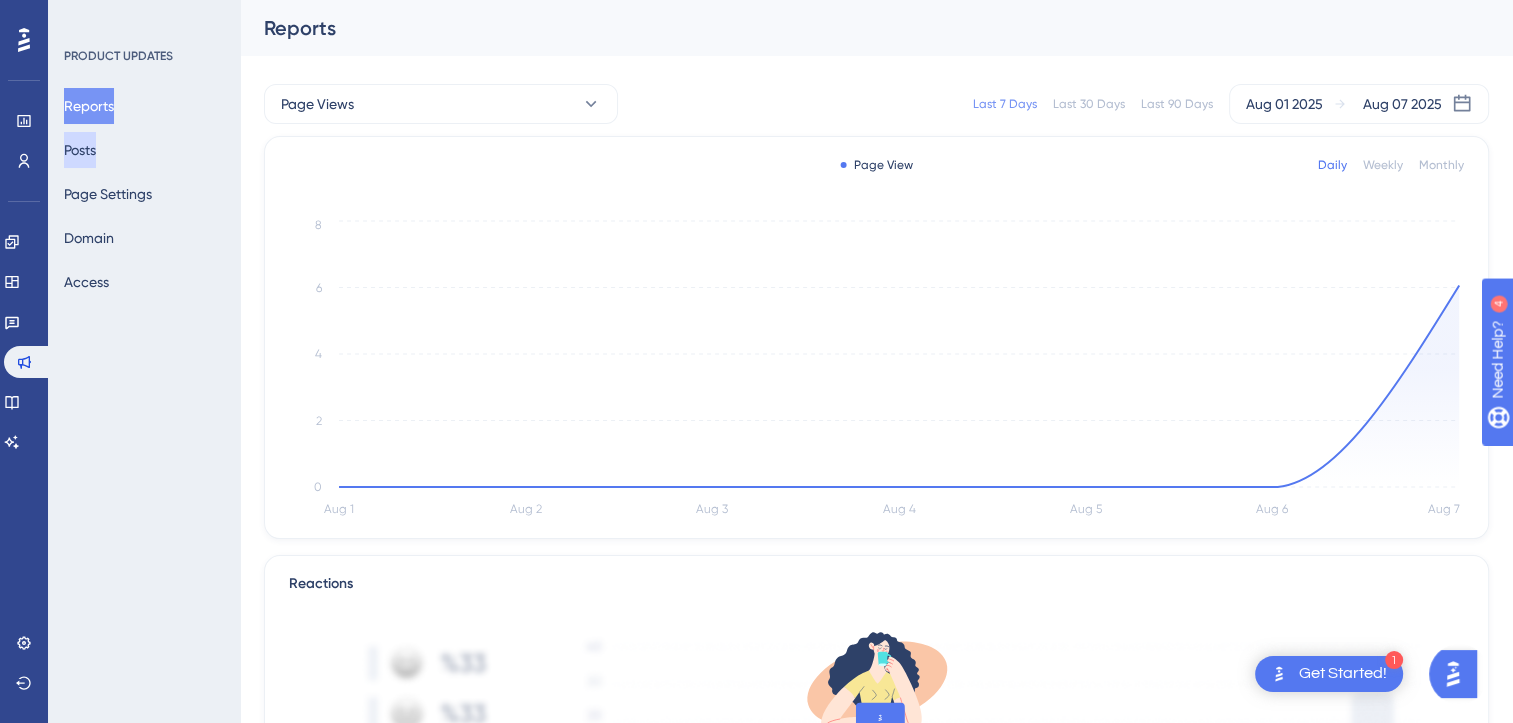 click on "Posts" at bounding box center [80, 150] 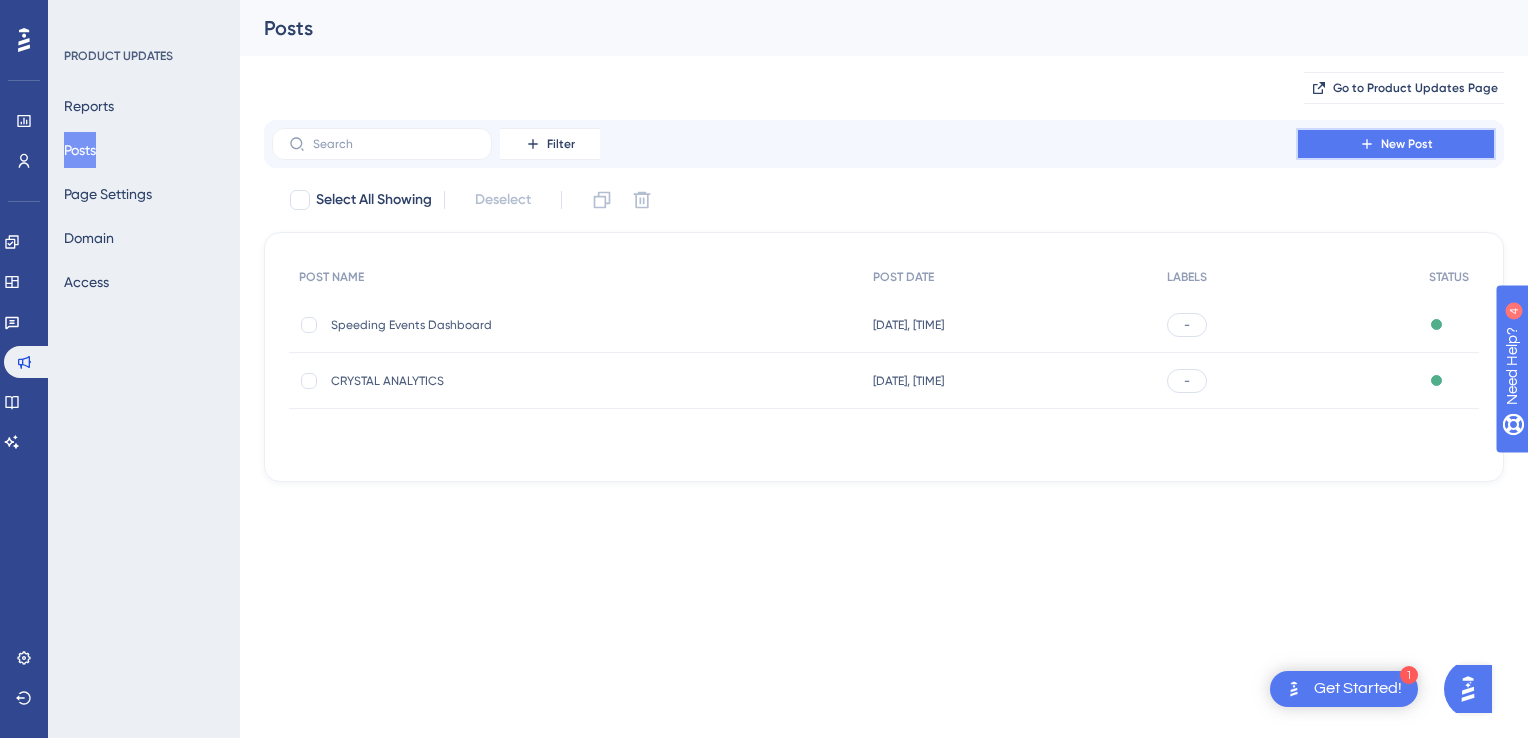 click on "New Post" at bounding box center [1396, 144] 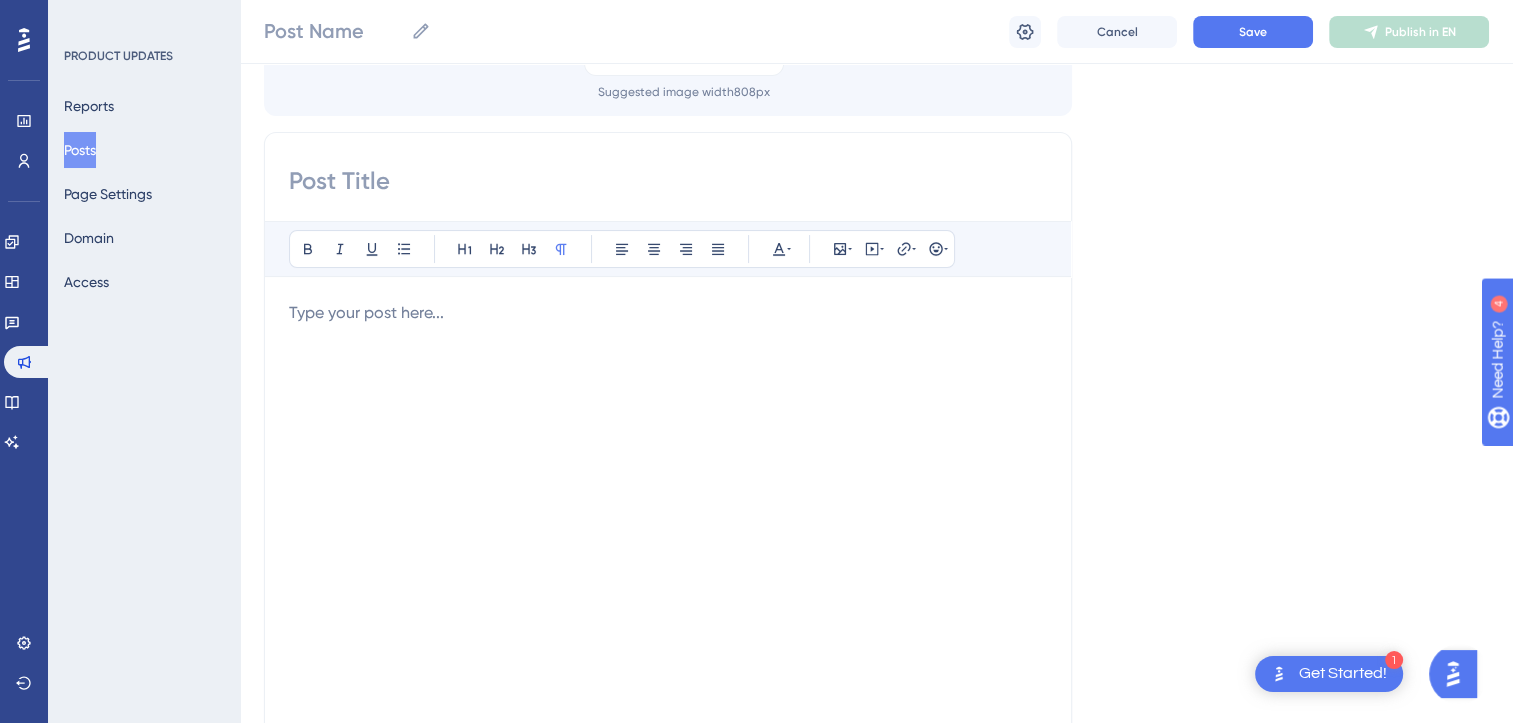 scroll, scrollTop: 300, scrollLeft: 0, axis: vertical 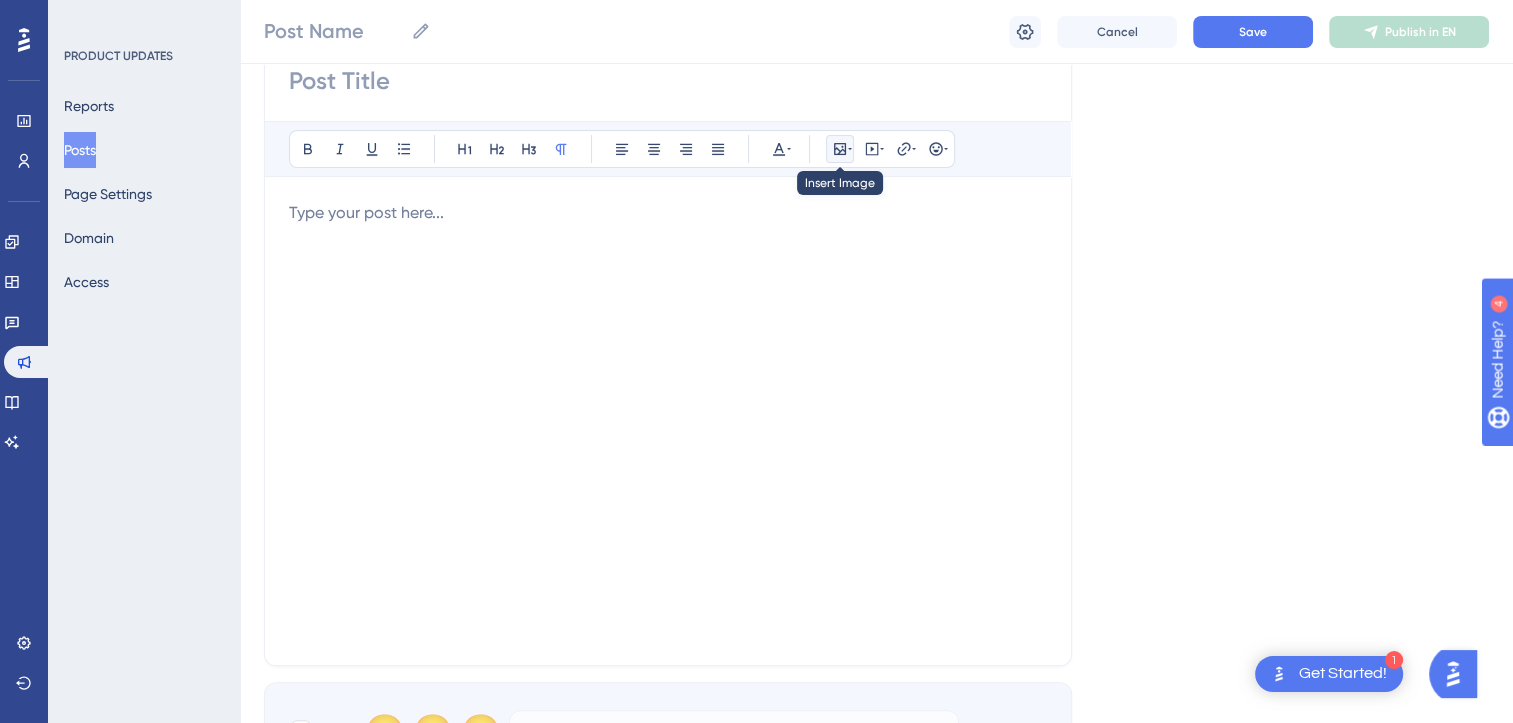 click 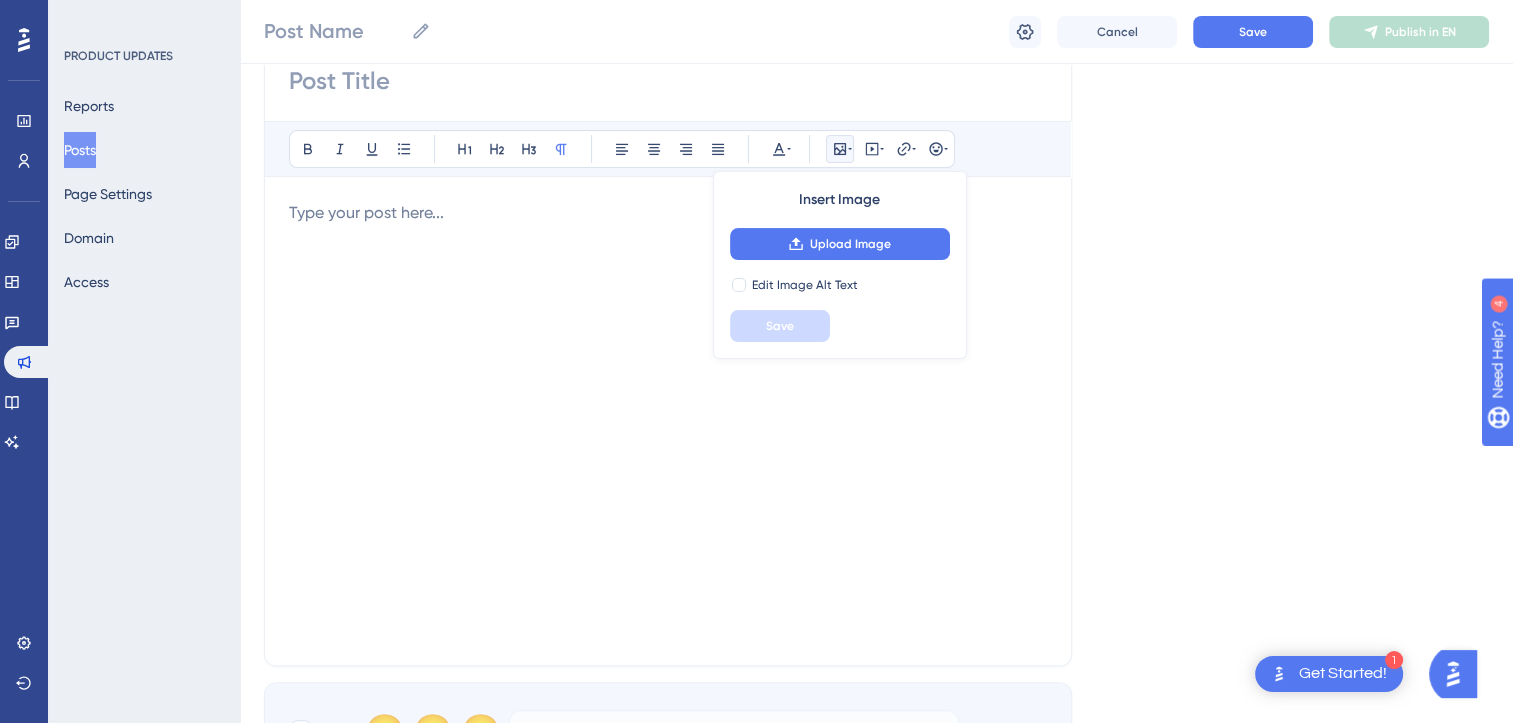 click 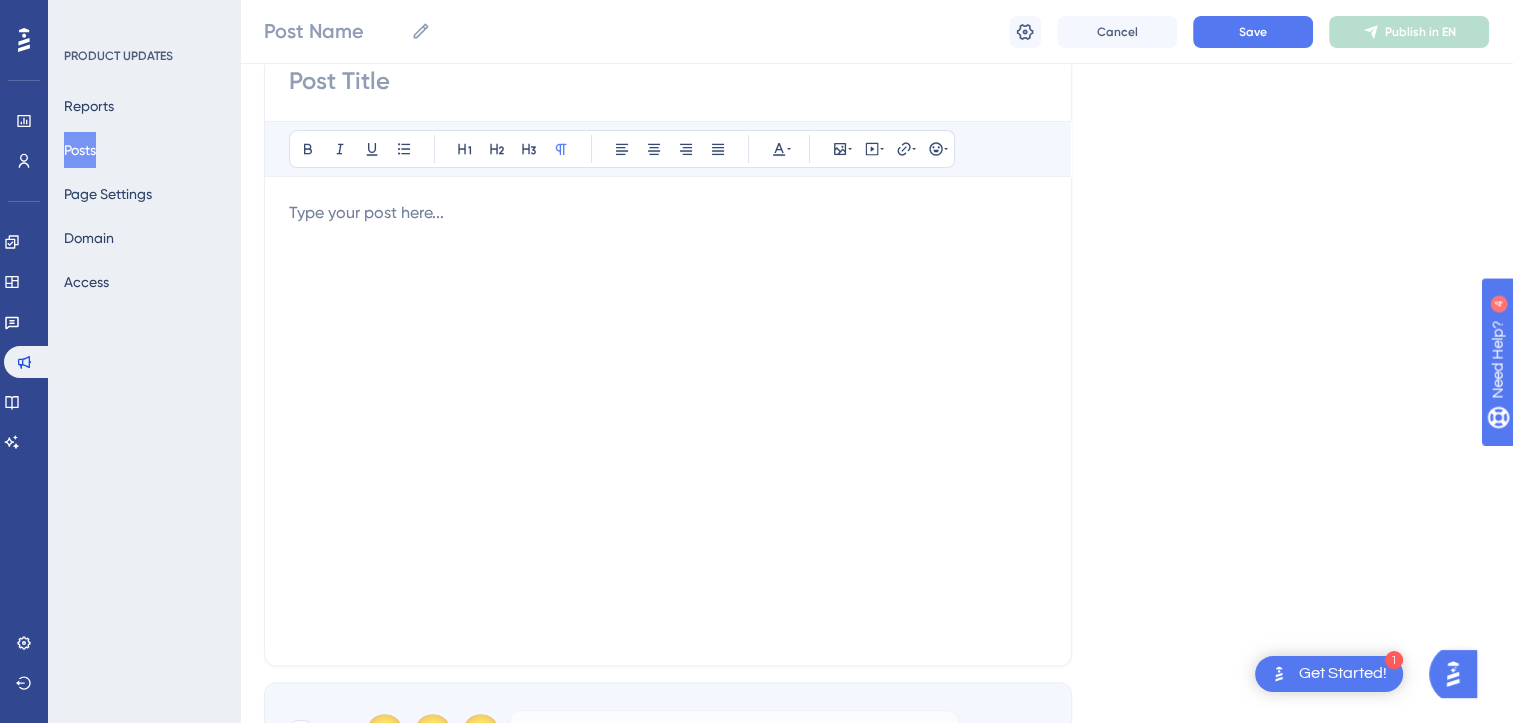 click at bounding box center [668, 421] 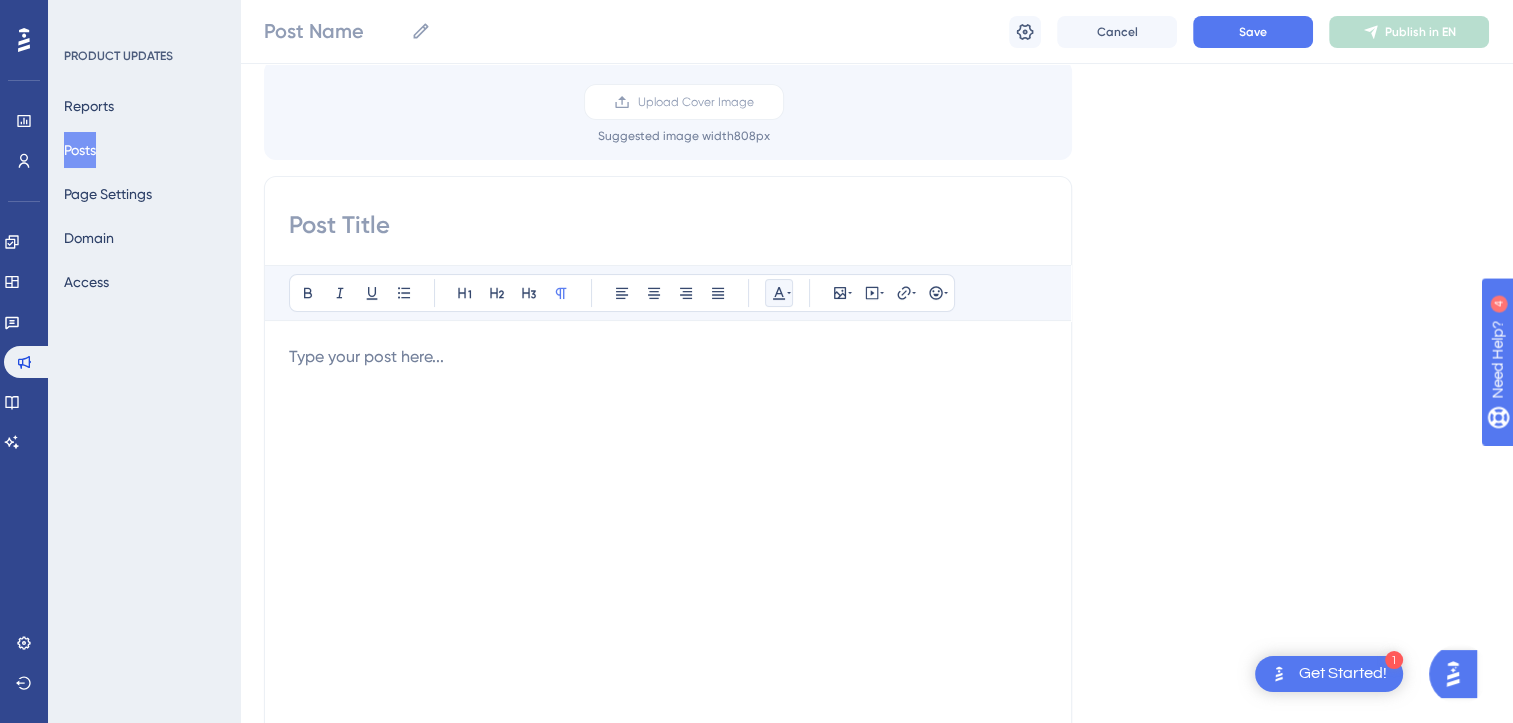 click 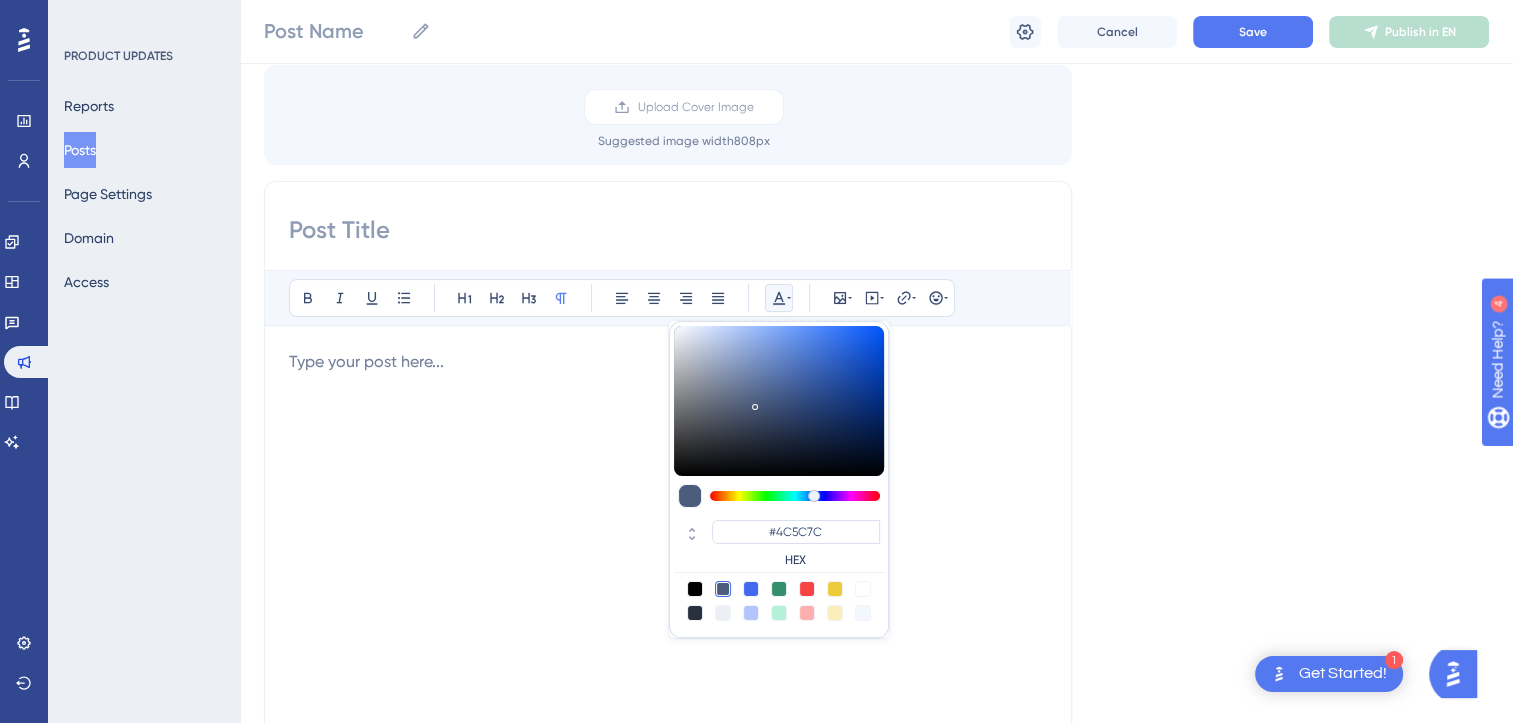 scroll, scrollTop: 270, scrollLeft: 0, axis: vertical 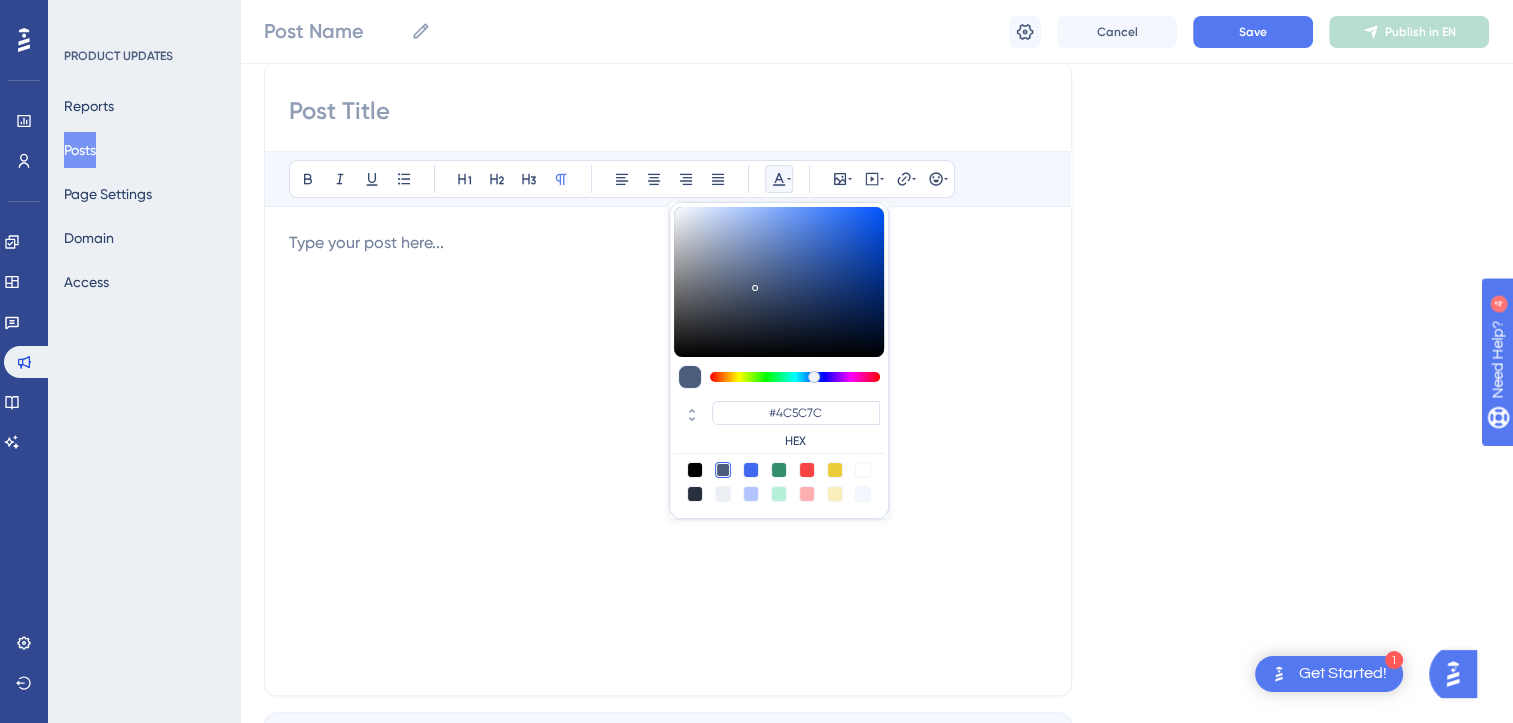 click 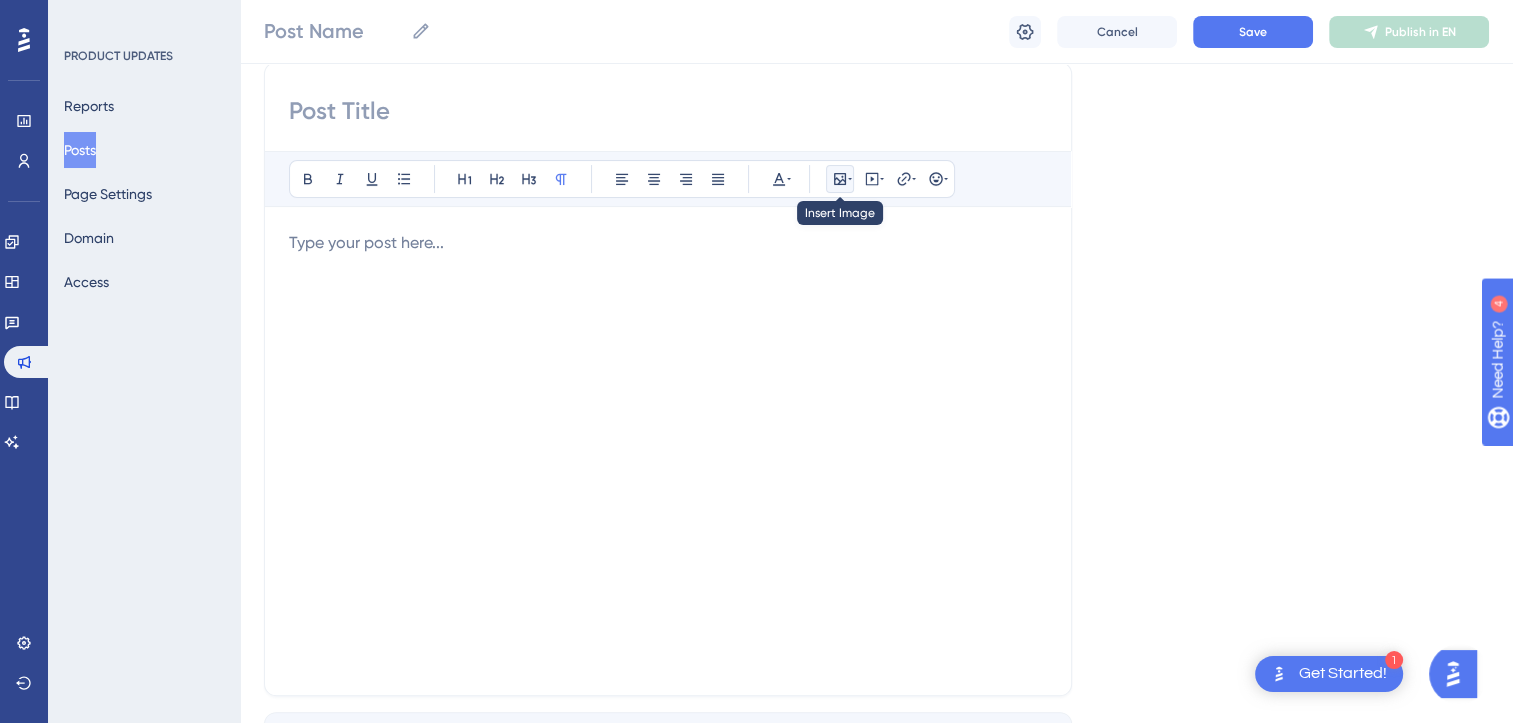 click 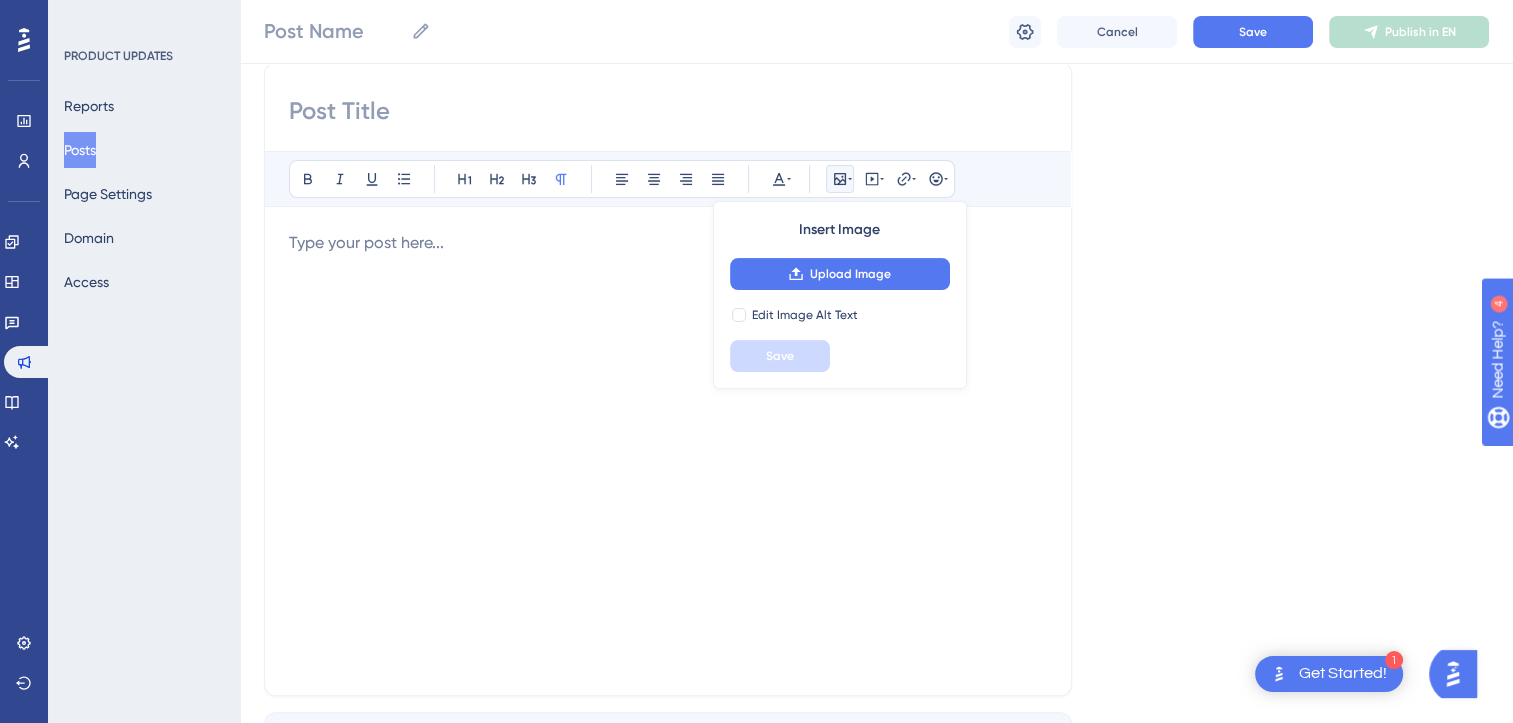 click 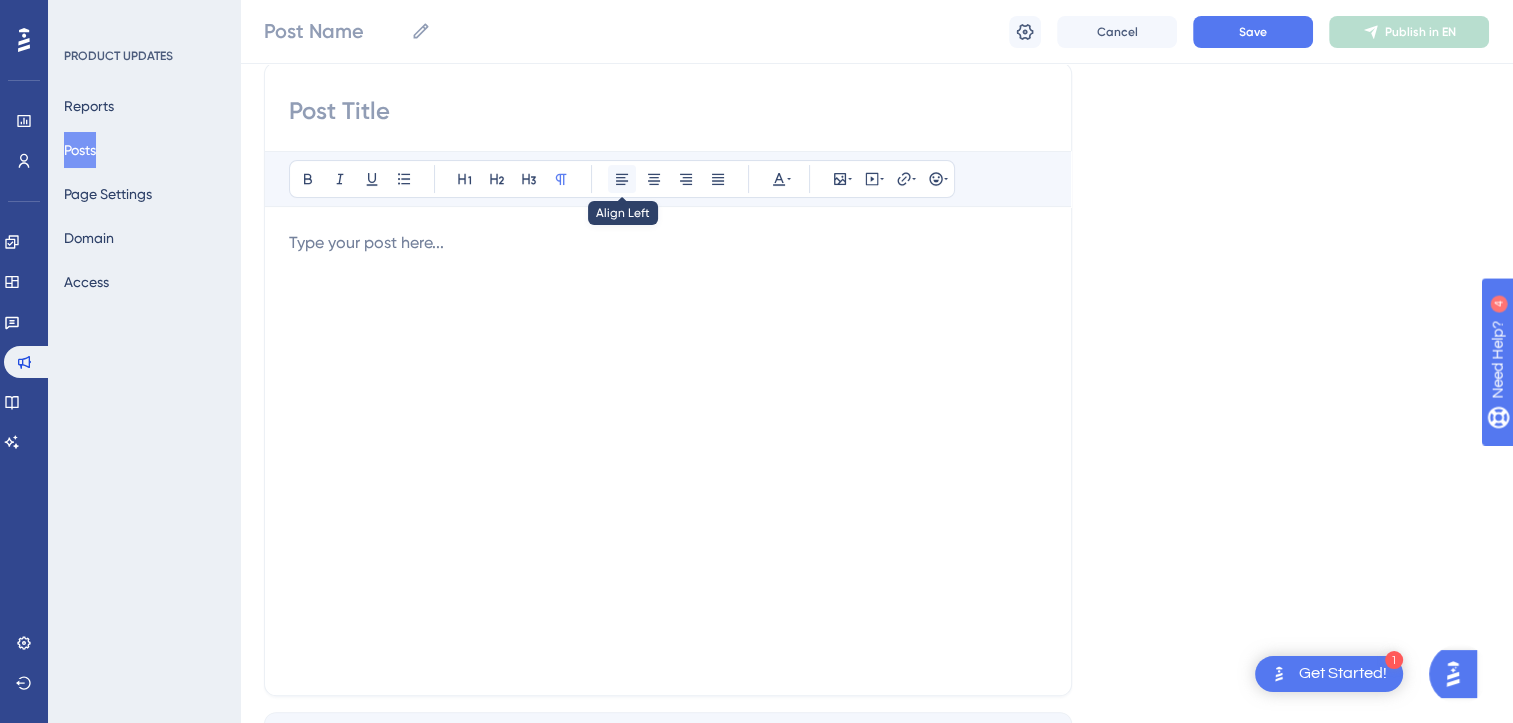 click 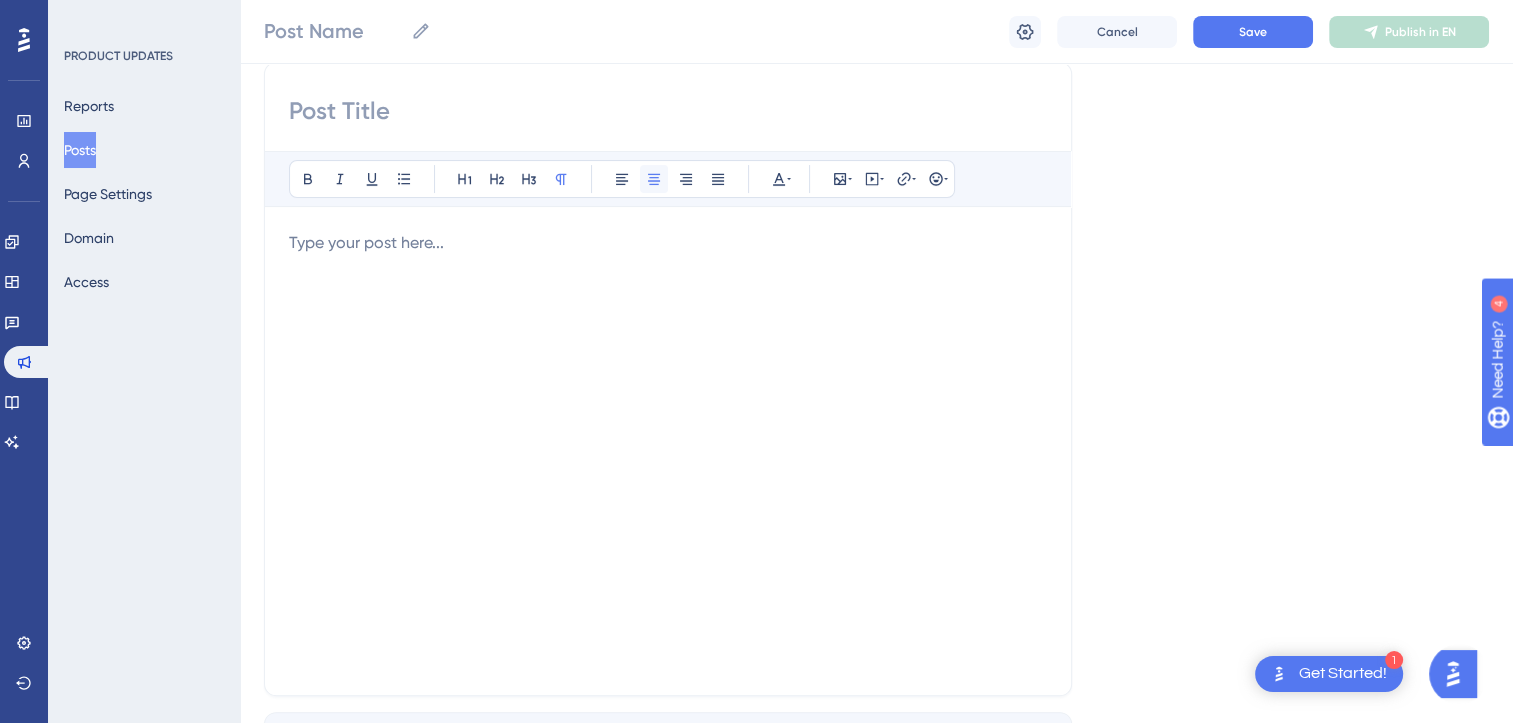 click 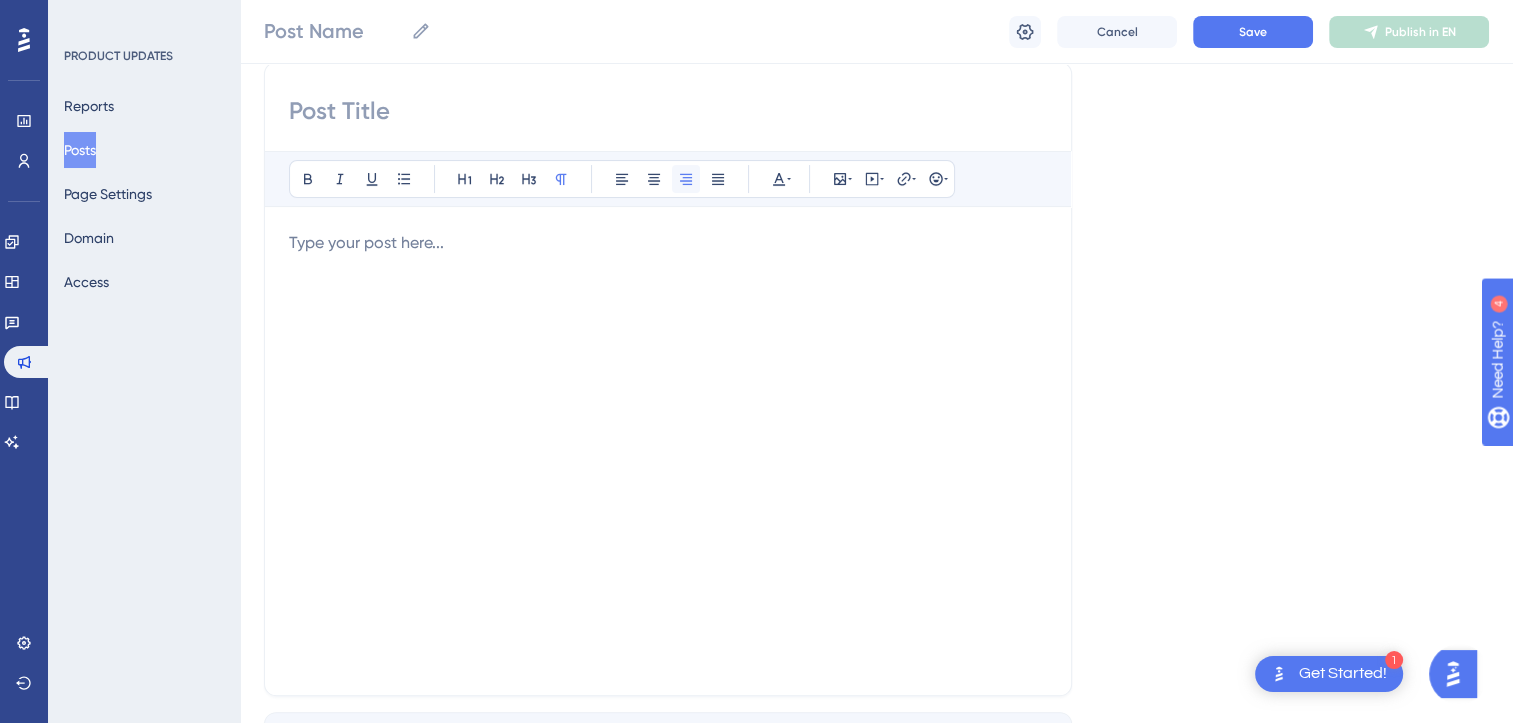 click at bounding box center [686, 179] 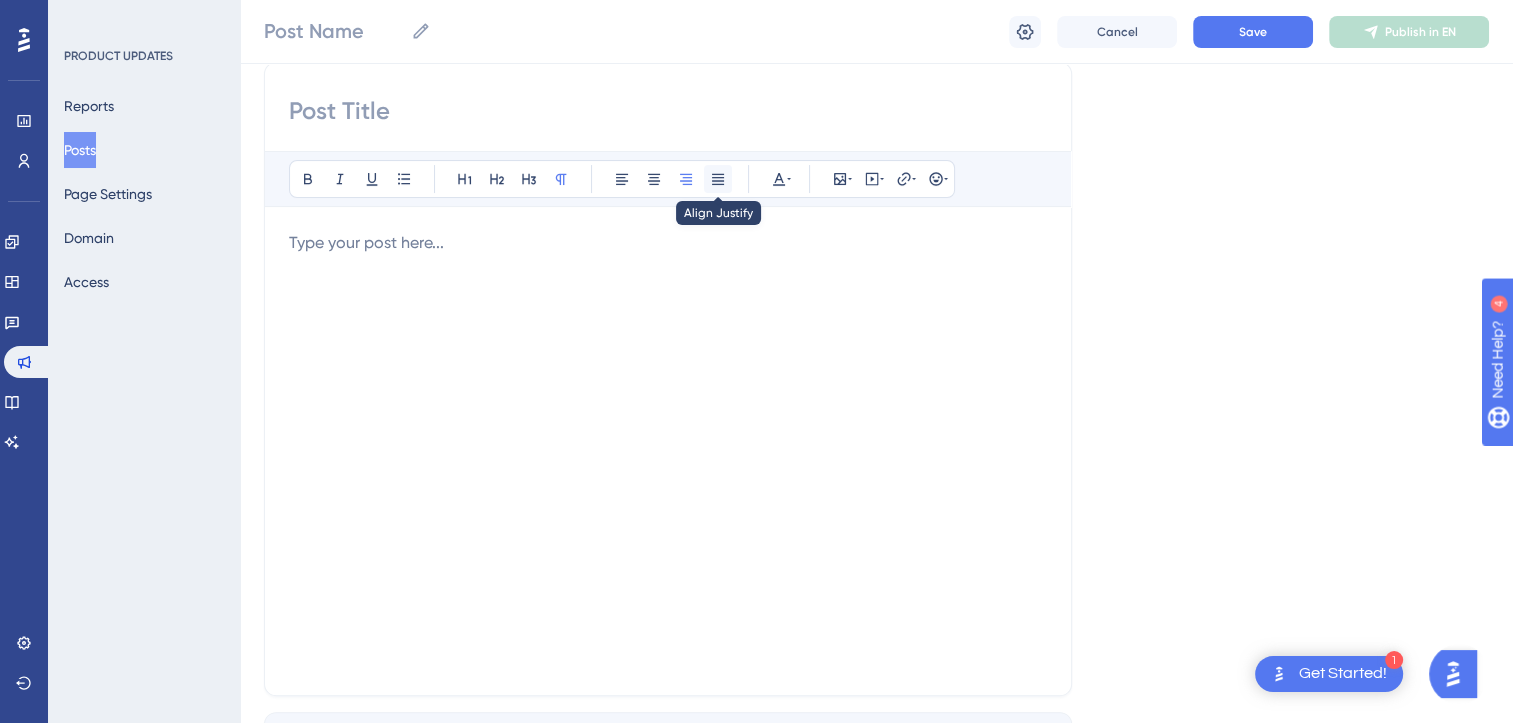 click 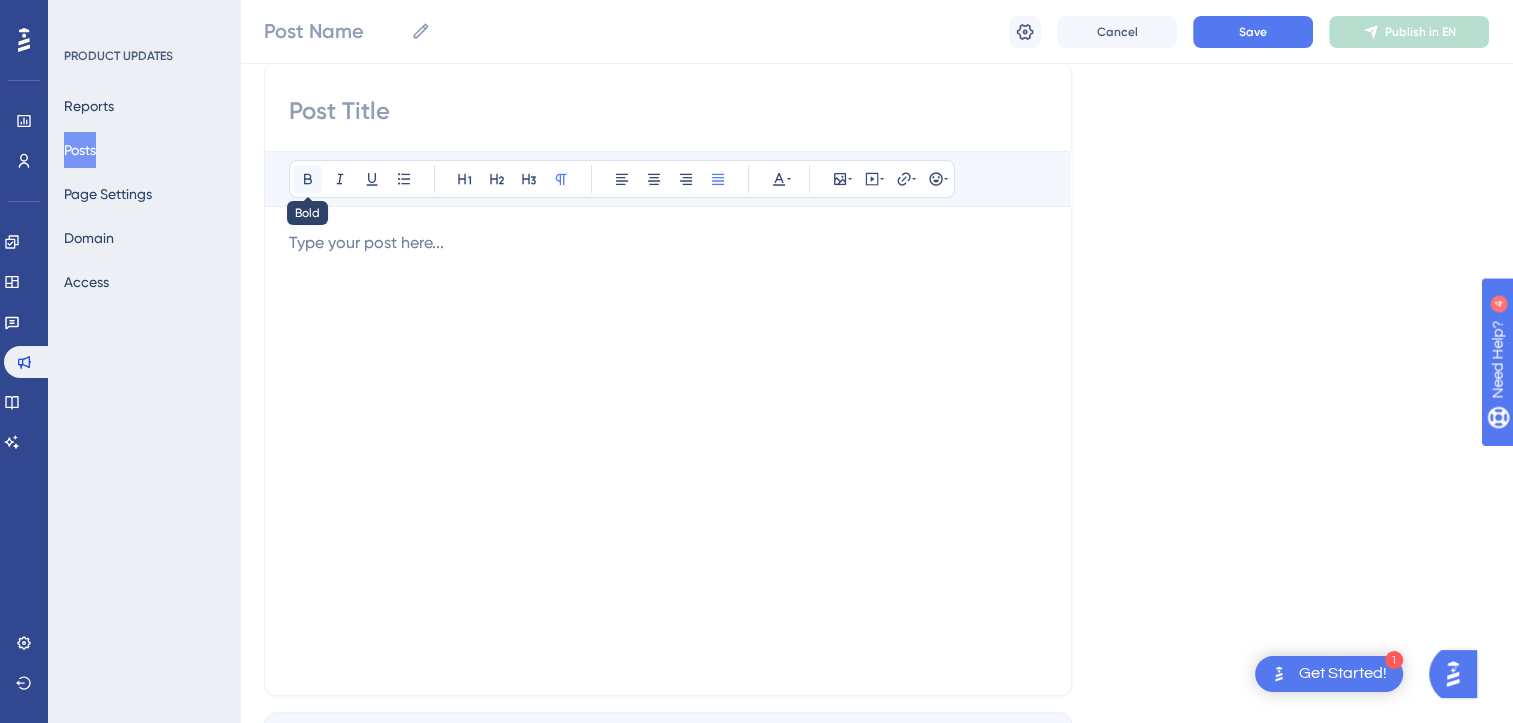 click 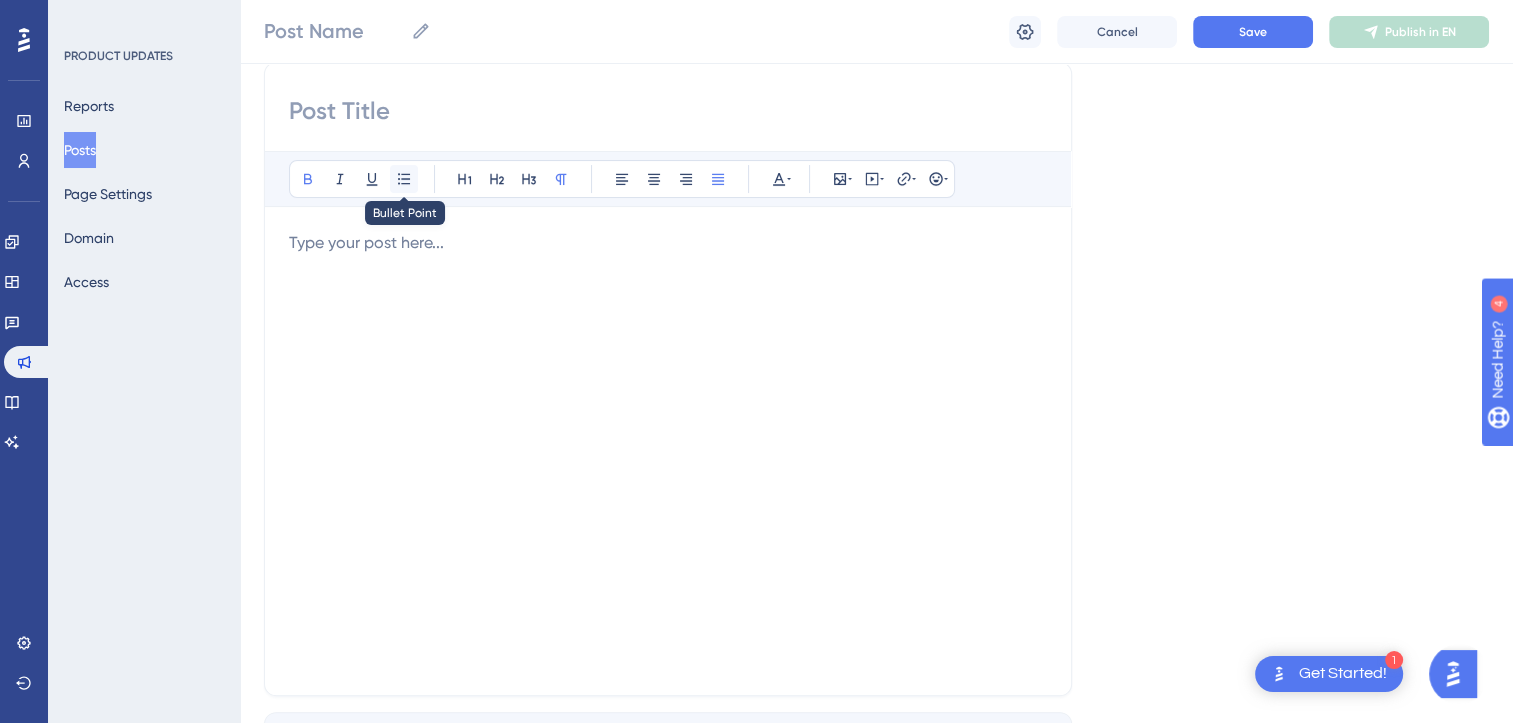 click 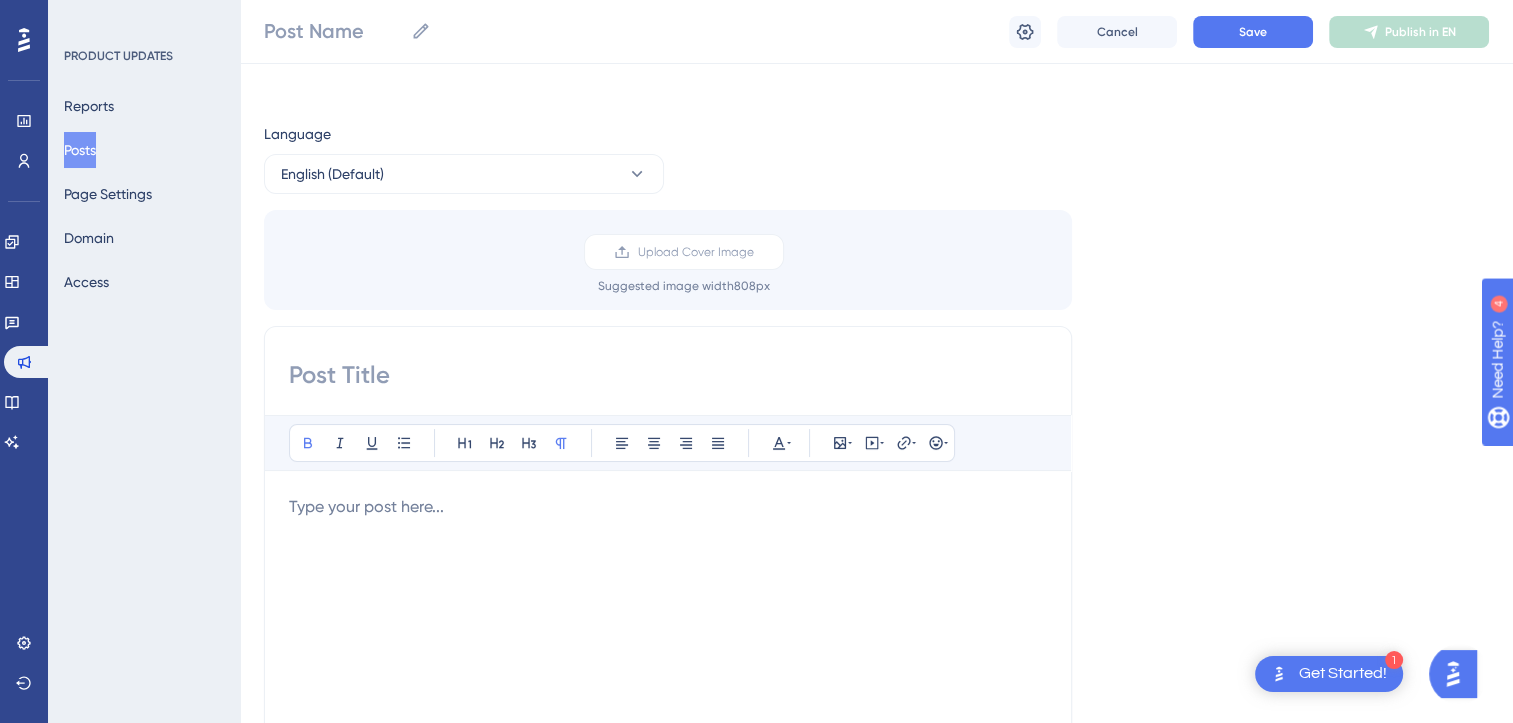 scroll, scrollTop: 0, scrollLeft: 0, axis: both 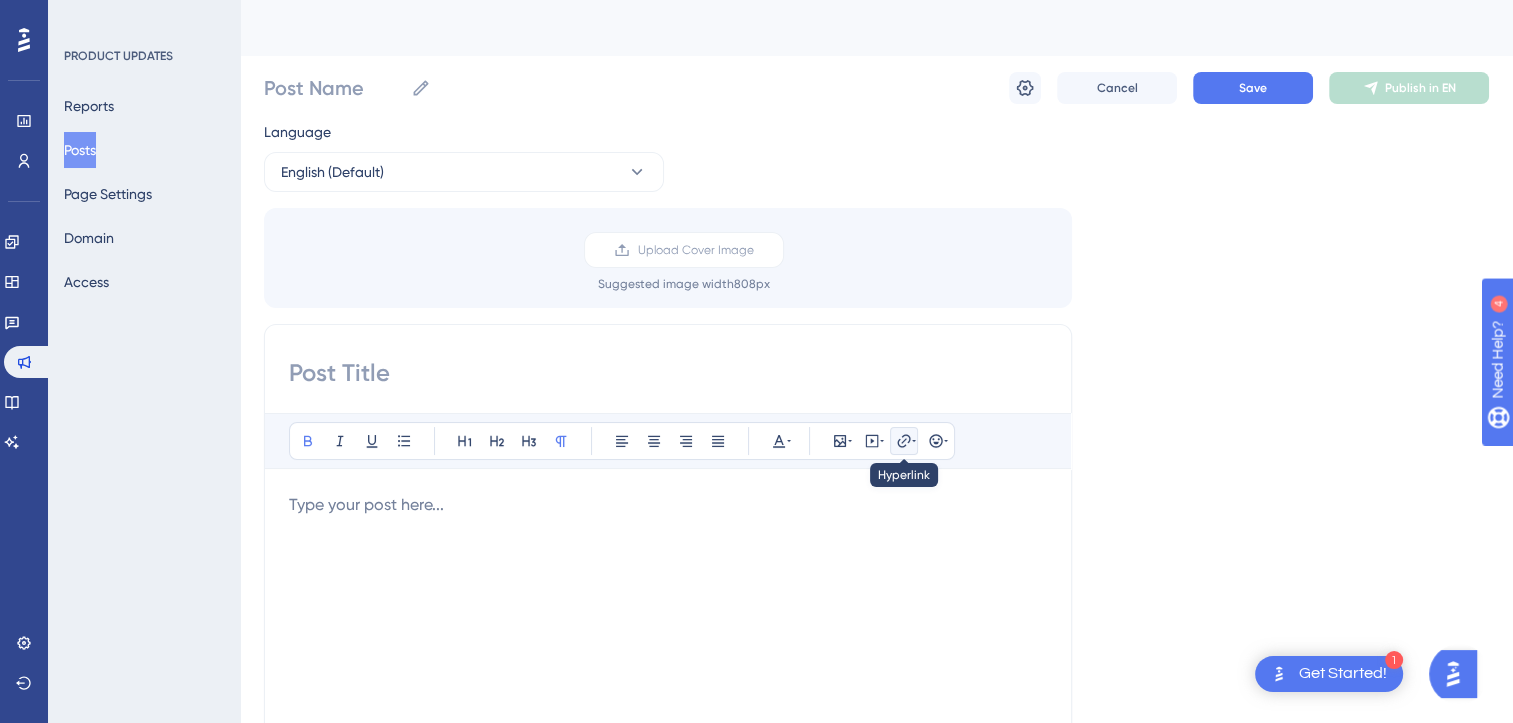 click 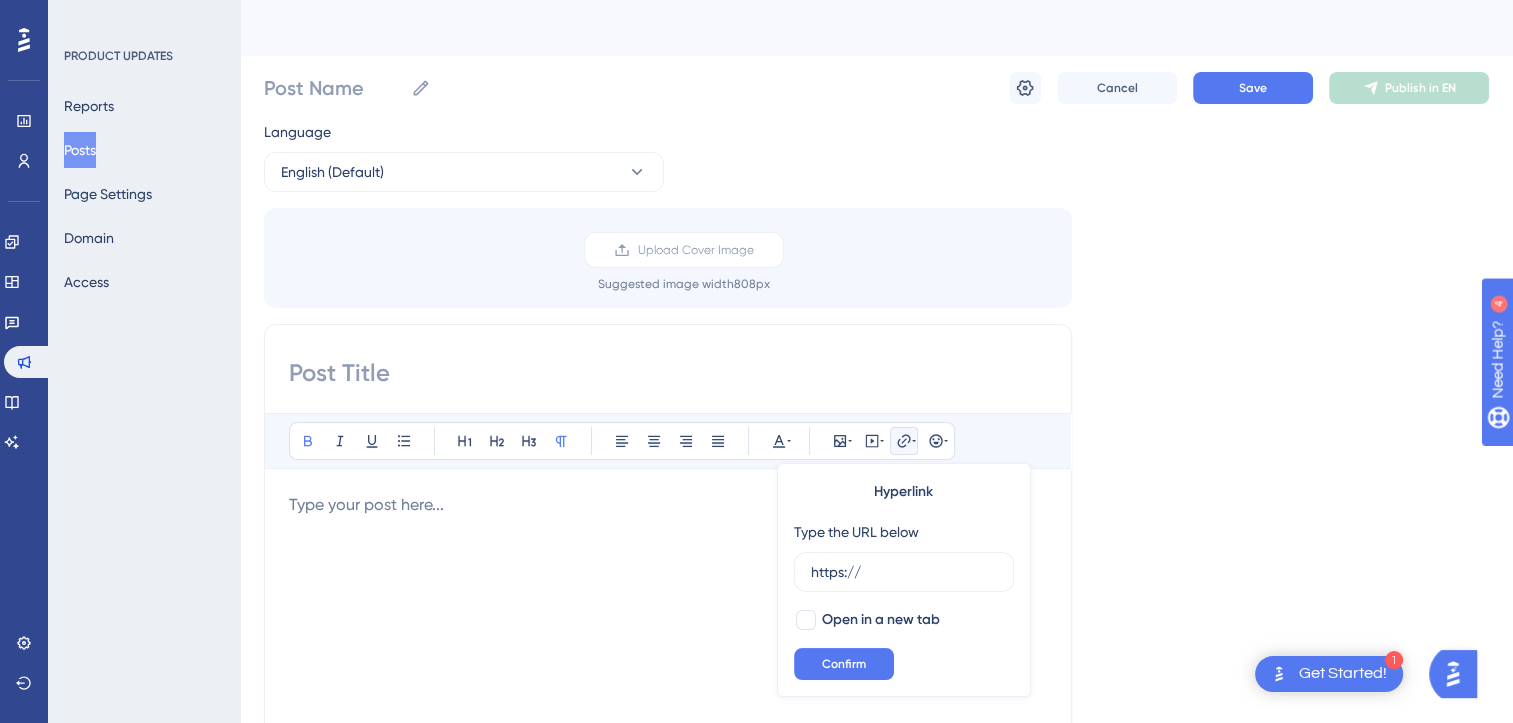 click 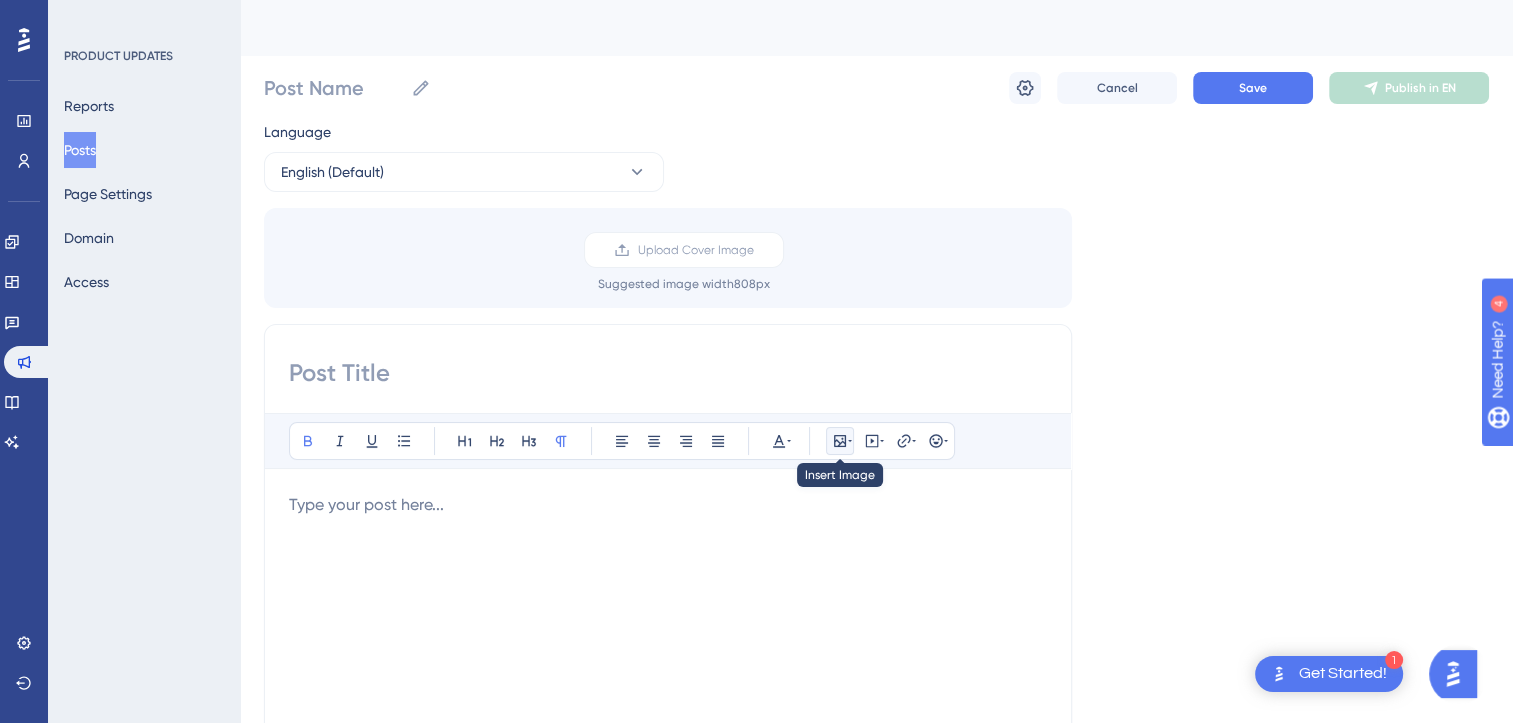 click 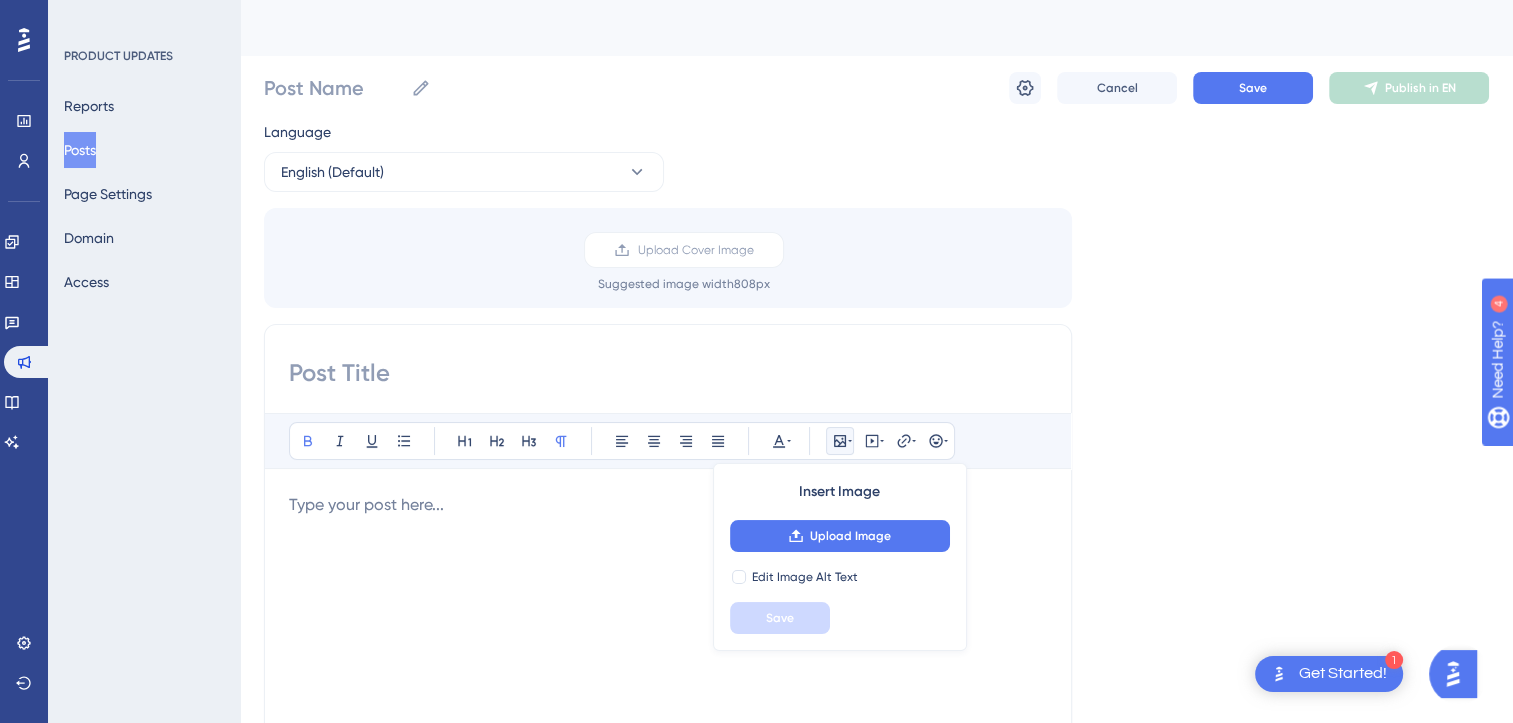 click 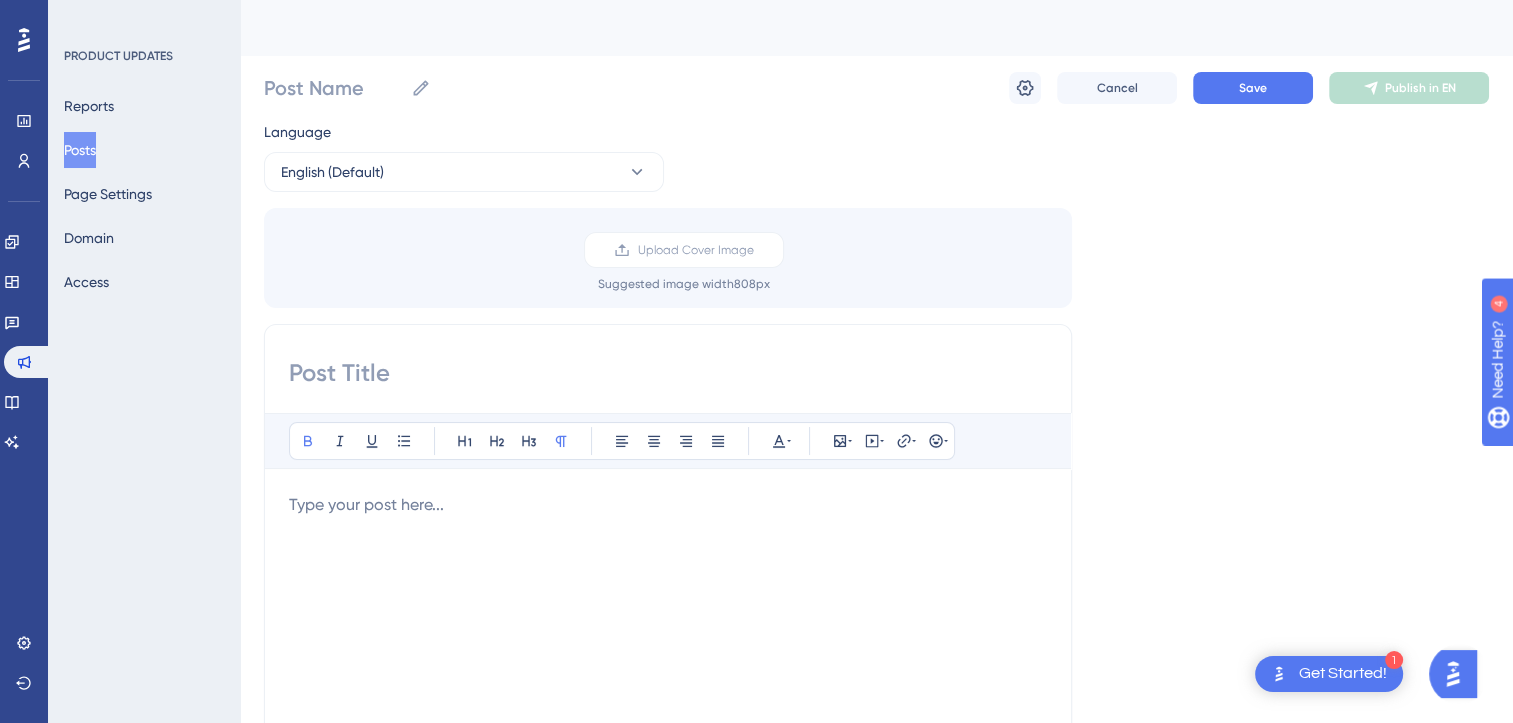 click on "Language English (Default) Upload Cover Image Suggested image width  808 px Bold Italic Underline Bullet Point Heading 1 Heading 2 Heading 3 Normal Align Left Align Center Align Right Align Justify Text Color Insert Image Embed Video Hyperlink Emojis Type your post here... 😀 😐 😔" at bounding box center [876, 595] 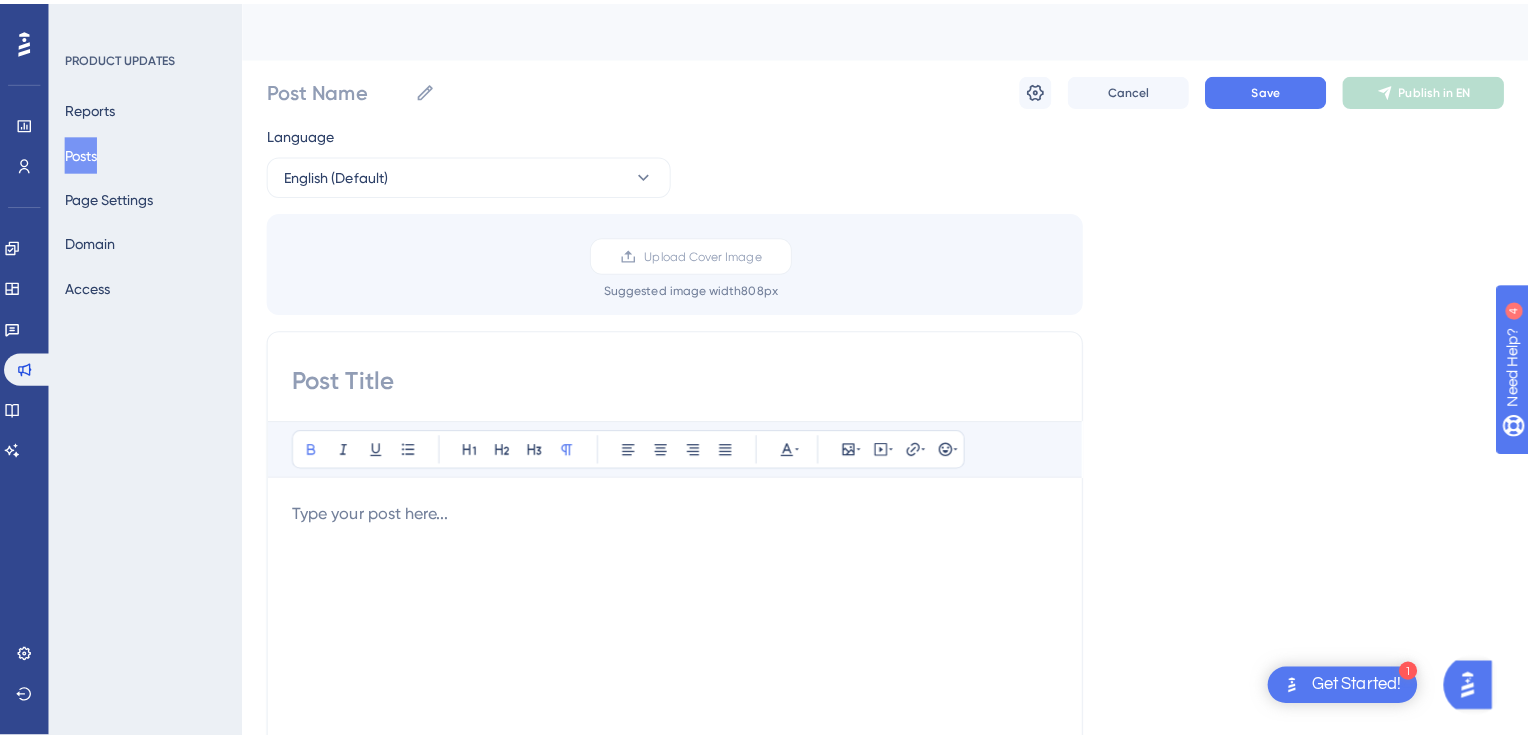 scroll, scrollTop: 200, scrollLeft: 0, axis: vertical 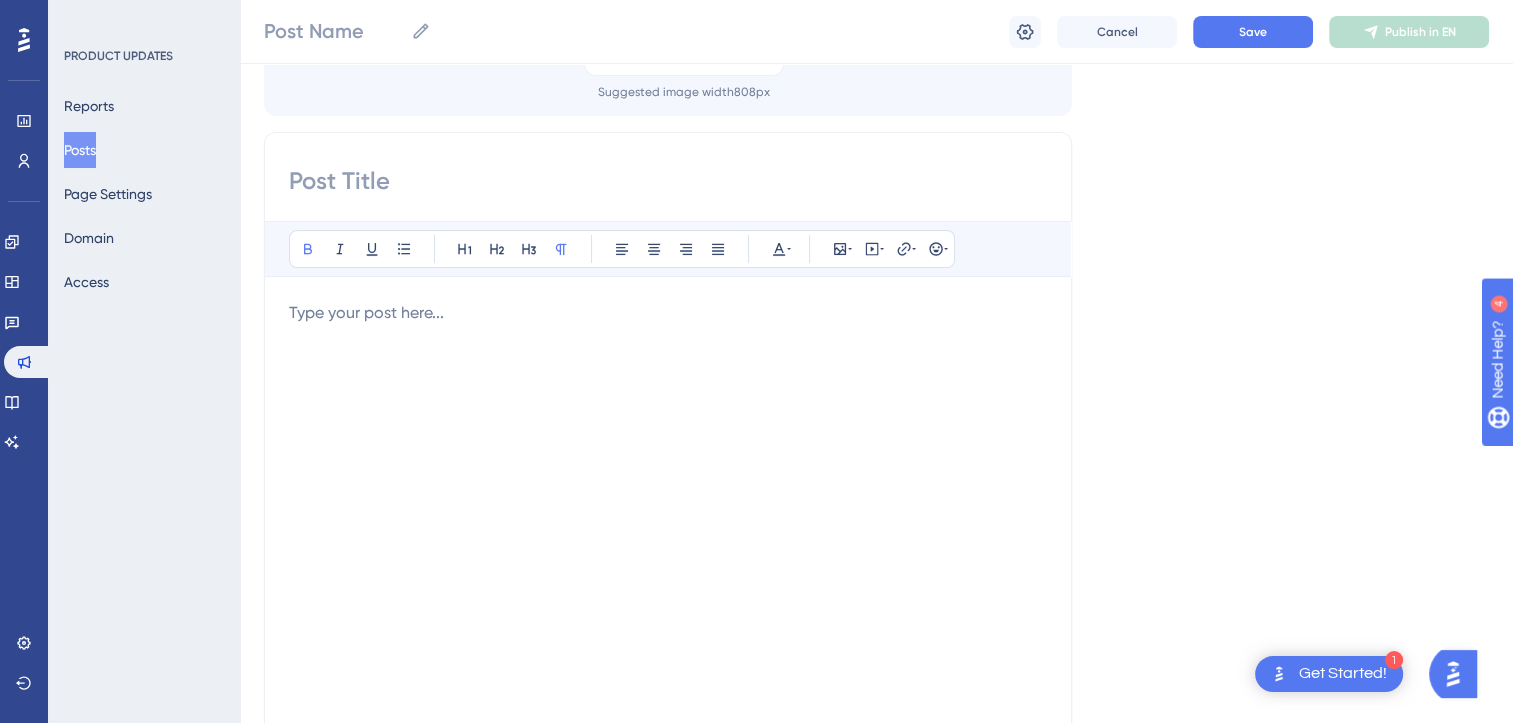 click on "Posts" at bounding box center (80, 150) 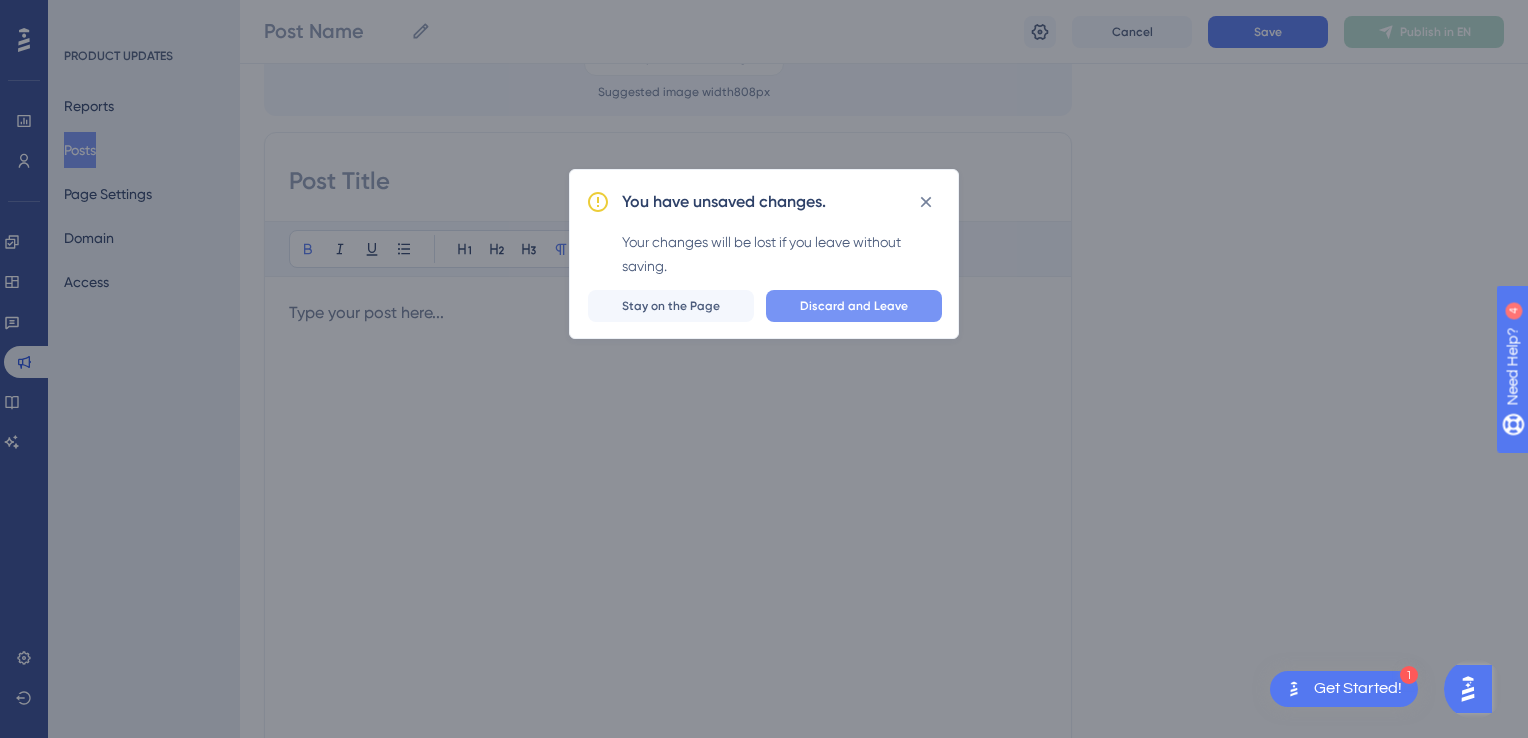 click on "Discard and Leave" at bounding box center (854, 306) 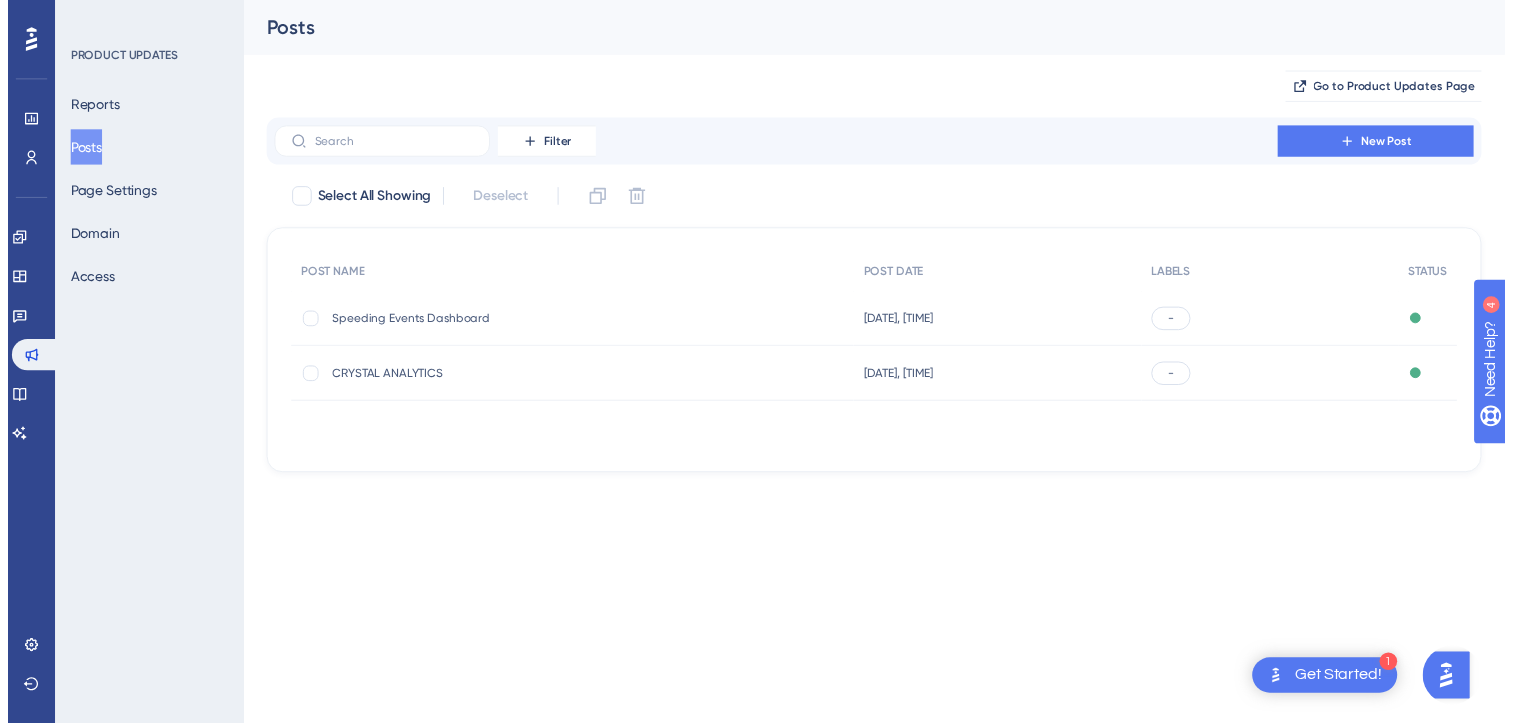 scroll, scrollTop: 0, scrollLeft: 0, axis: both 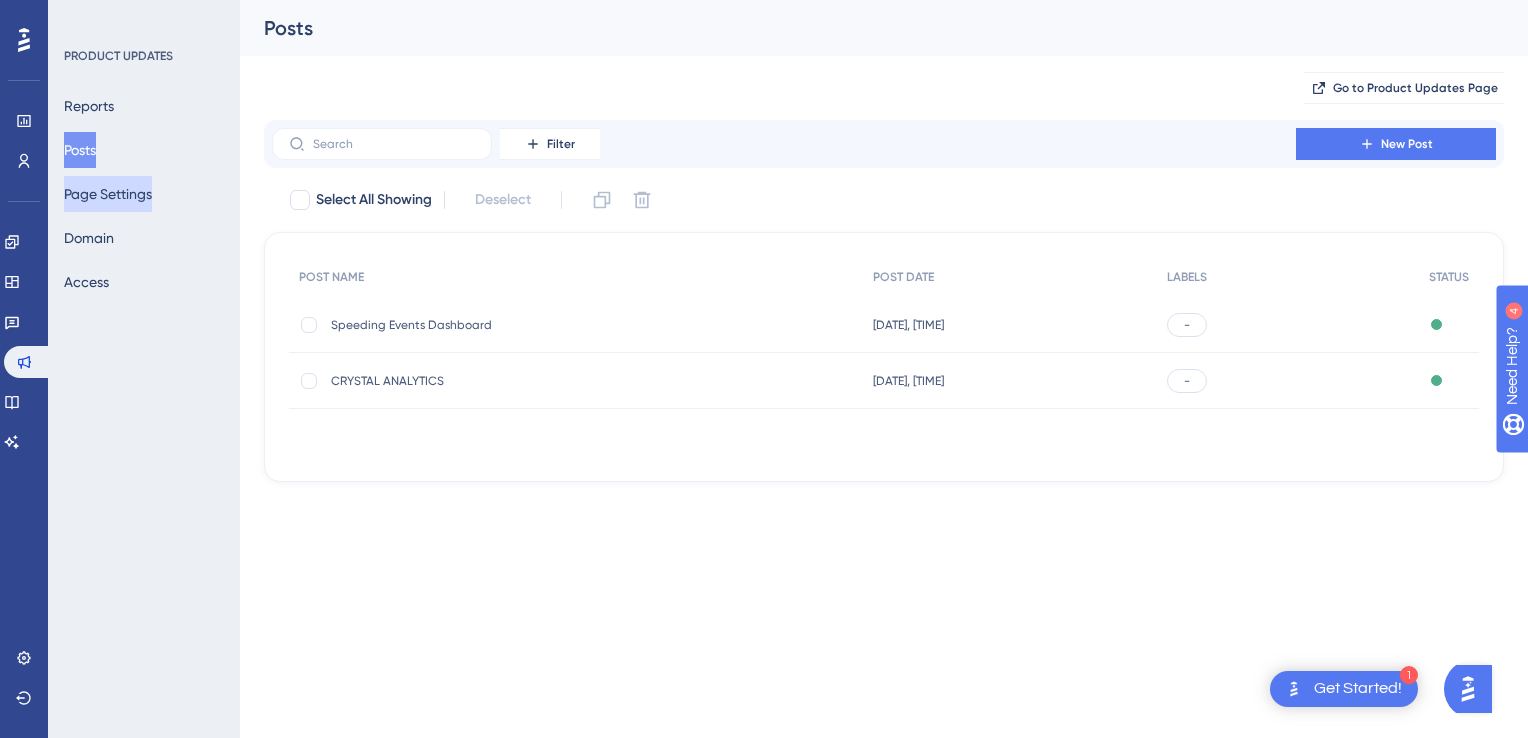 click on "Page Settings" at bounding box center (108, 194) 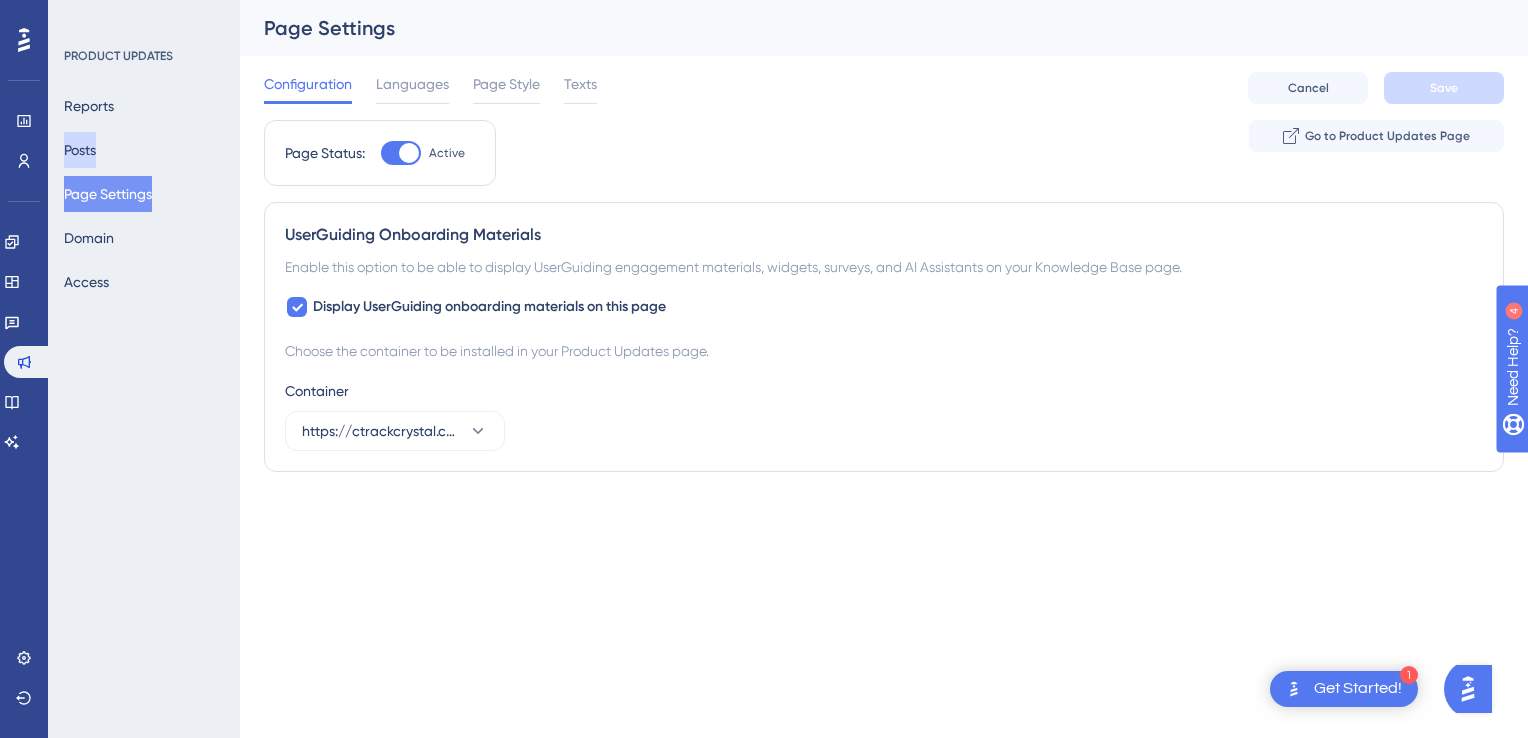 click on "Posts" at bounding box center [80, 150] 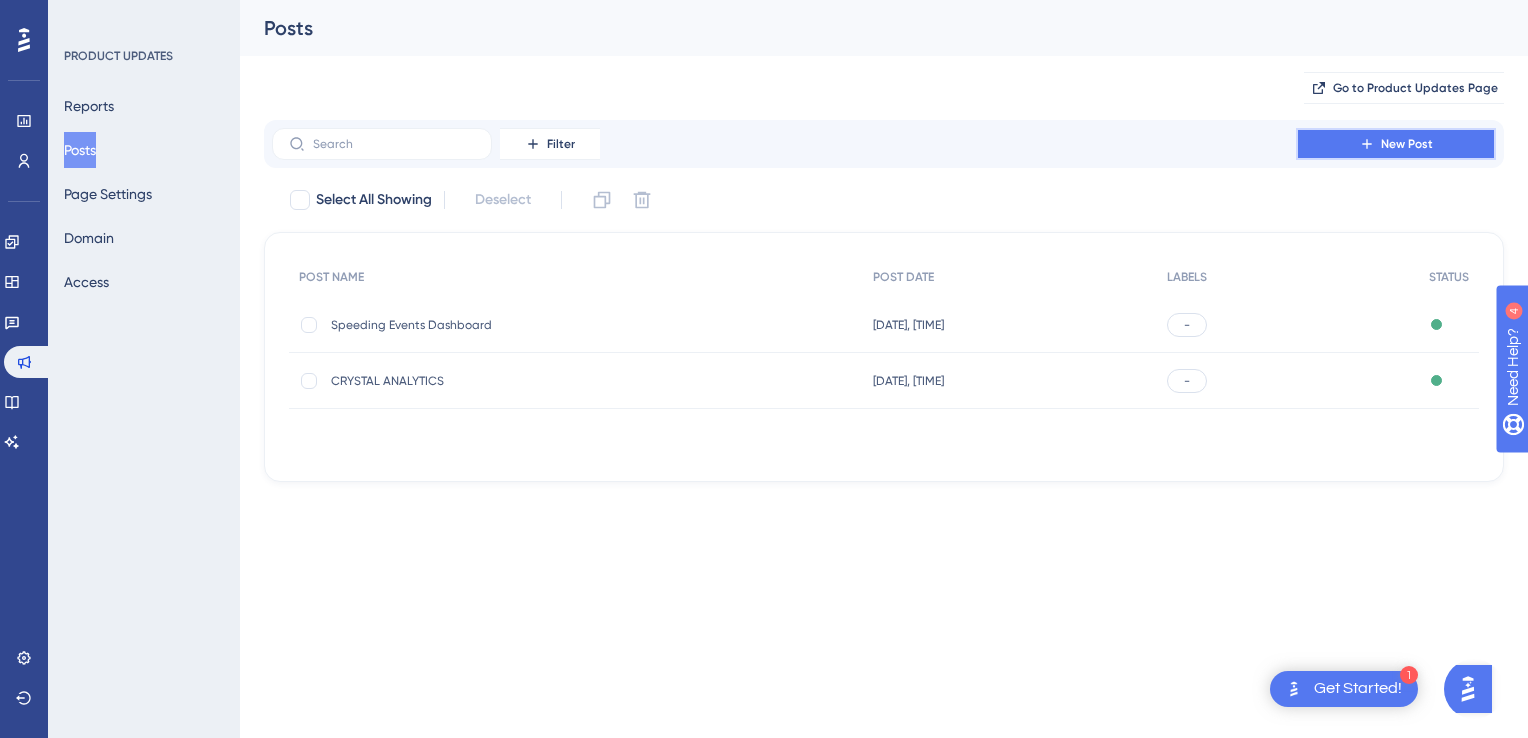 click 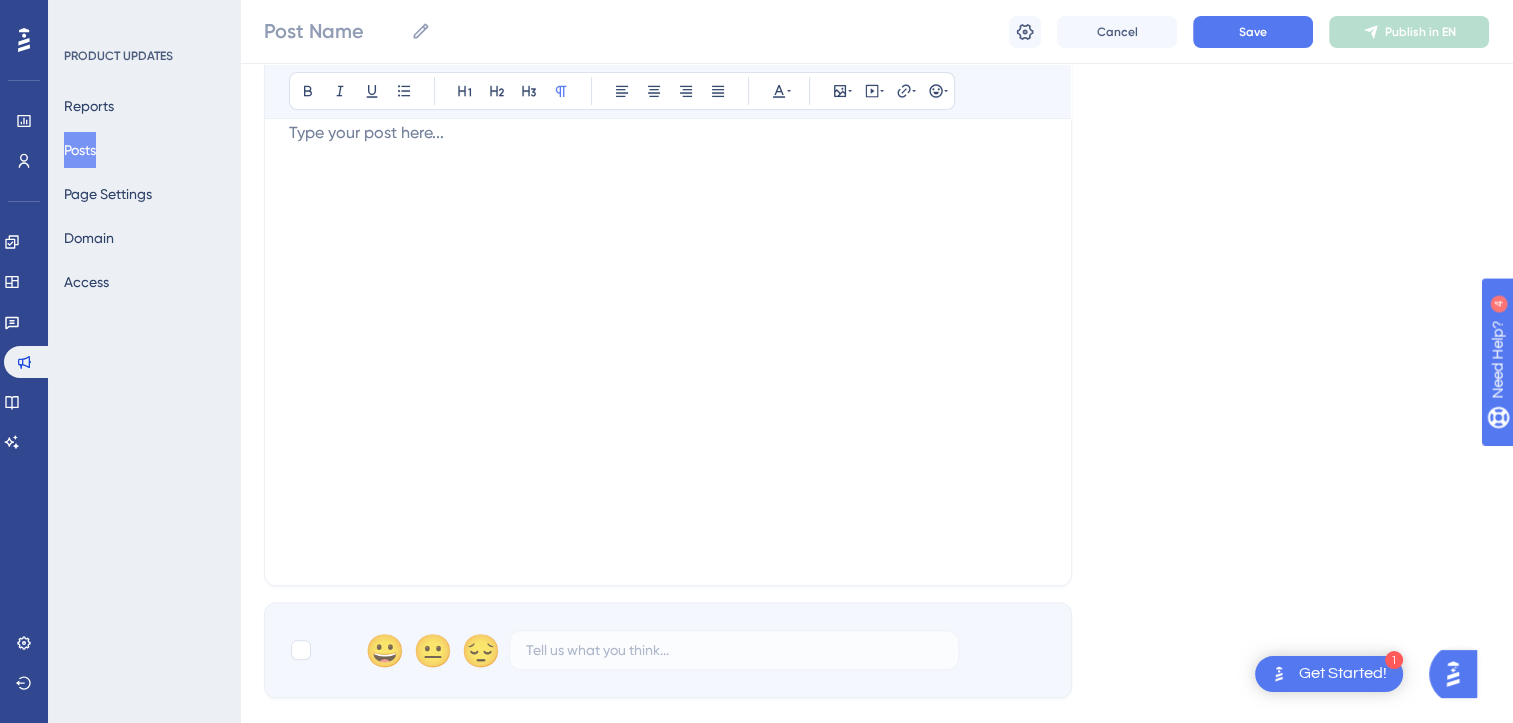 scroll, scrollTop: 400, scrollLeft: 0, axis: vertical 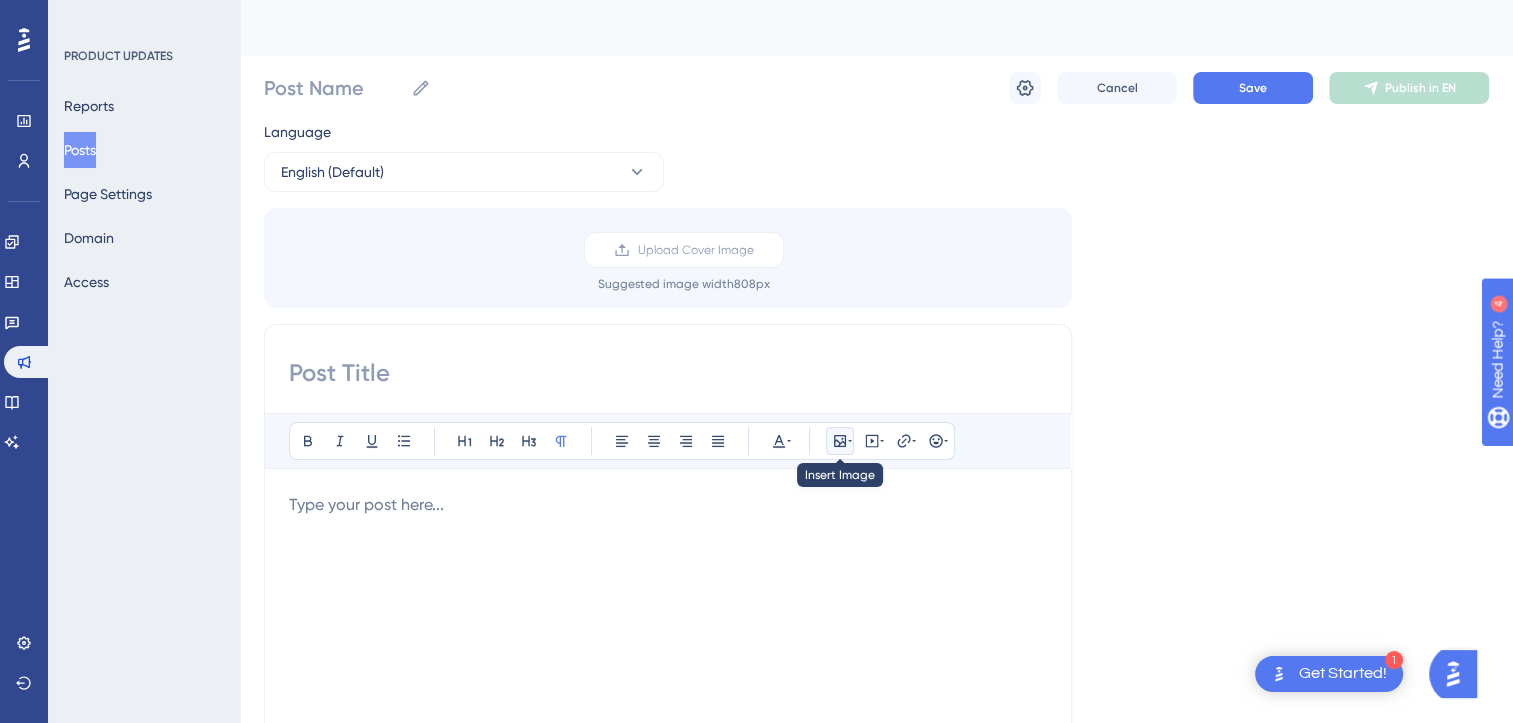 click 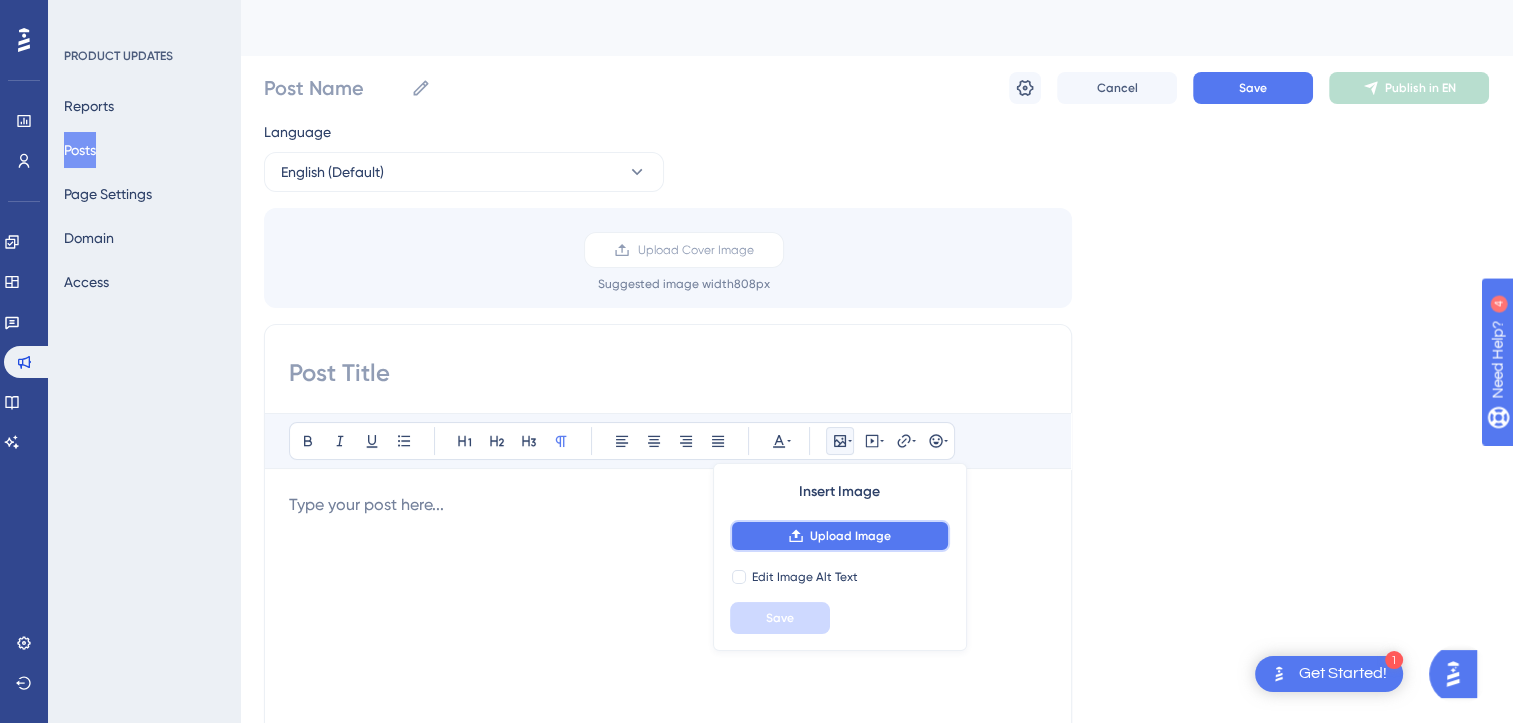click on "Upload Image" at bounding box center [850, 536] 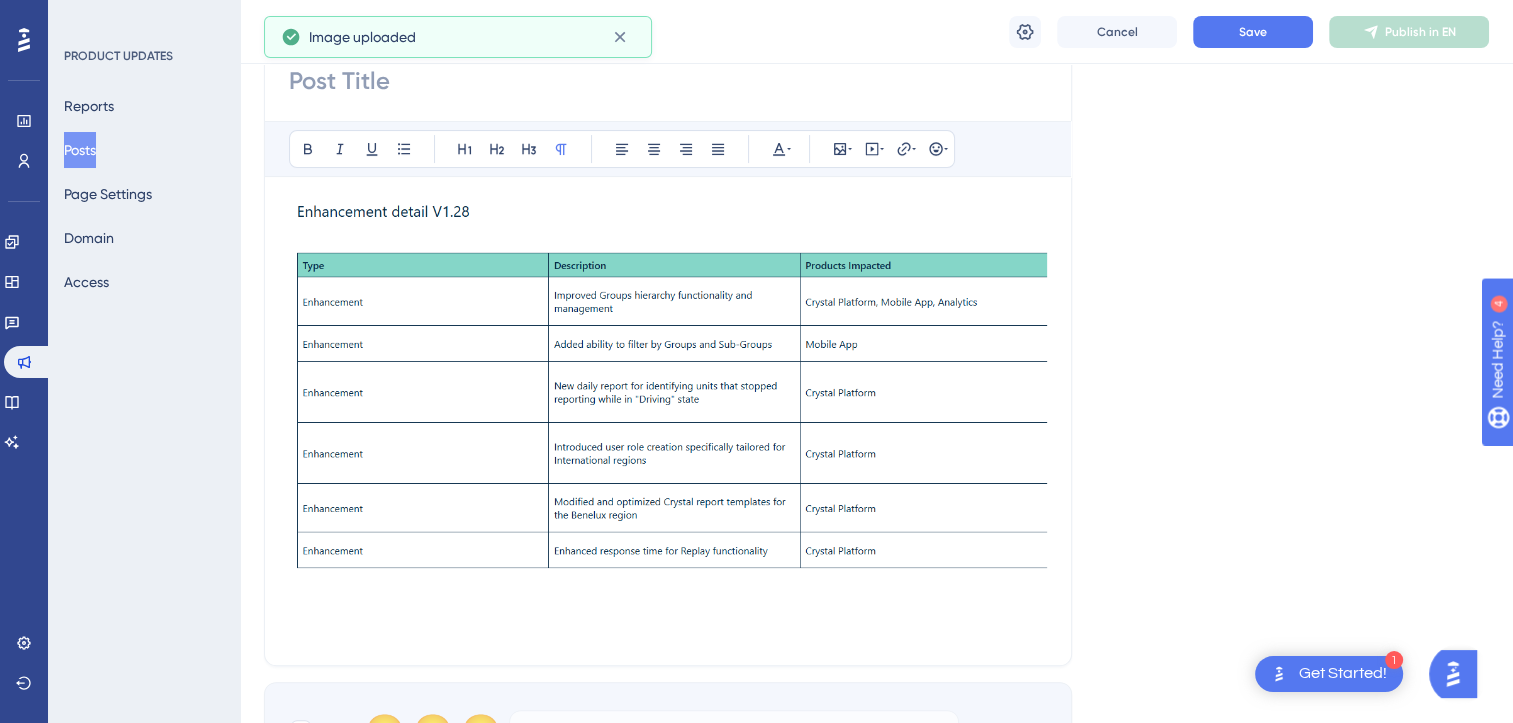 scroll, scrollTop: 400, scrollLeft: 0, axis: vertical 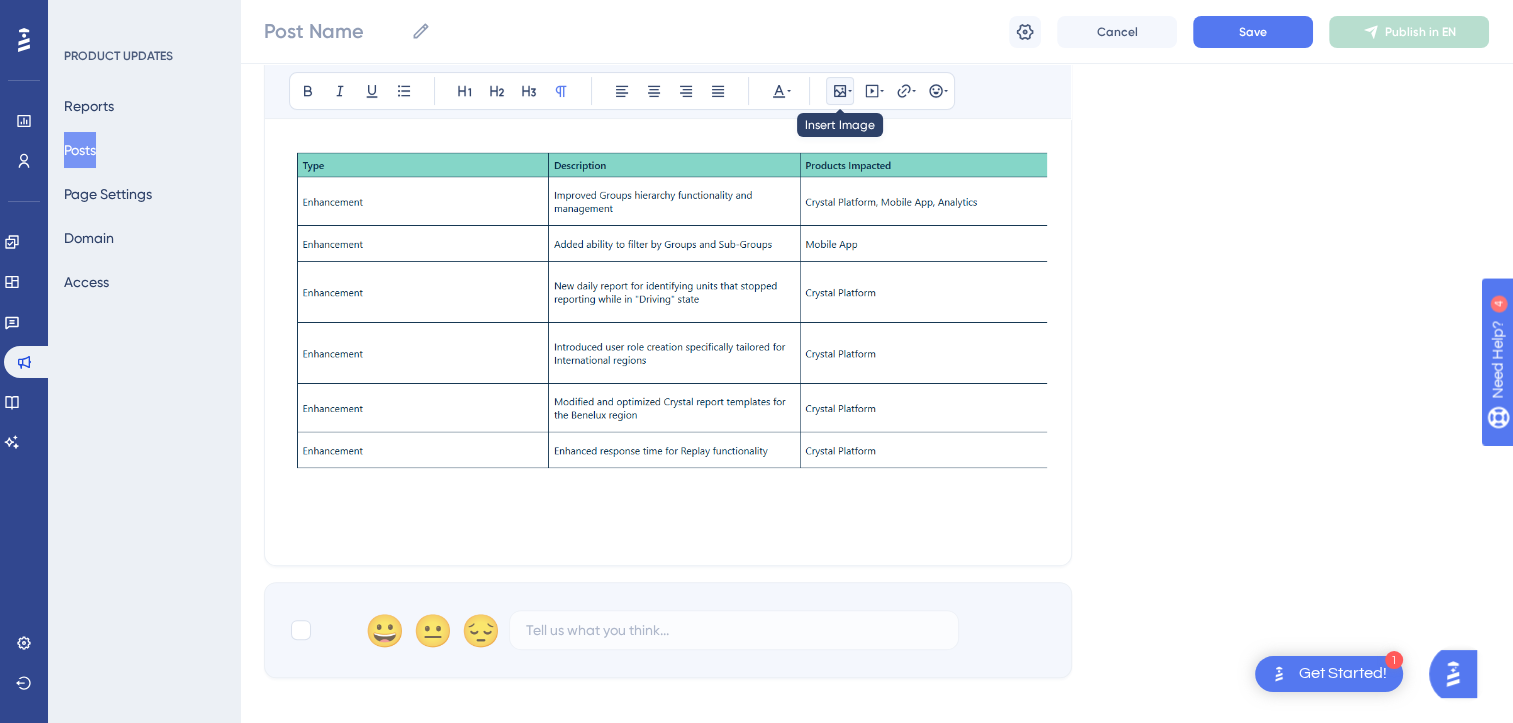click 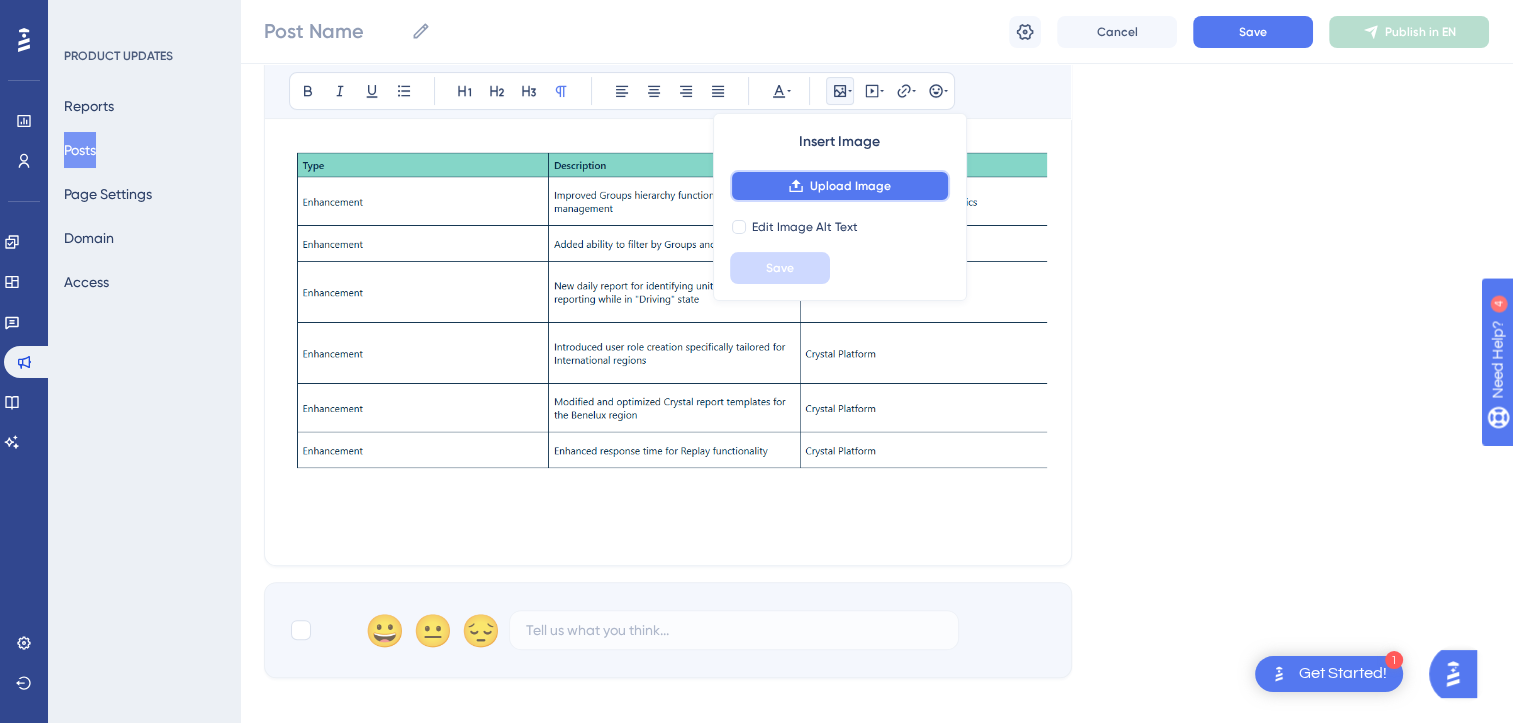 click on "Upload Image" at bounding box center [840, 186] 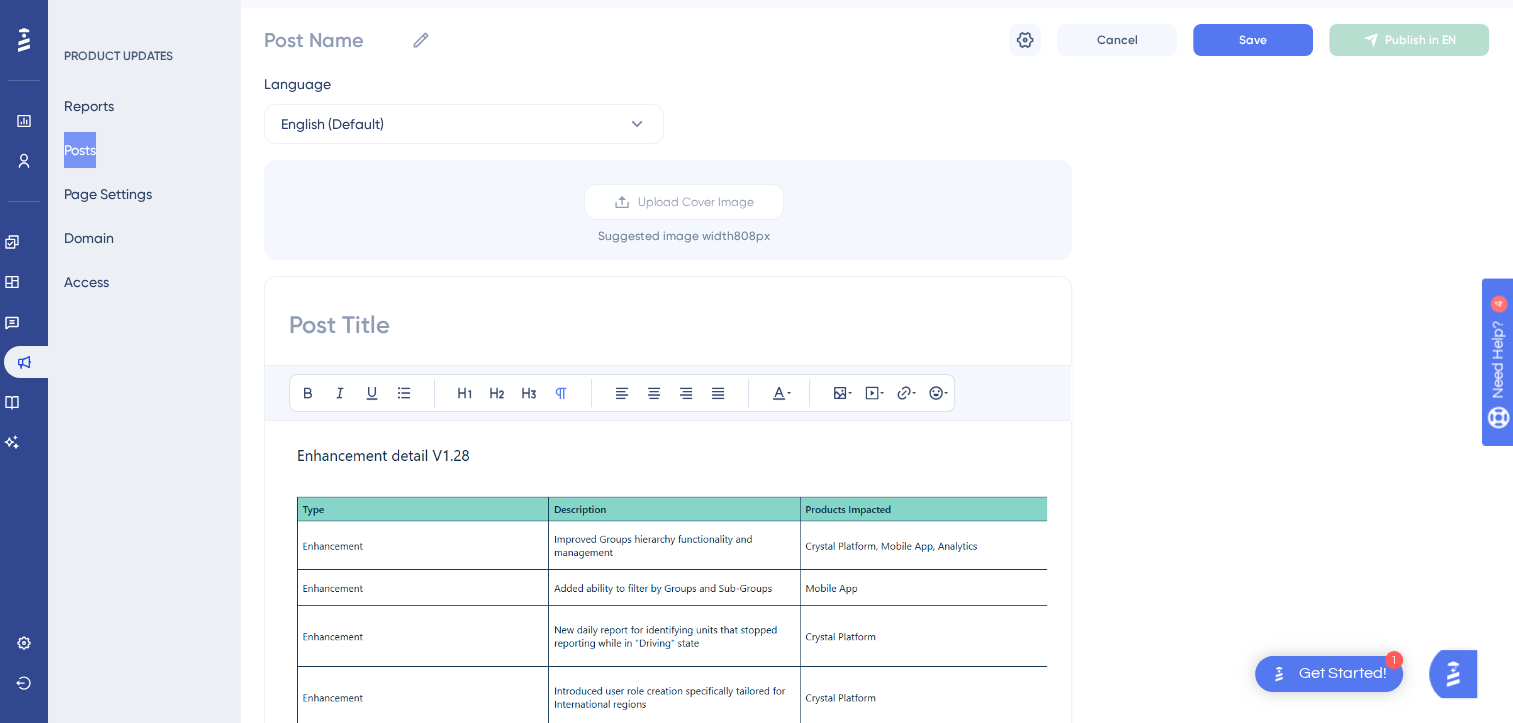 scroll, scrollTop: 0, scrollLeft: 0, axis: both 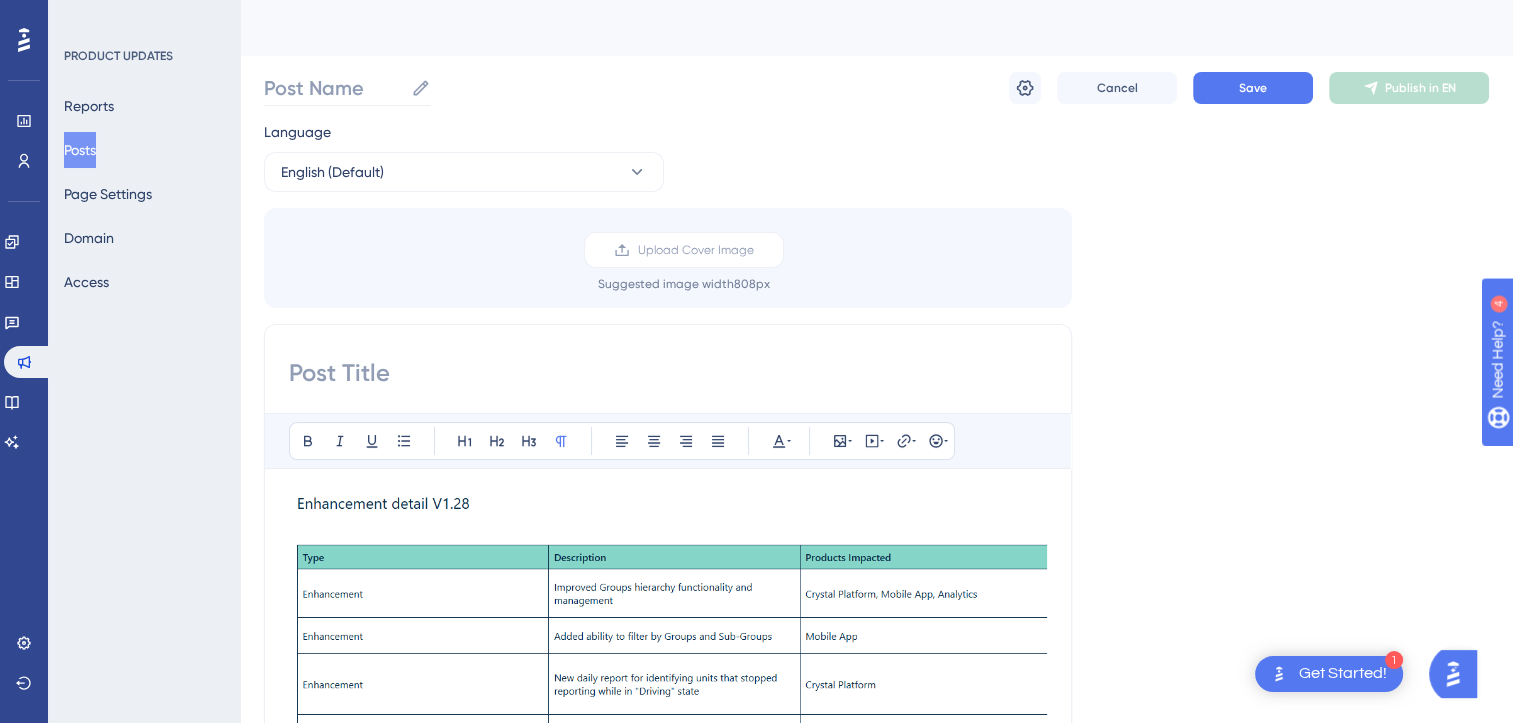 click on "Post Name" at bounding box center [347, 88] 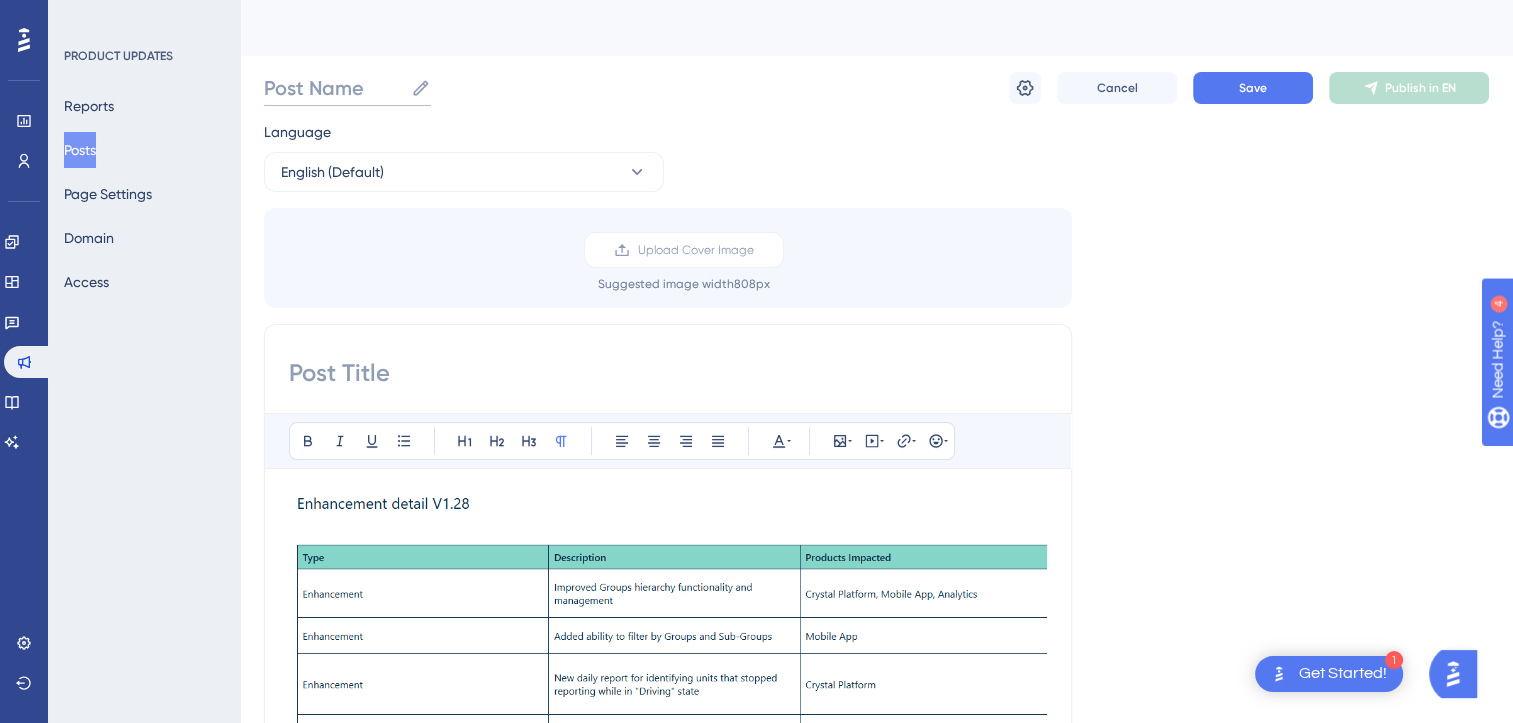 click on "Post Name" at bounding box center (333, 88) 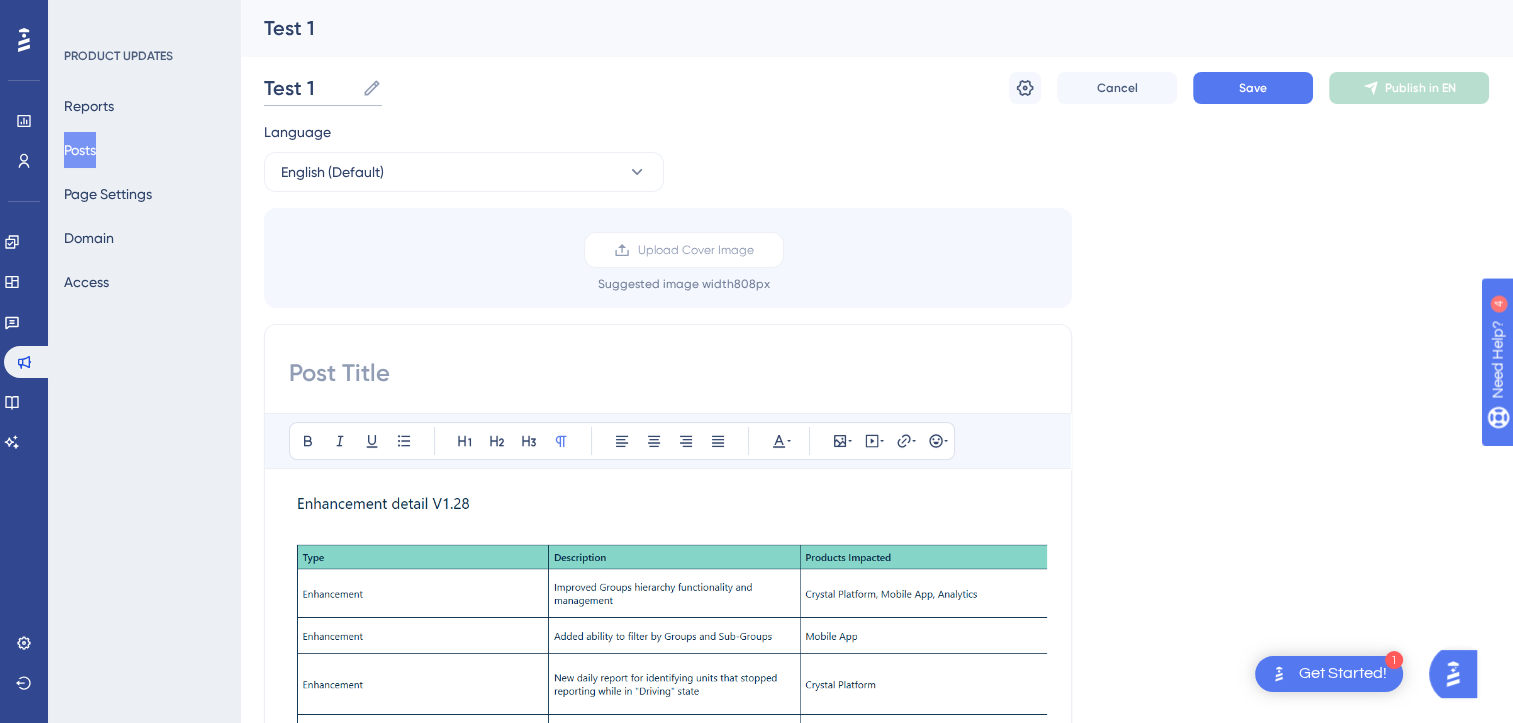 type on "Test 1" 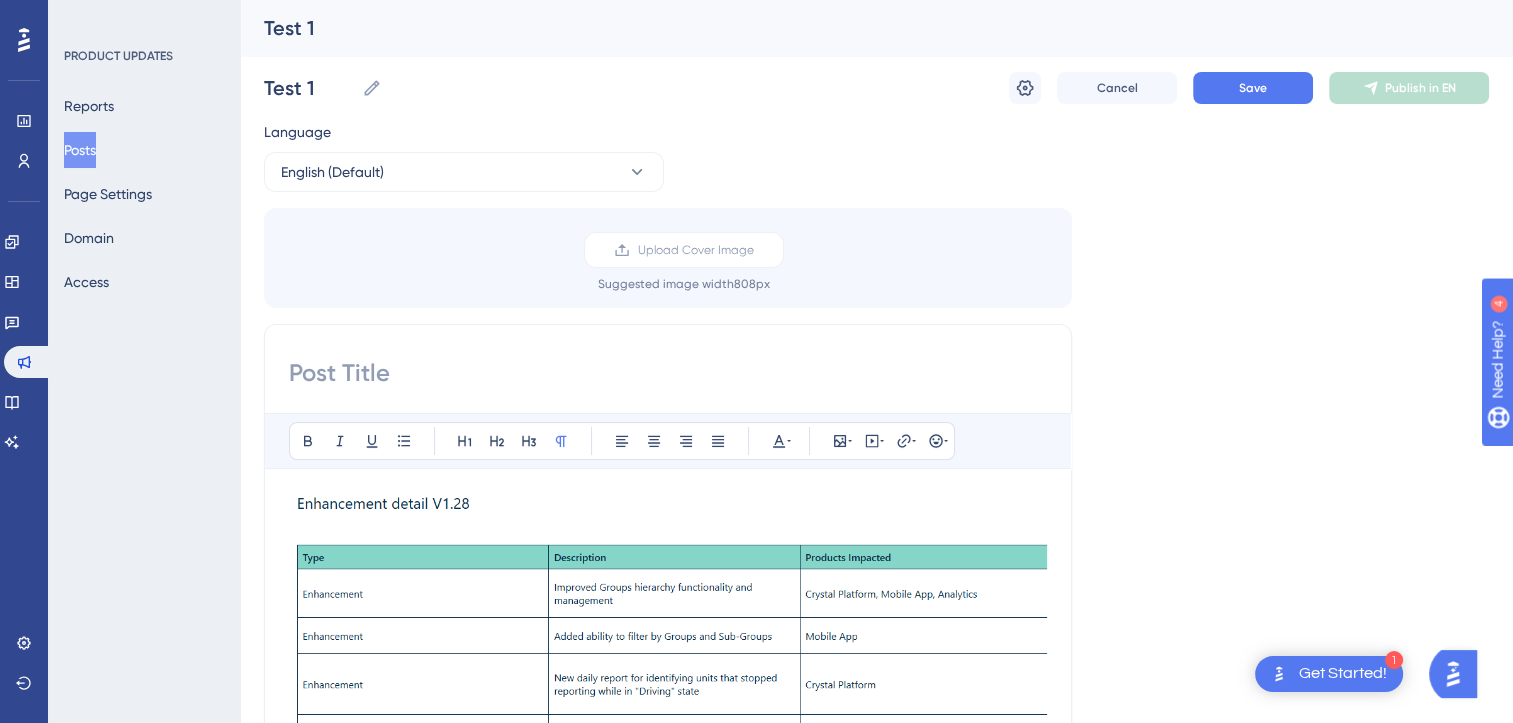 click at bounding box center (668, 373) 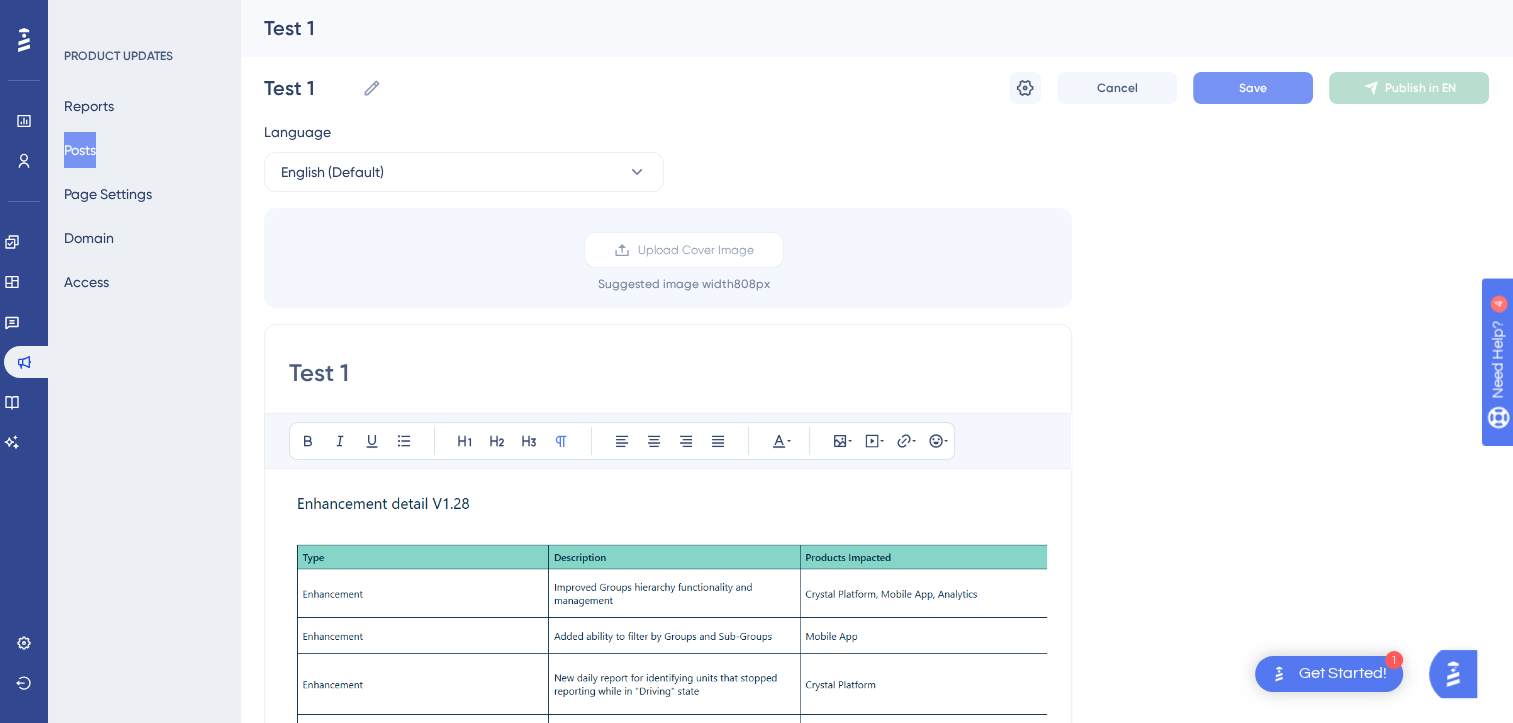 type on "Test 1" 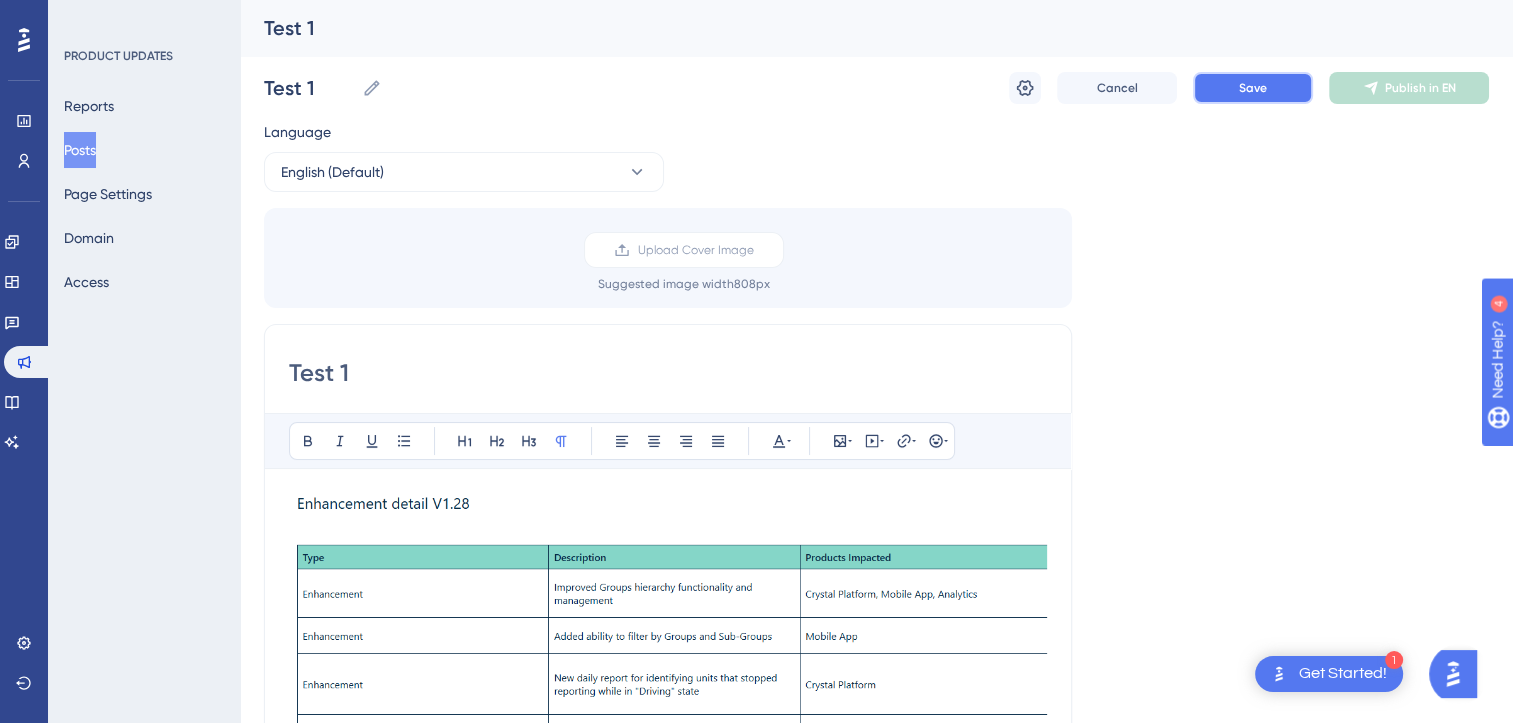 click on "Save" at bounding box center (1253, 88) 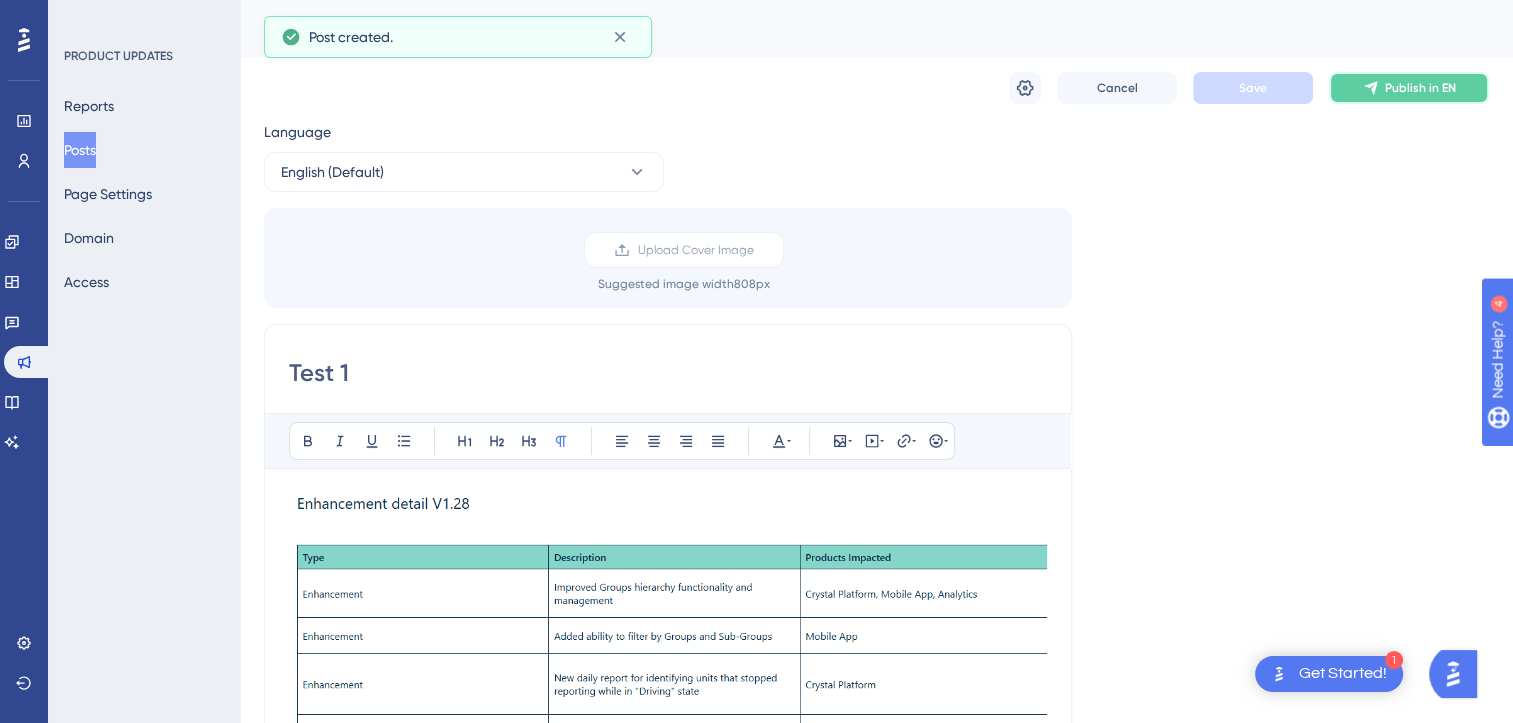 click on "Publish in EN" at bounding box center [1420, 88] 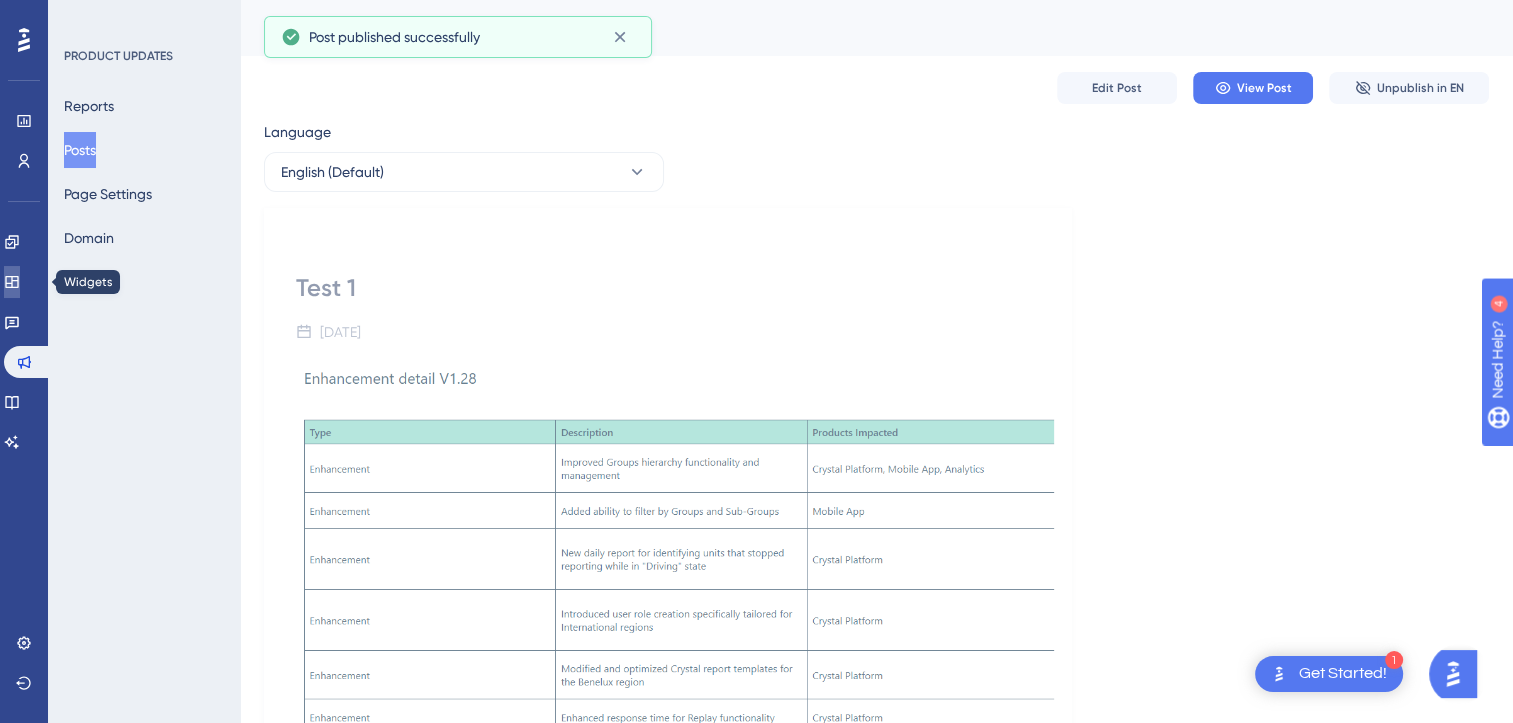 click 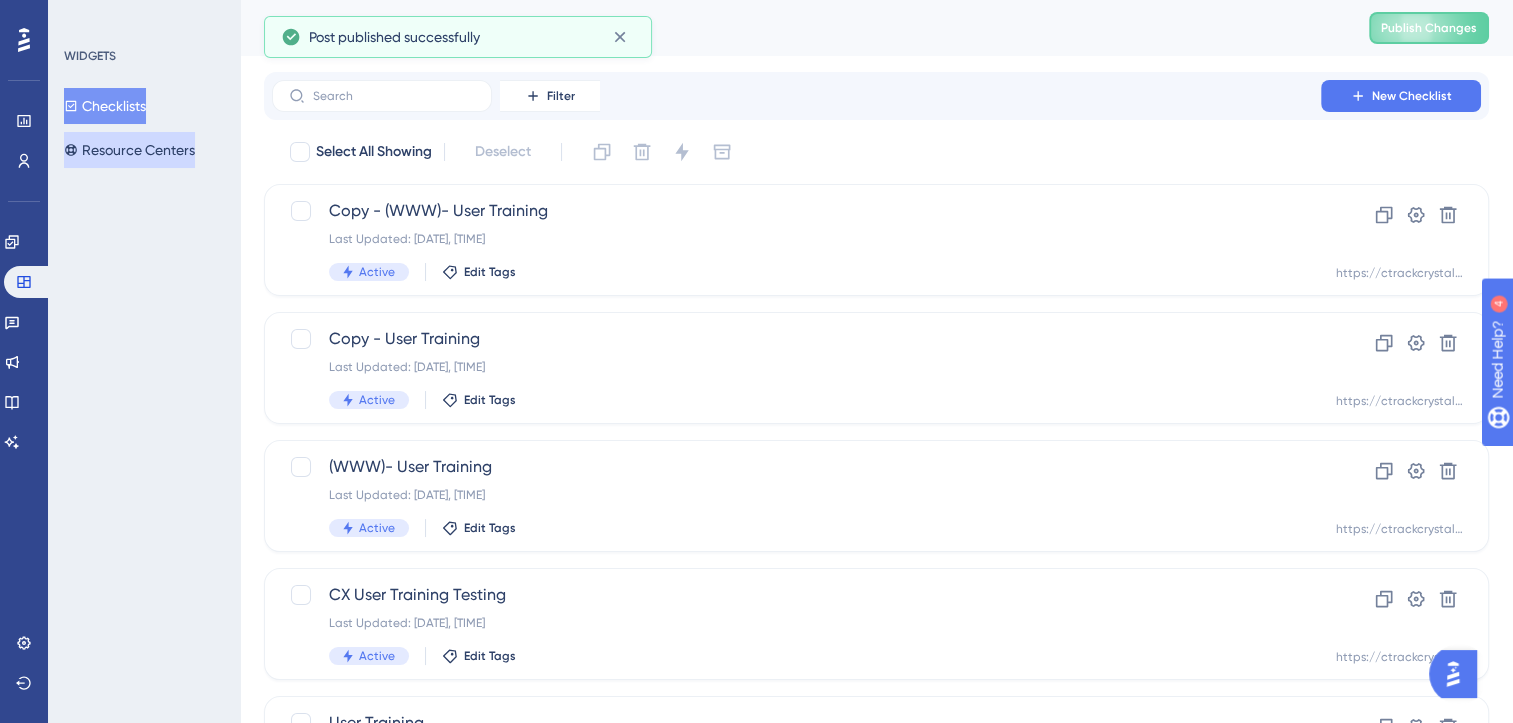 click on "Resource Centers" at bounding box center [129, 150] 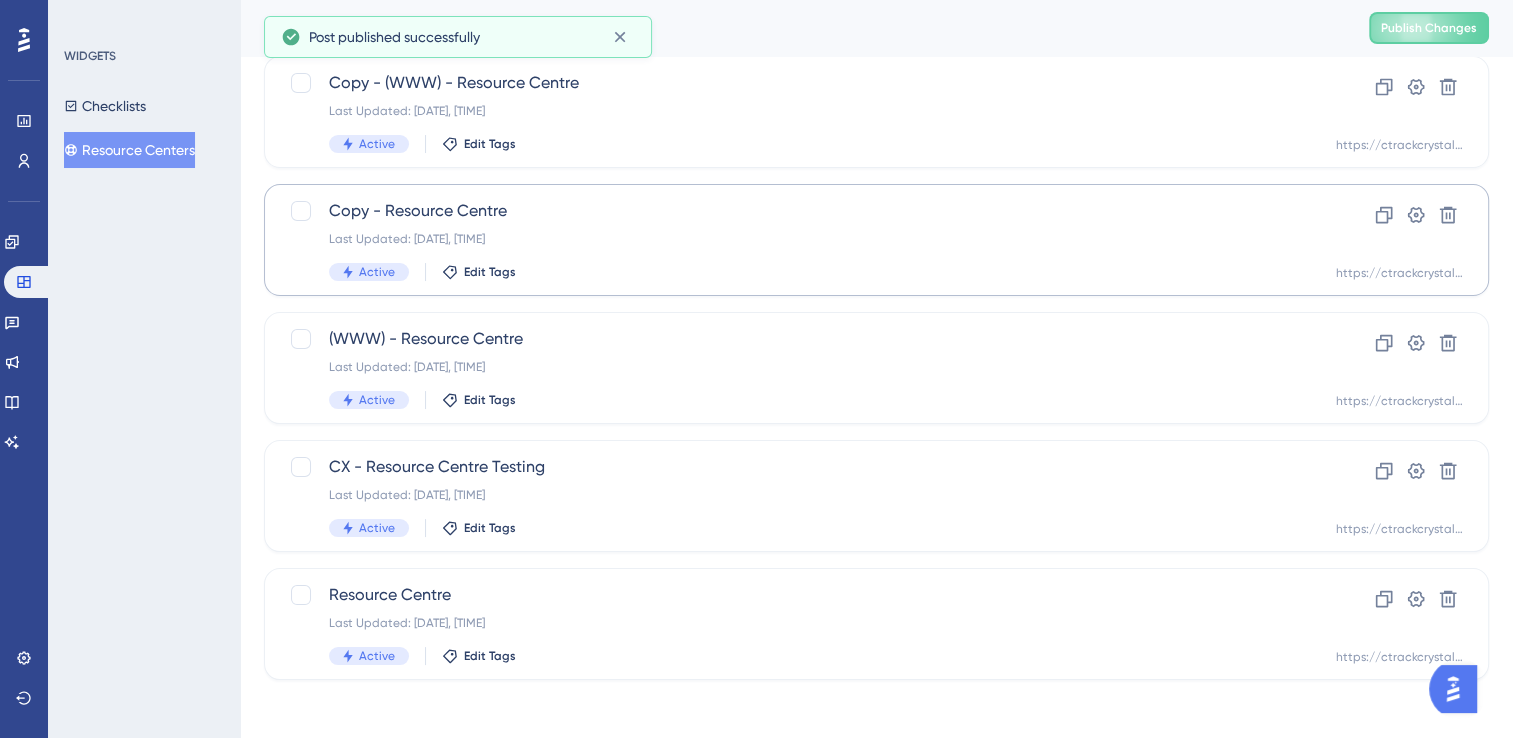 scroll, scrollTop: 133, scrollLeft: 0, axis: vertical 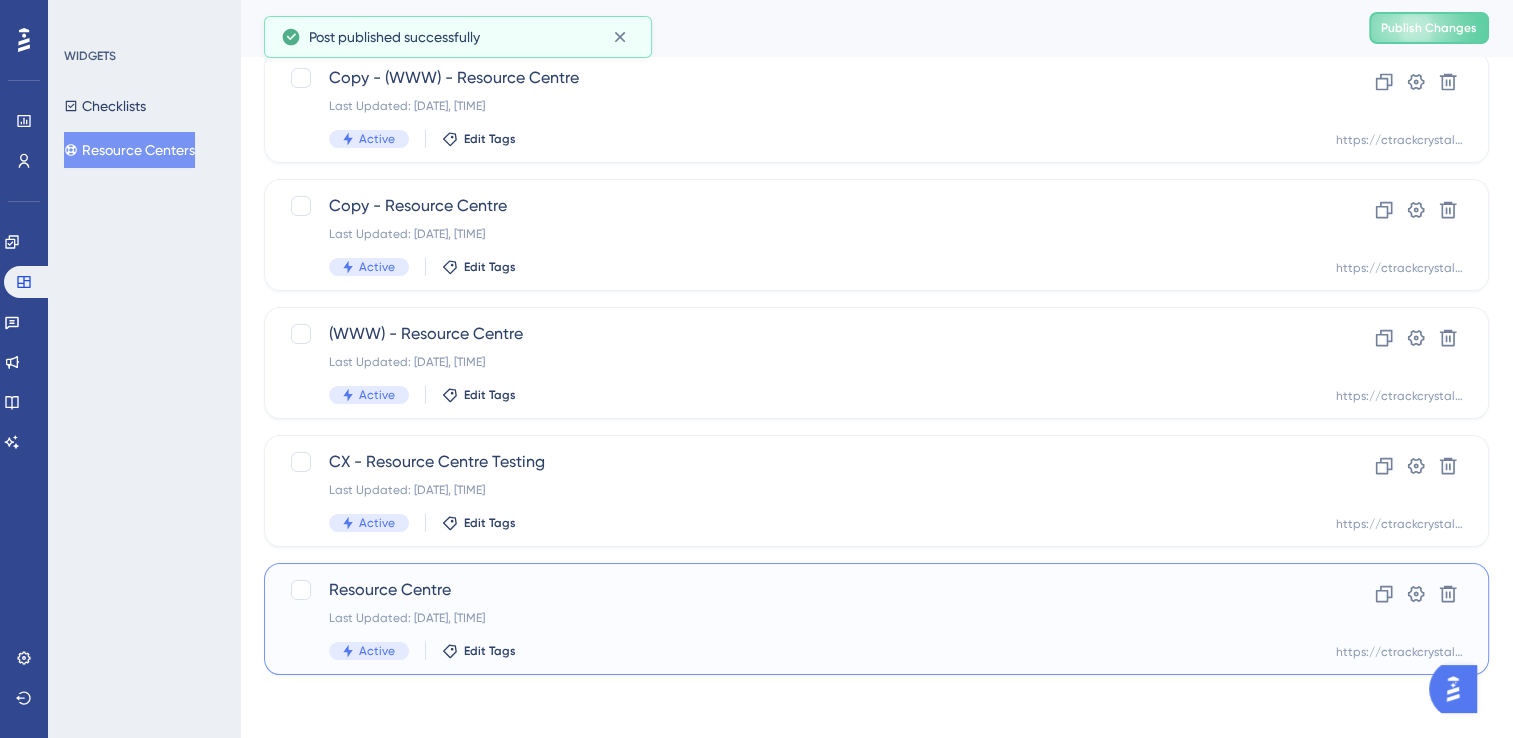 click on "Resource Centre" at bounding box center [796, 590] 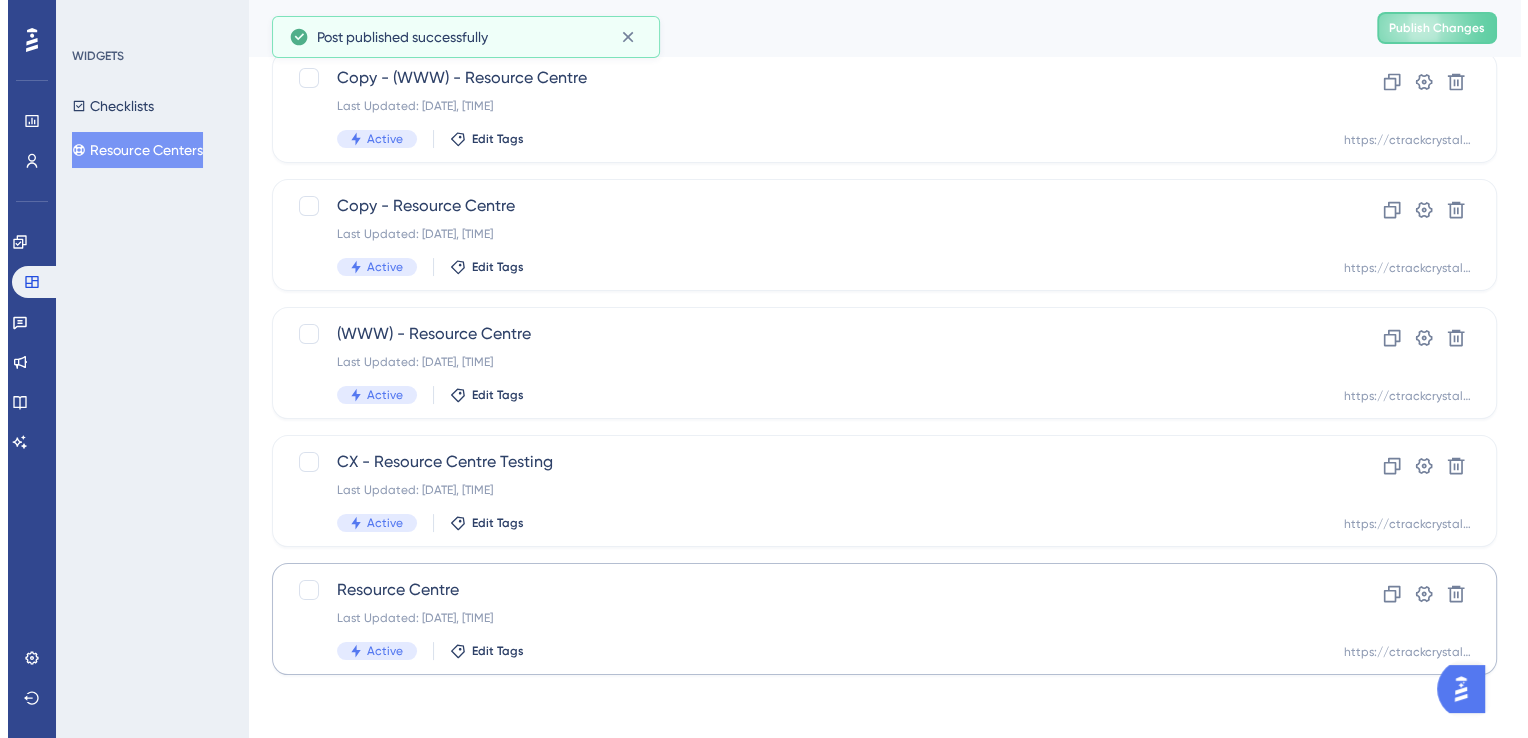 scroll, scrollTop: 0, scrollLeft: 0, axis: both 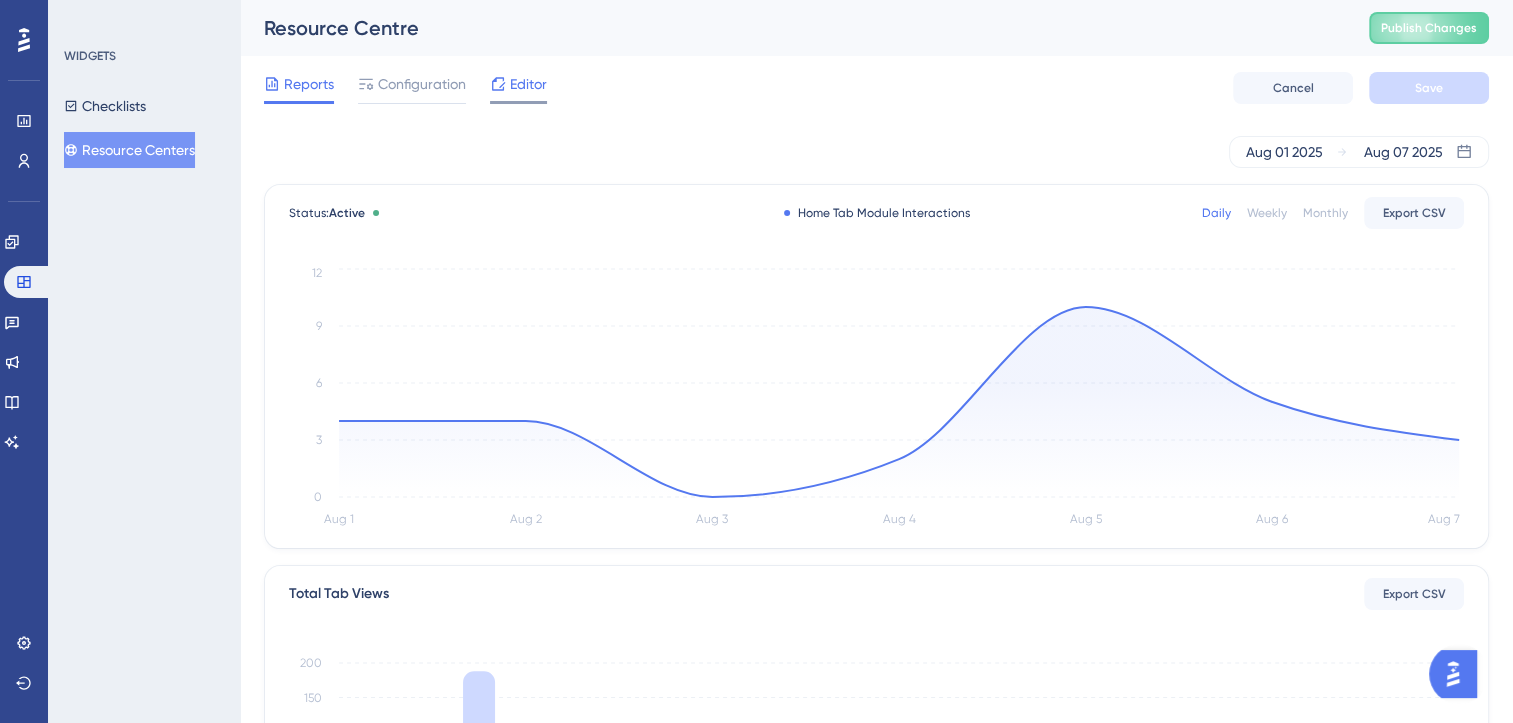click on "Editor" at bounding box center (528, 84) 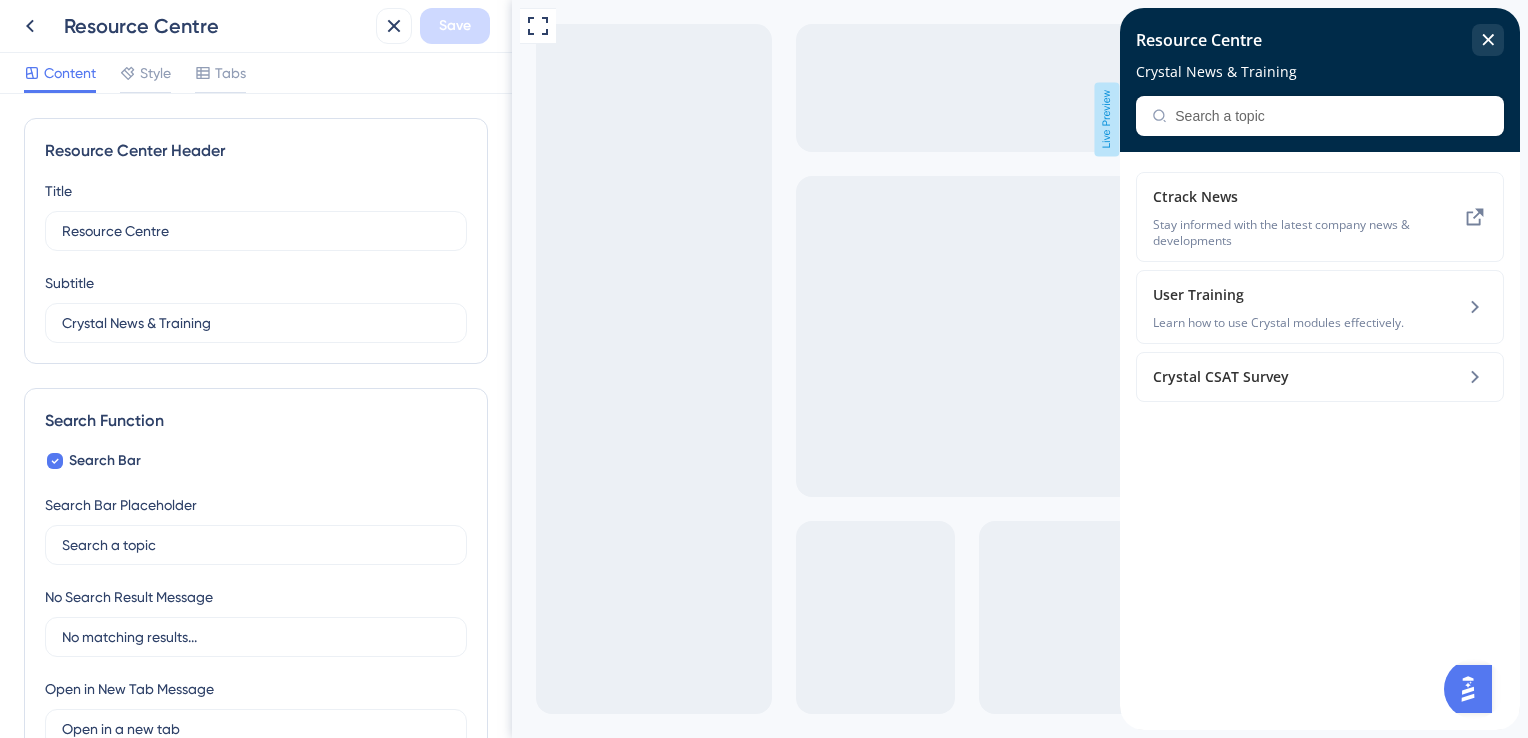 scroll, scrollTop: 0, scrollLeft: 0, axis: both 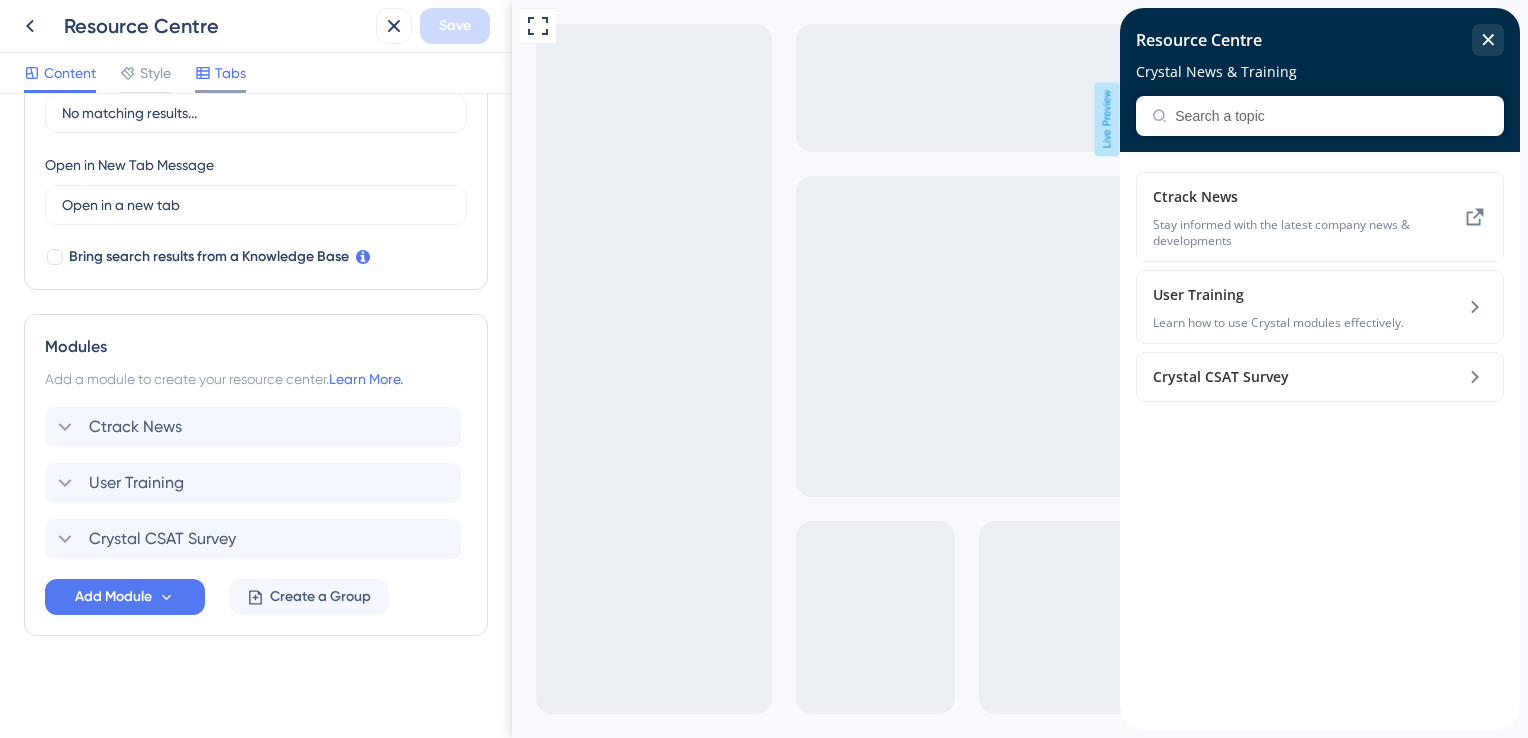 click 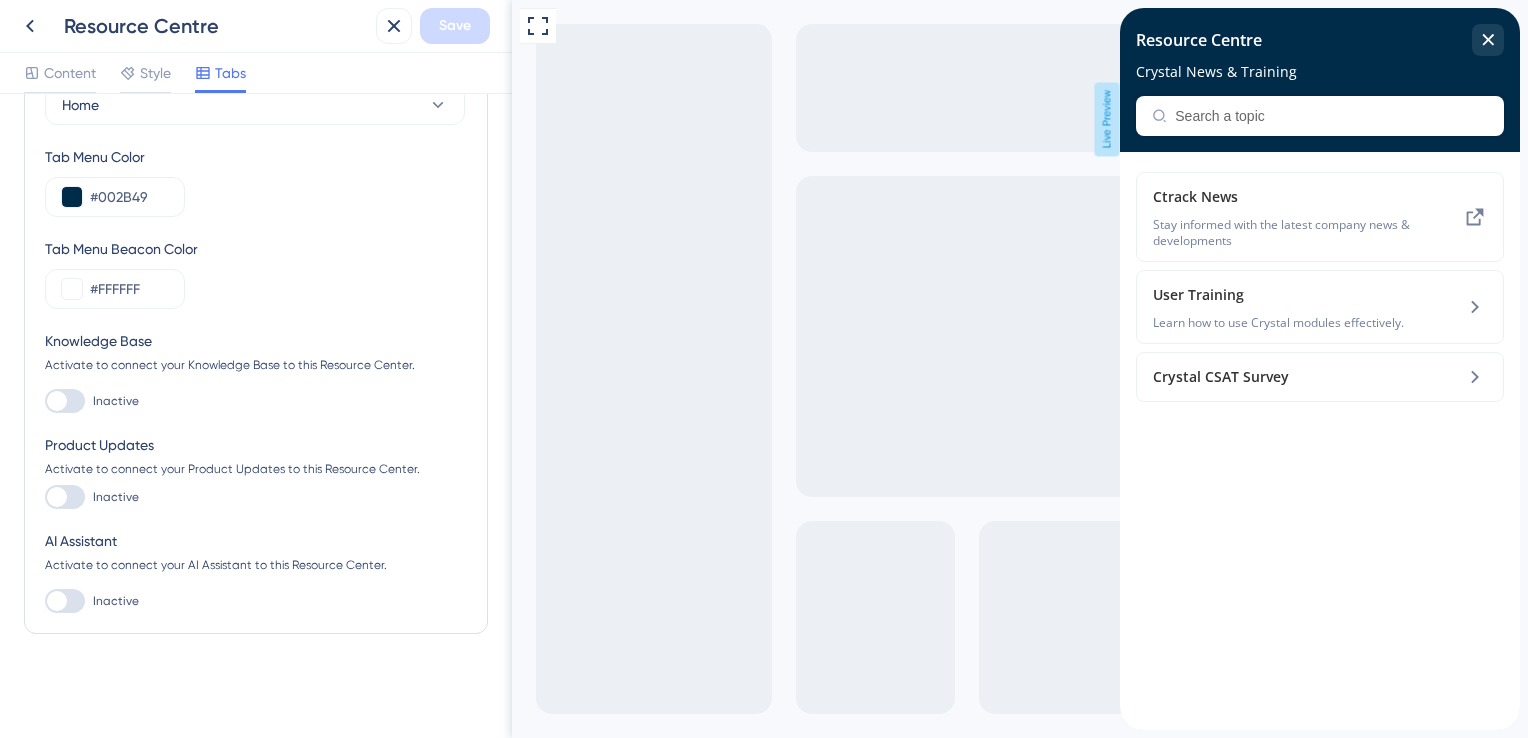 scroll, scrollTop: 0, scrollLeft: 0, axis: both 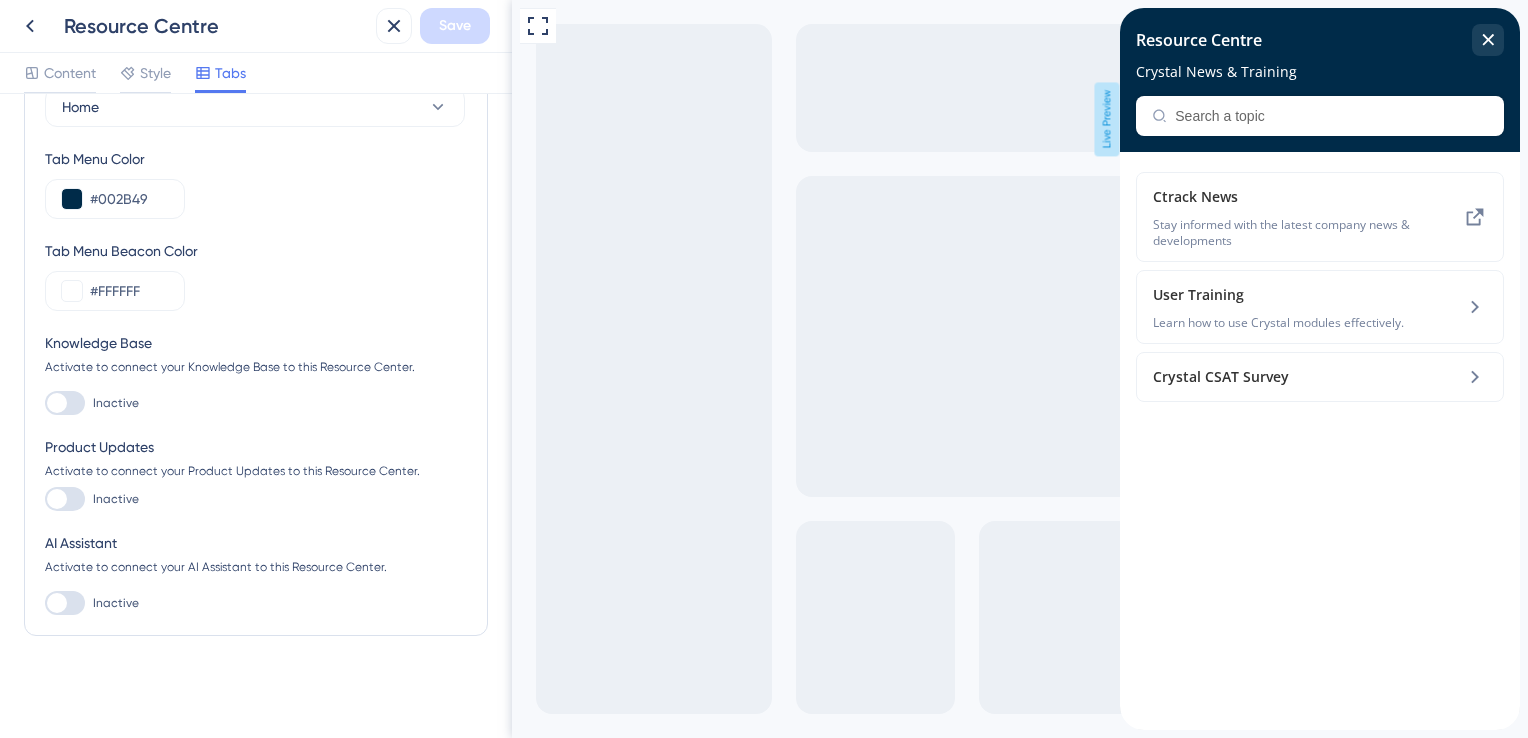 click at bounding box center [57, 499] 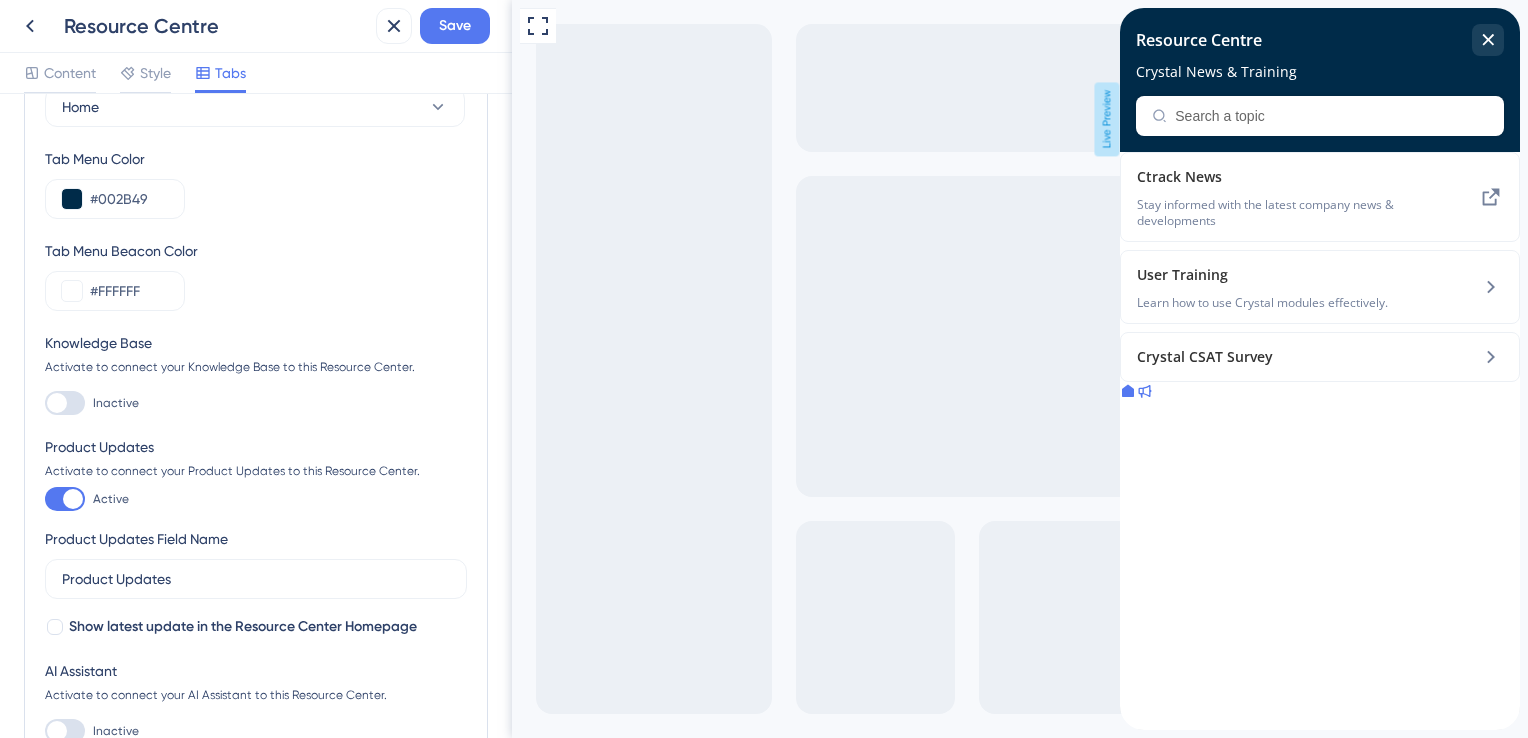 scroll, scrollTop: 0, scrollLeft: 0, axis: both 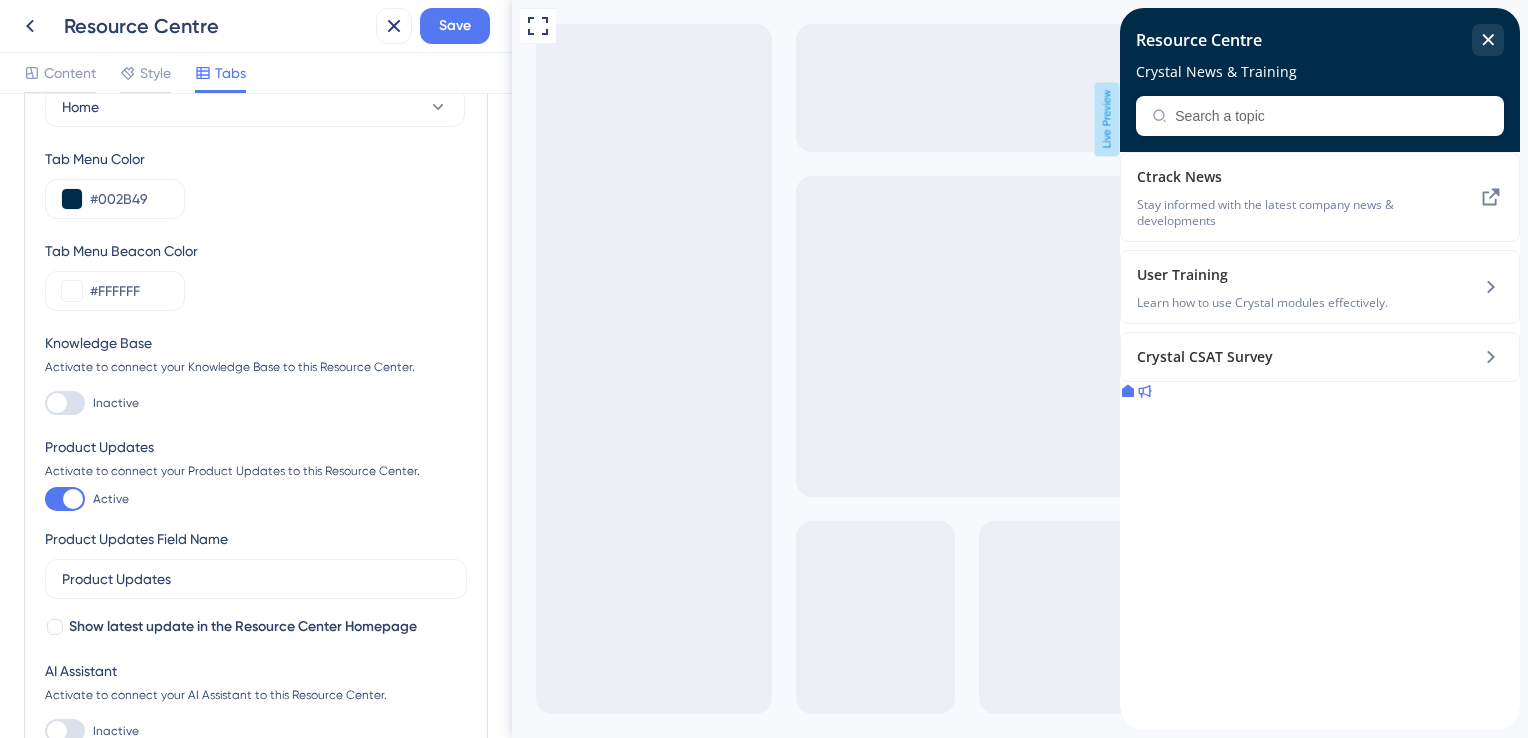 click 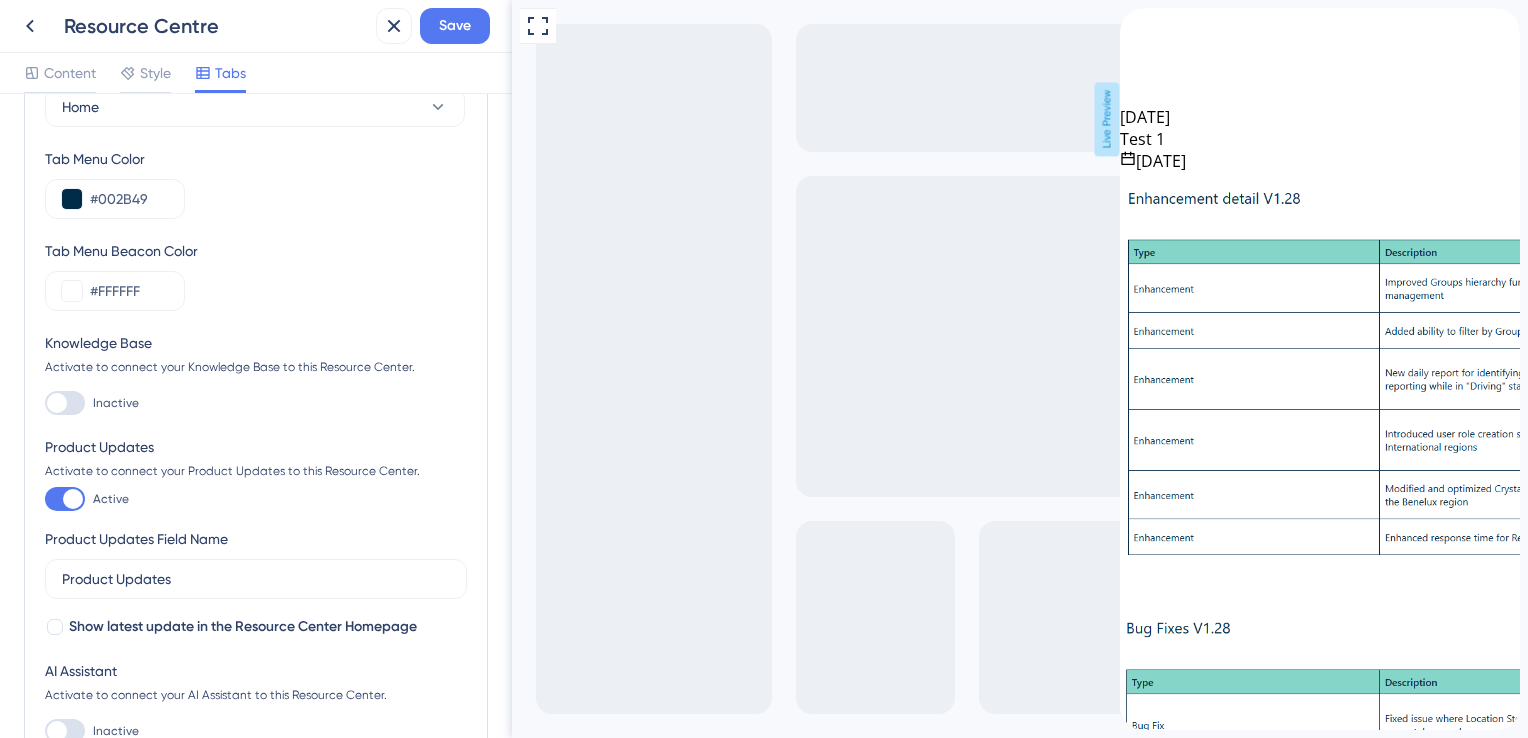 click 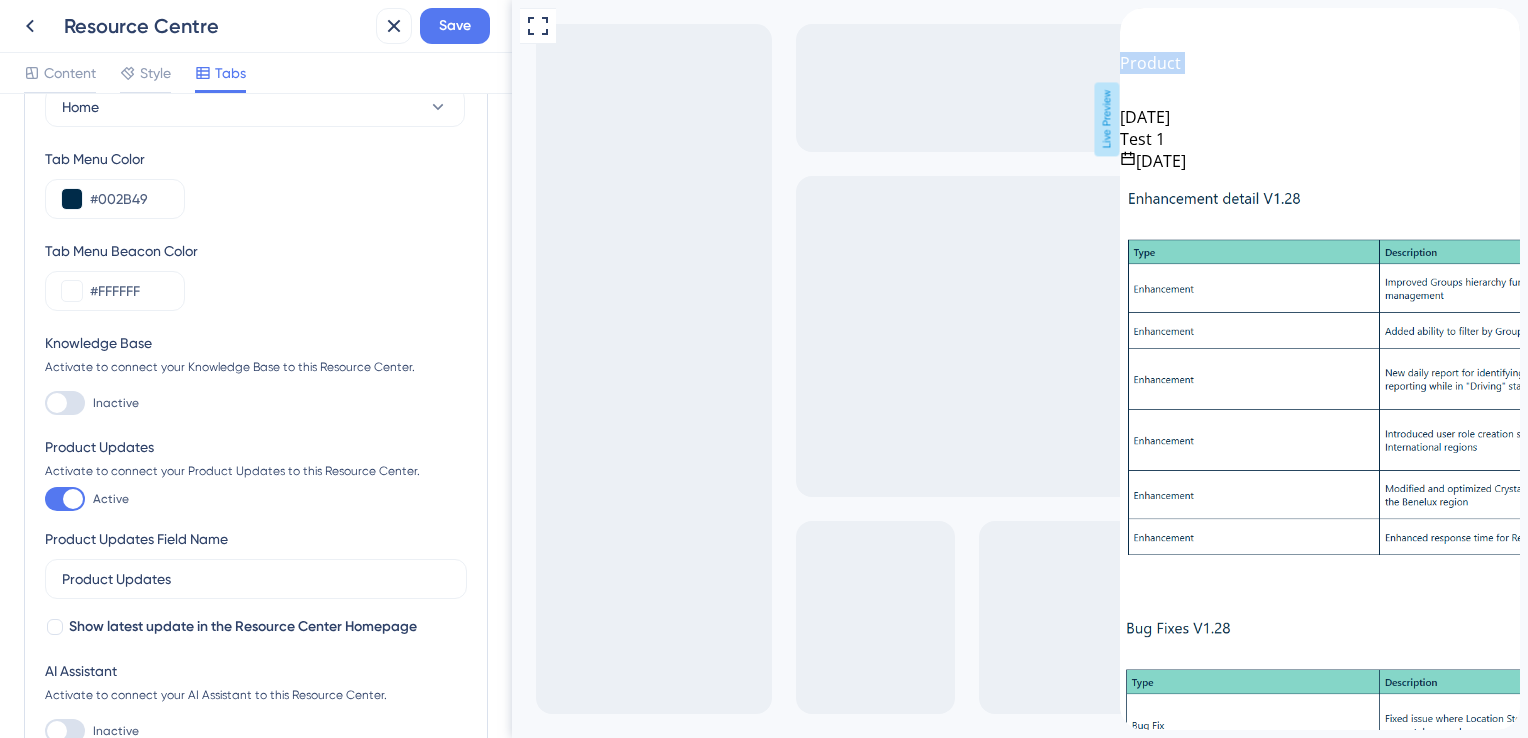 click 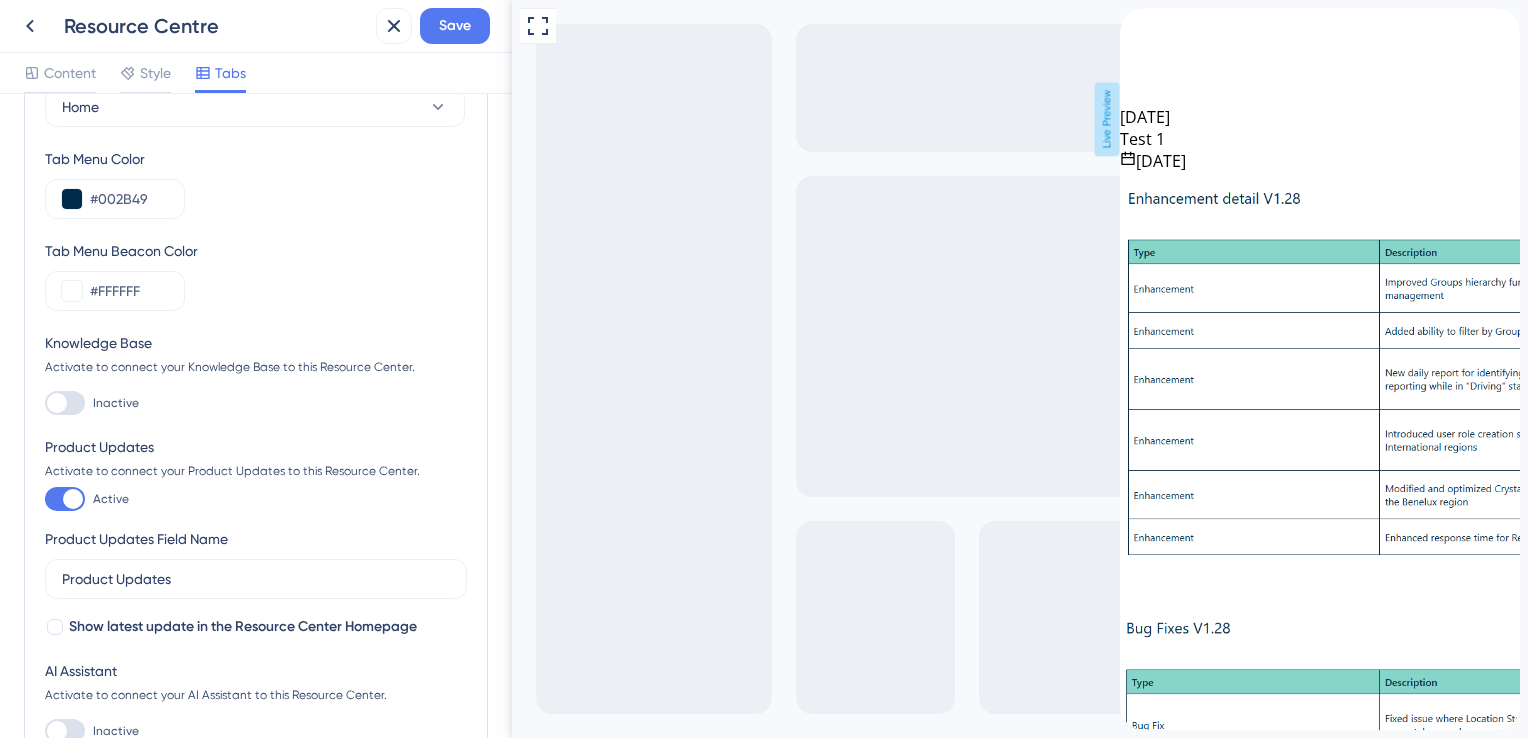 click 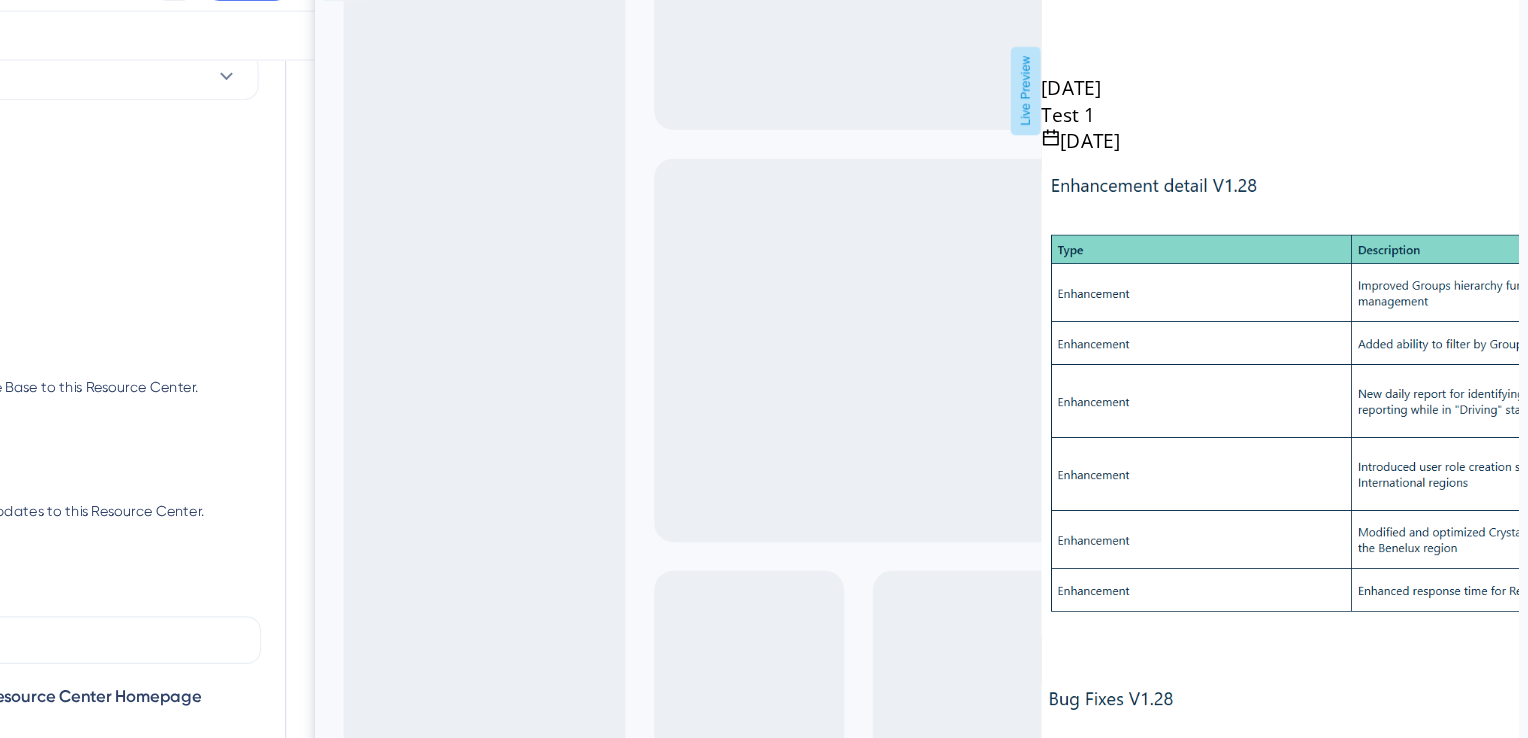scroll, scrollTop: 0, scrollLeft: 0, axis: both 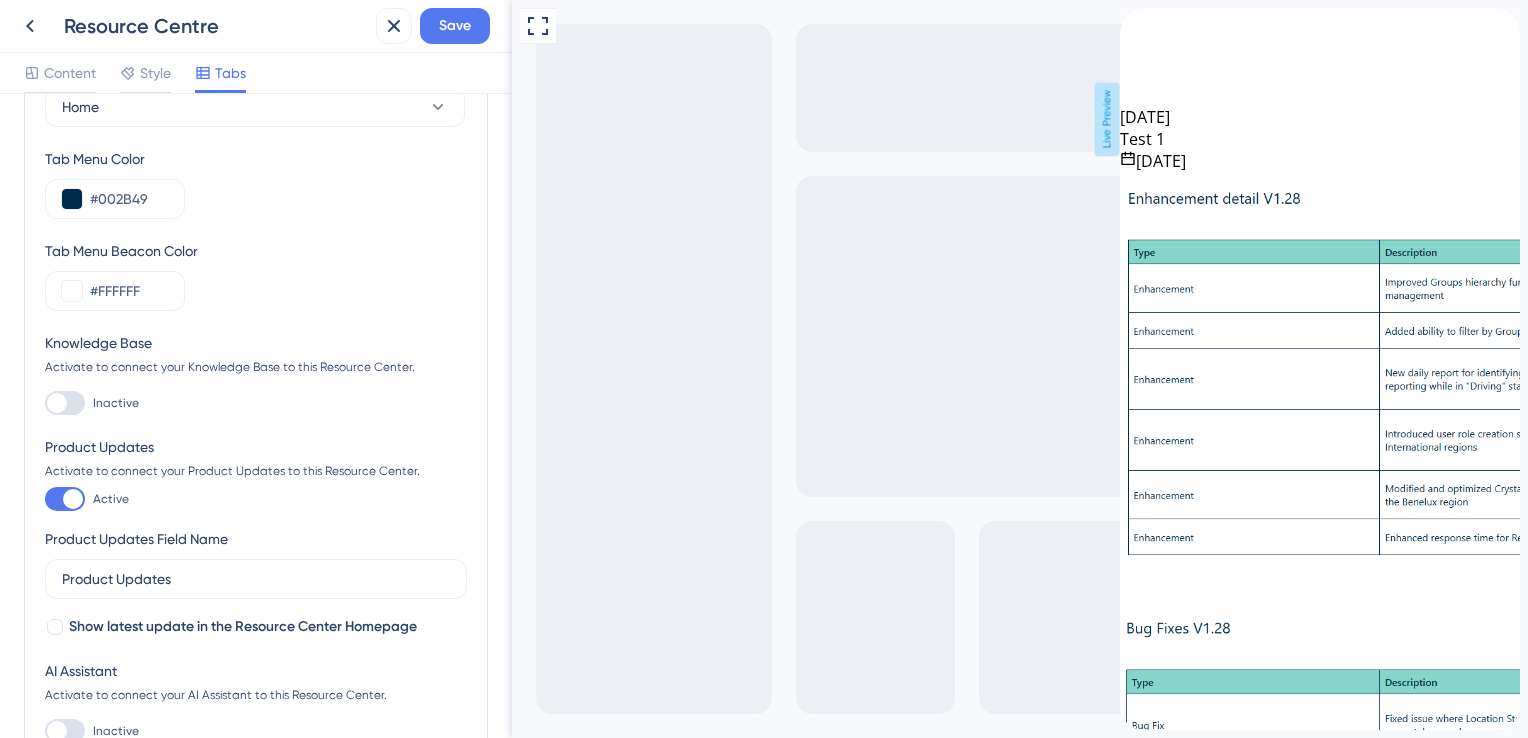 click 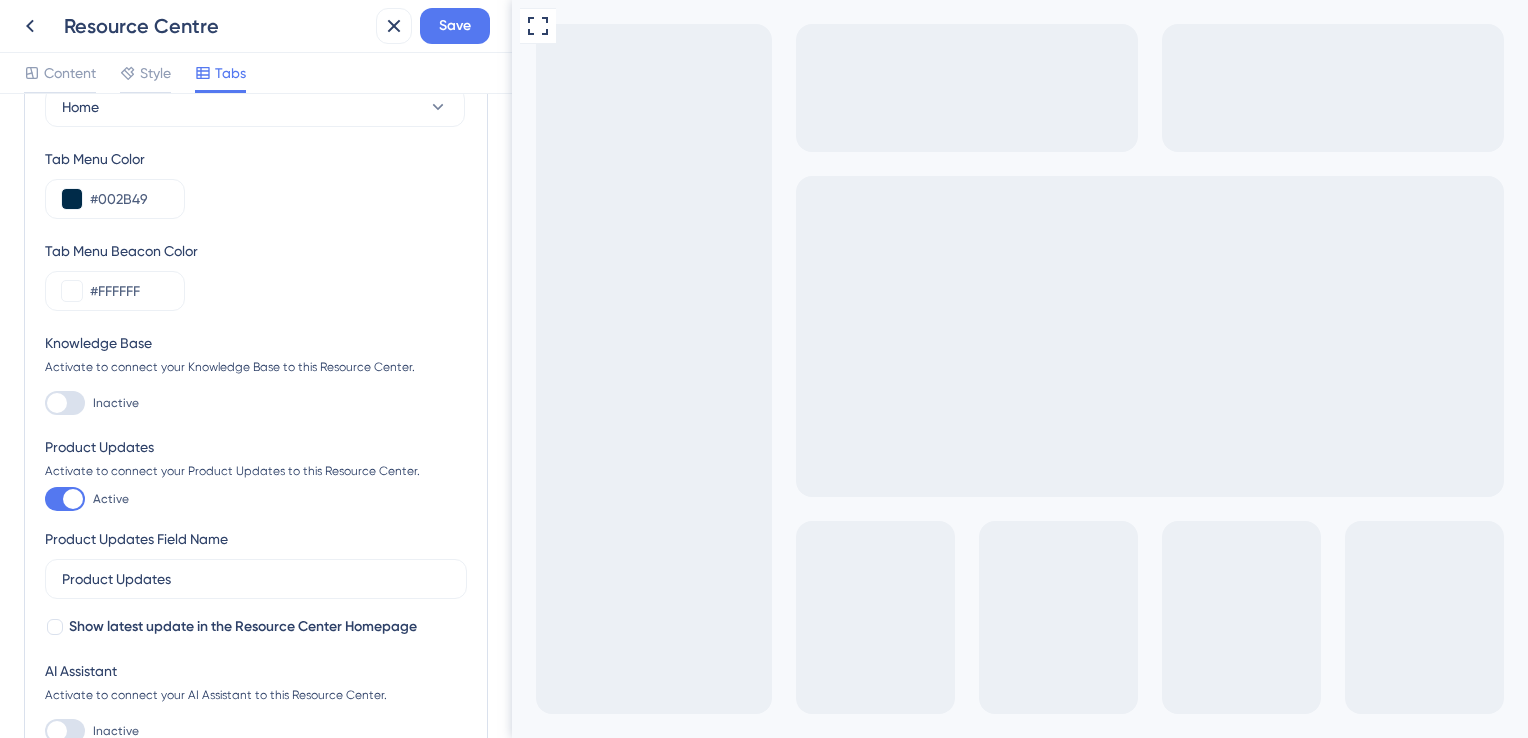 click at bounding box center (73, 499) 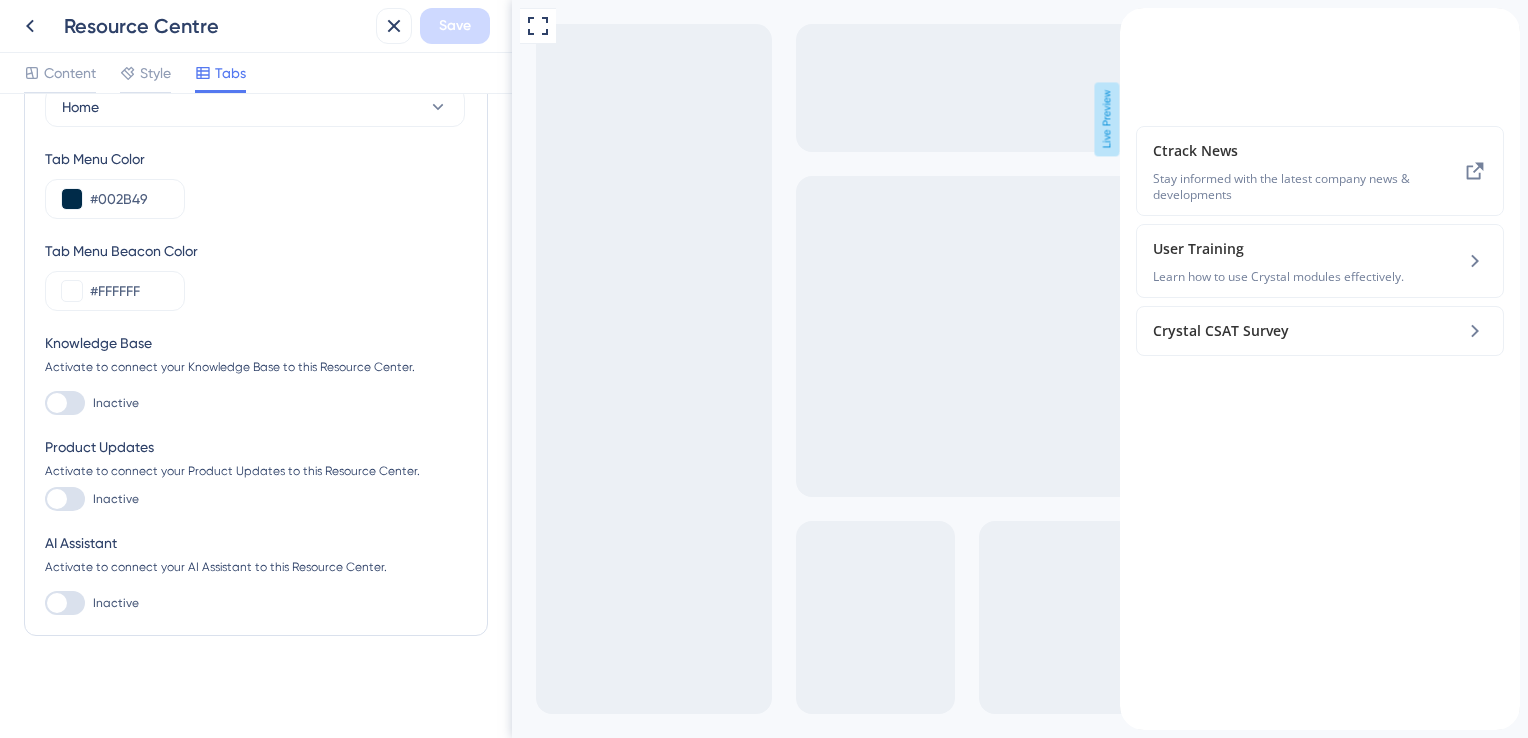 click on "Resource Centre Save" at bounding box center [256, 26] 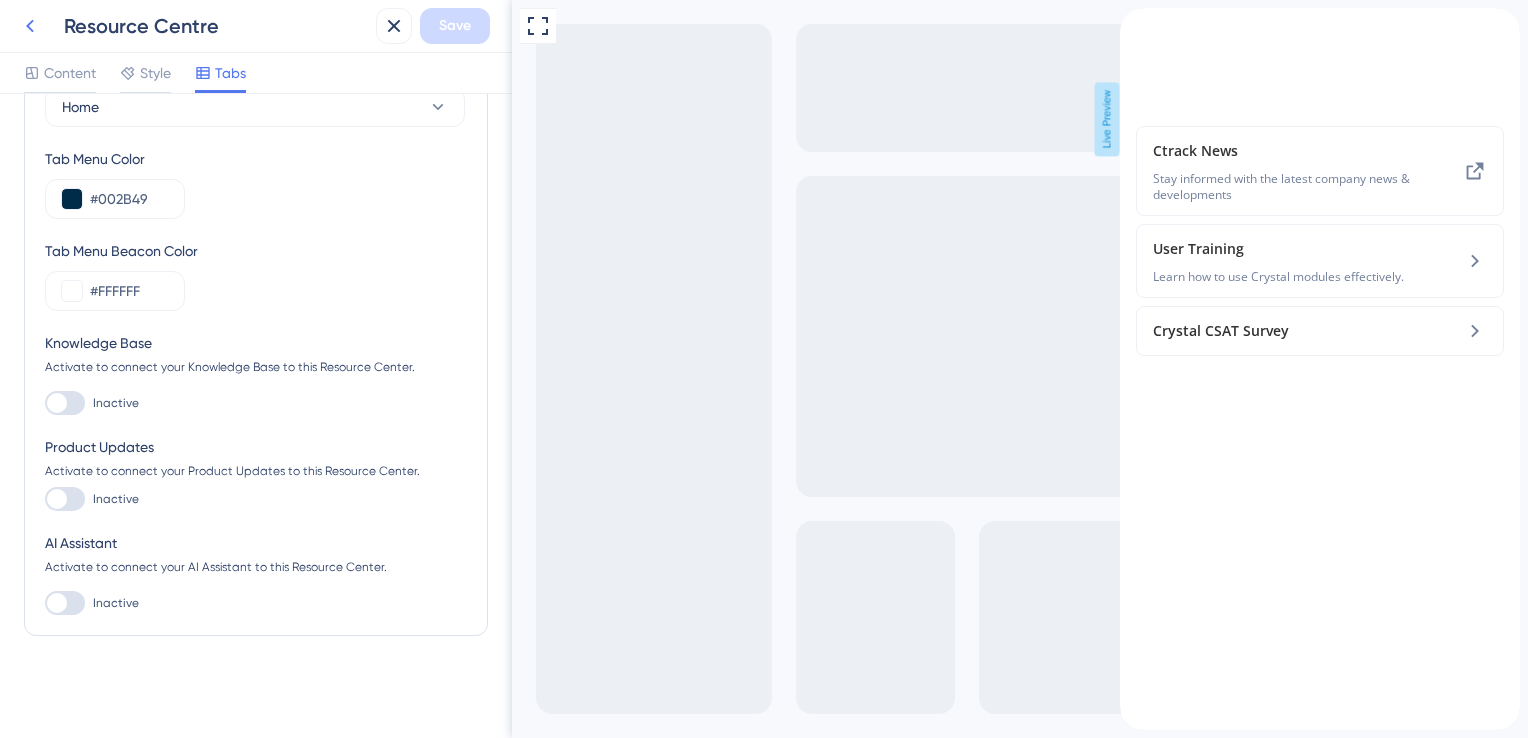 click 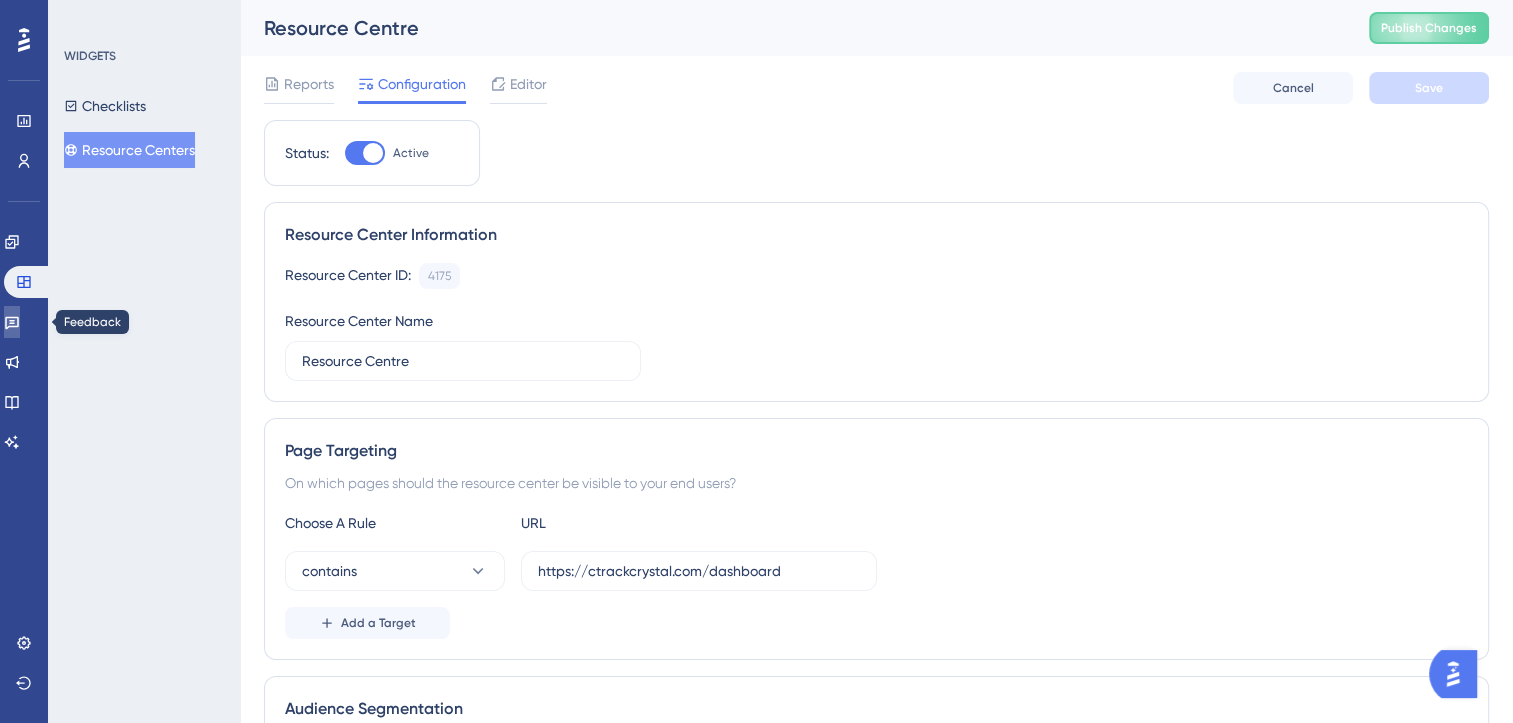 click at bounding box center (12, 322) 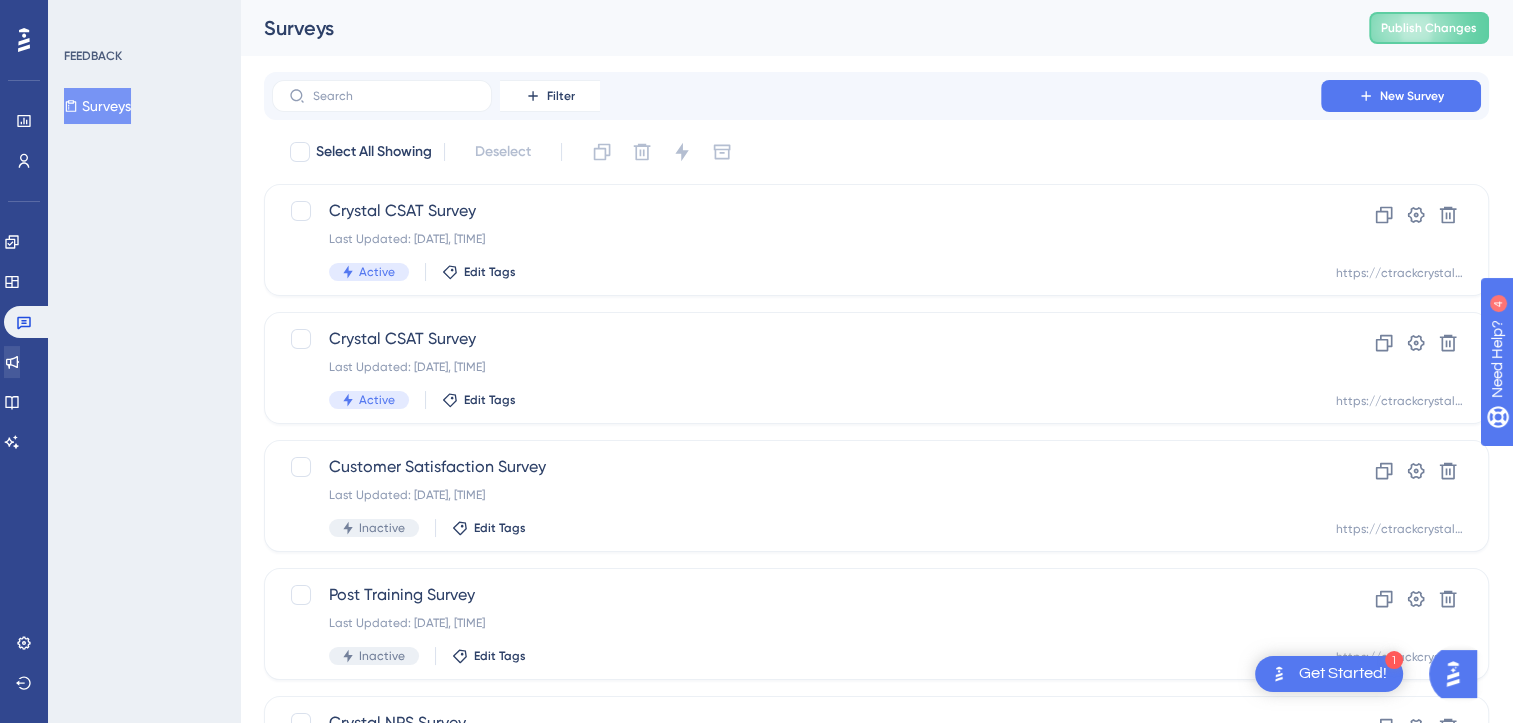 scroll, scrollTop: 0, scrollLeft: 0, axis: both 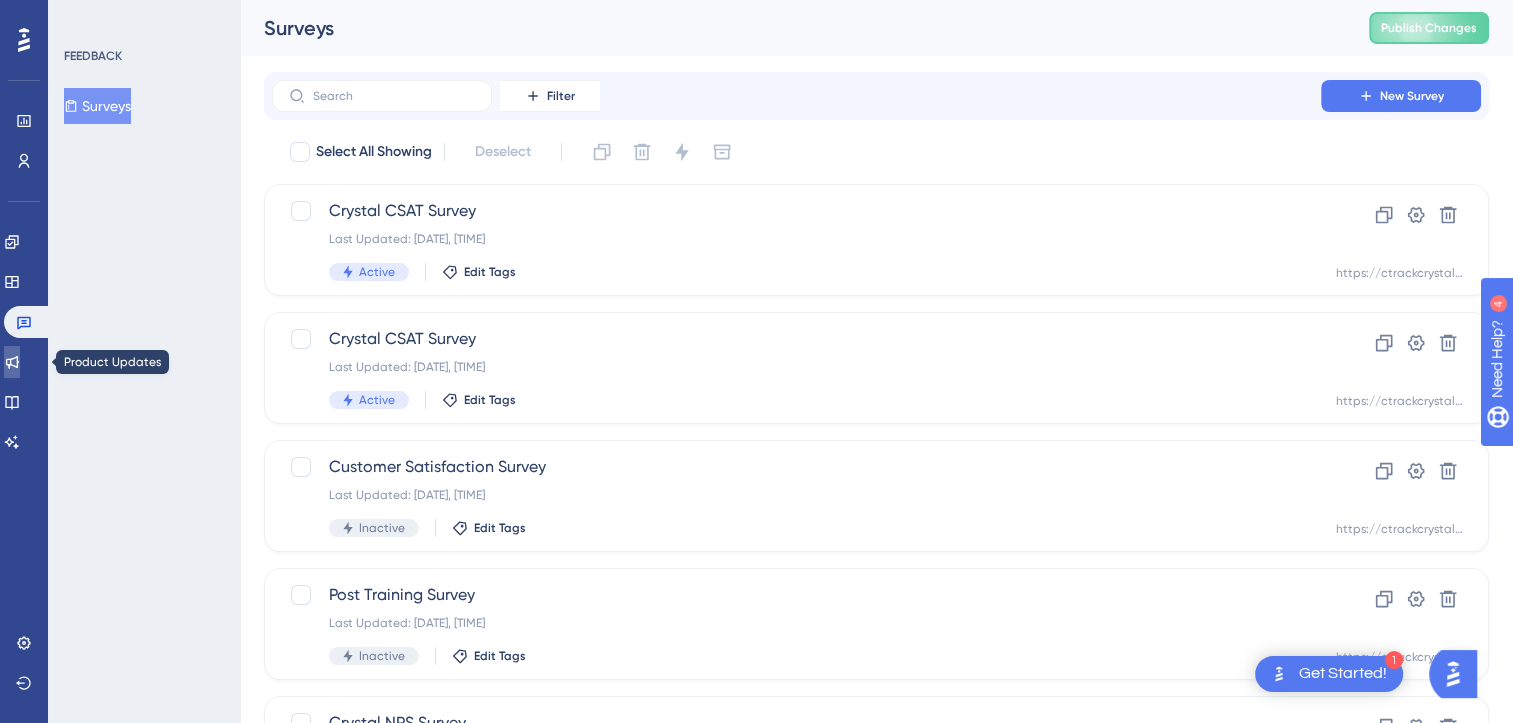 click 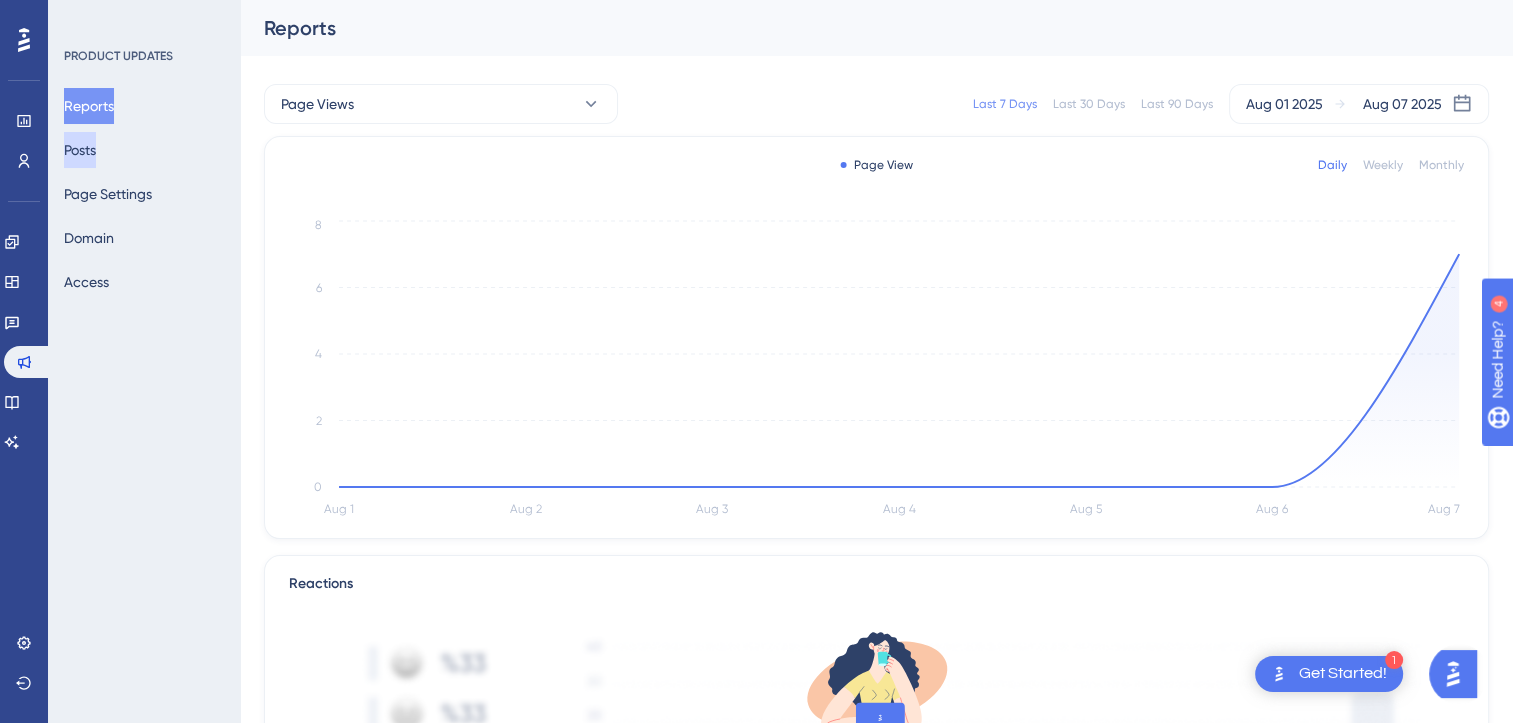 click on "Posts" at bounding box center [80, 150] 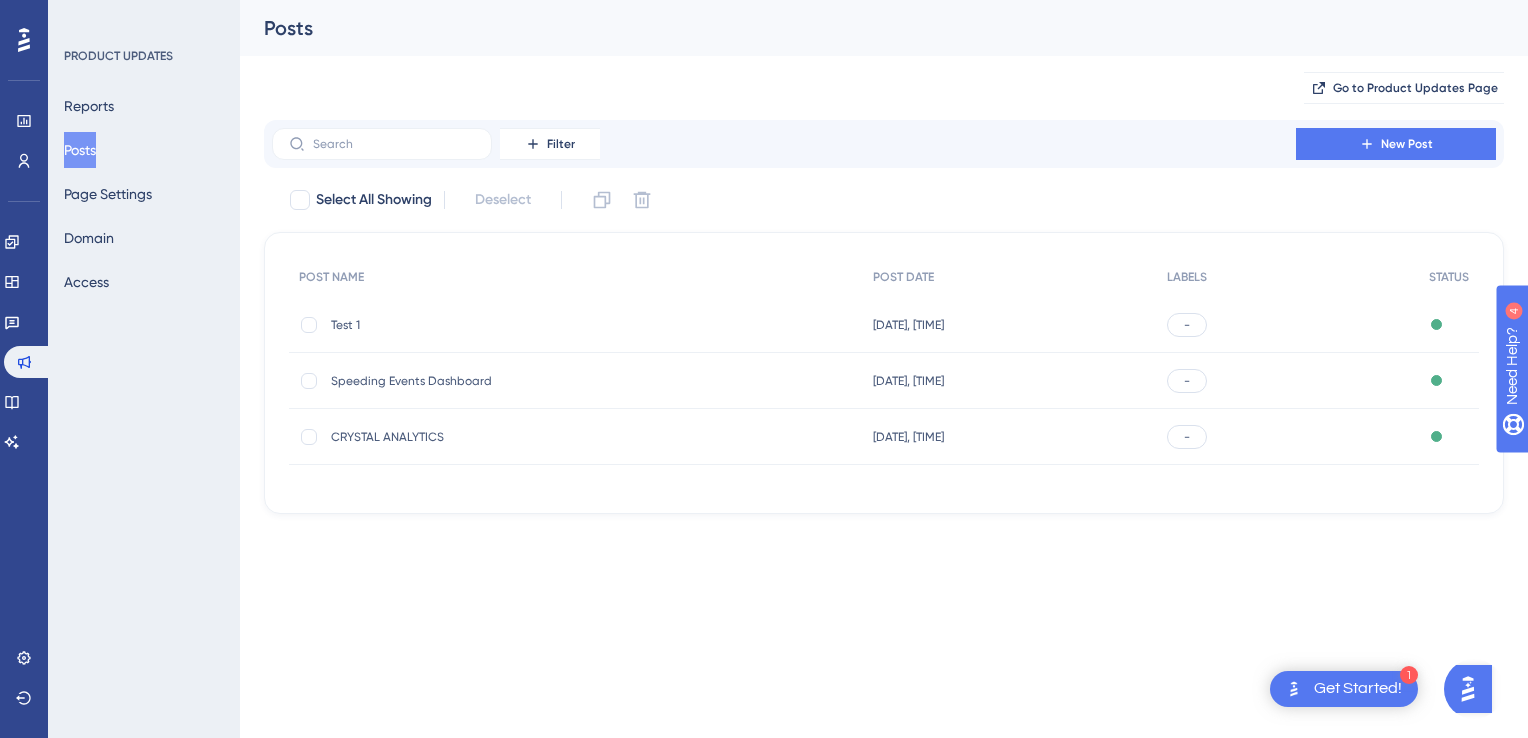 click on "[DATE], [TIME]" at bounding box center [908, 325] 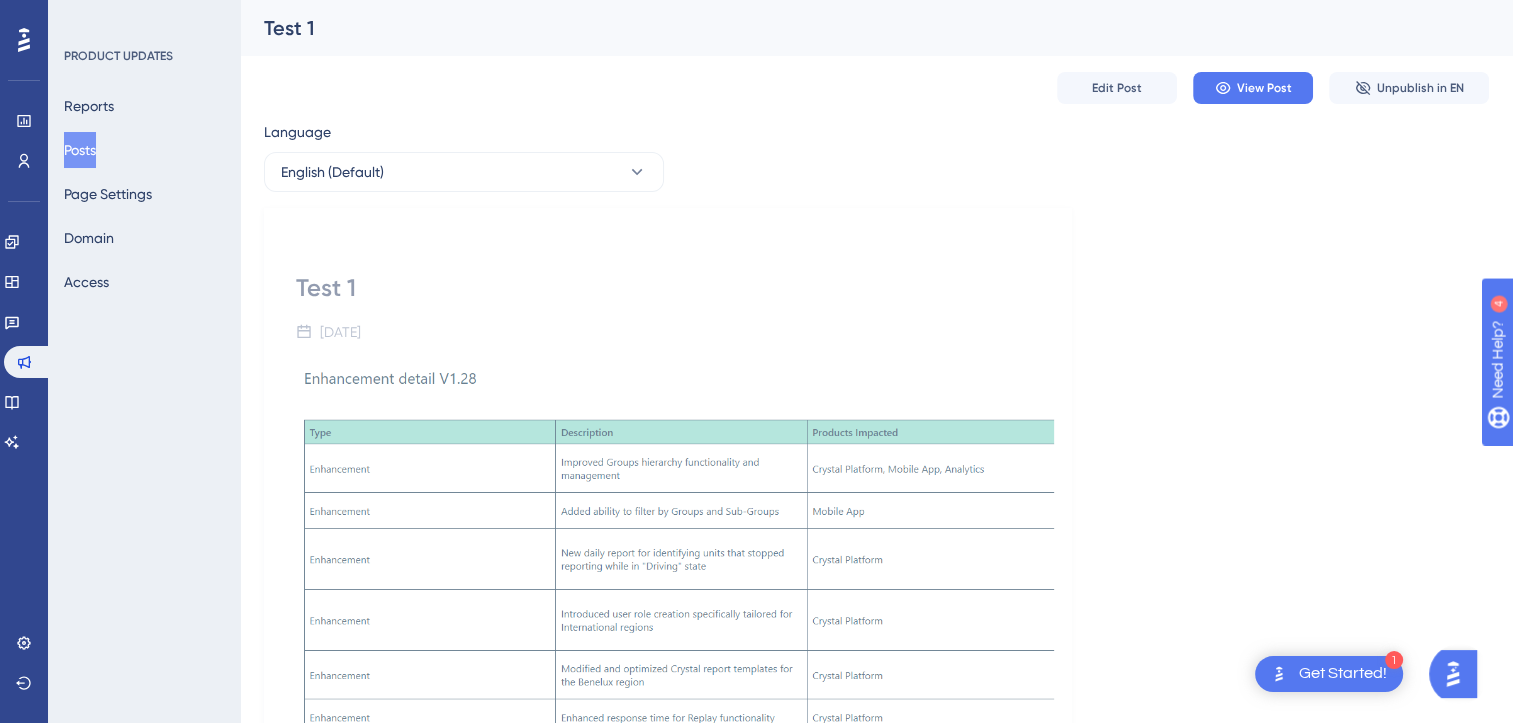 scroll, scrollTop: 300, scrollLeft: 0, axis: vertical 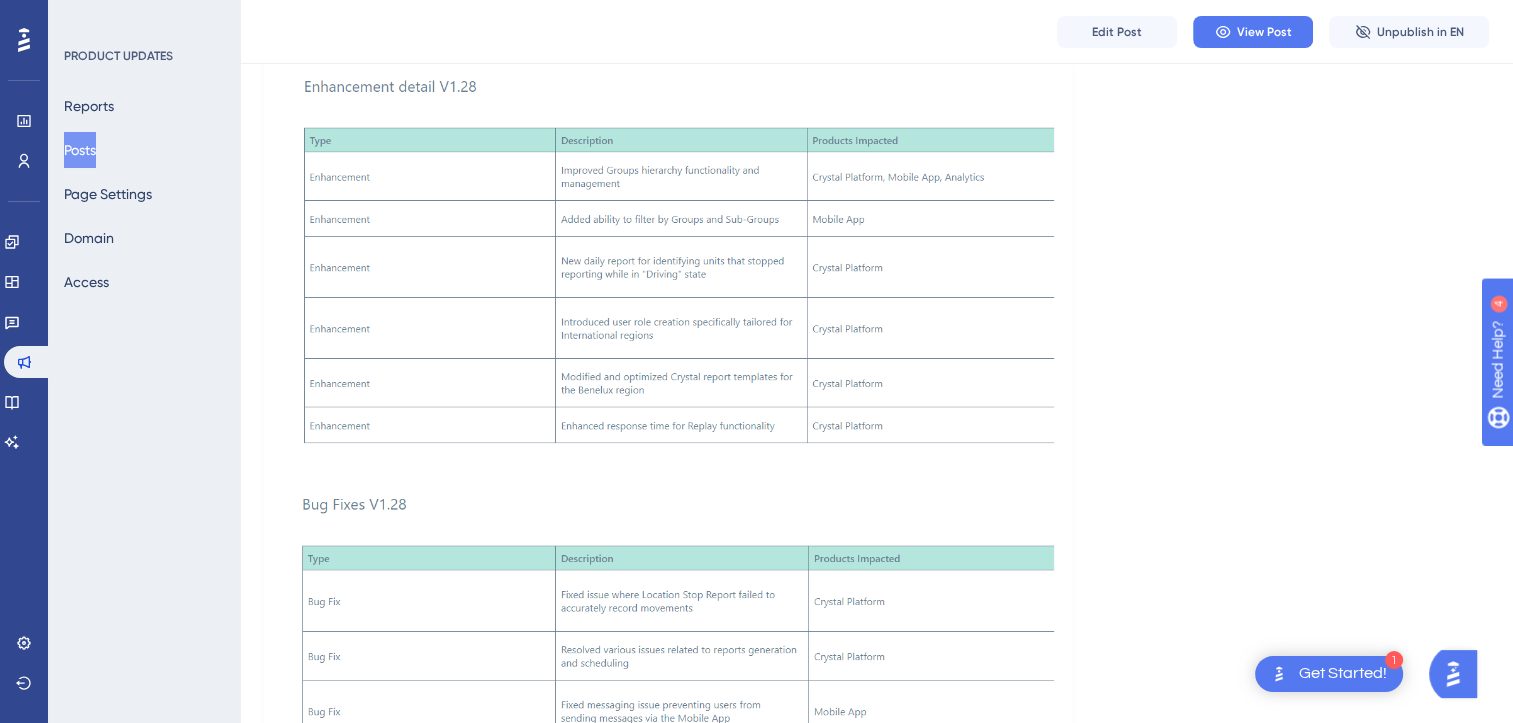 click at bounding box center [675, 269] 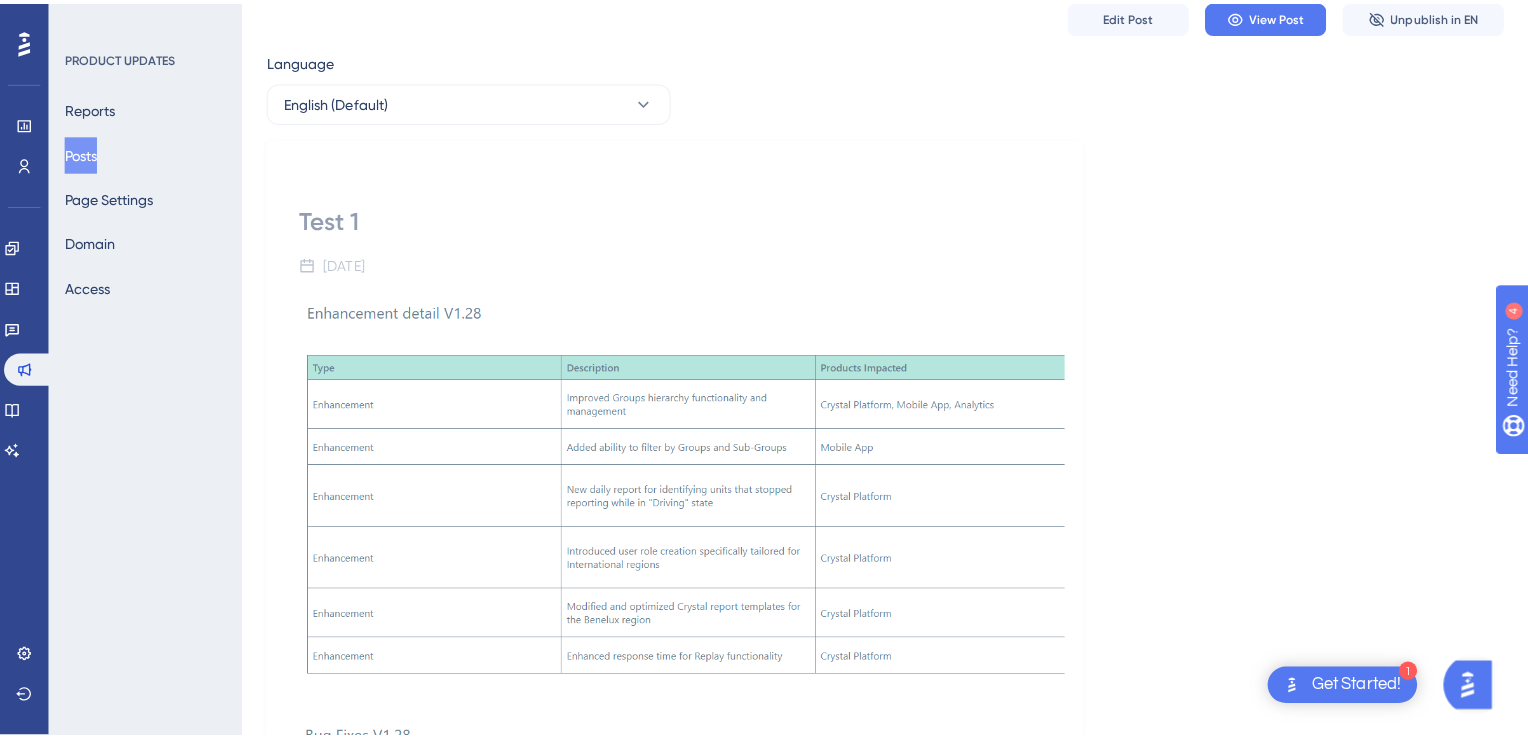 scroll, scrollTop: 0, scrollLeft: 0, axis: both 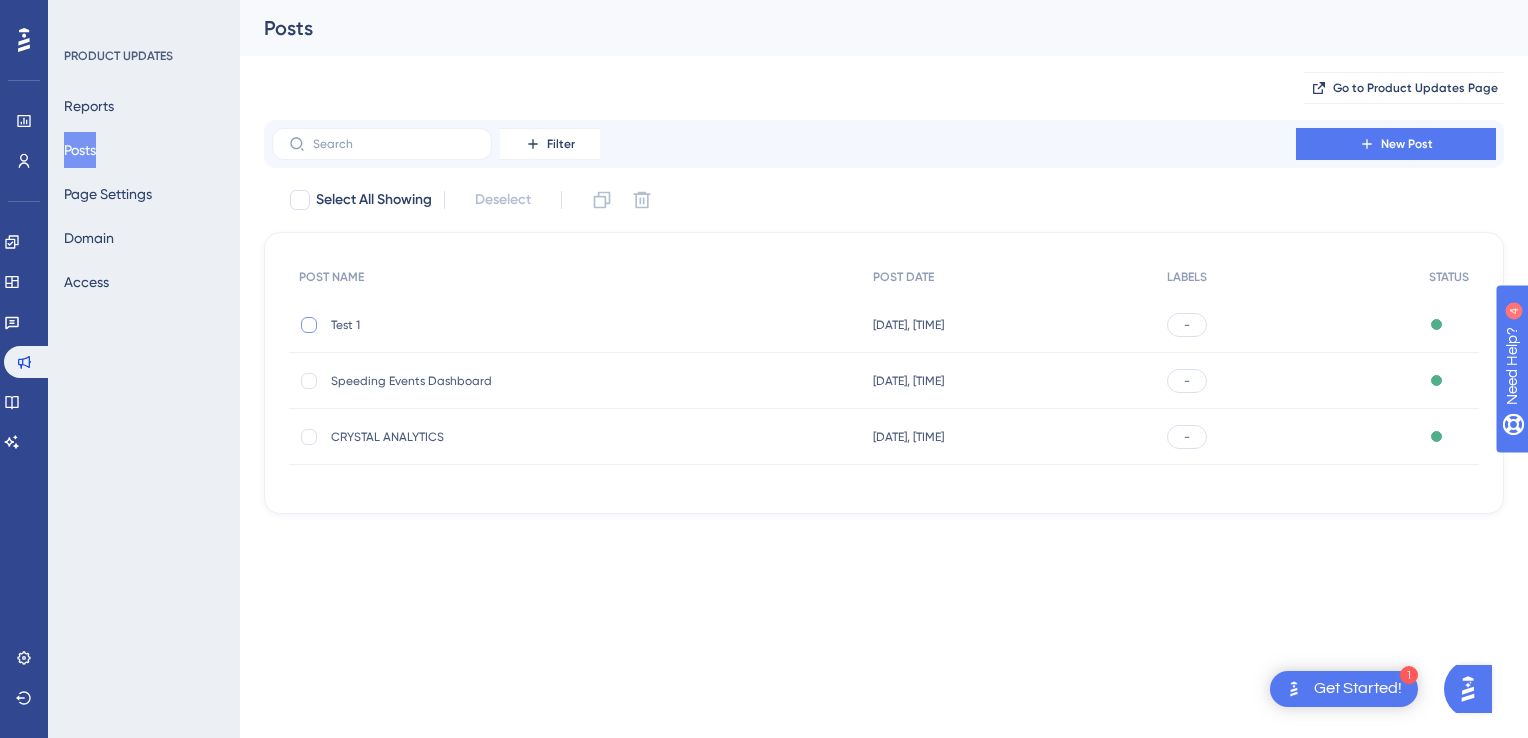 click at bounding box center (309, 325) 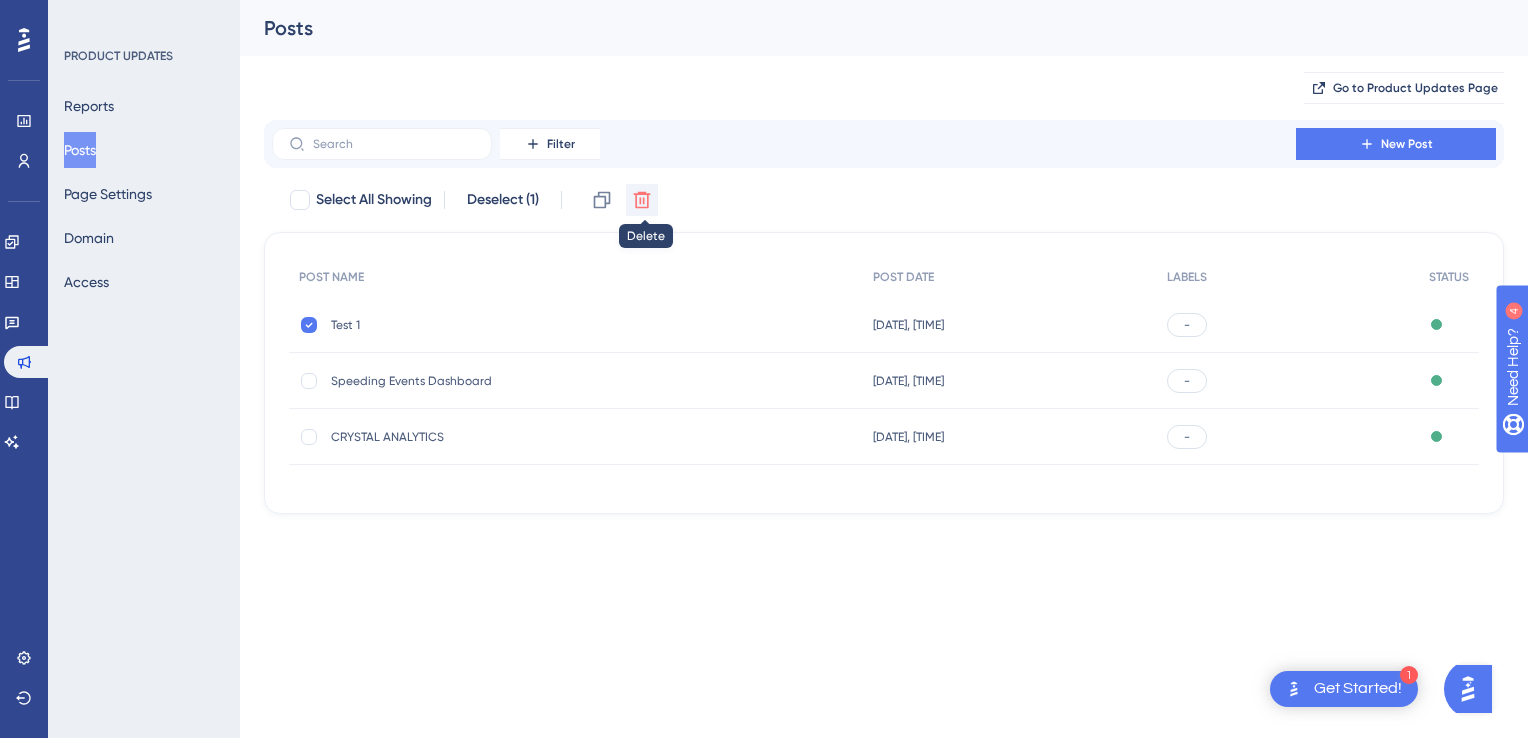 click 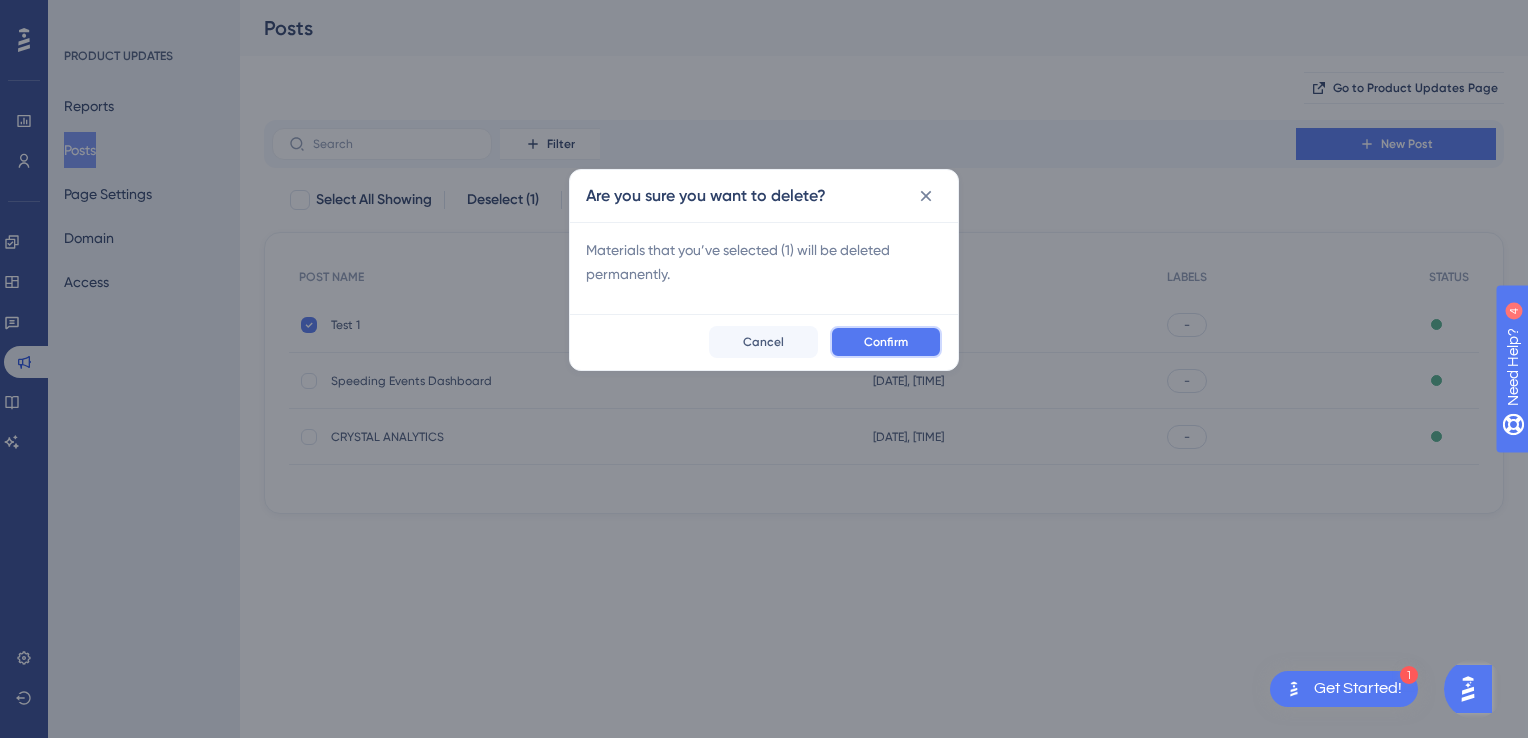 click on "Confirm" at bounding box center [886, 342] 